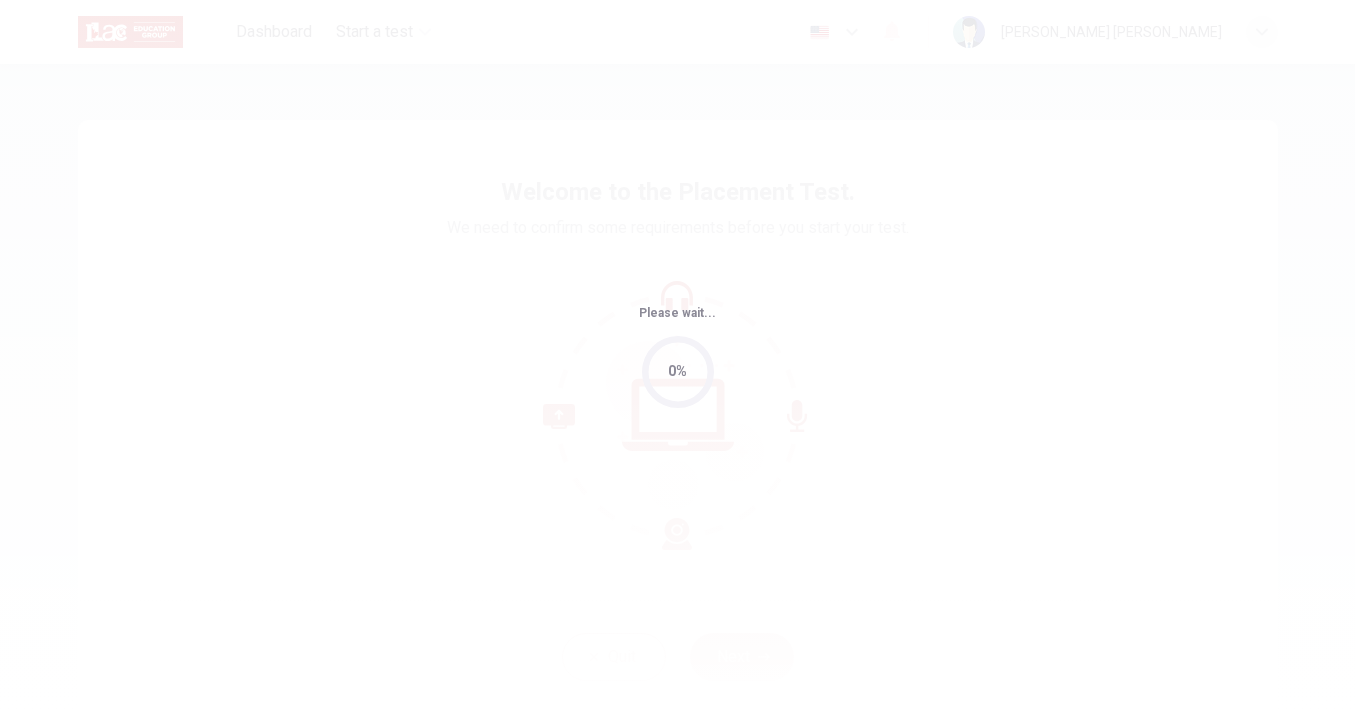 scroll, scrollTop: 0, scrollLeft: 0, axis: both 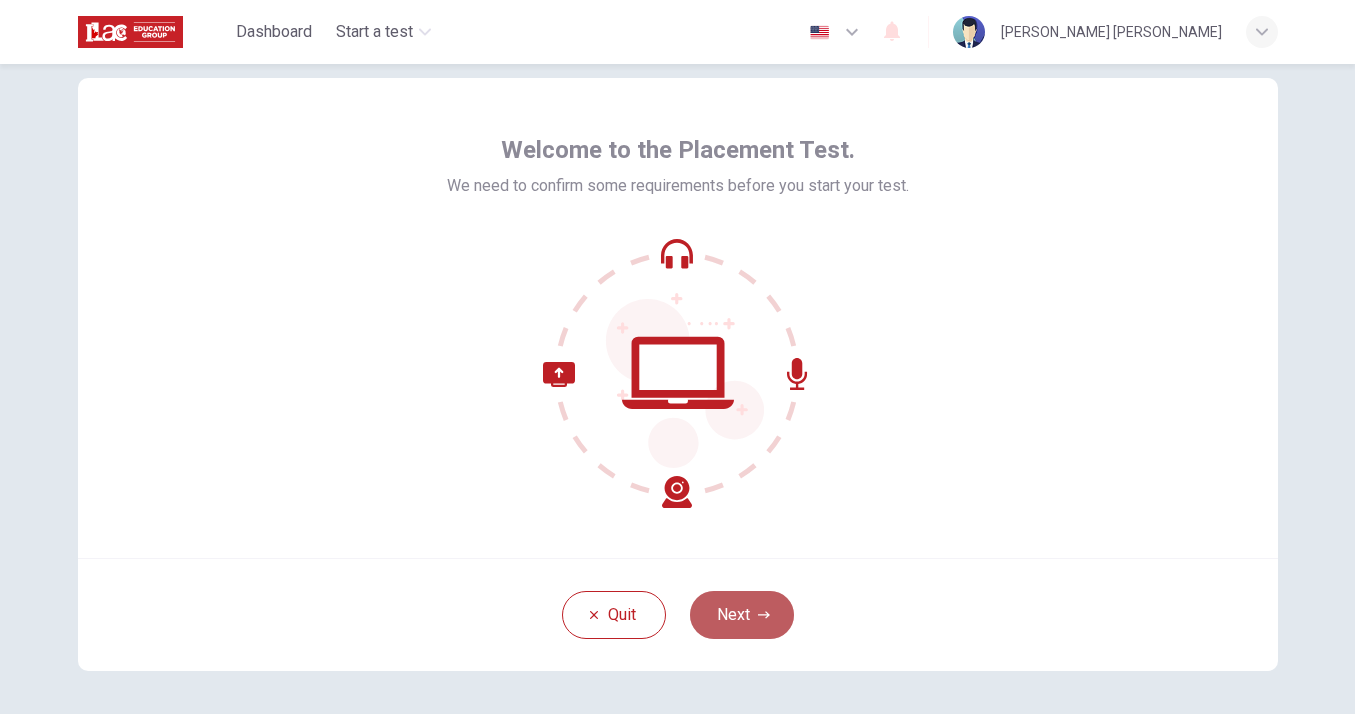 click on "Next" at bounding box center (742, 615) 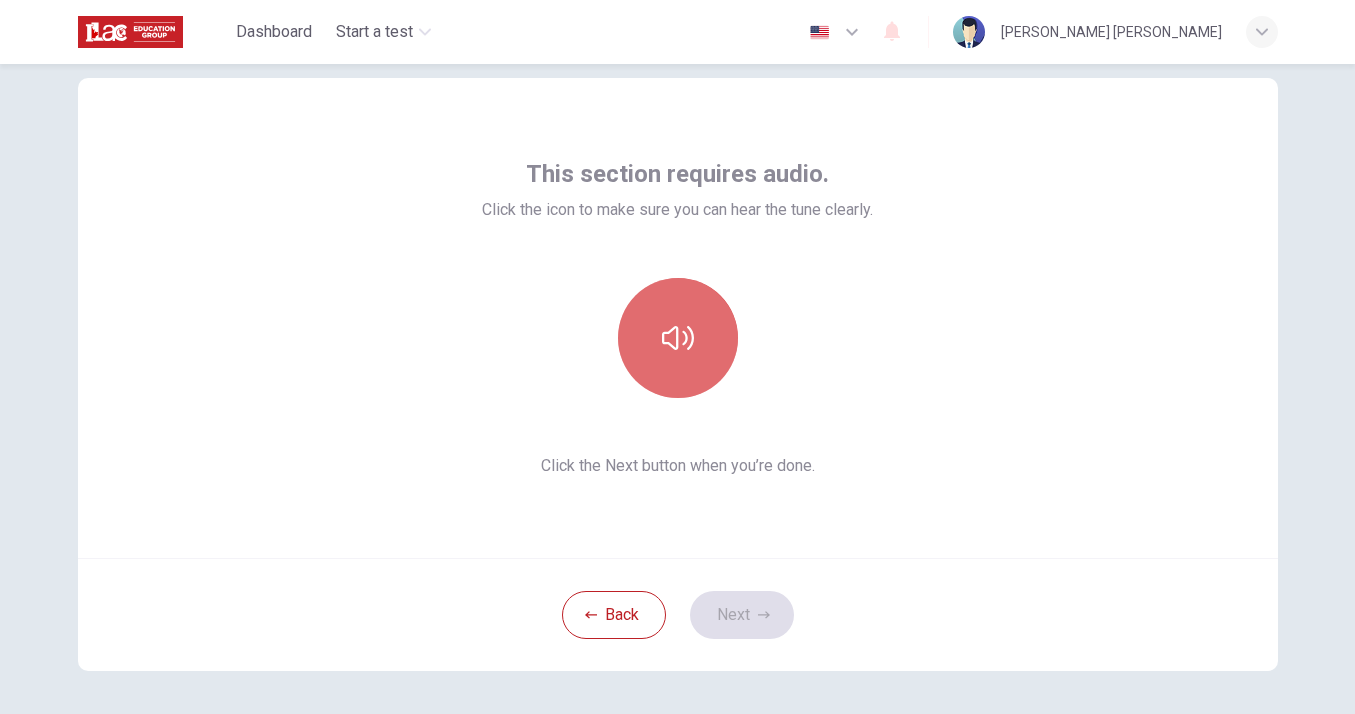 click at bounding box center (678, 338) 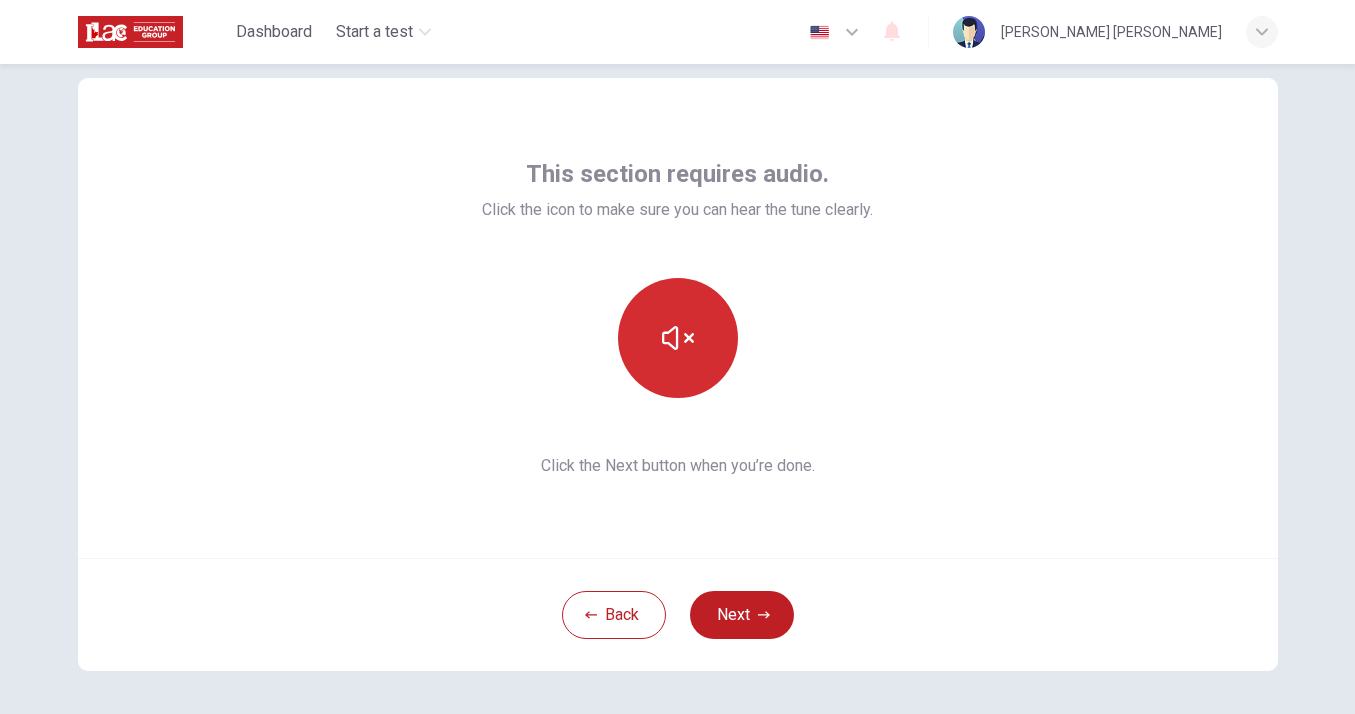 click at bounding box center [678, 338] 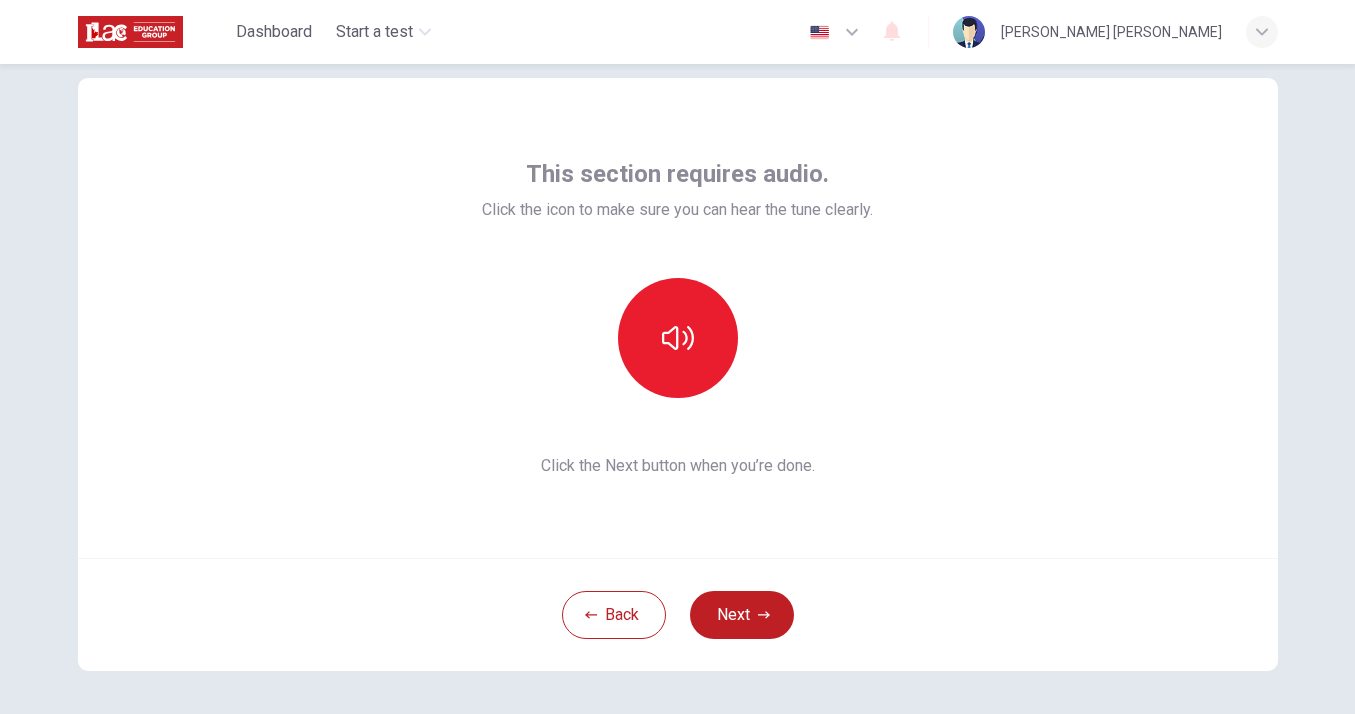 click at bounding box center (677, 338) 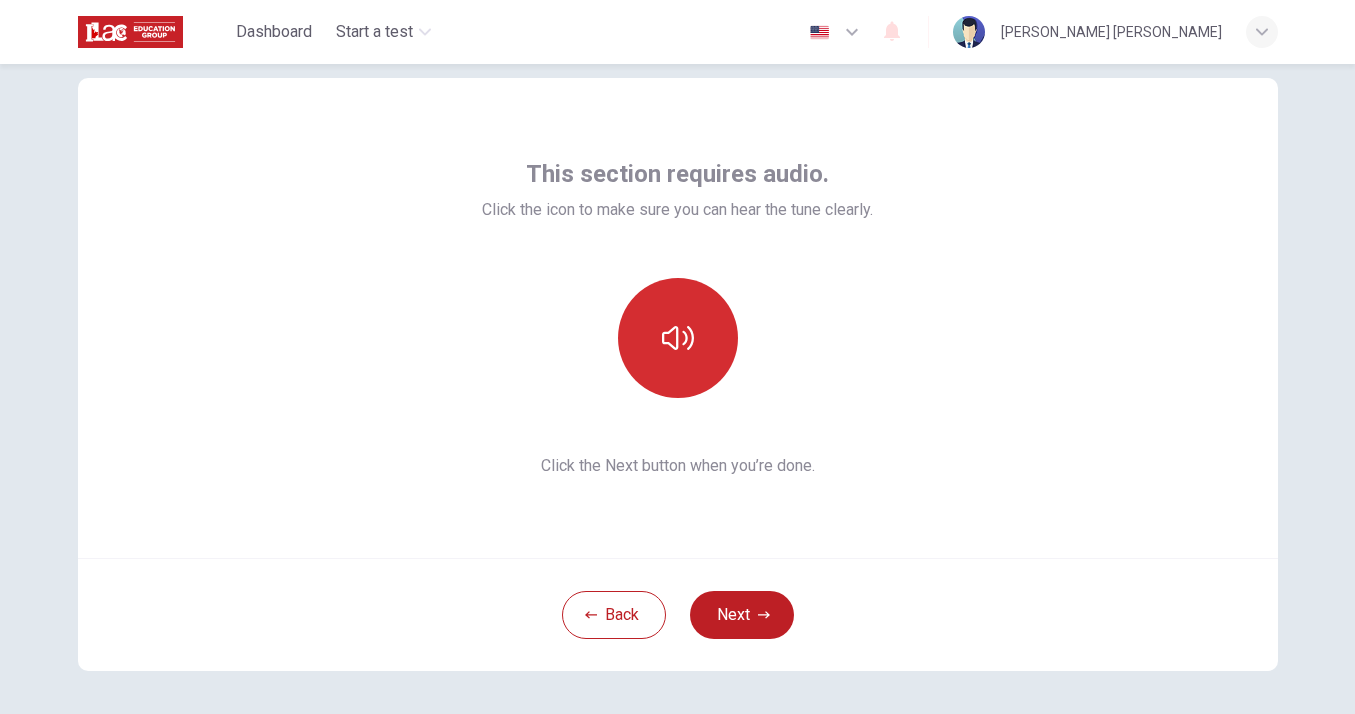 click 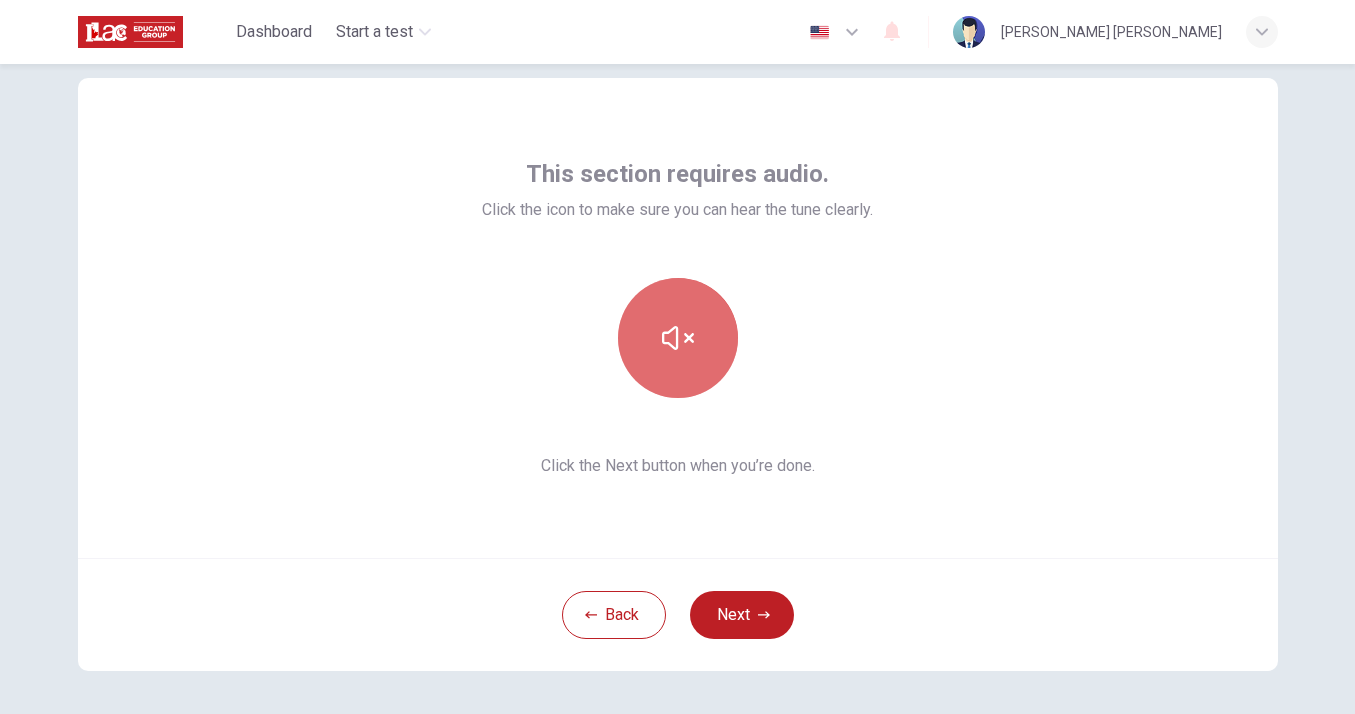 click 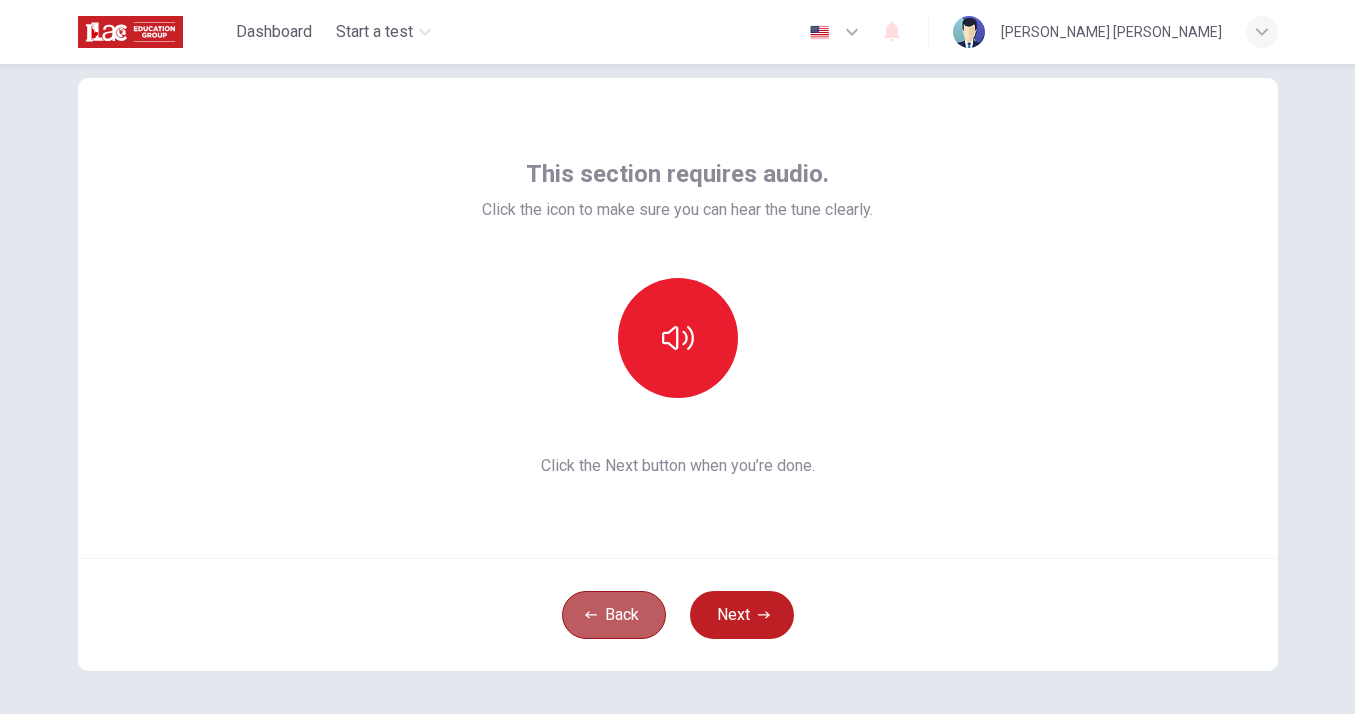 click on "Back" at bounding box center [614, 615] 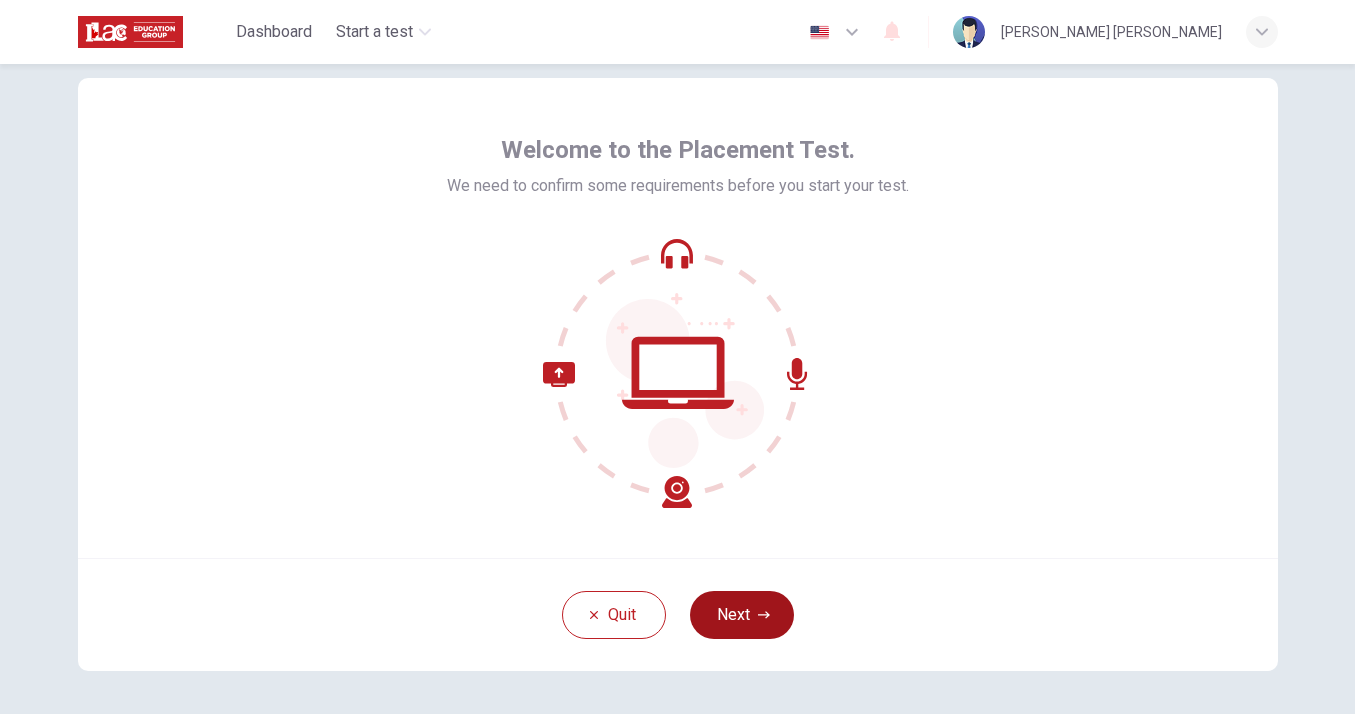 click on "Next" at bounding box center (742, 615) 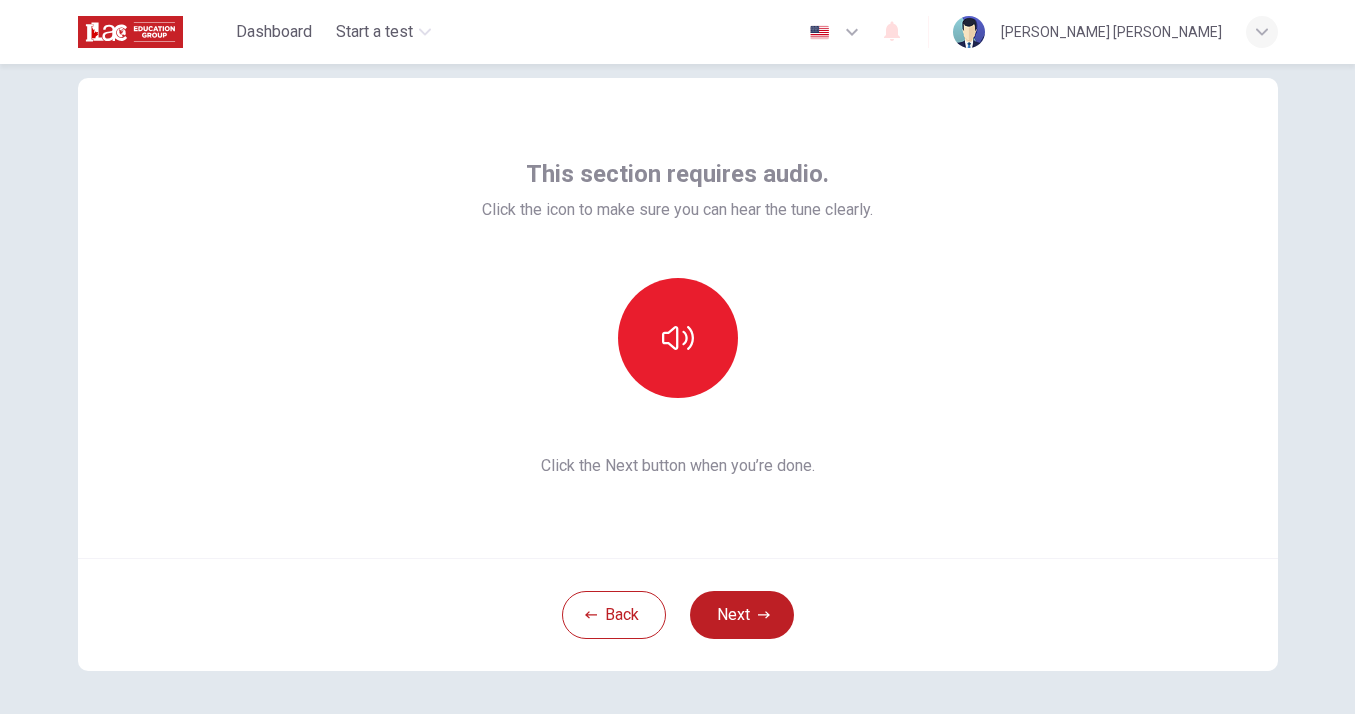 click on "This section requires audio. Click the icon to make sure you can hear the tune clearly. Click the Next button when you’re done." at bounding box center (677, 318) 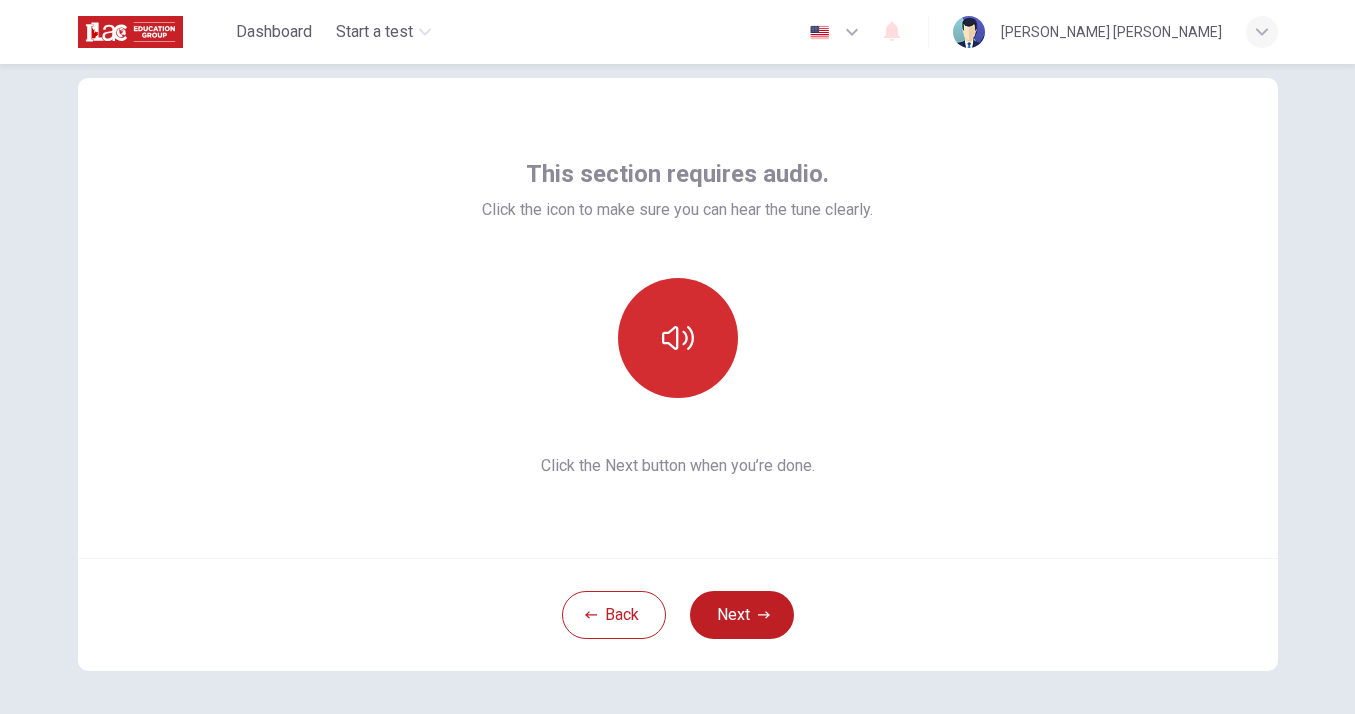 click at bounding box center (678, 338) 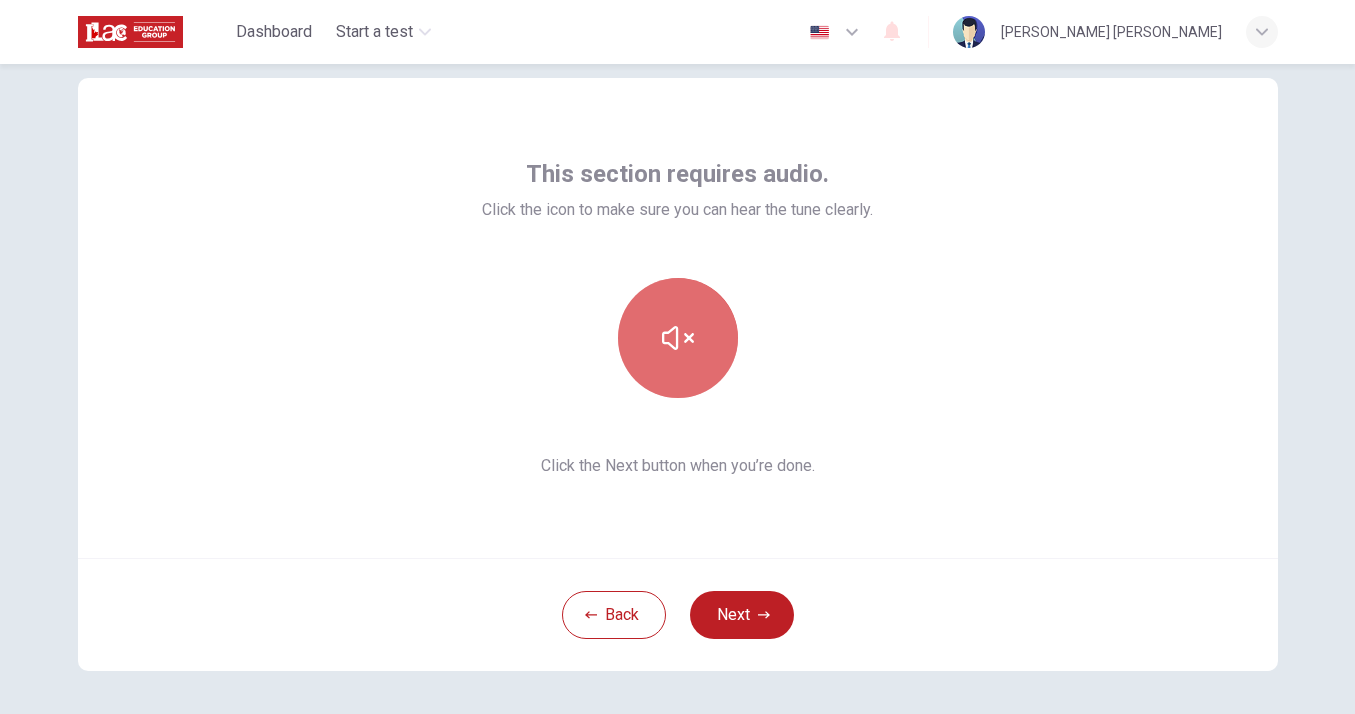 click 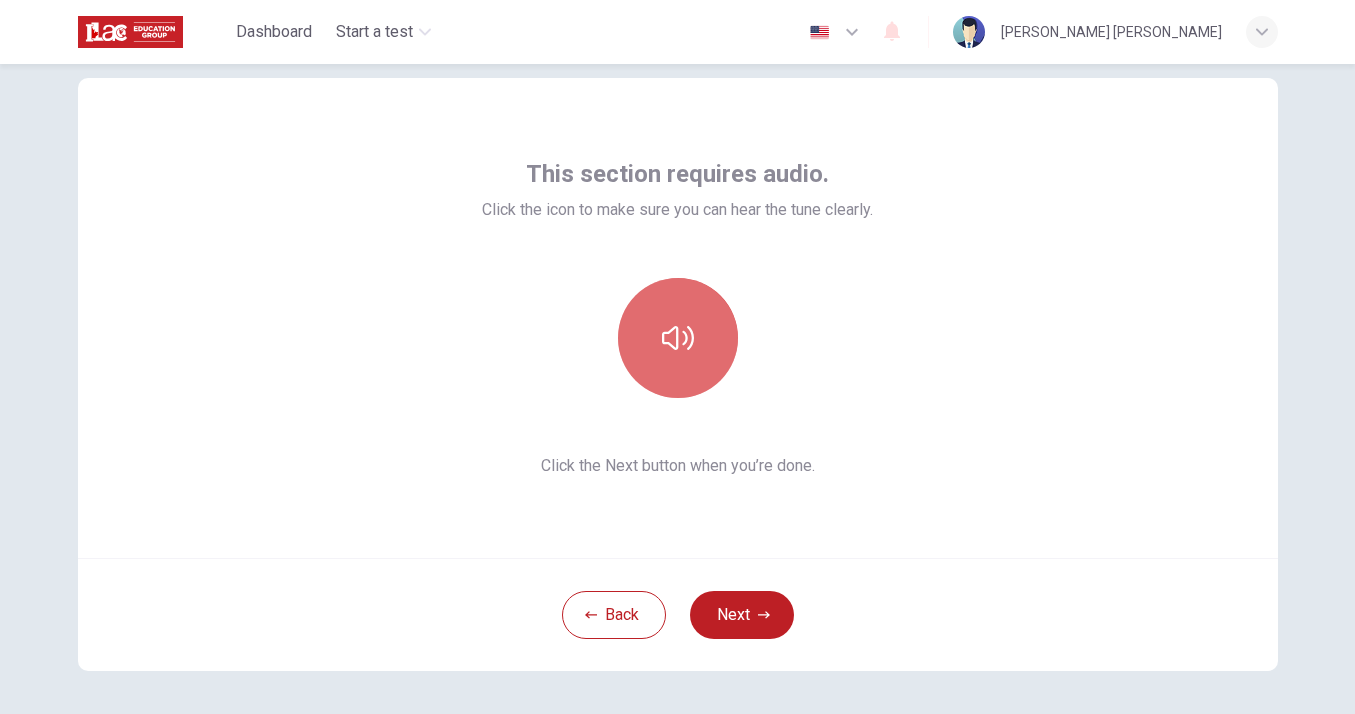 click 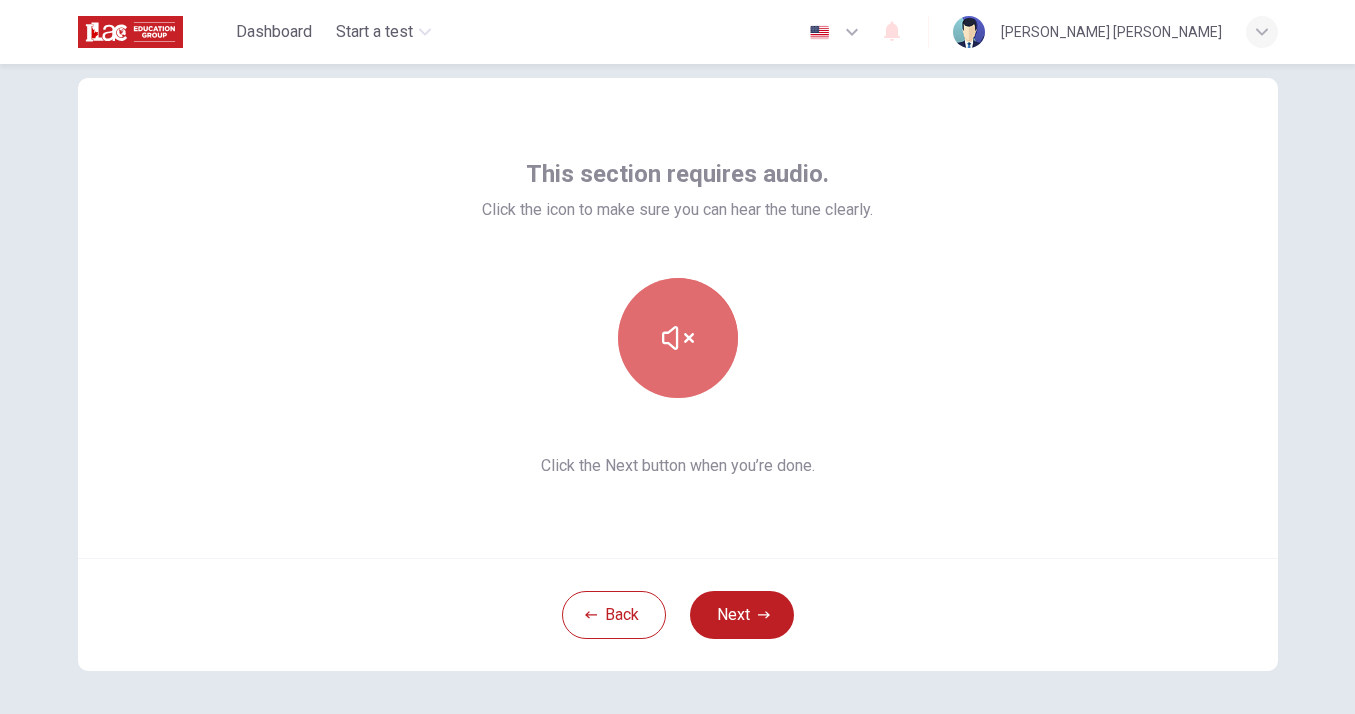 click 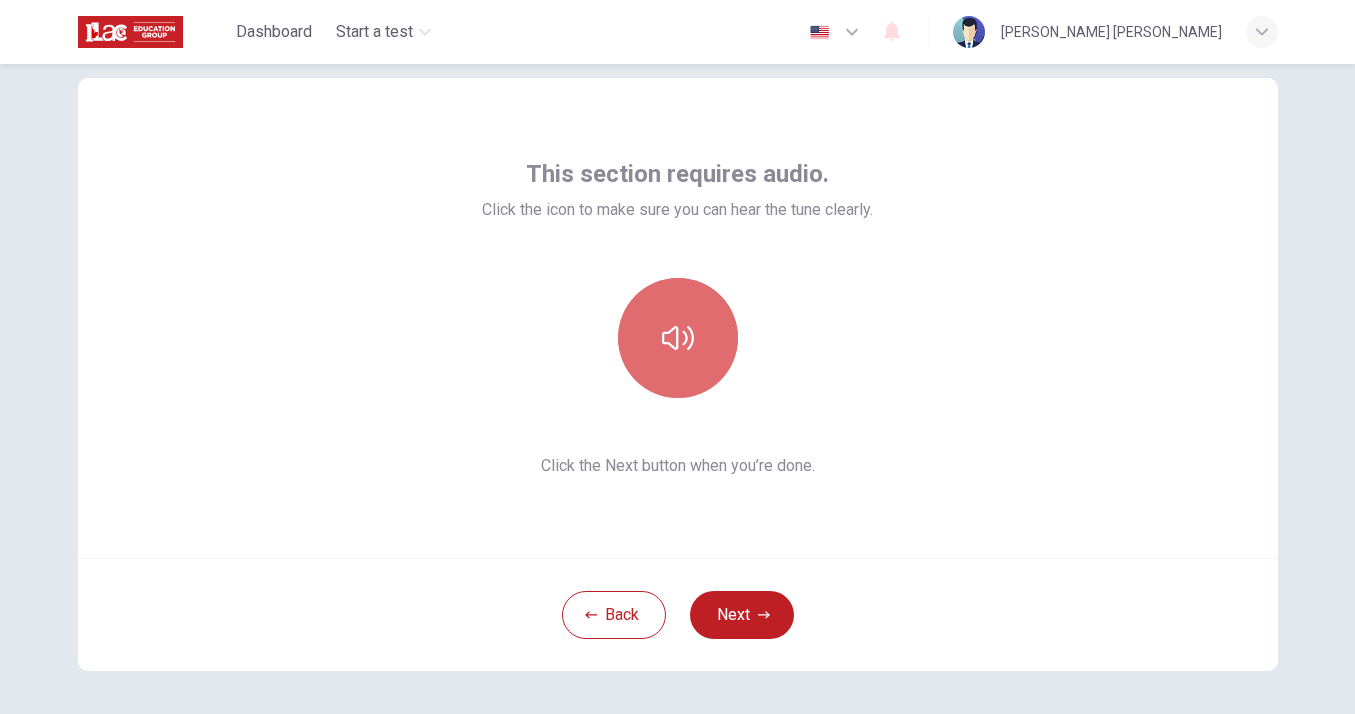 click 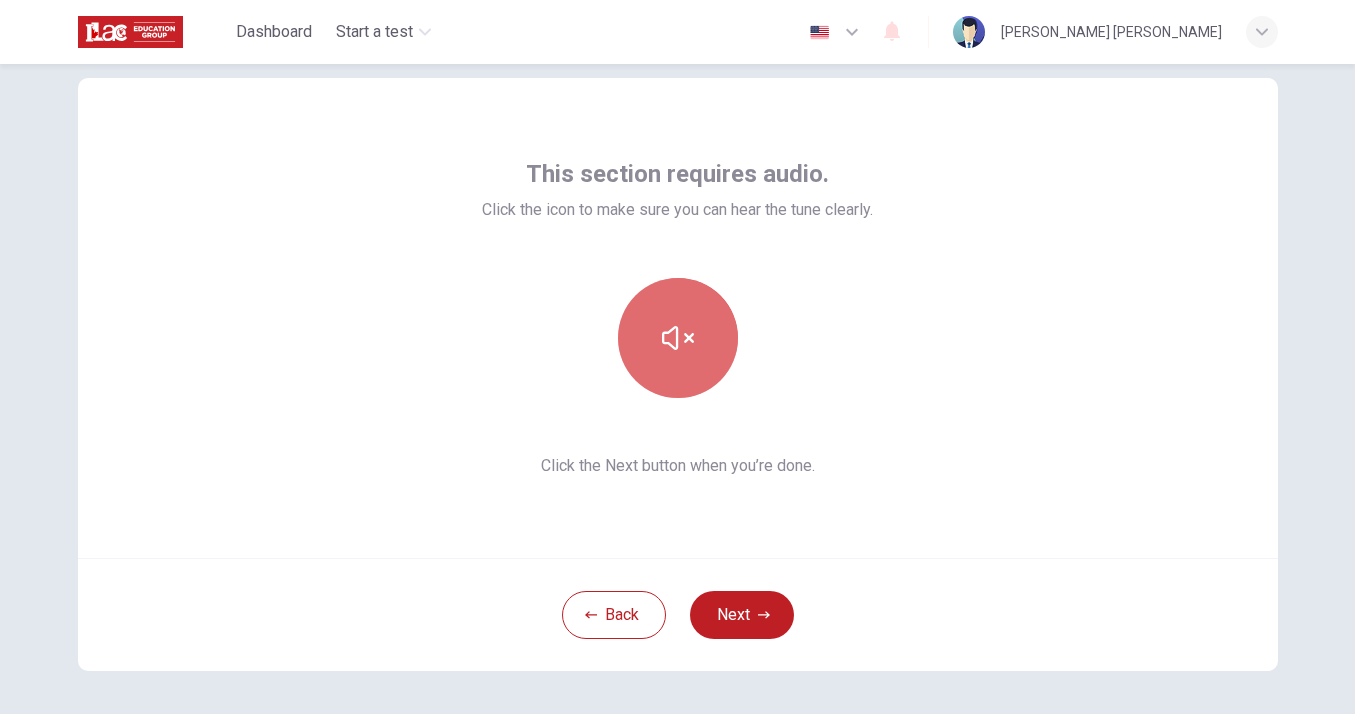 click 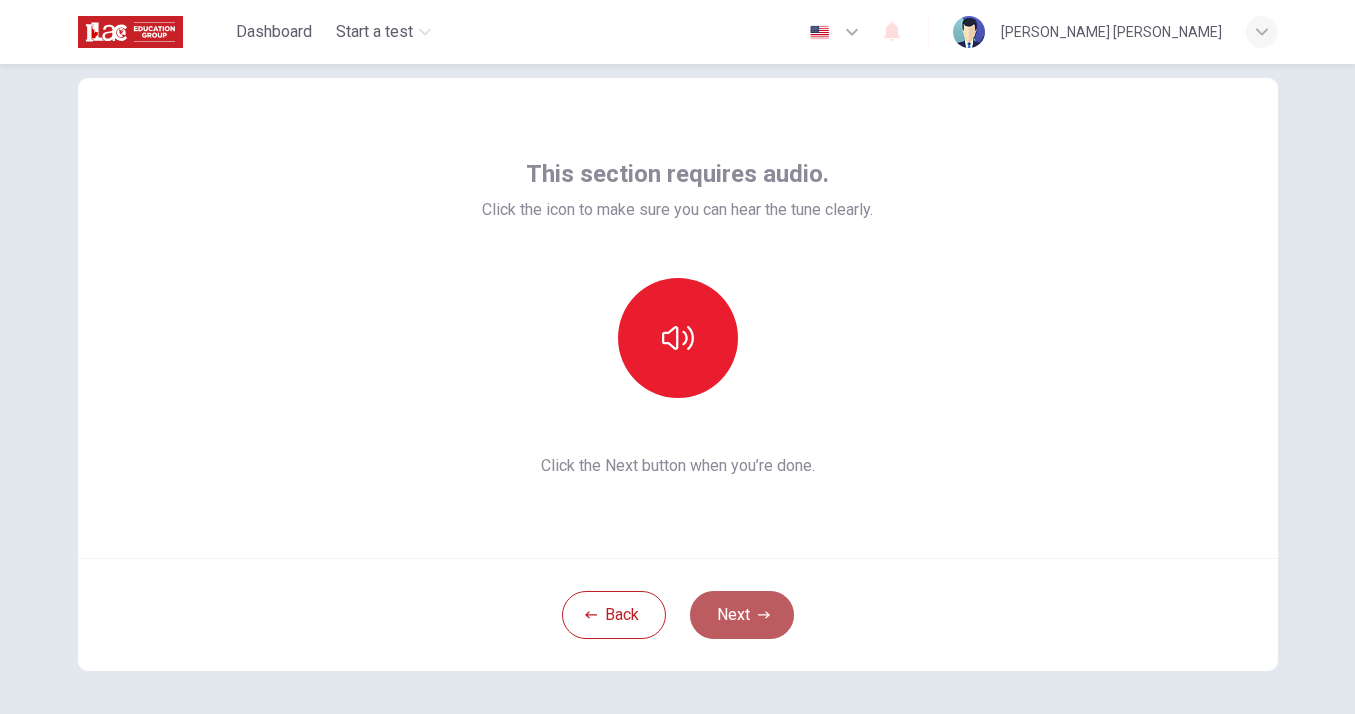 click on "Next" at bounding box center [742, 615] 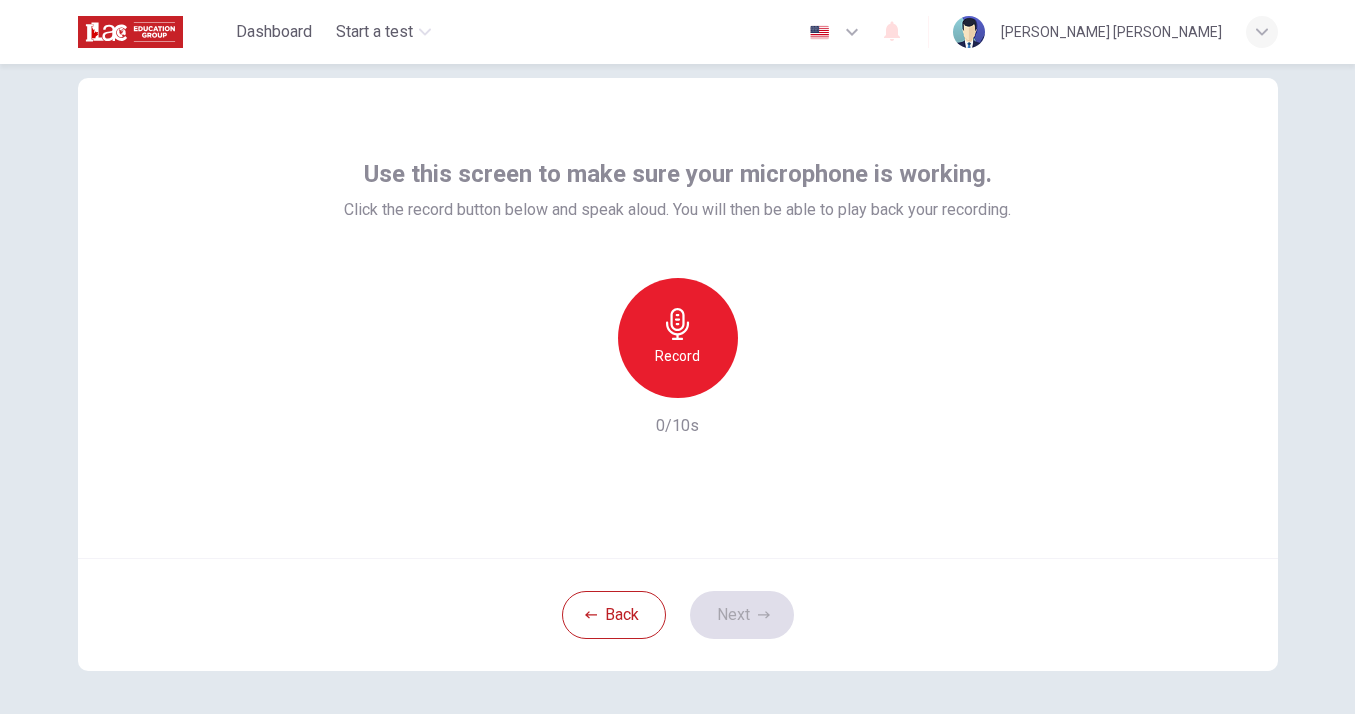 click on "Record" at bounding box center (678, 338) 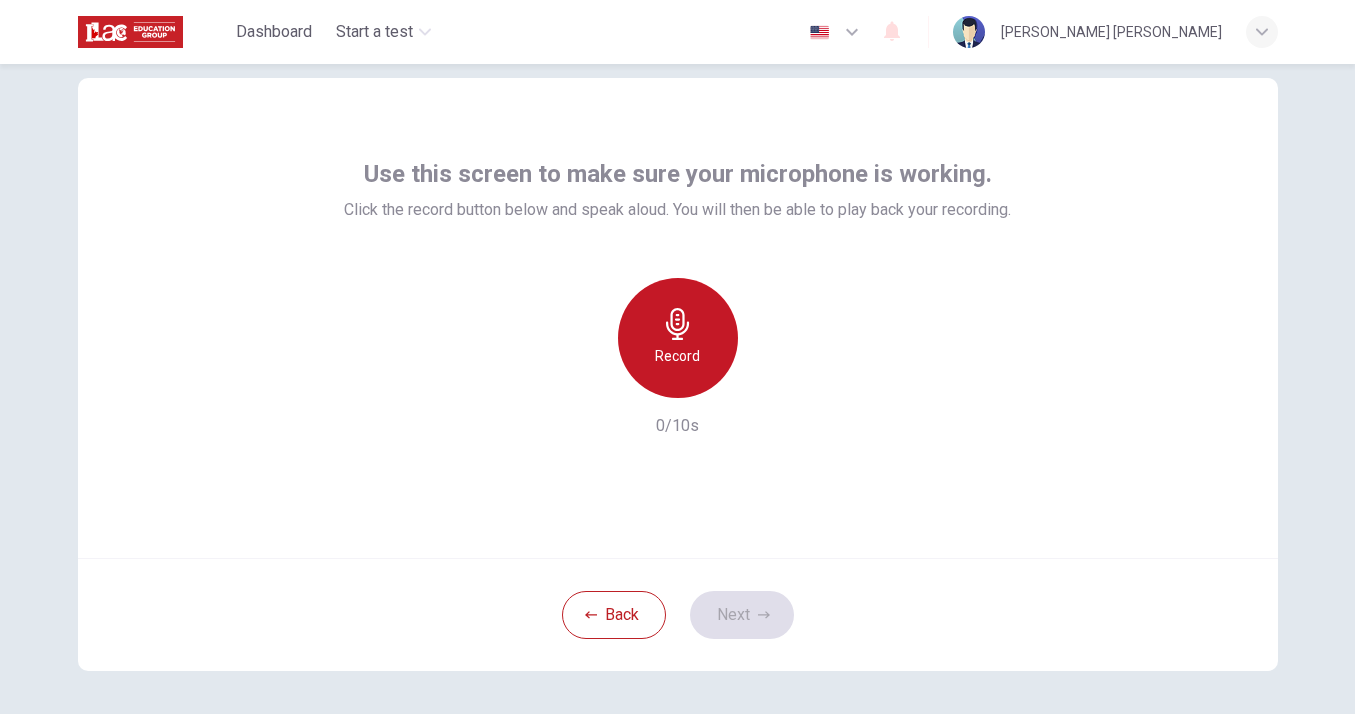 click on "Record" at bounding box center [677, 356] 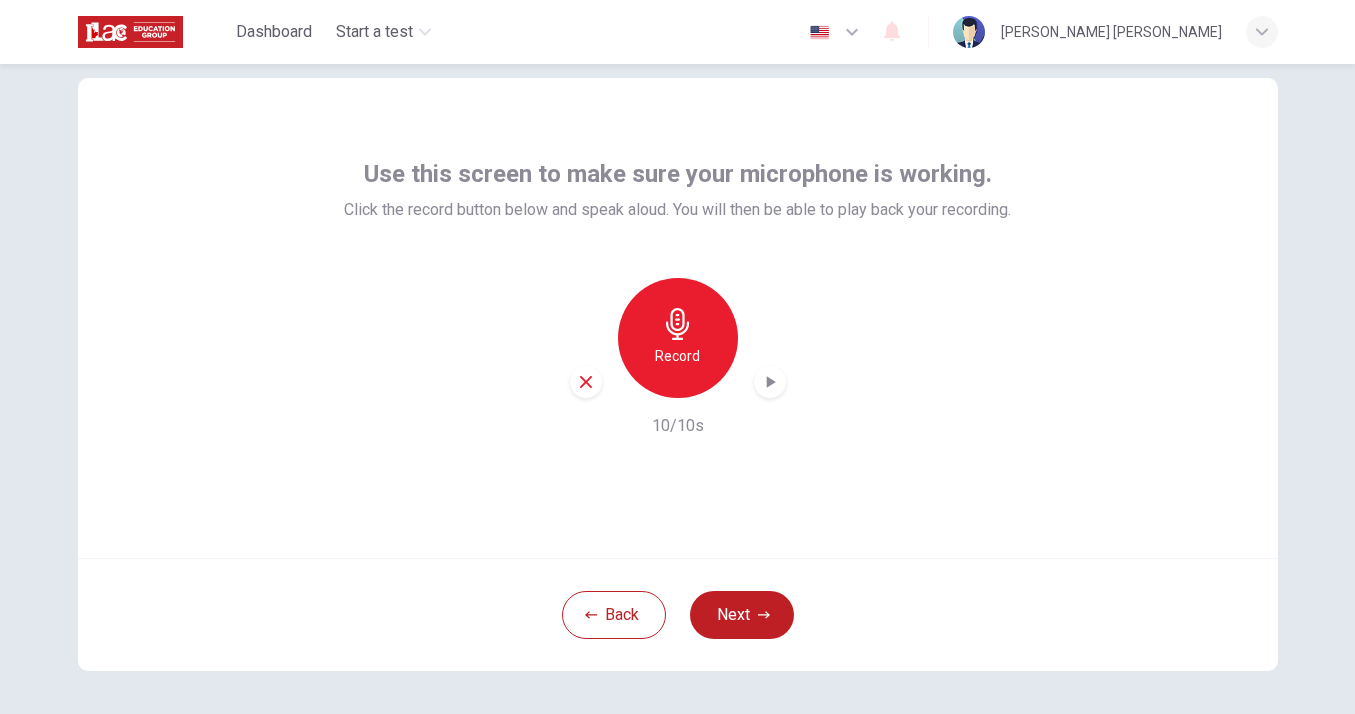 click 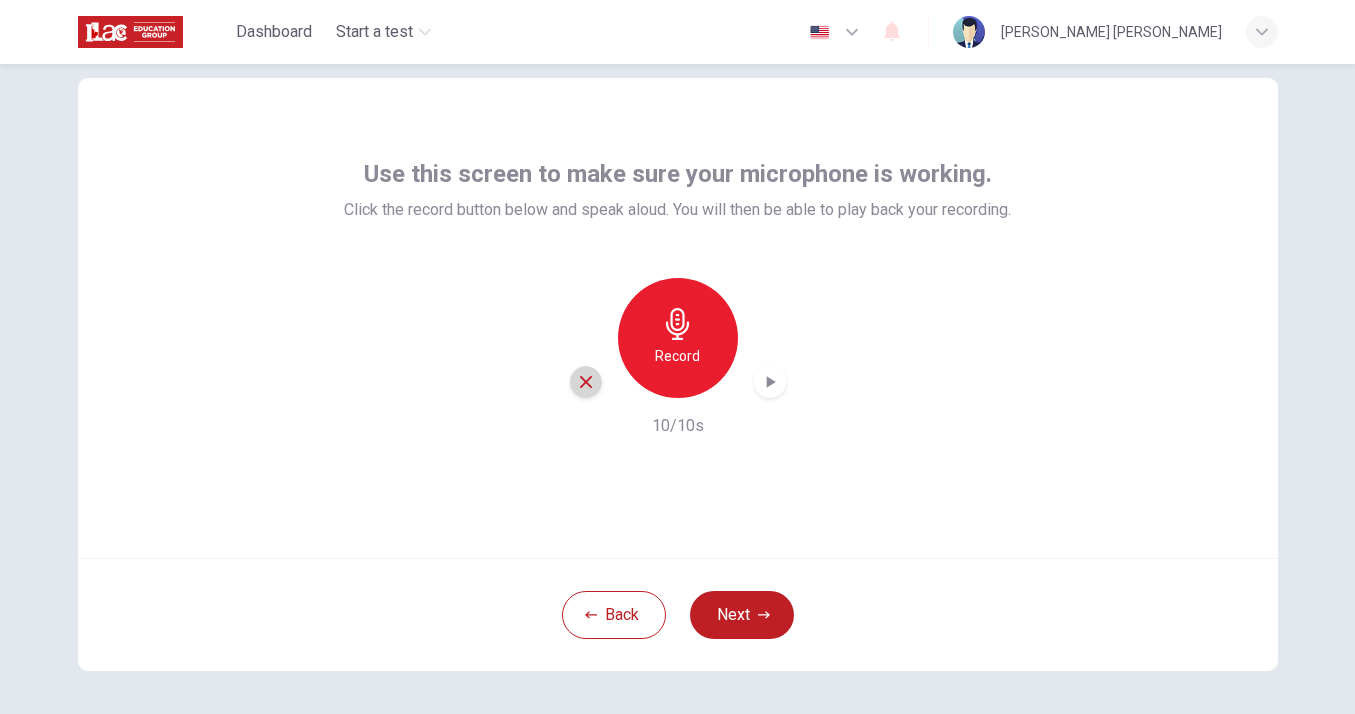 click at bounding box center [586, 382] 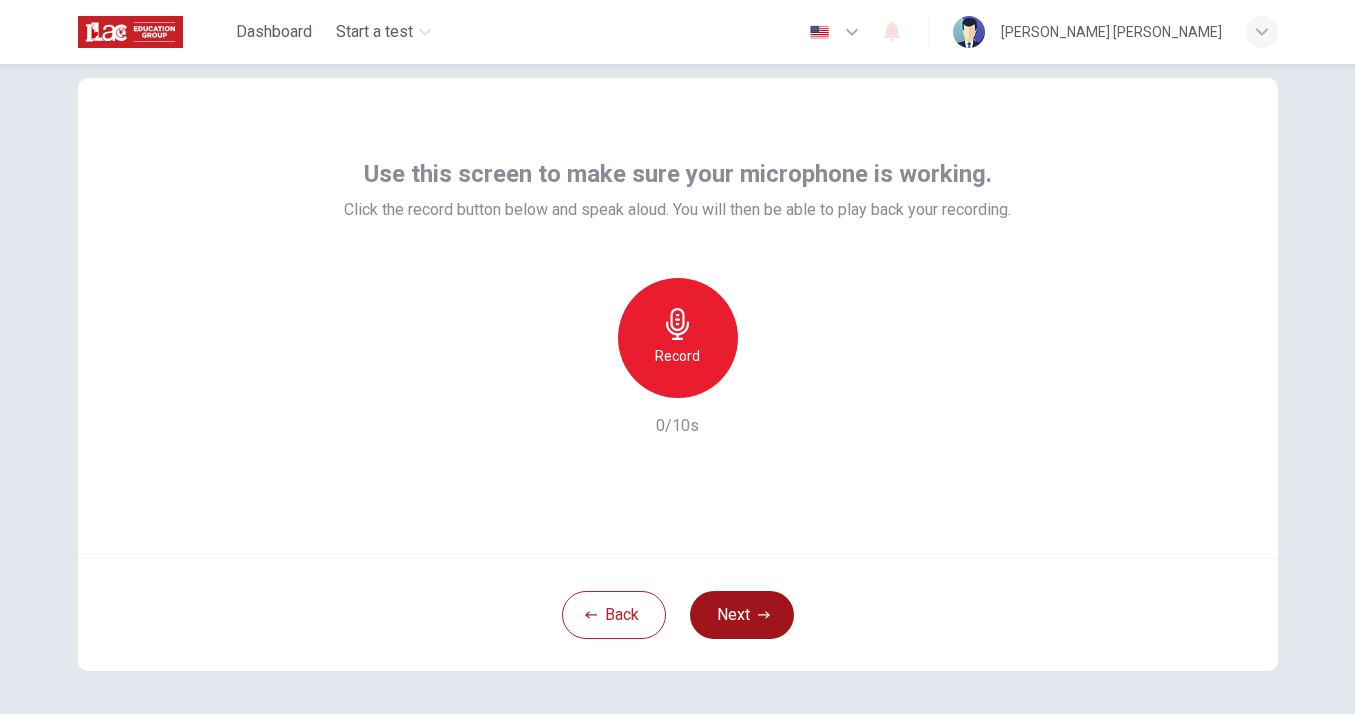 click on "Next" at bounding box center [742, 615] 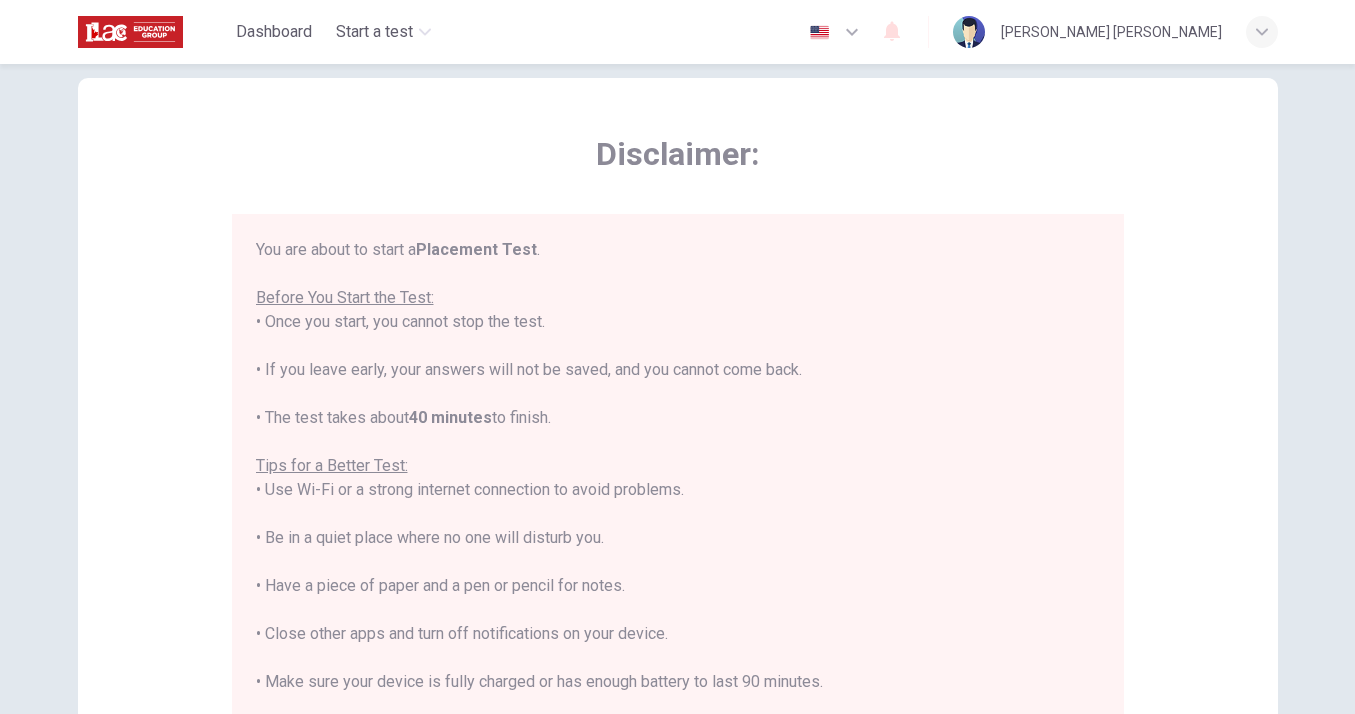 scroll, scrollTop: 24, scrollLeft: 0, axis: vertical 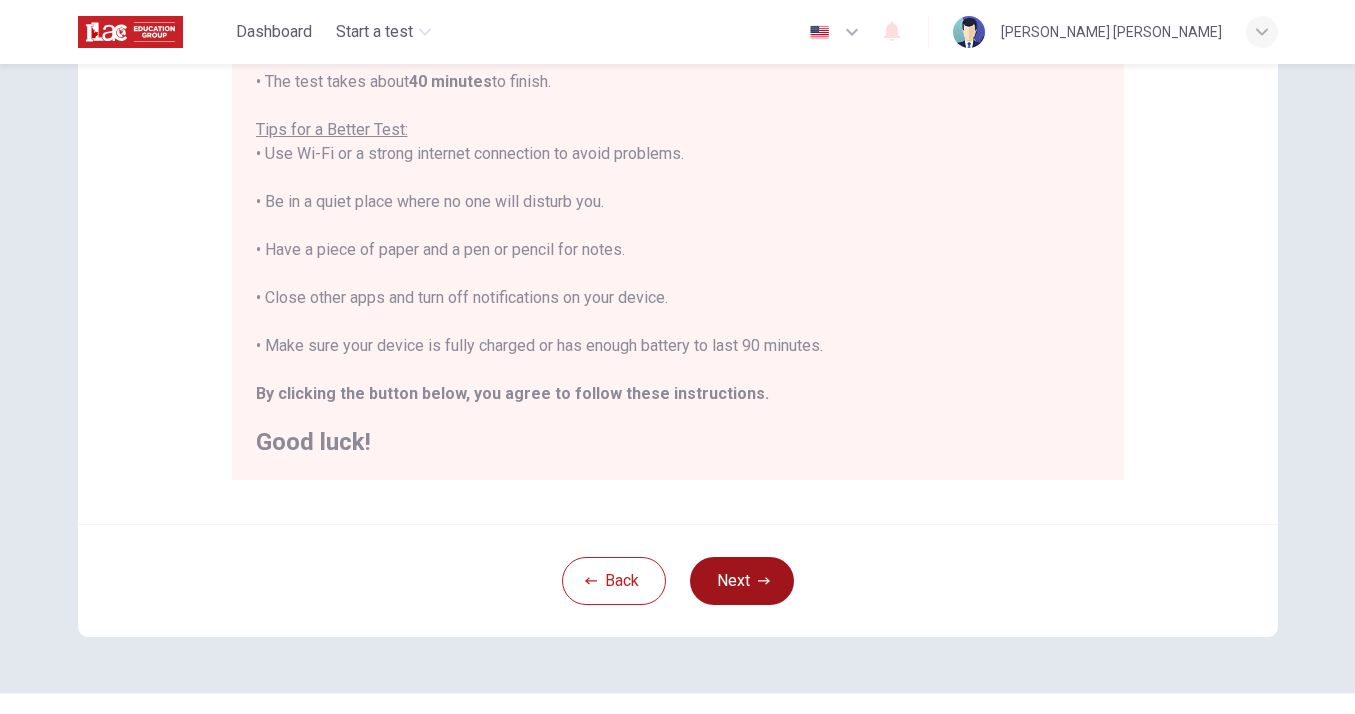 click on "Next" at bounding box center [742, 581] 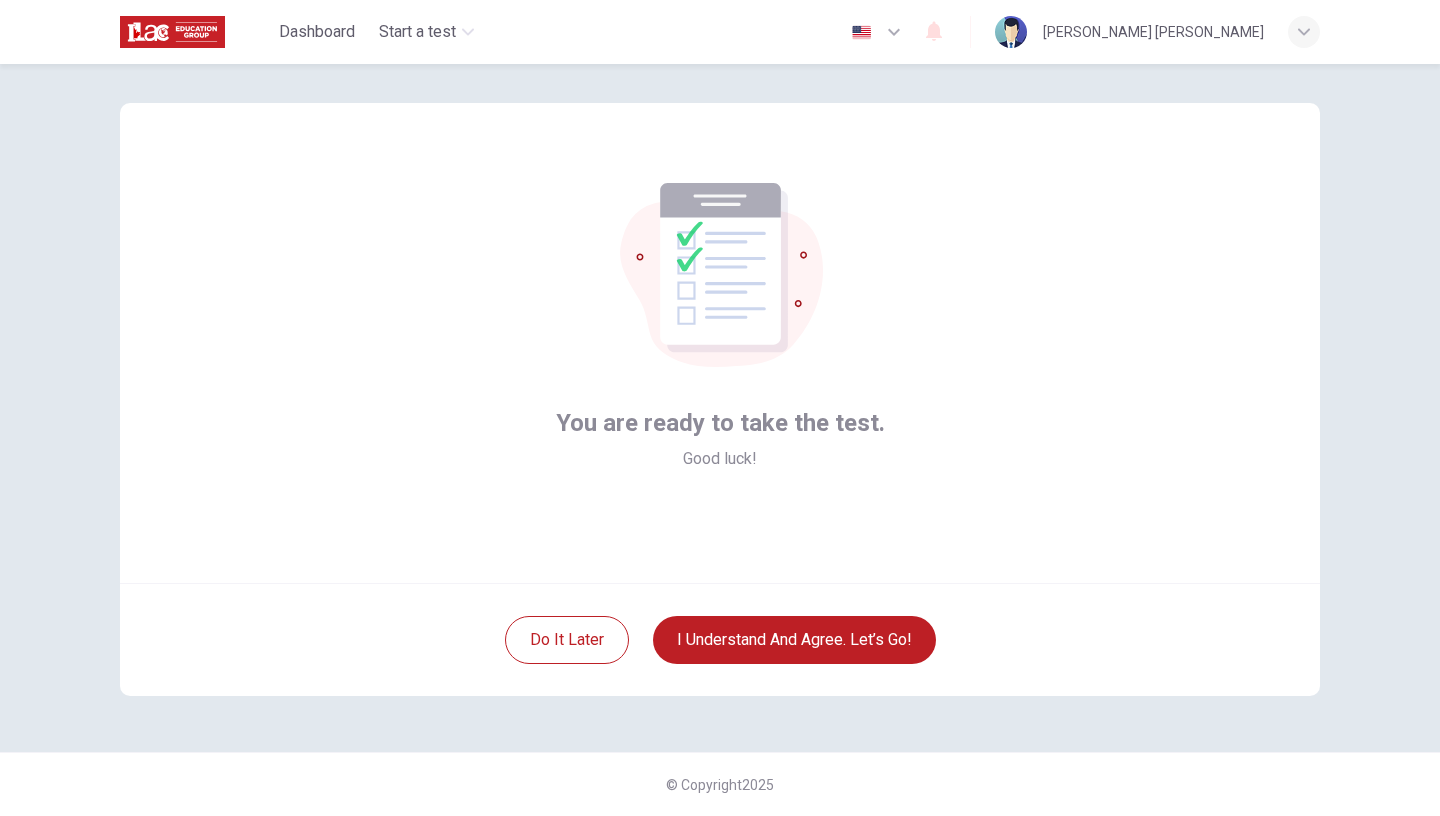 scroll, scrollTop: 18, scrollLeft: 0, axis: vertical 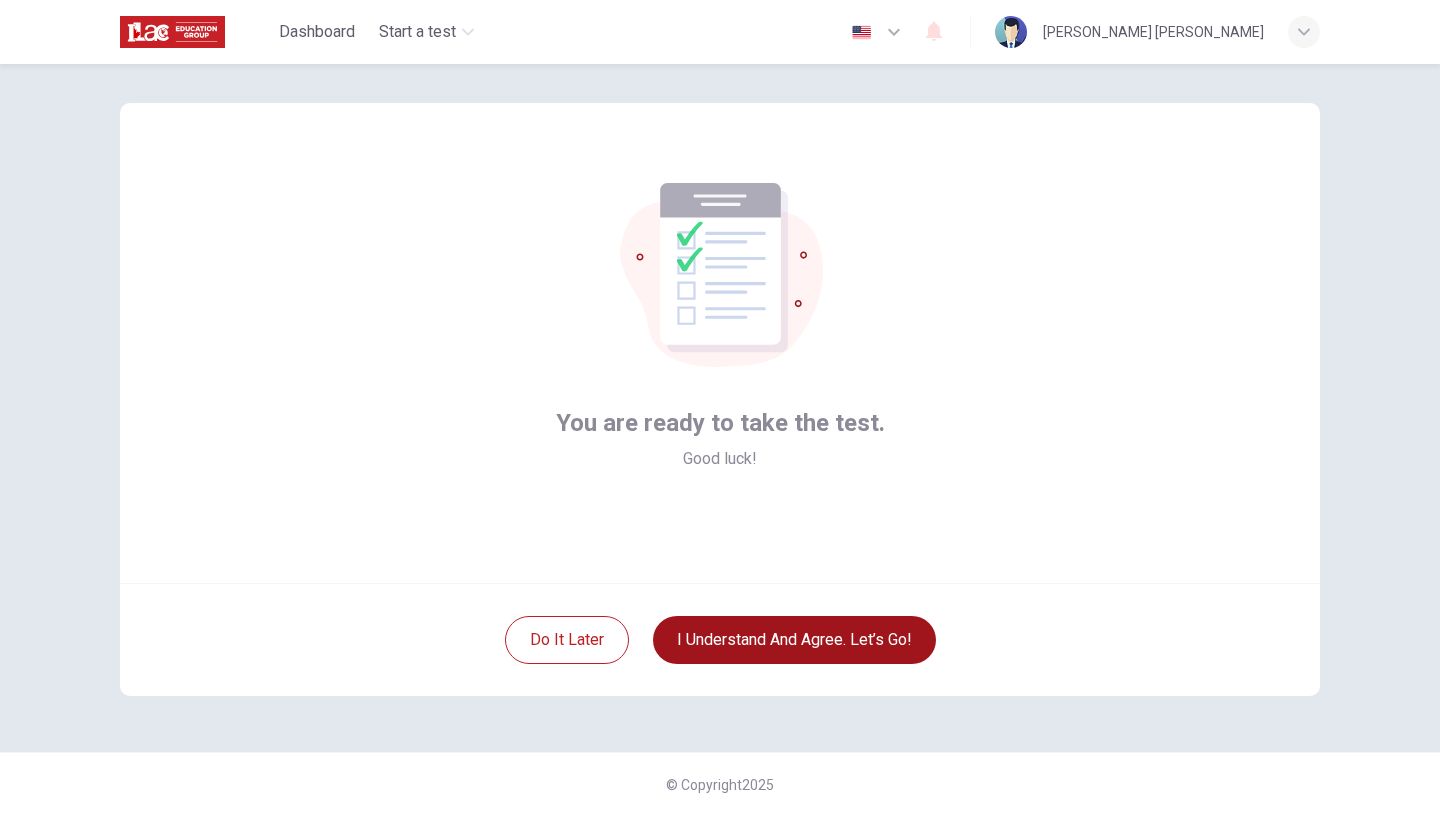 click on "I understand and agree. Let’s go!" at bounding box center (794, 640) 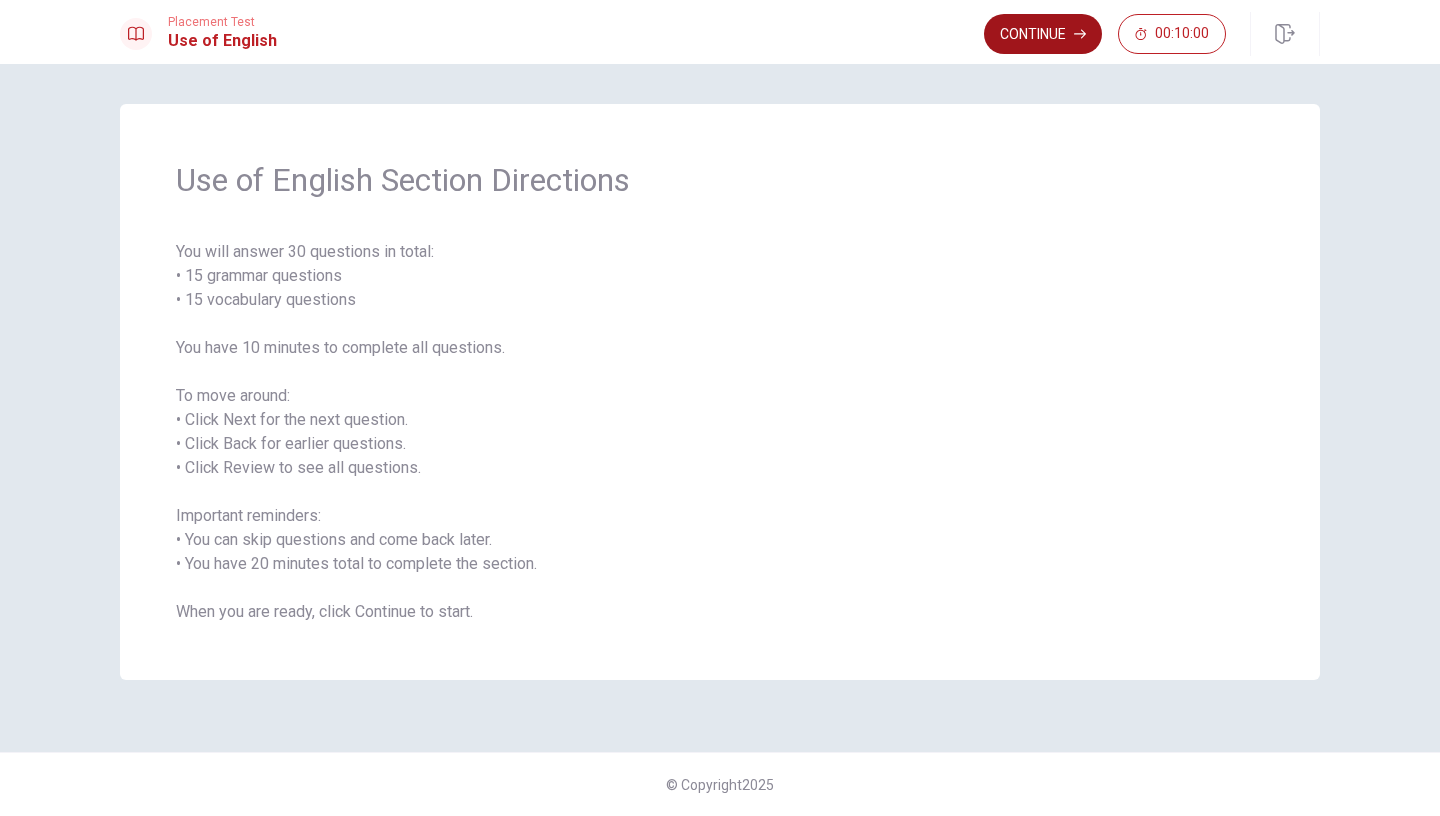 click on "Continue" at bounding box center (1043, 34) 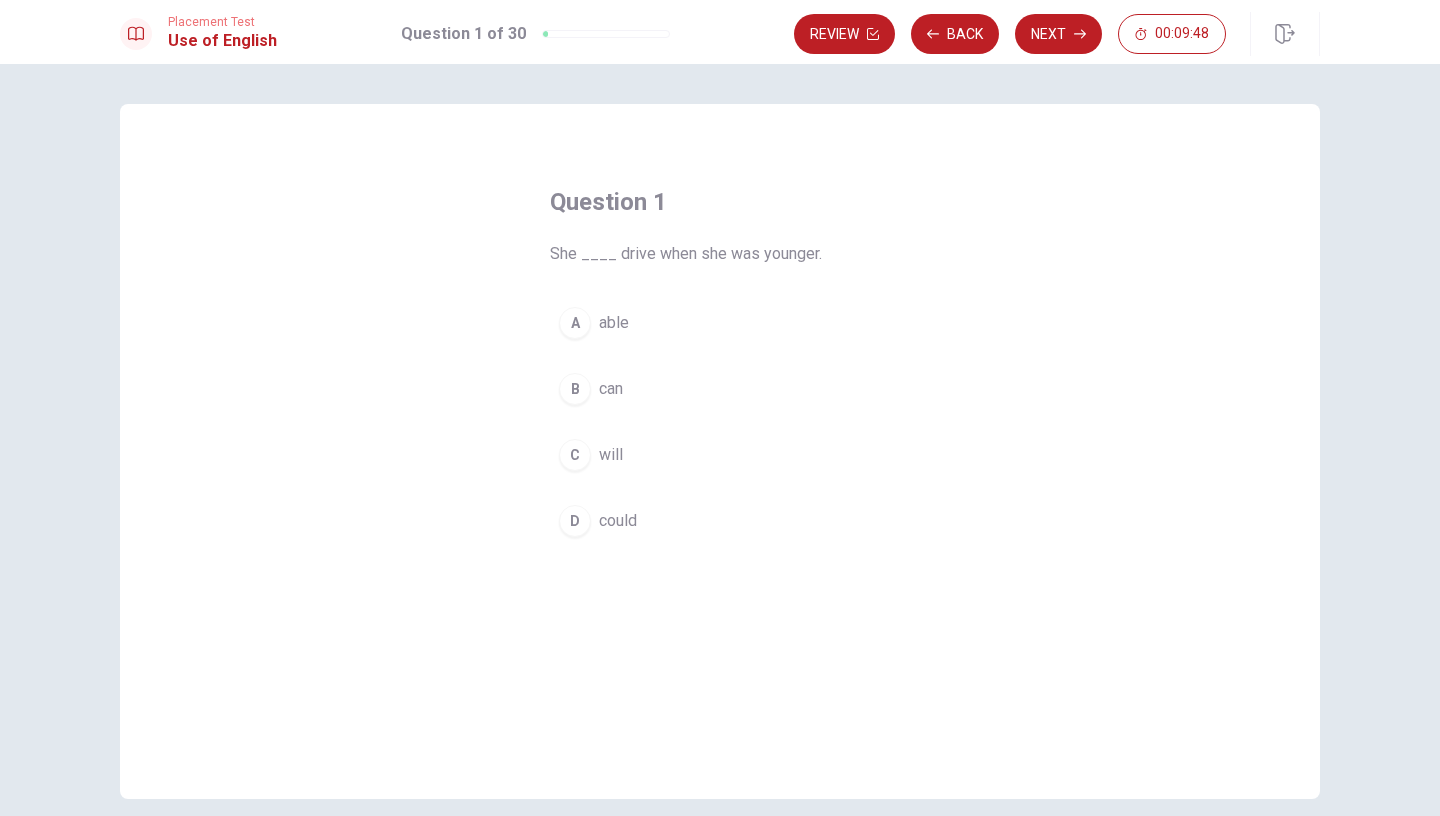 click on "Next" at bounding box center (1058, 34) 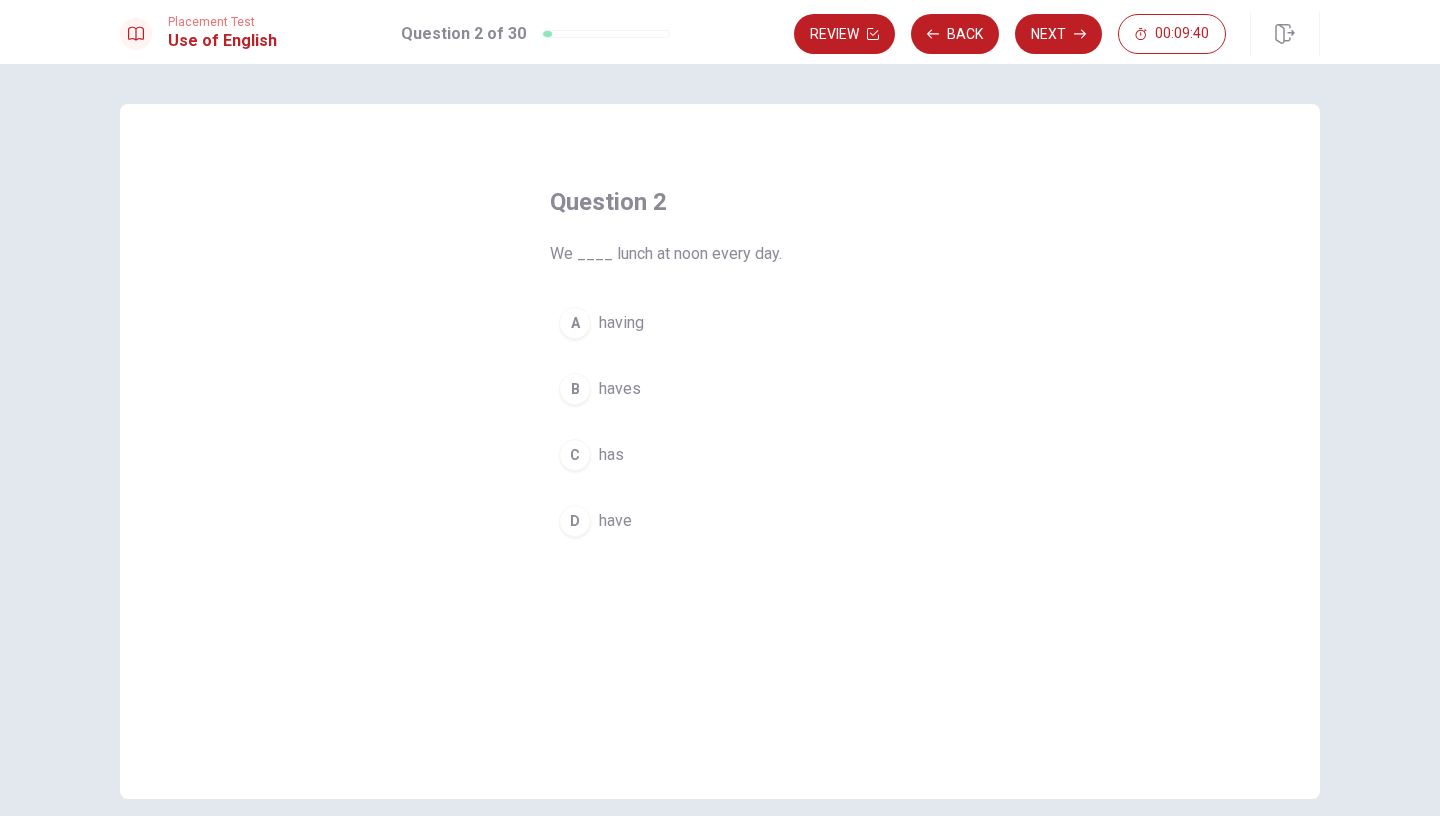 click on "D" at bounding box center [575, 521] 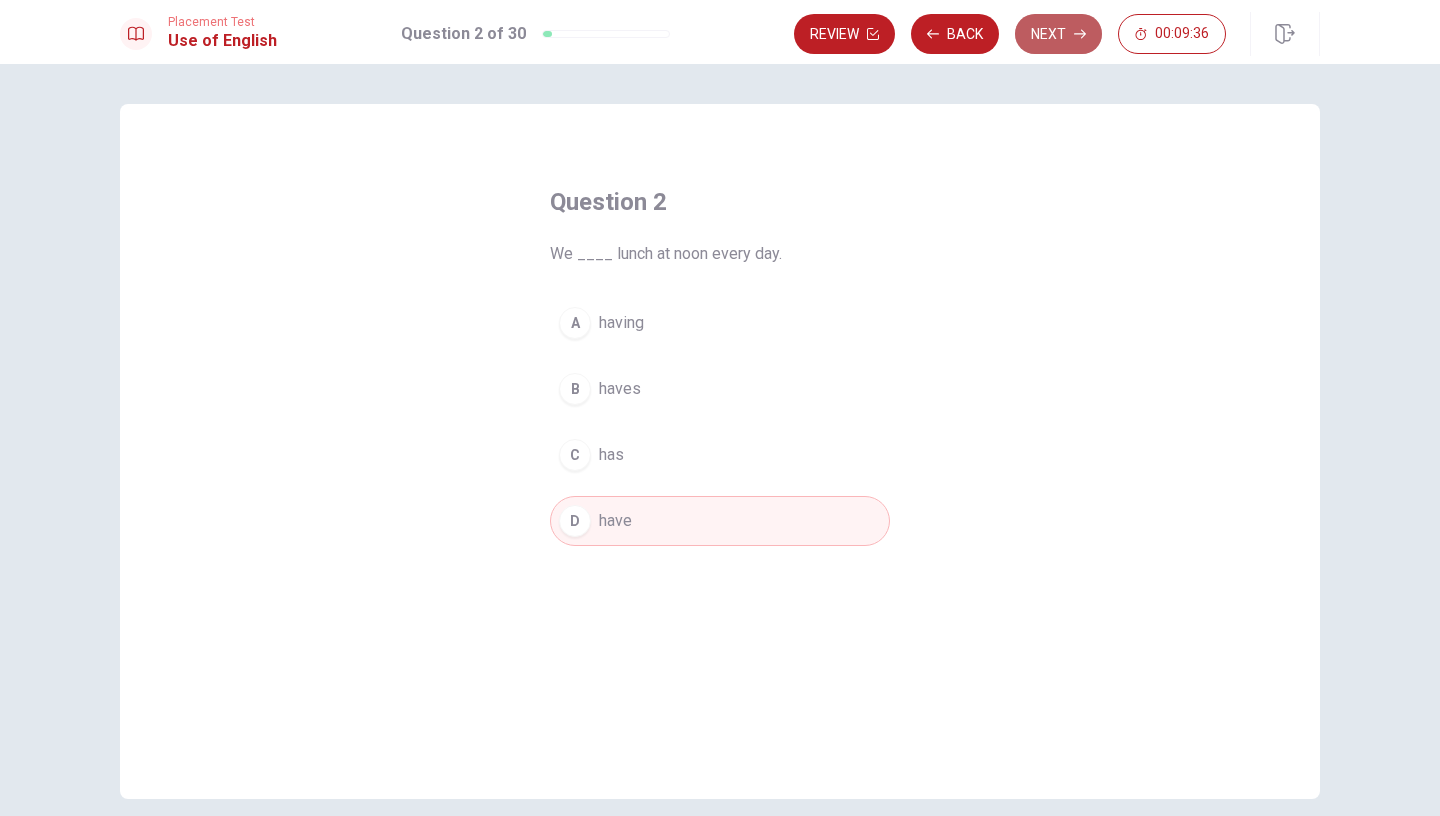 click 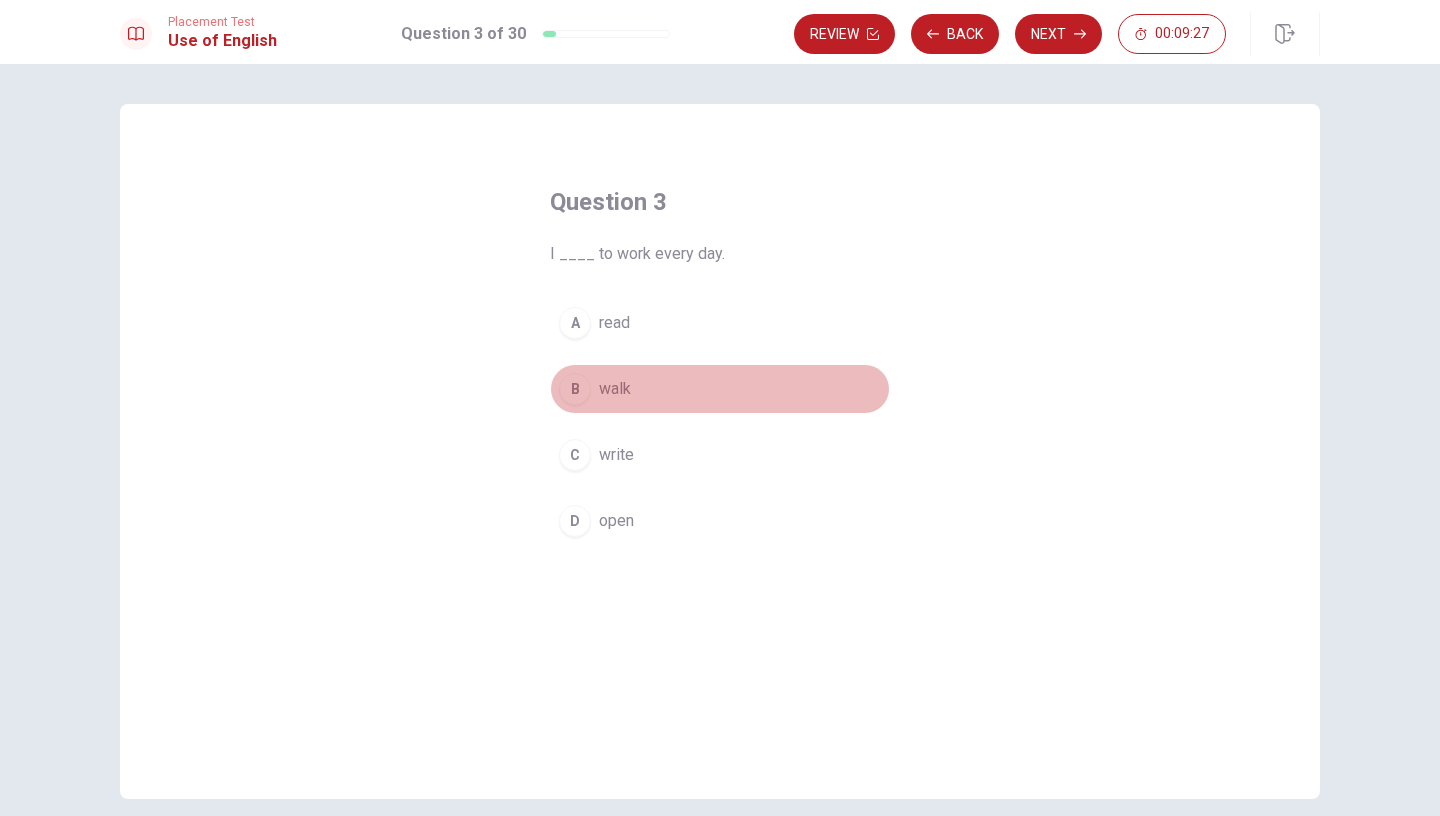 click on "B" at bounding box center [575, 389] 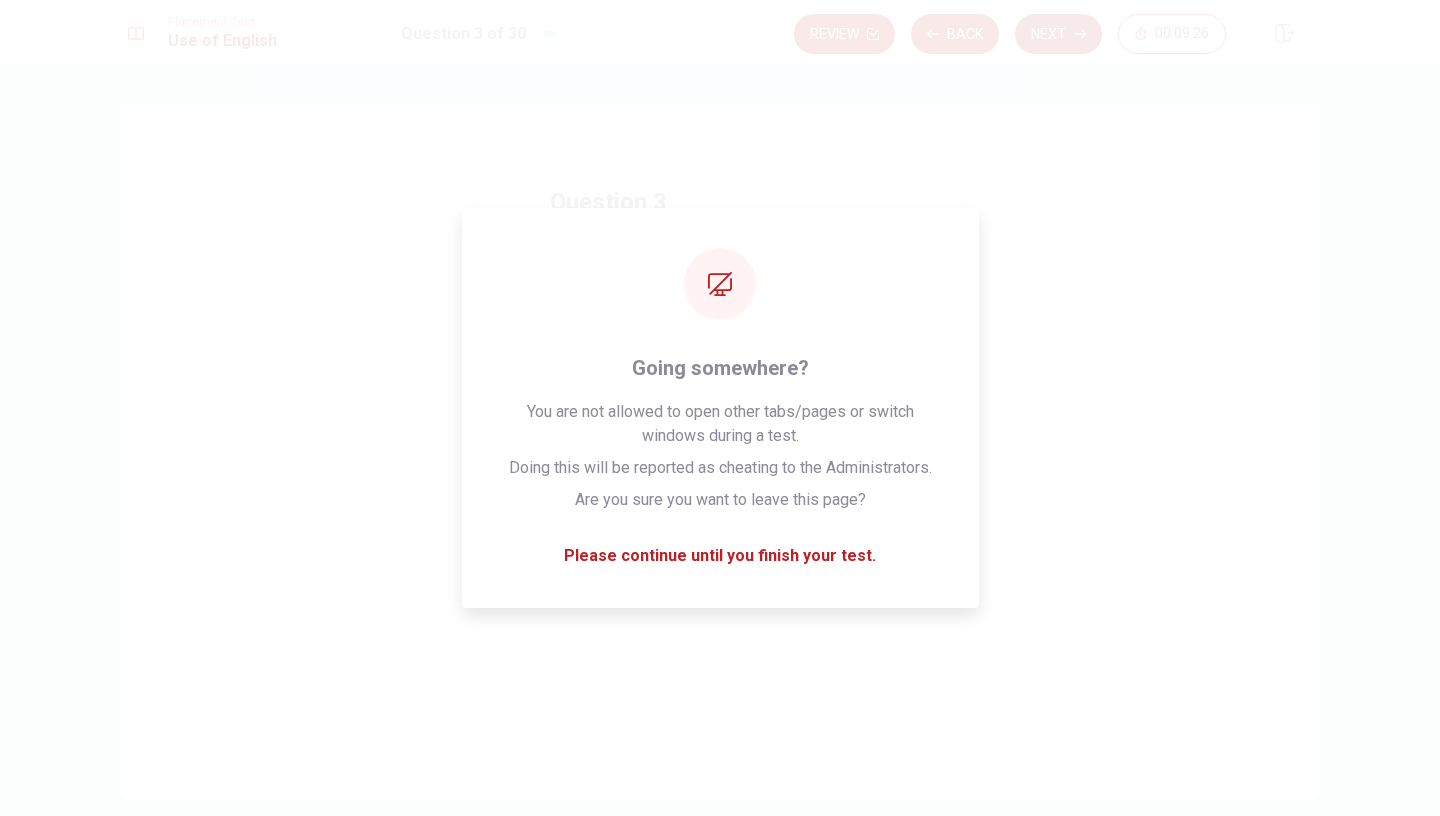 click on "Next" at bounding box center [1058, 34] 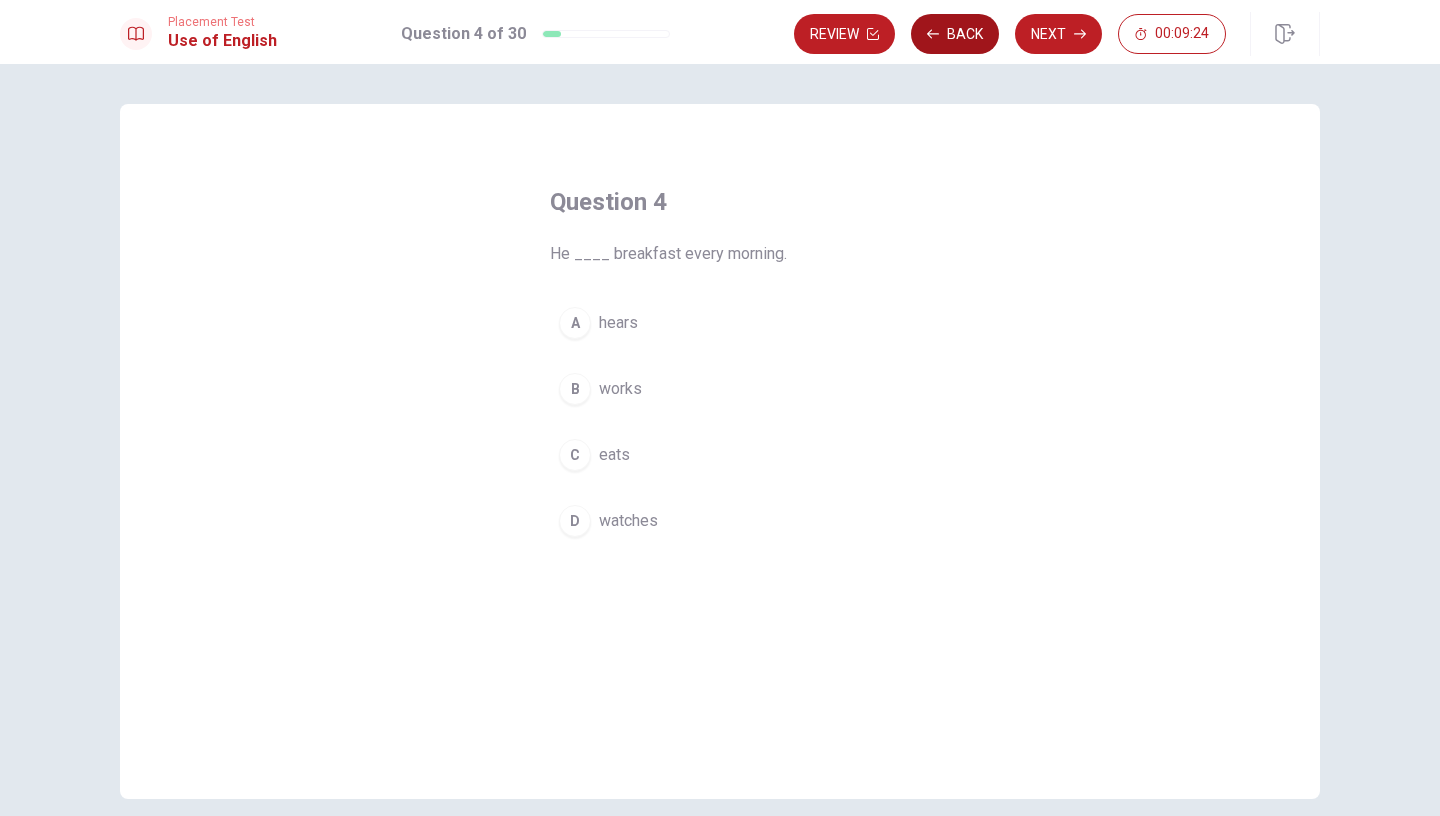 click on "Back" at bounding box center (955, 34) 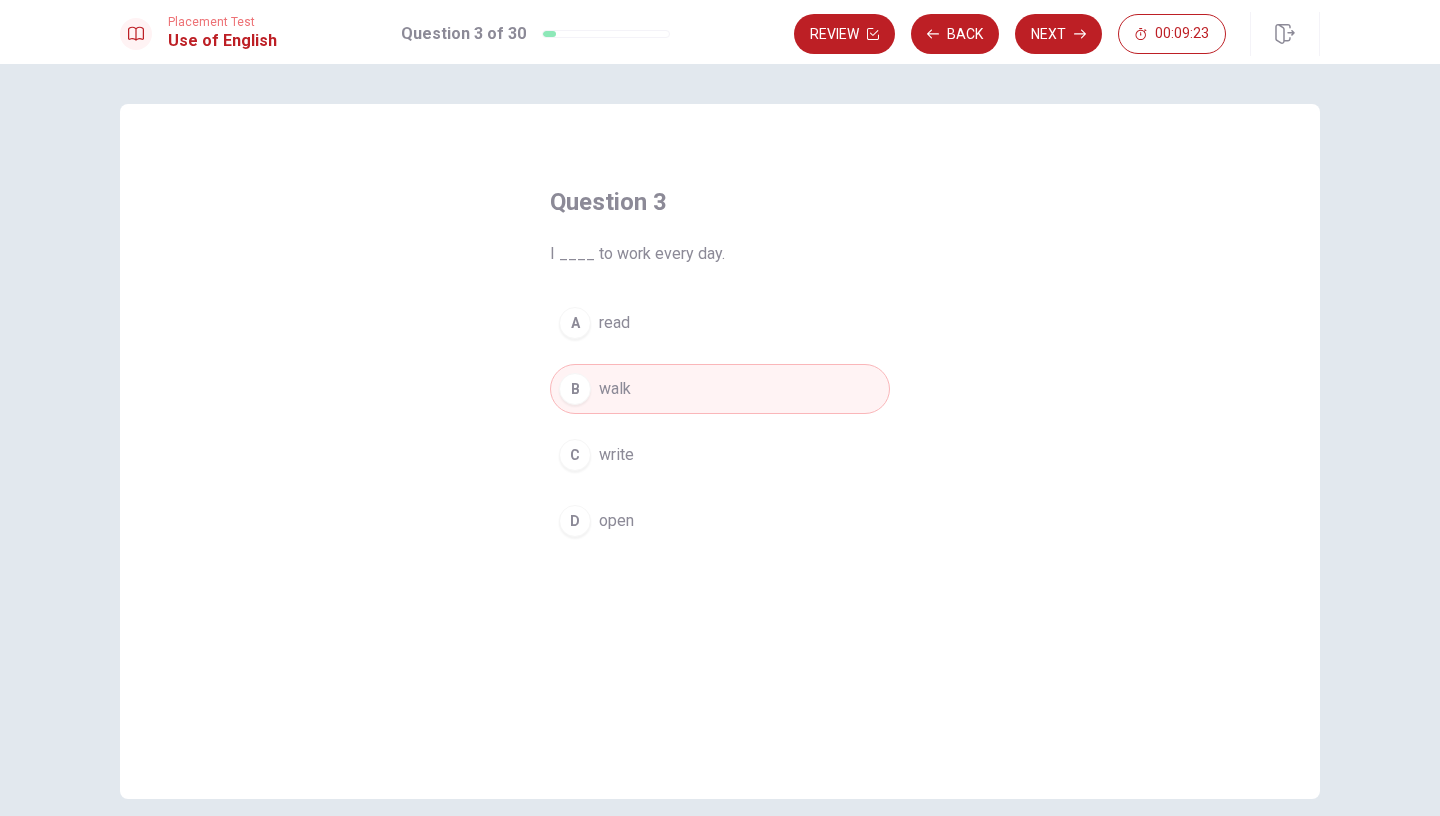 click on "Next" at bounding box center (1058, 34) 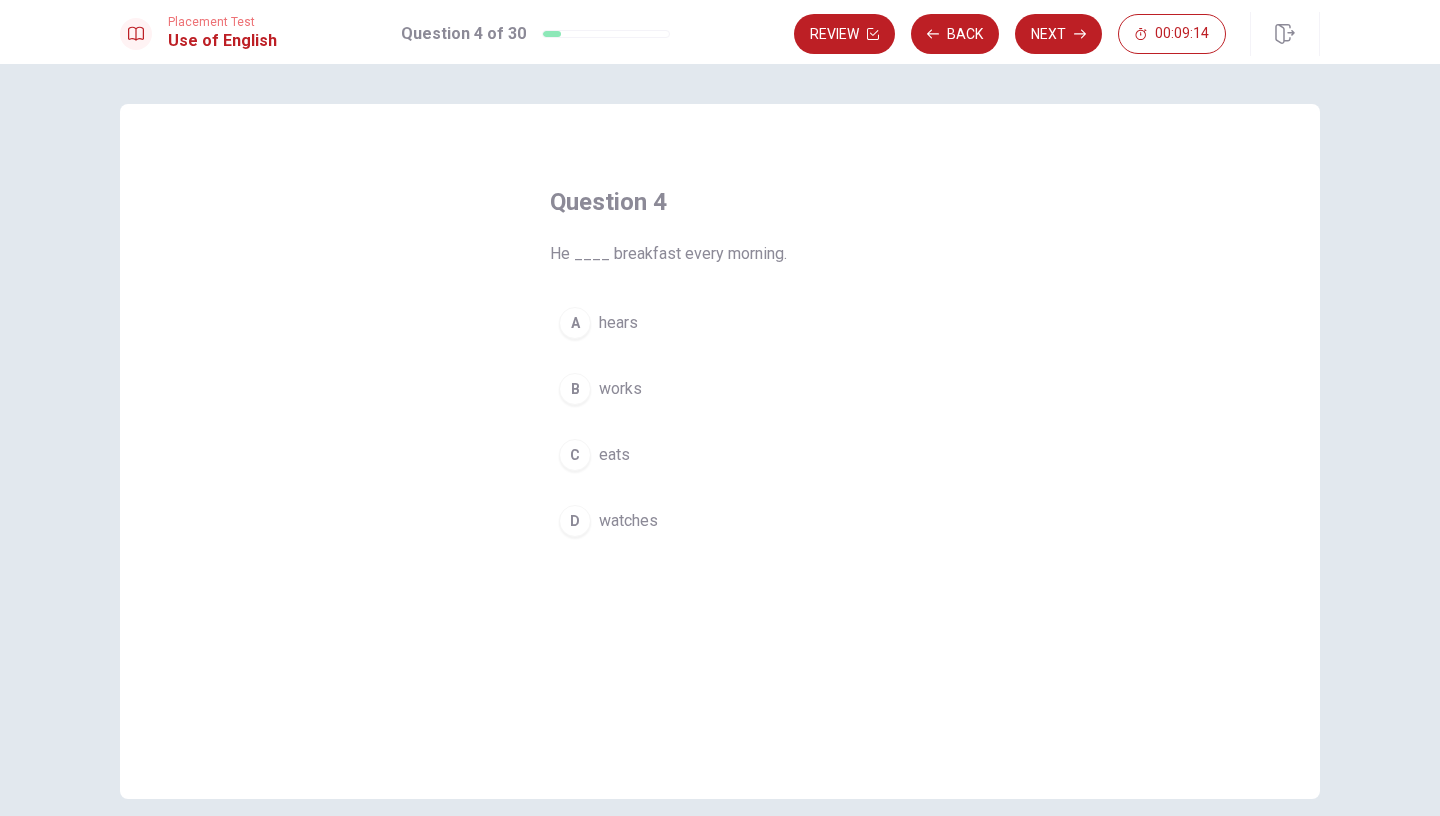 click on "C" at bounding box center (575, 455) 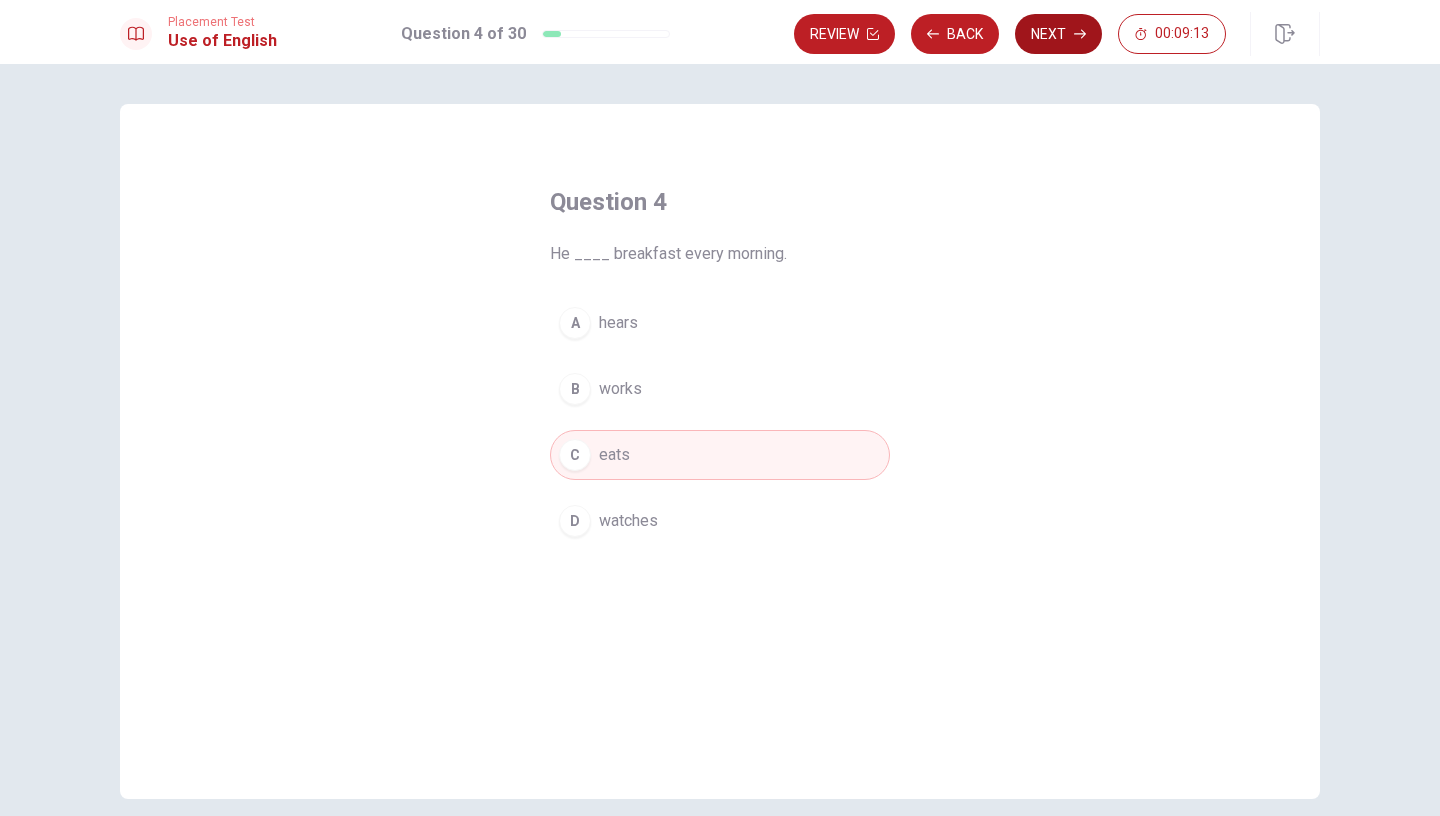 click on "Next" at bounding box center [1058, 34] 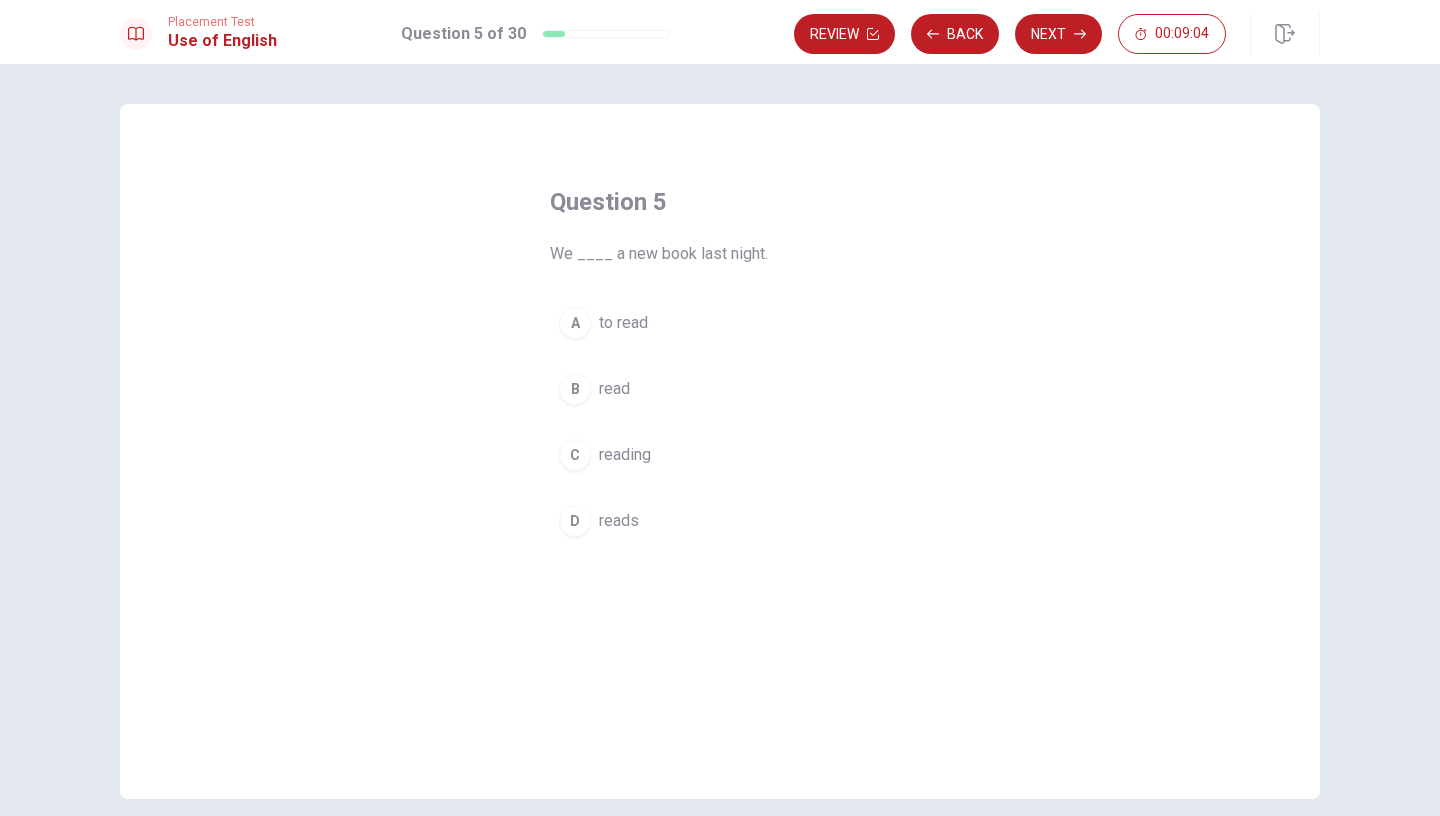 click on "B" at bounding box center (575, 389) 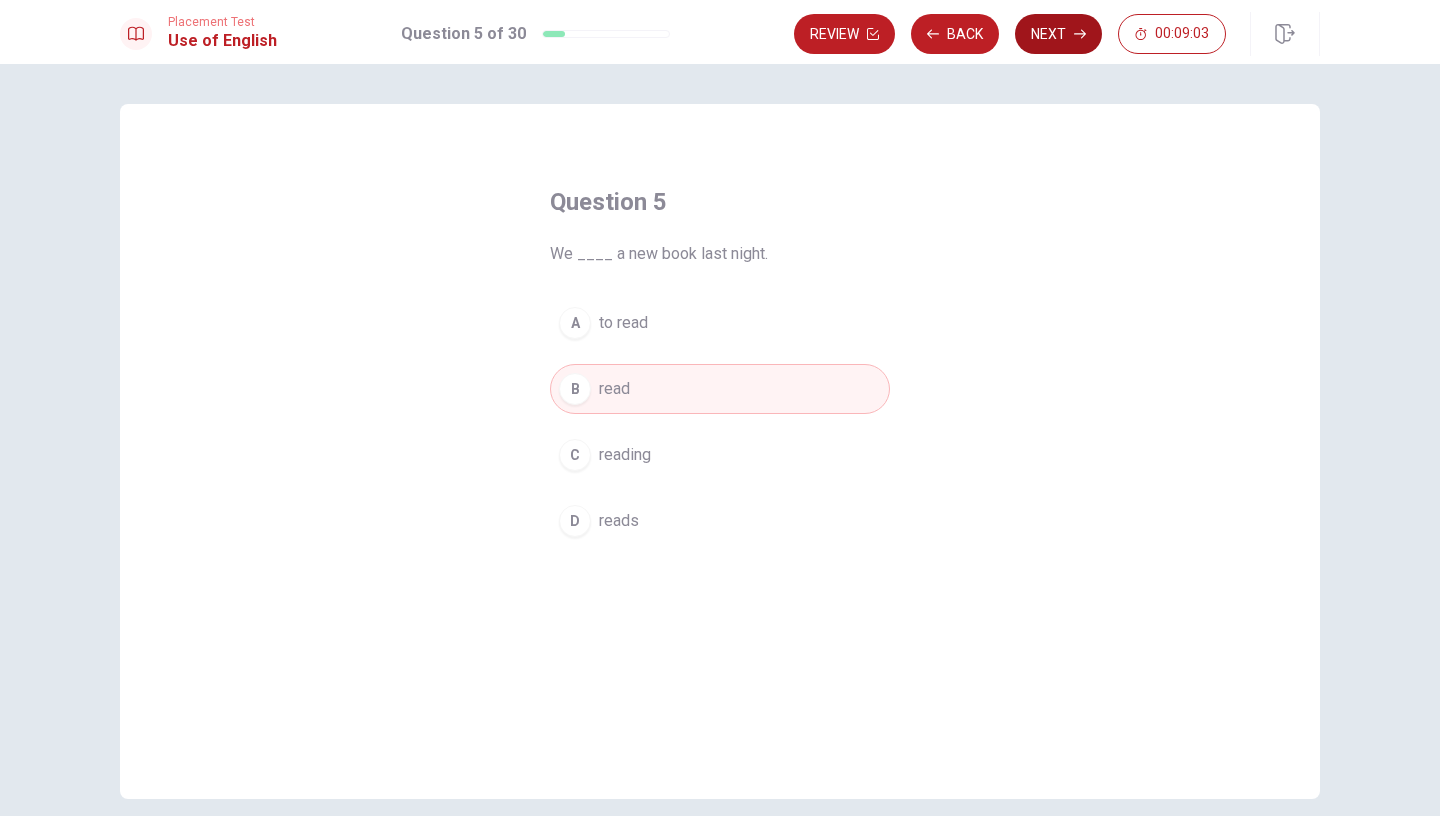 click on "Next" at bounding box center (1058, 34) 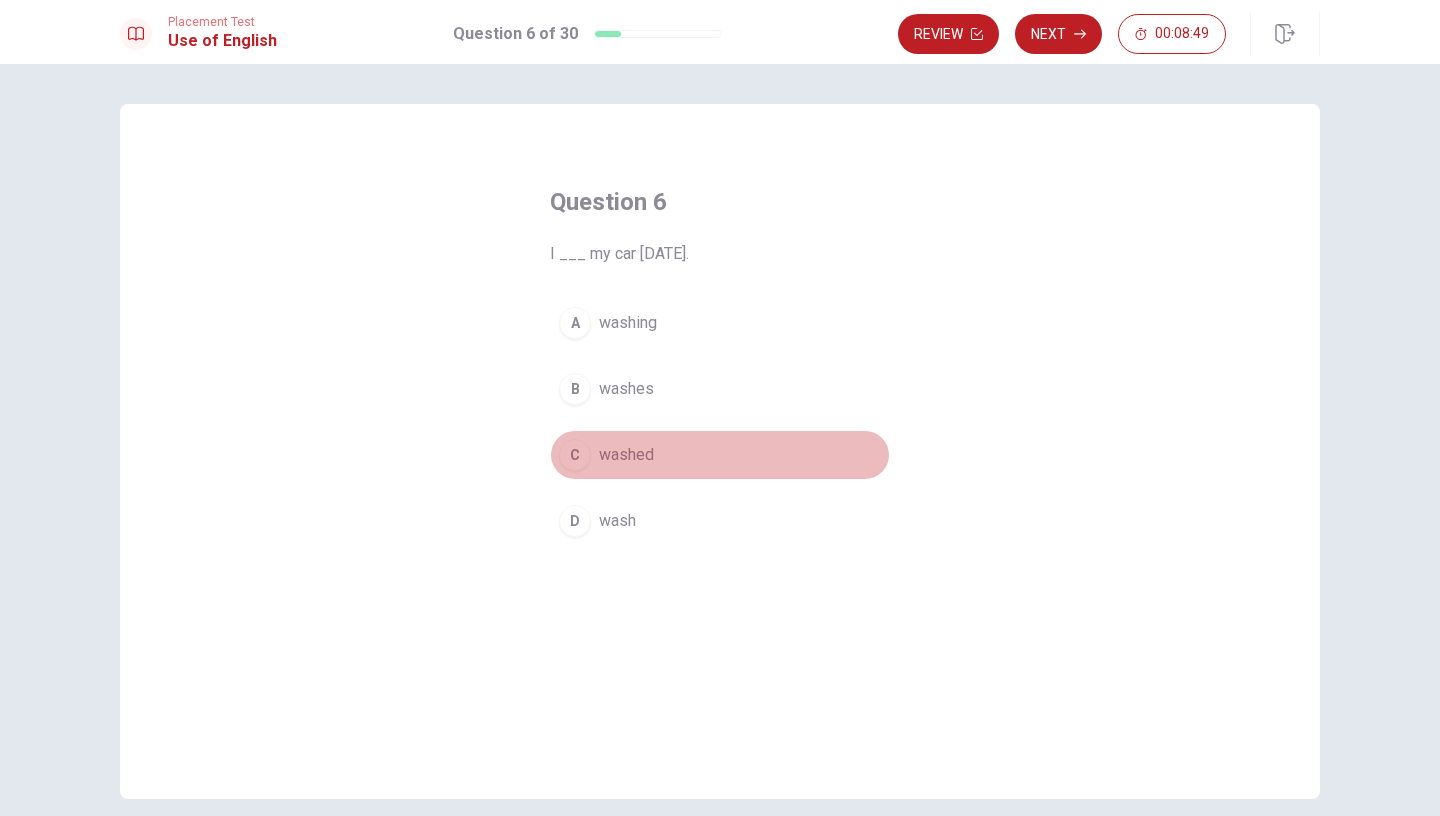 click on "C" at bounding box center (575, 455) 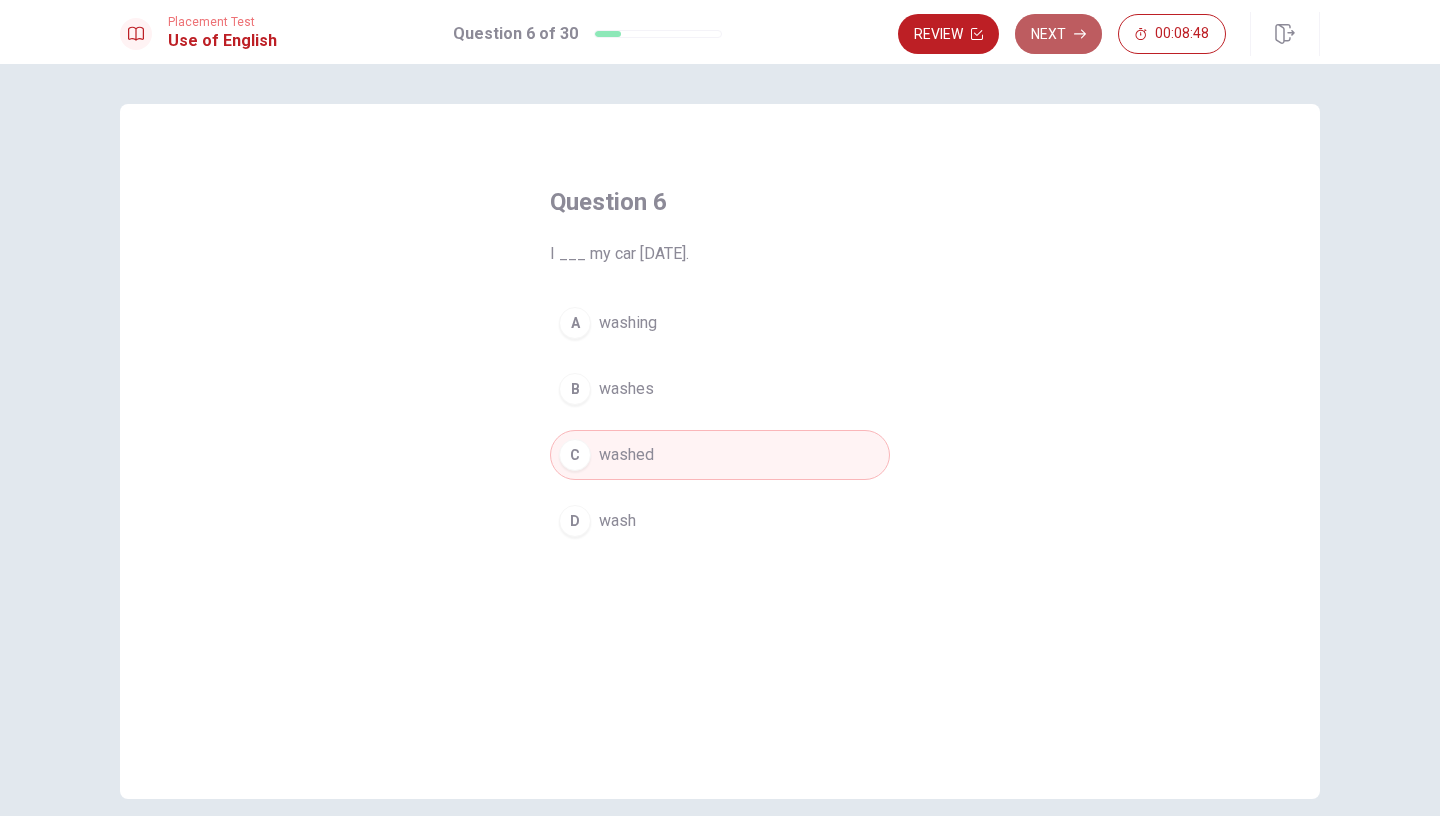 click on "Next" at bounding box center [1058, 34] 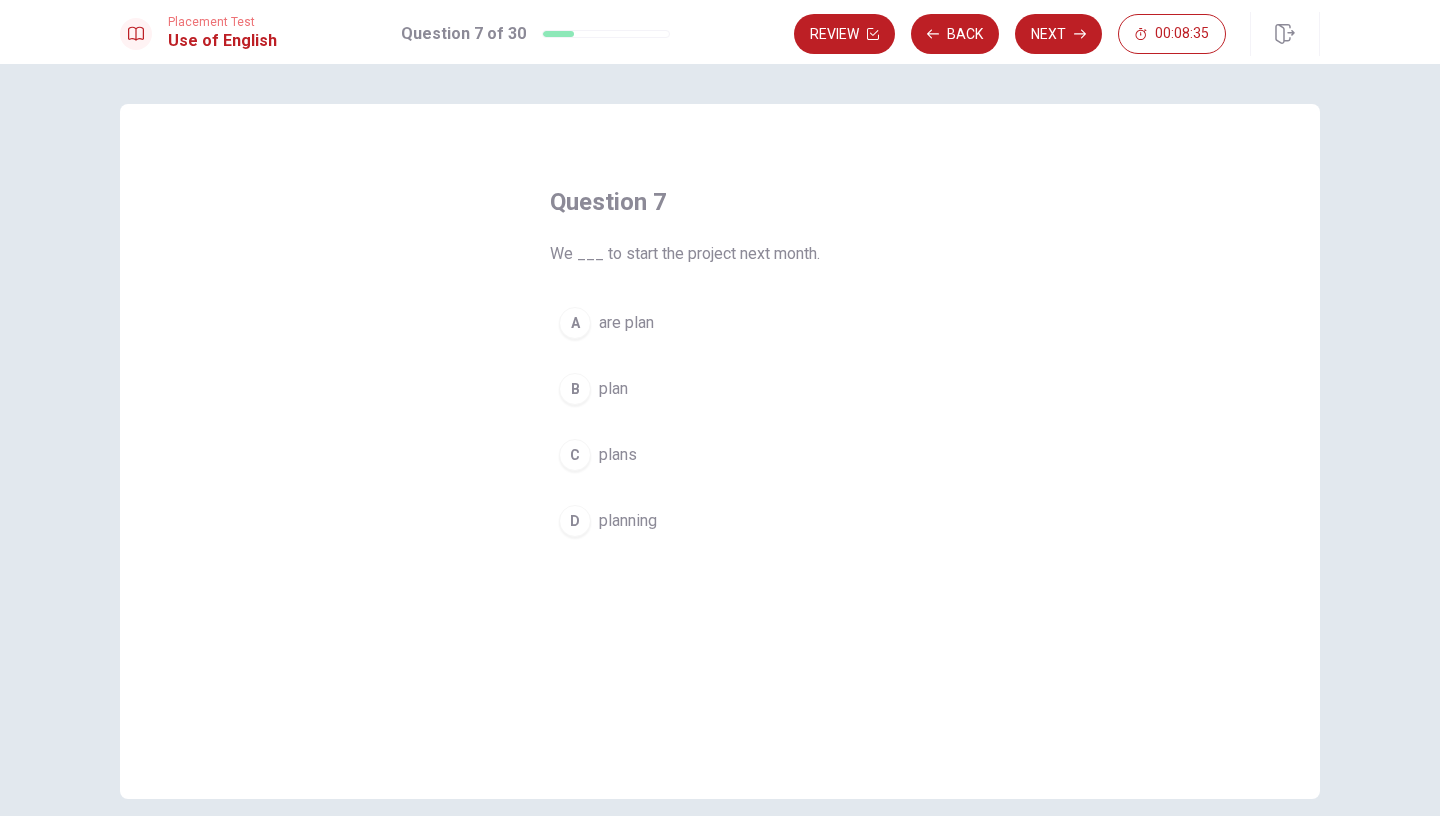 click on "B" at bounding box center (575, 389) 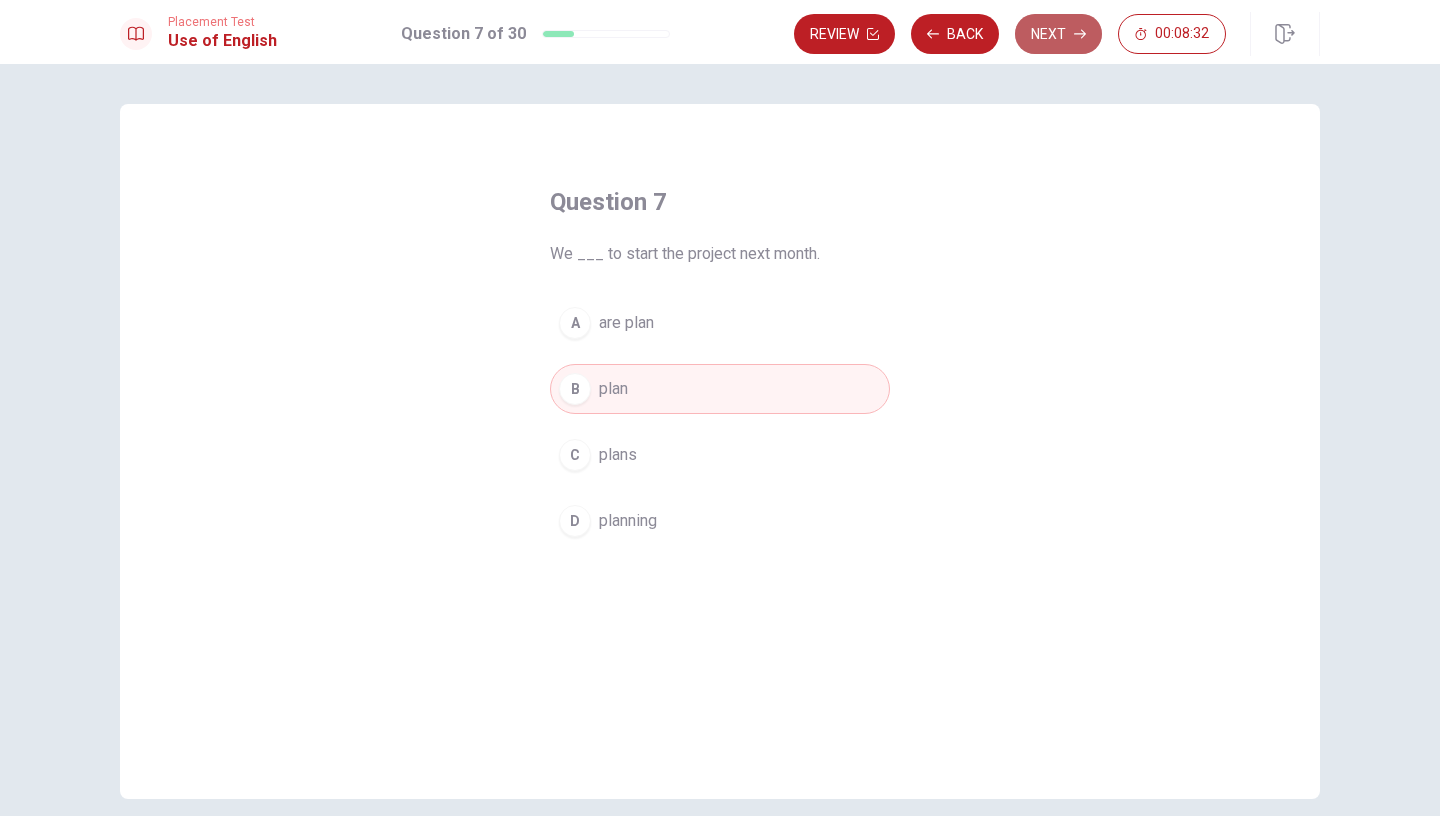 click on "Next" at bounding box center (1058, 34) 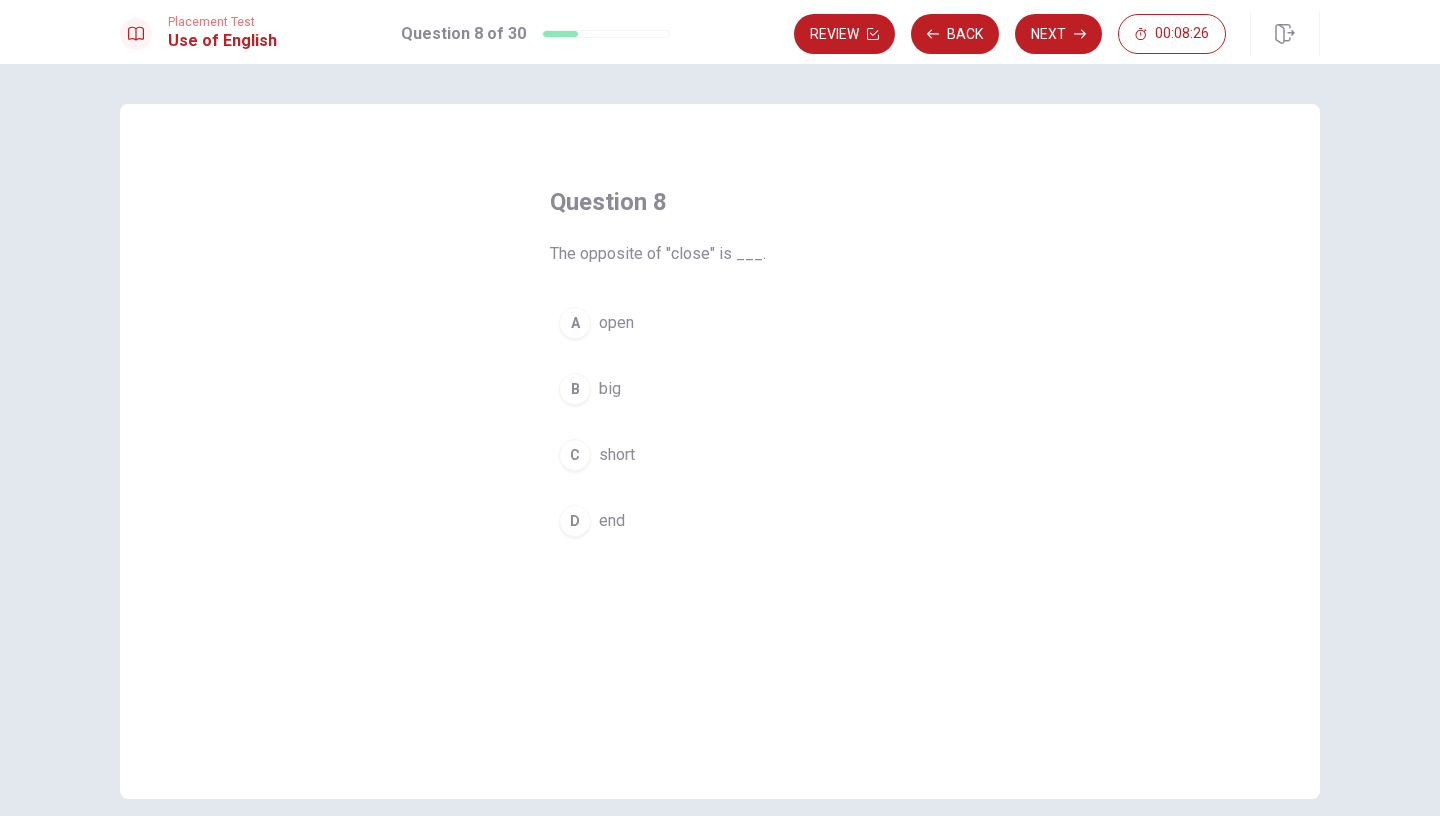 click on "A" at bounding box center [575, 323] 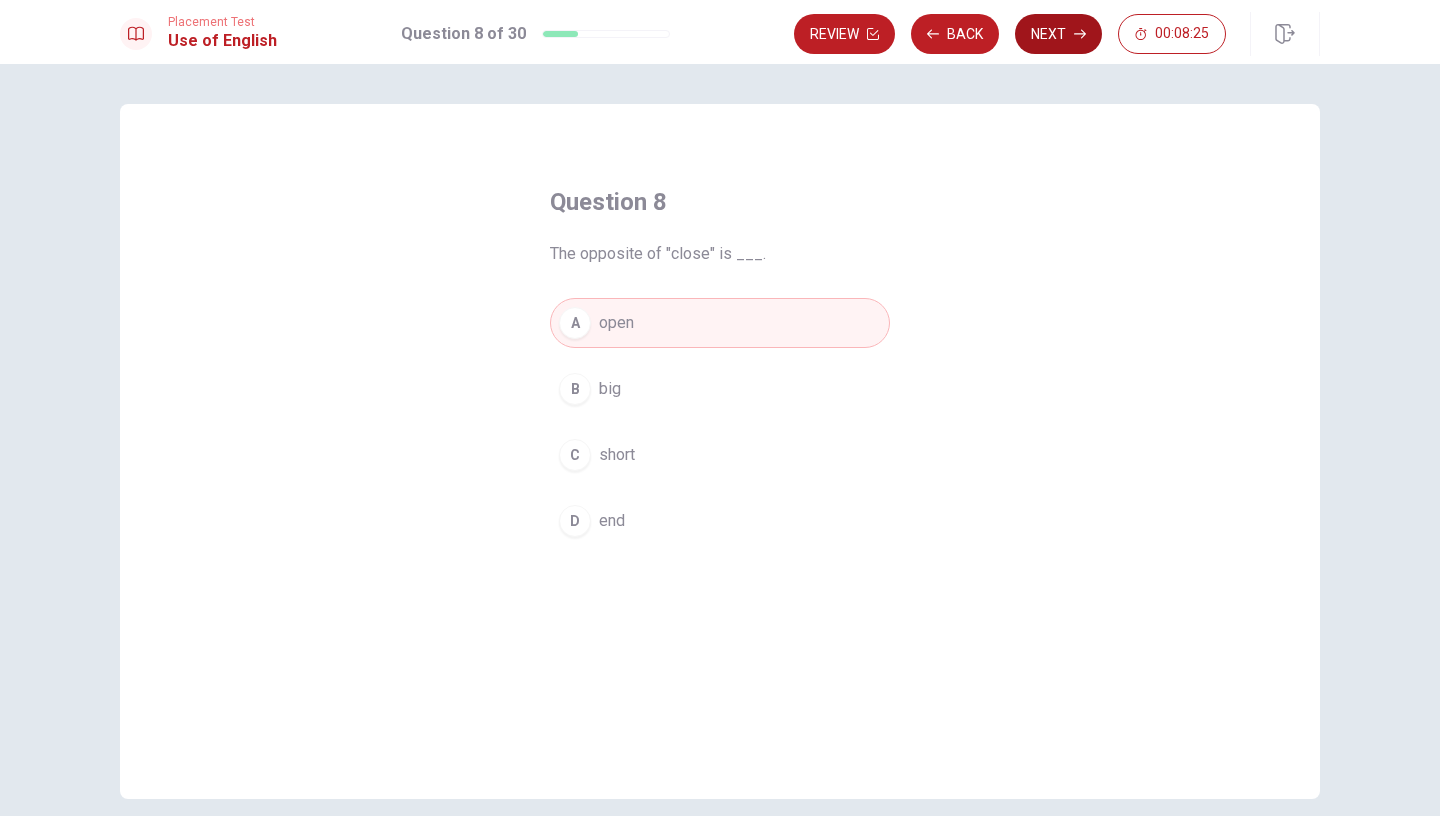 click on "Next" at bounding box center [1058, 34] 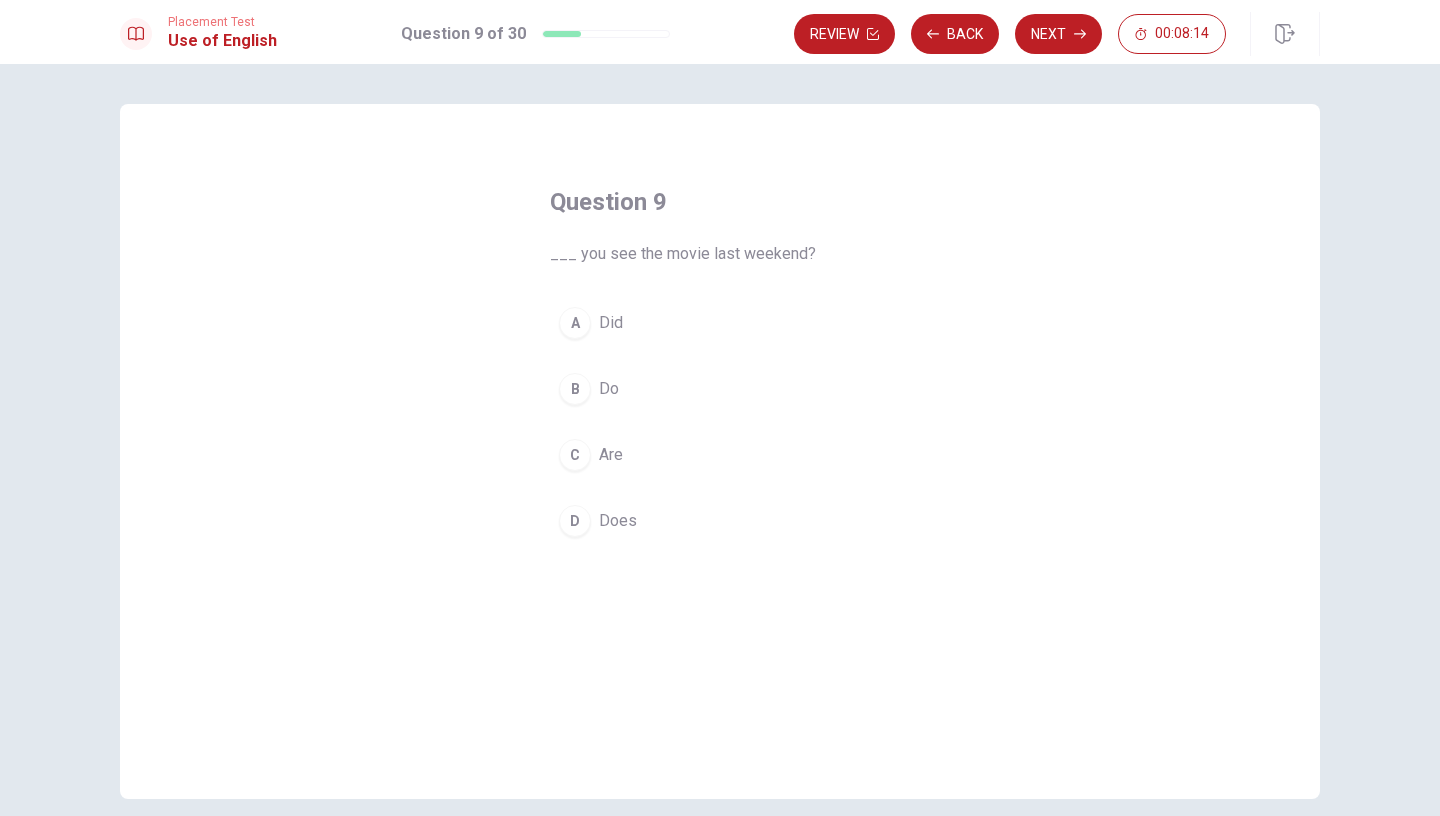 click on "A Did" at bounding box center [720, 323] 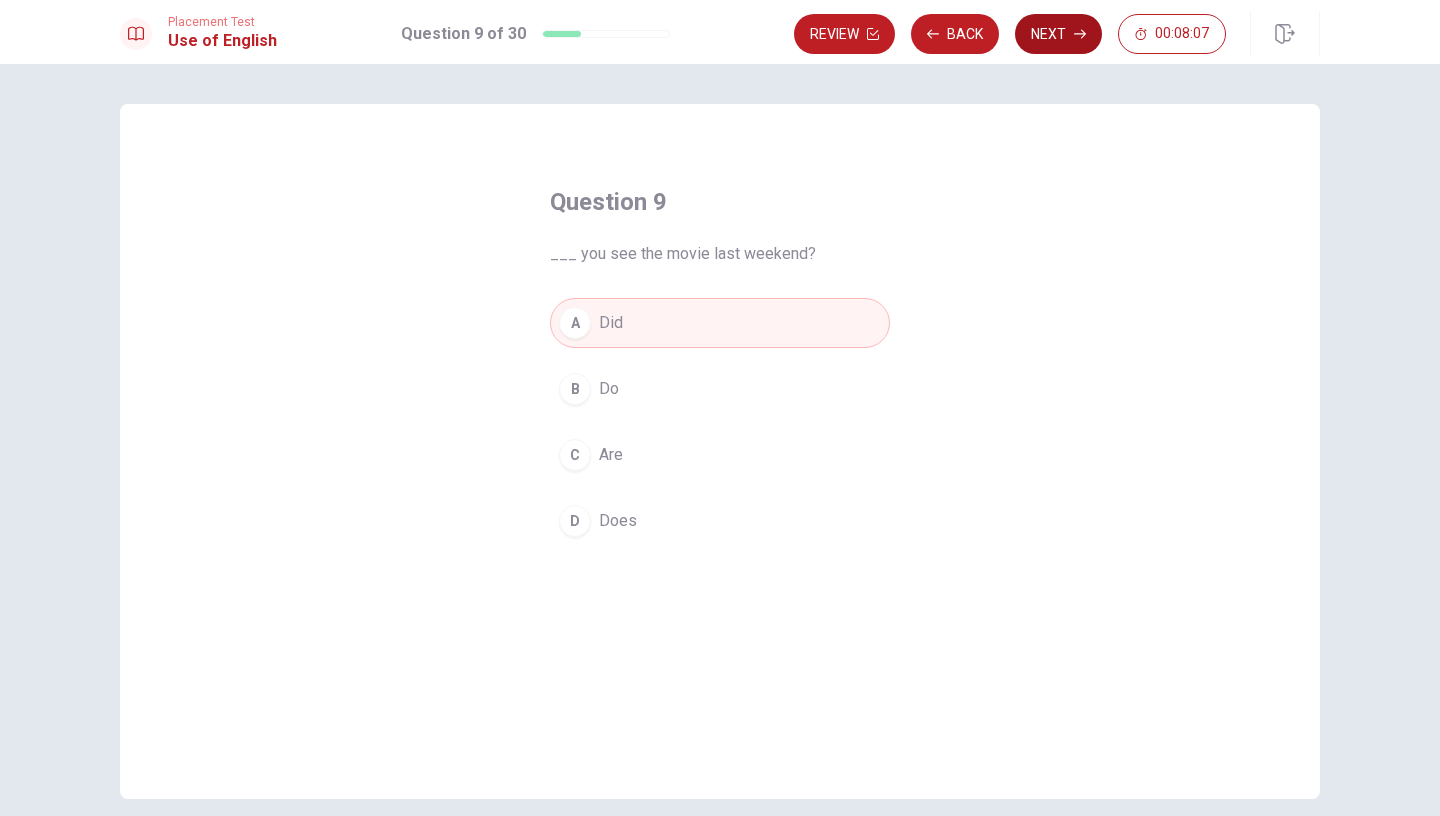click on "Next" at bounding box center [1058, 34] 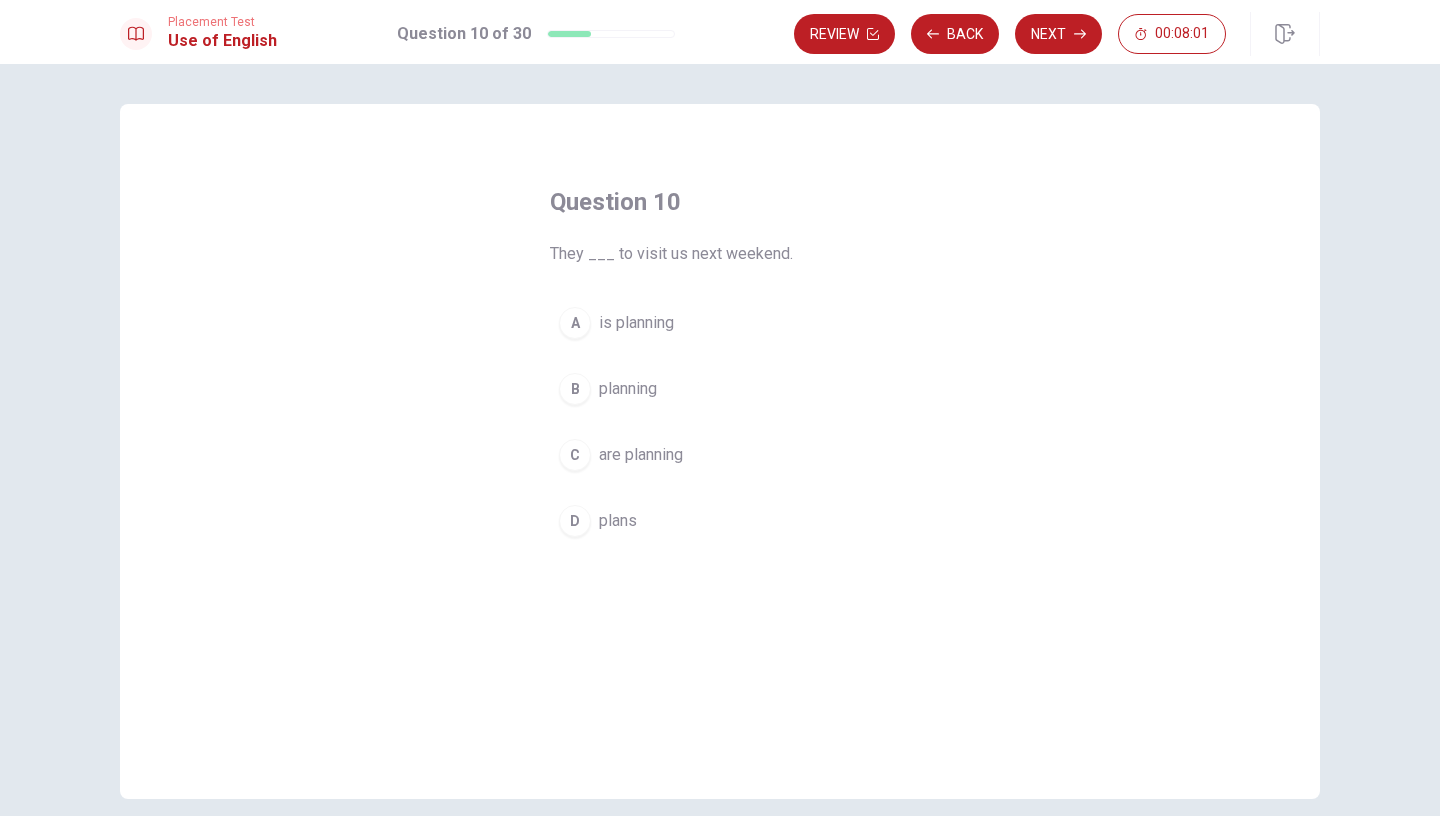 click on "C" at bounding box center [575, 455] 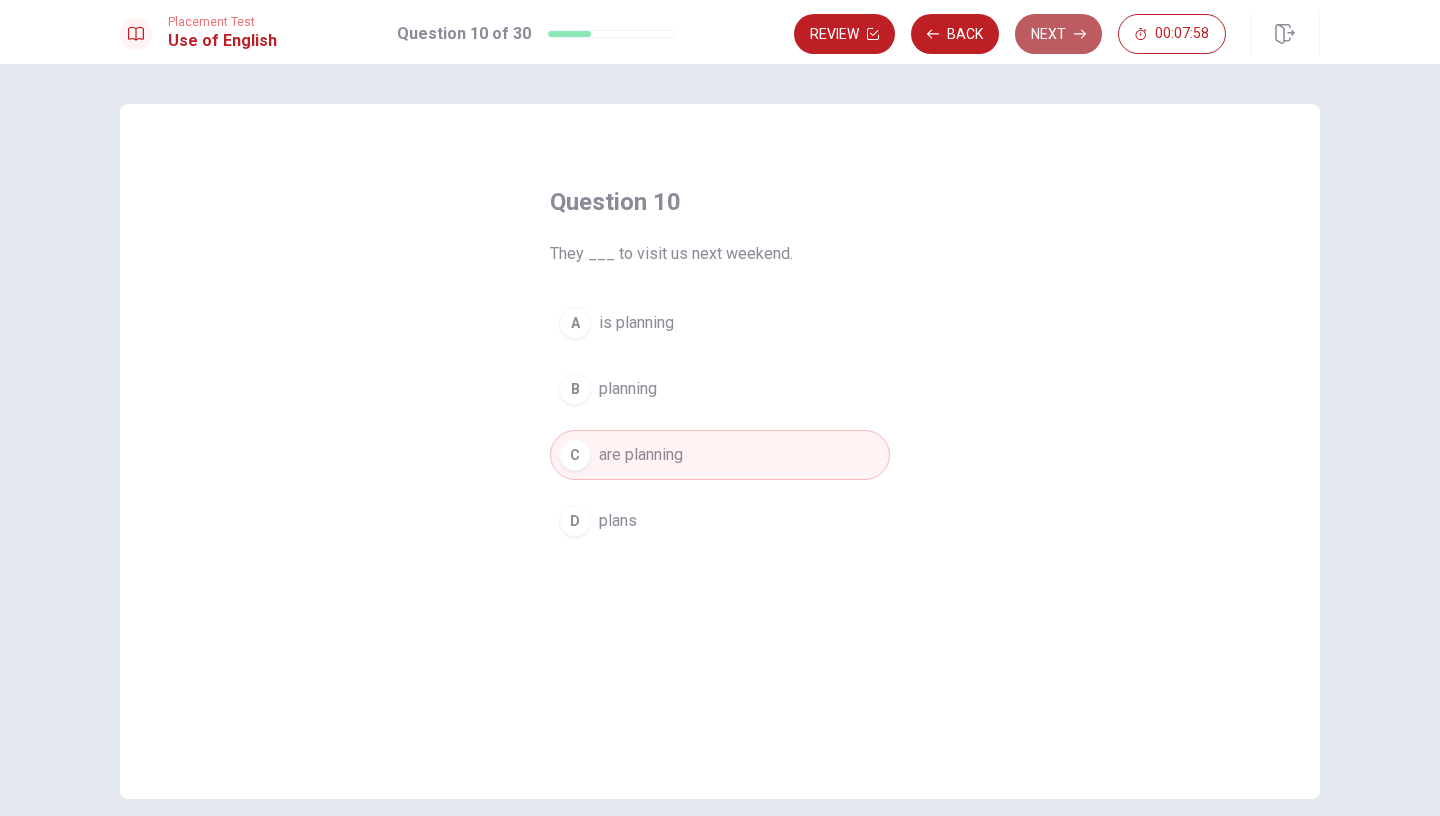 click on "Next" at bounding box center (1058, 34) 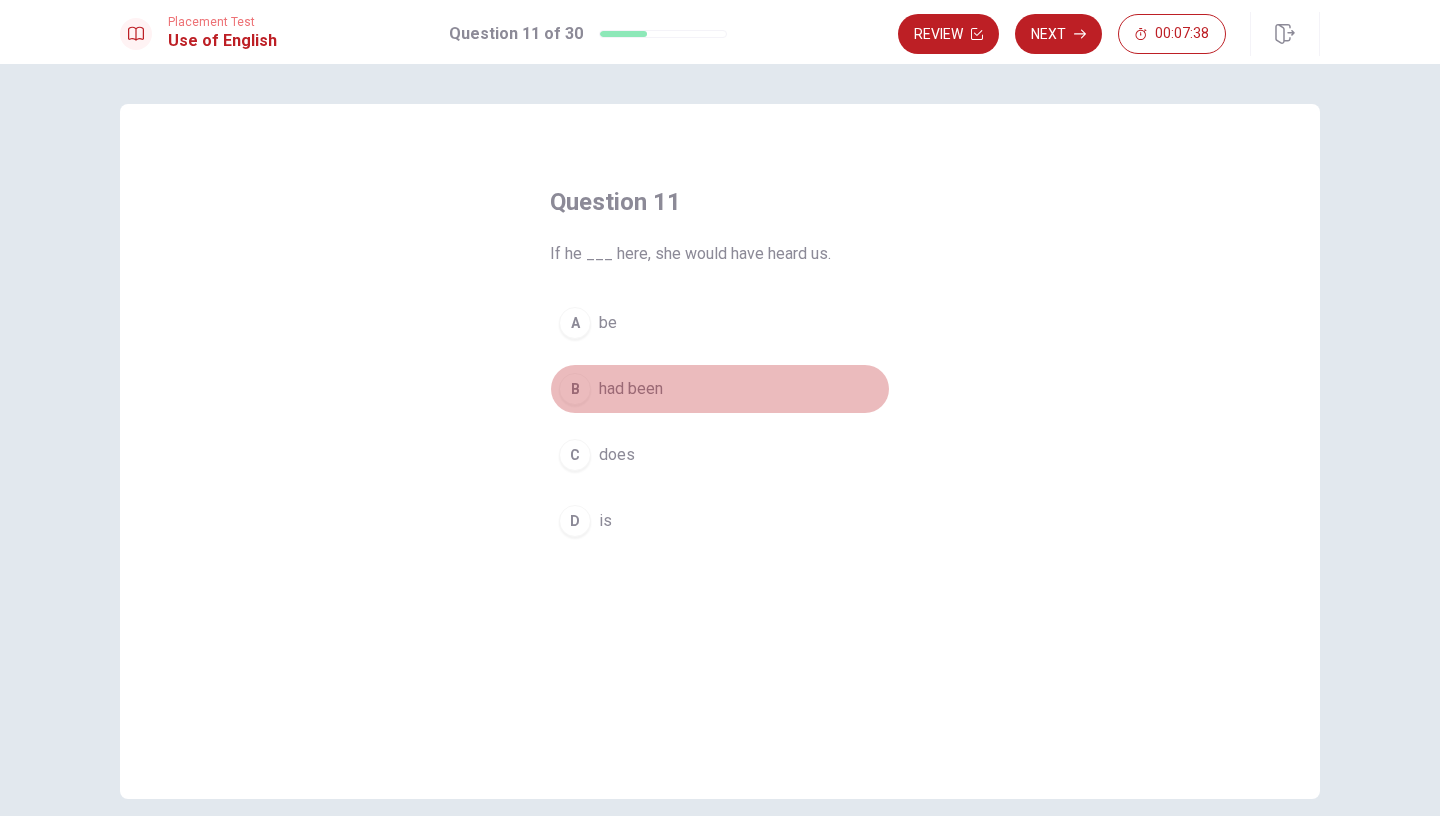 click on "B" at bounding box center (575, 389) 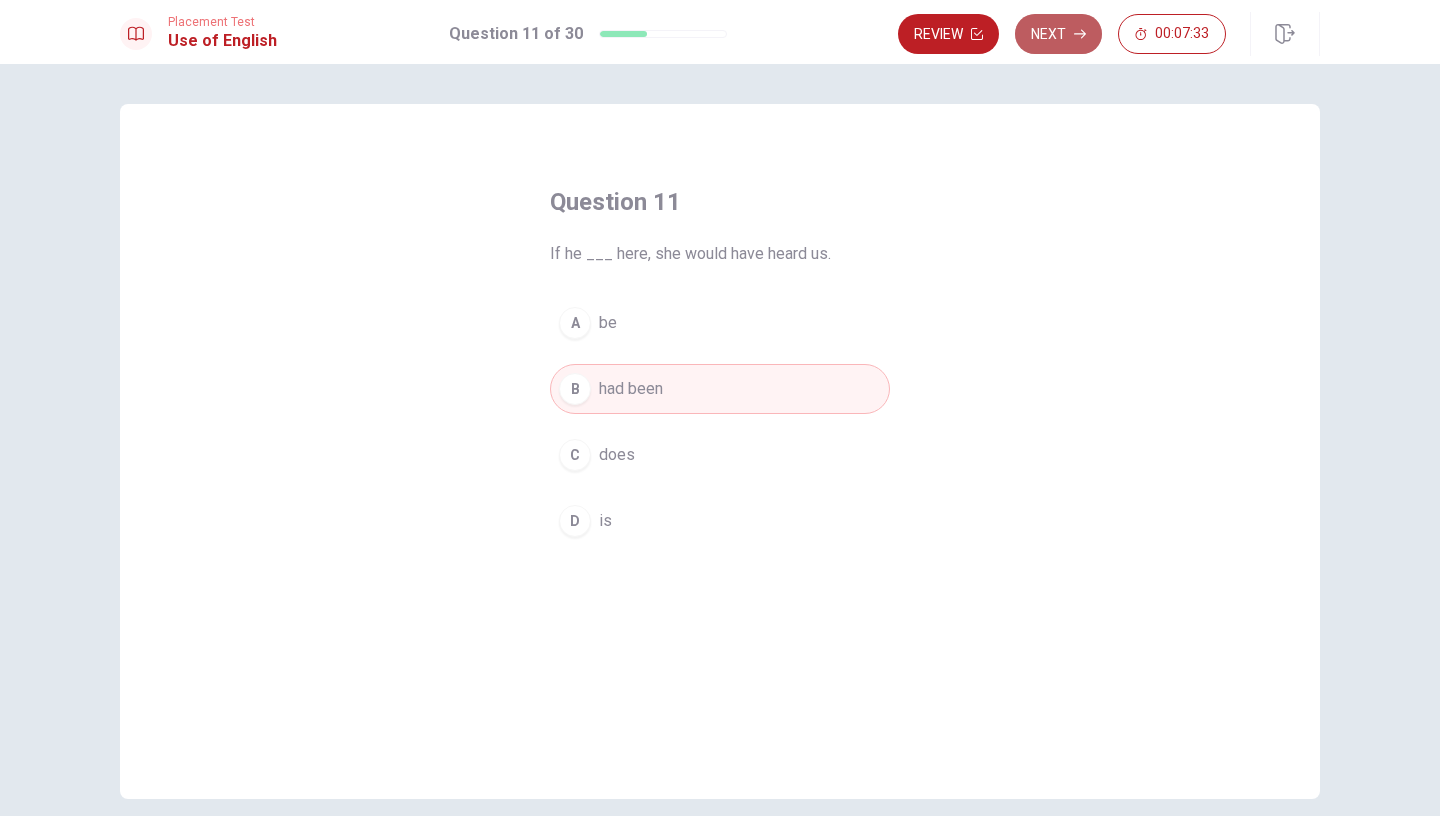 click on "Next" at bounding box center (1058, 34) 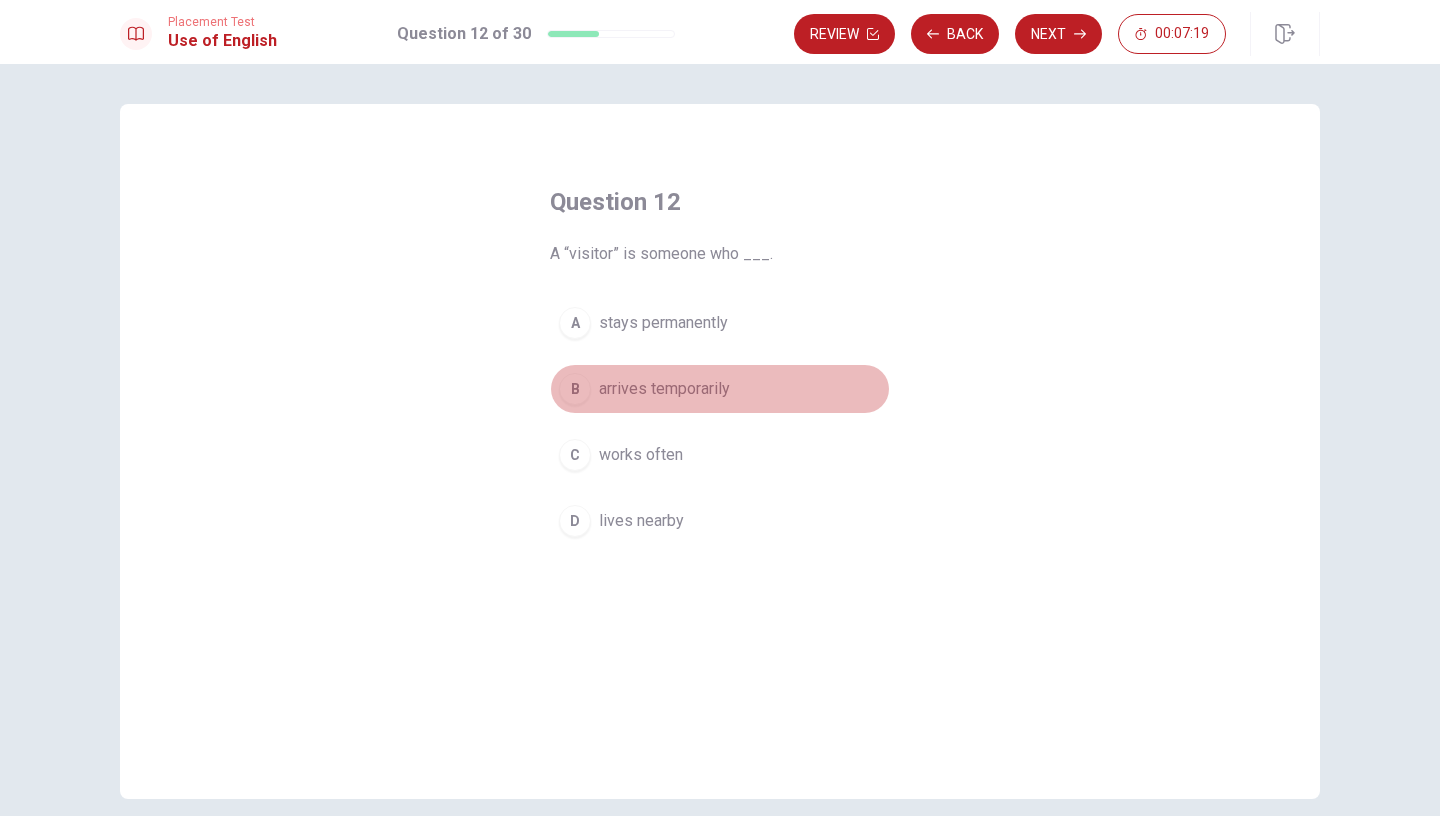 click on "B" at bounding box center (575, 389) 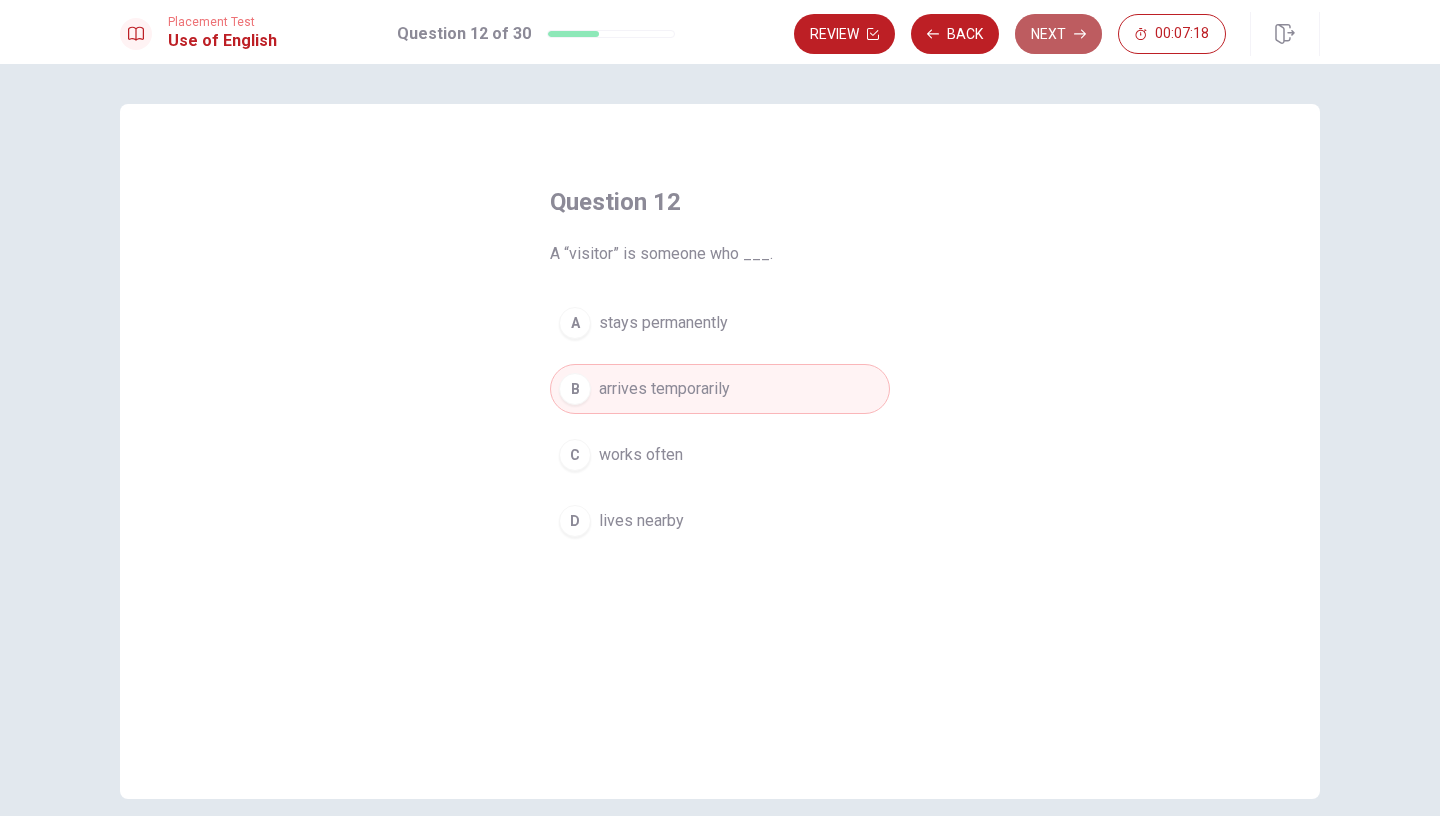 click on "Next" at bounding box center [1058, 34] 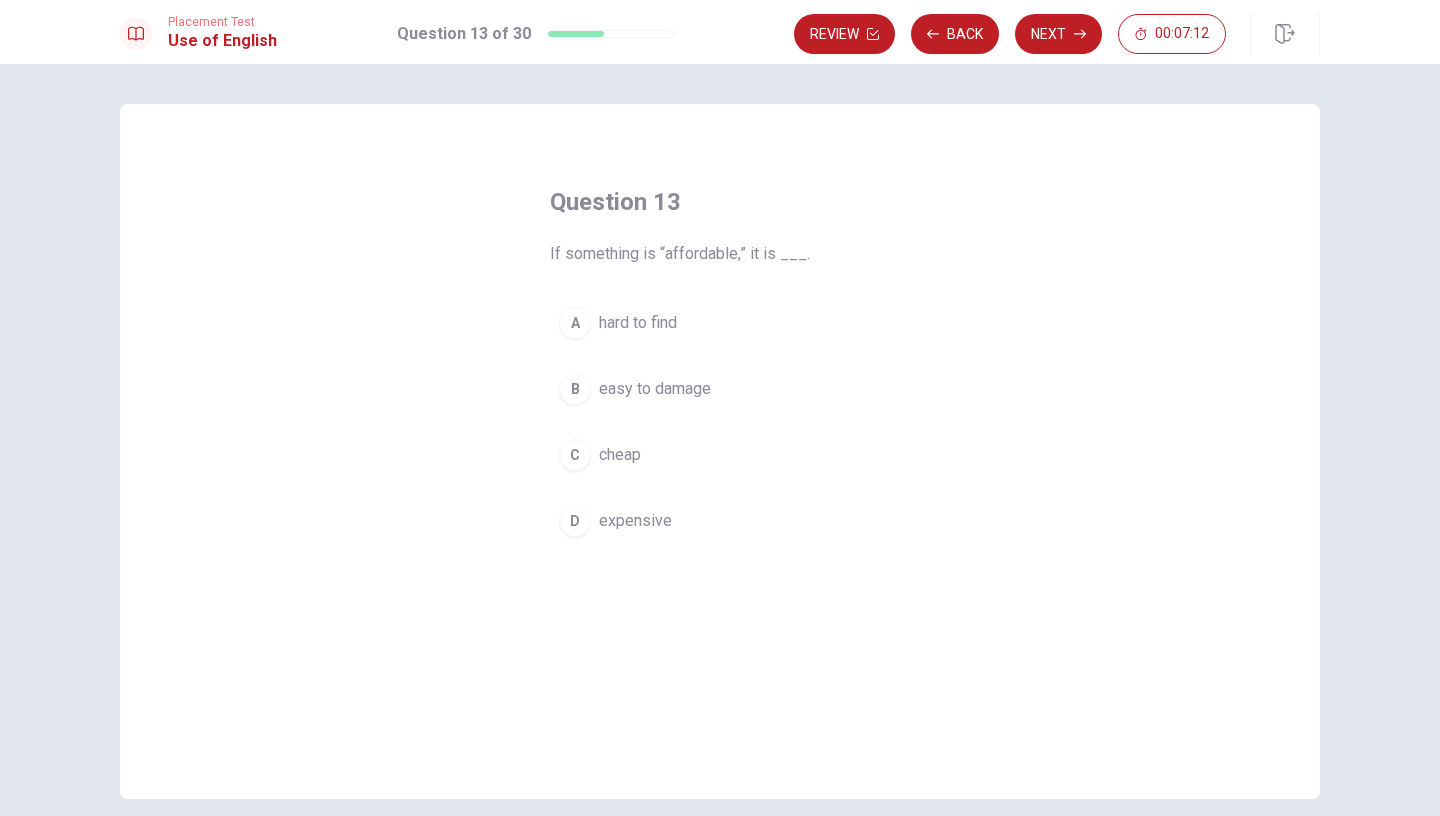 click on "C" at bounding box center [575, 455] 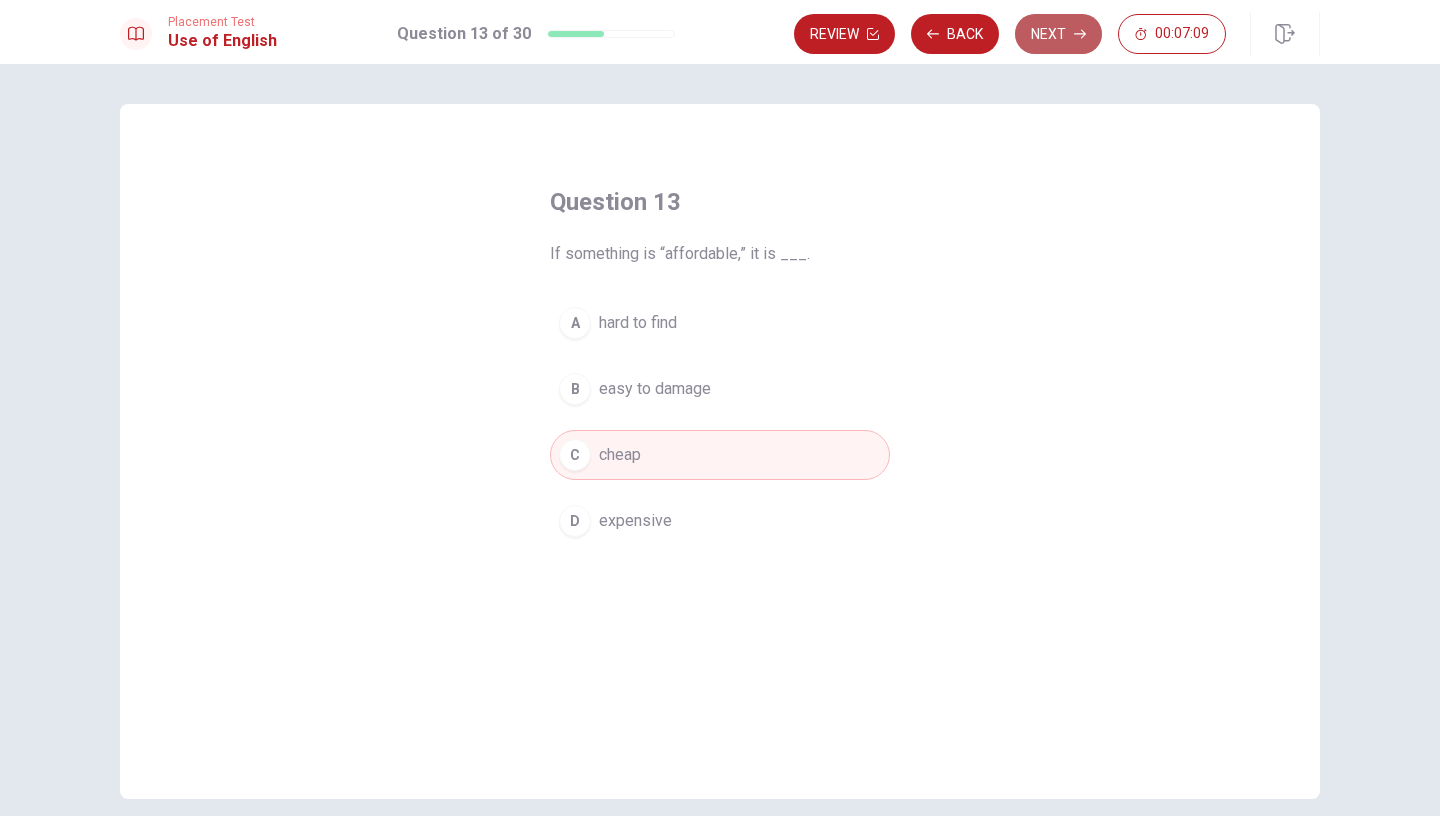 click on "Next" at bounding box center [1058, 34] 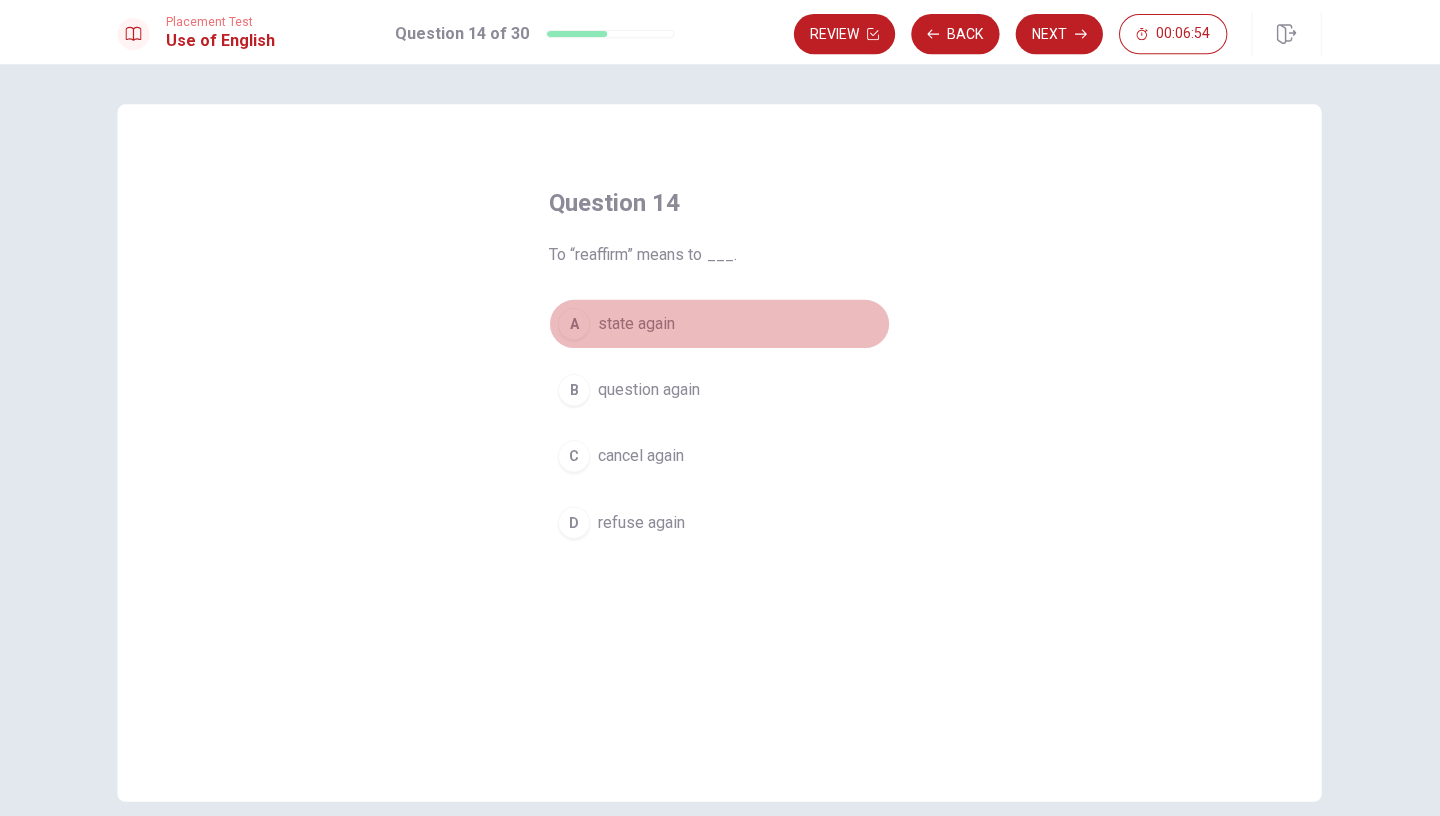 click on "A" at bounding box center [575, 323] 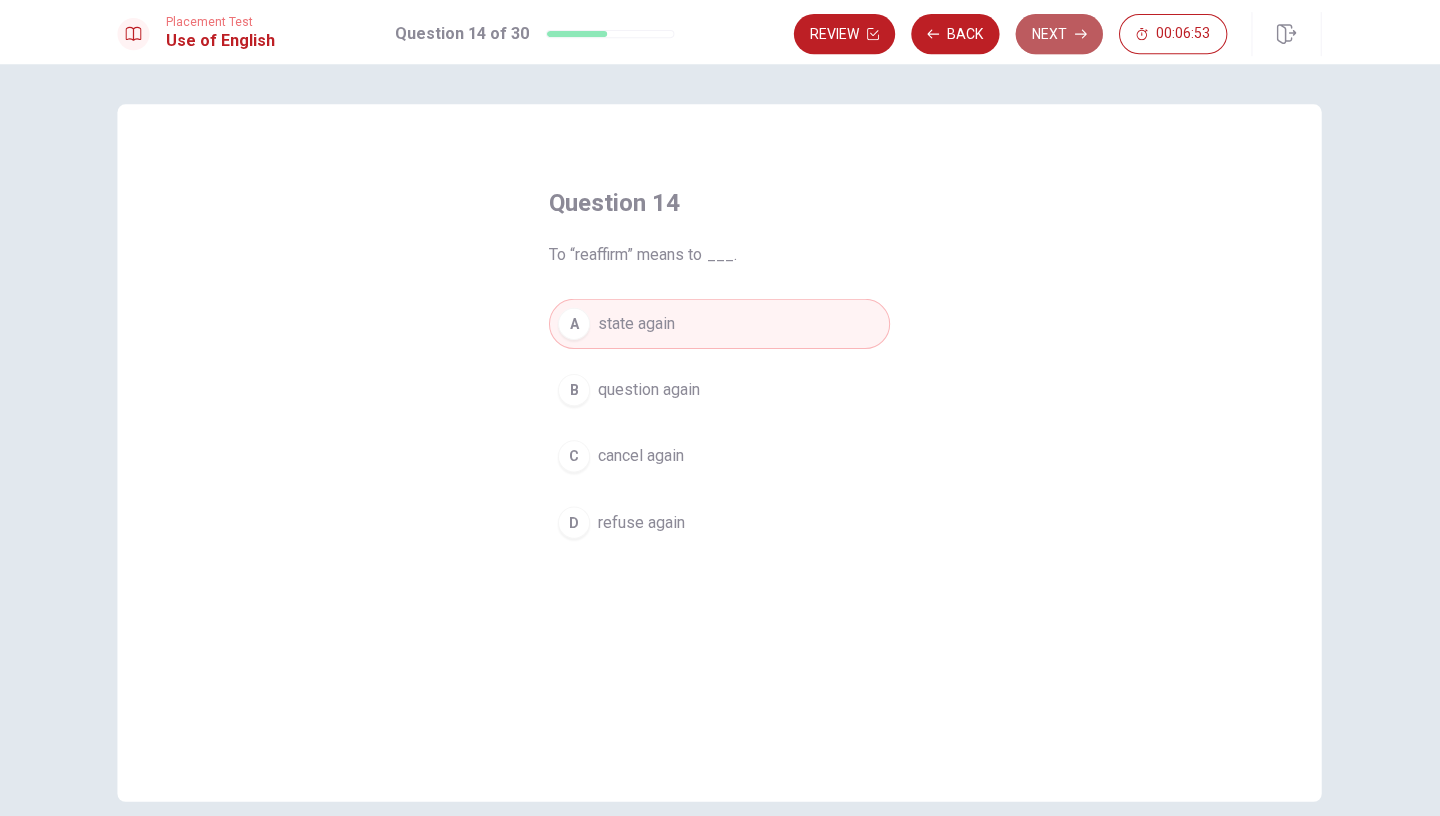 click on "Next" at bounding box center [1058, 34] 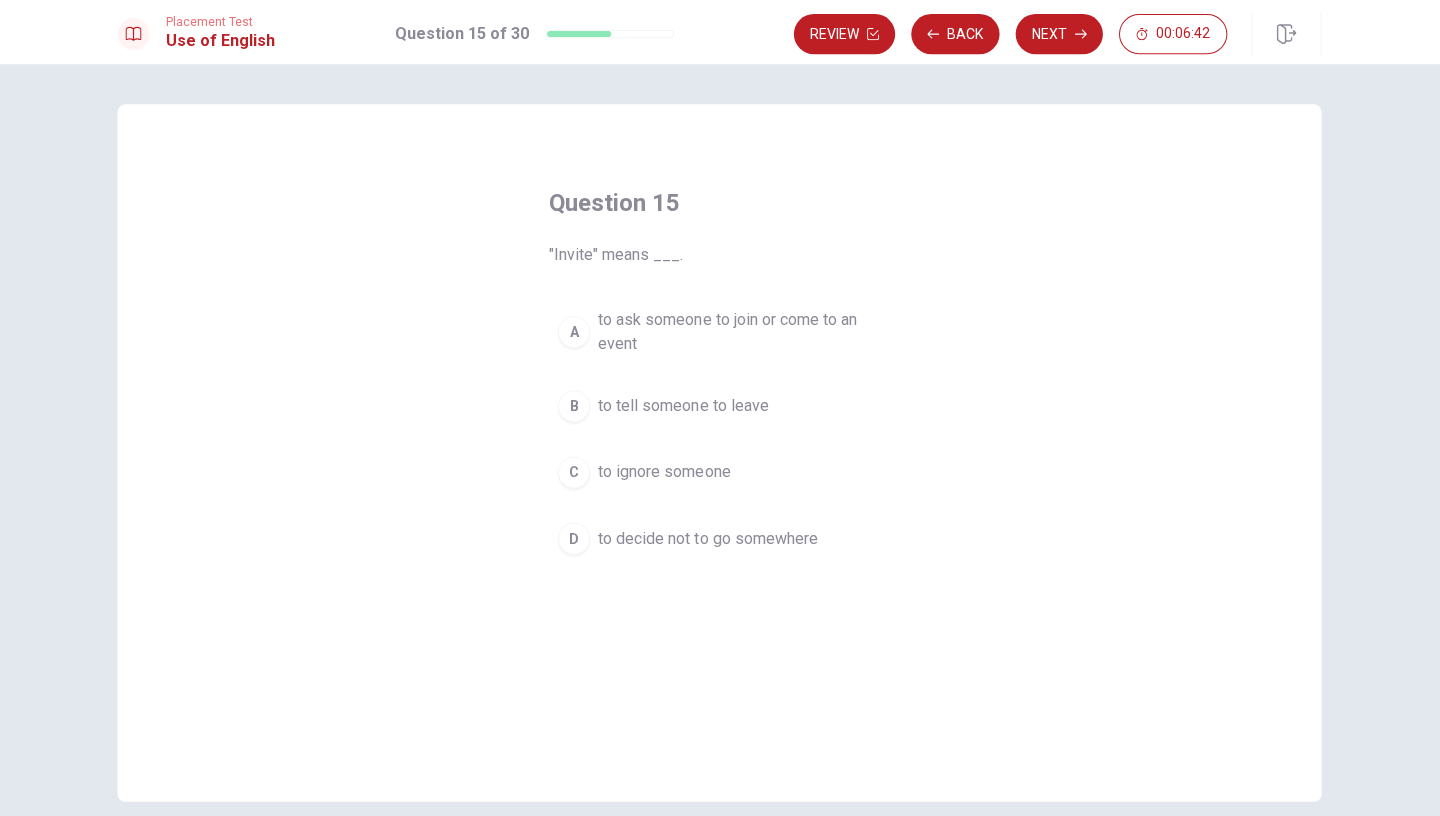 click on "A" at bounding box center [575, 331] 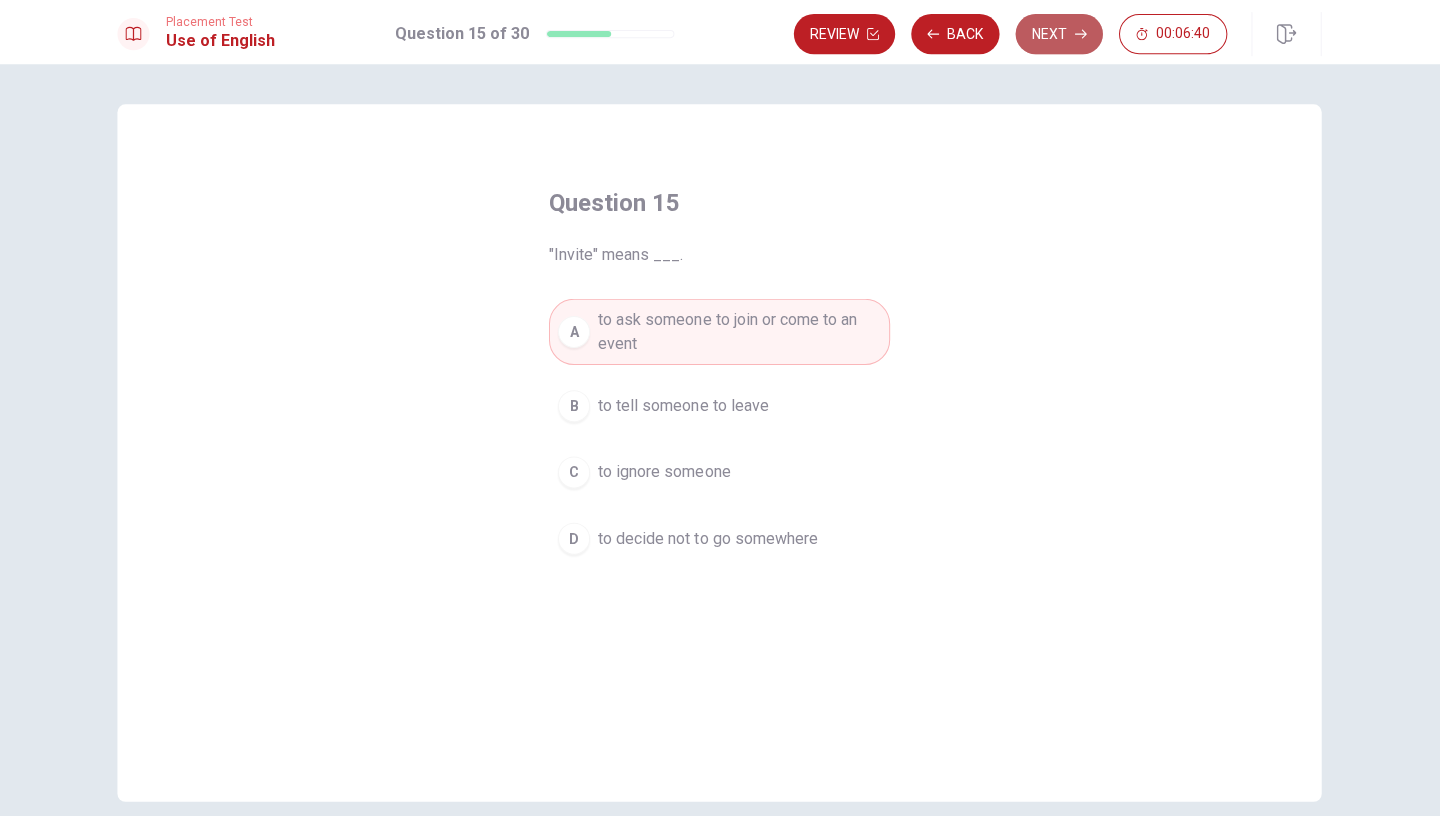 click on "Next" at bounding box center (1058, 34) 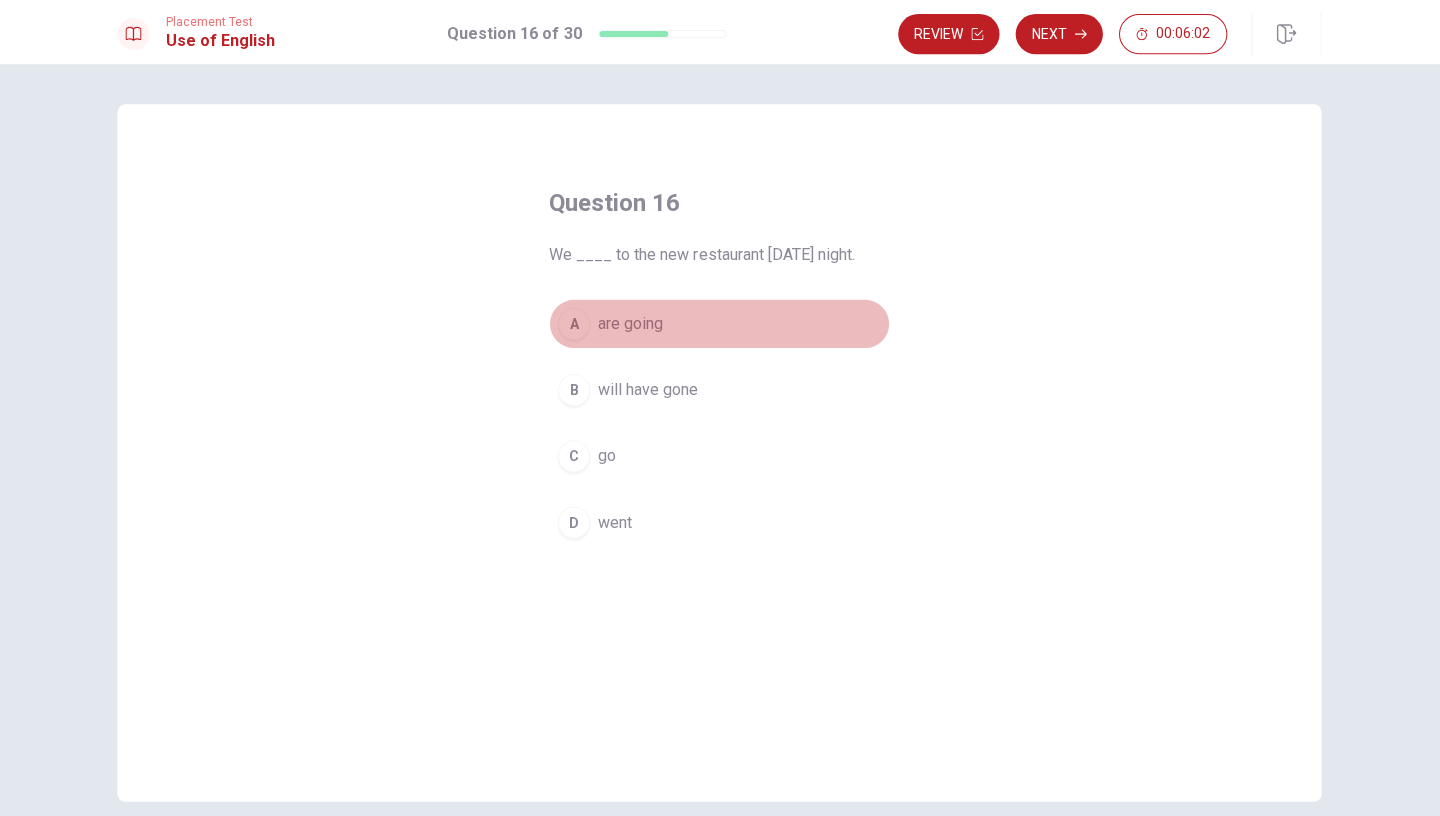 click on "A" at bounding box center [575, 323] 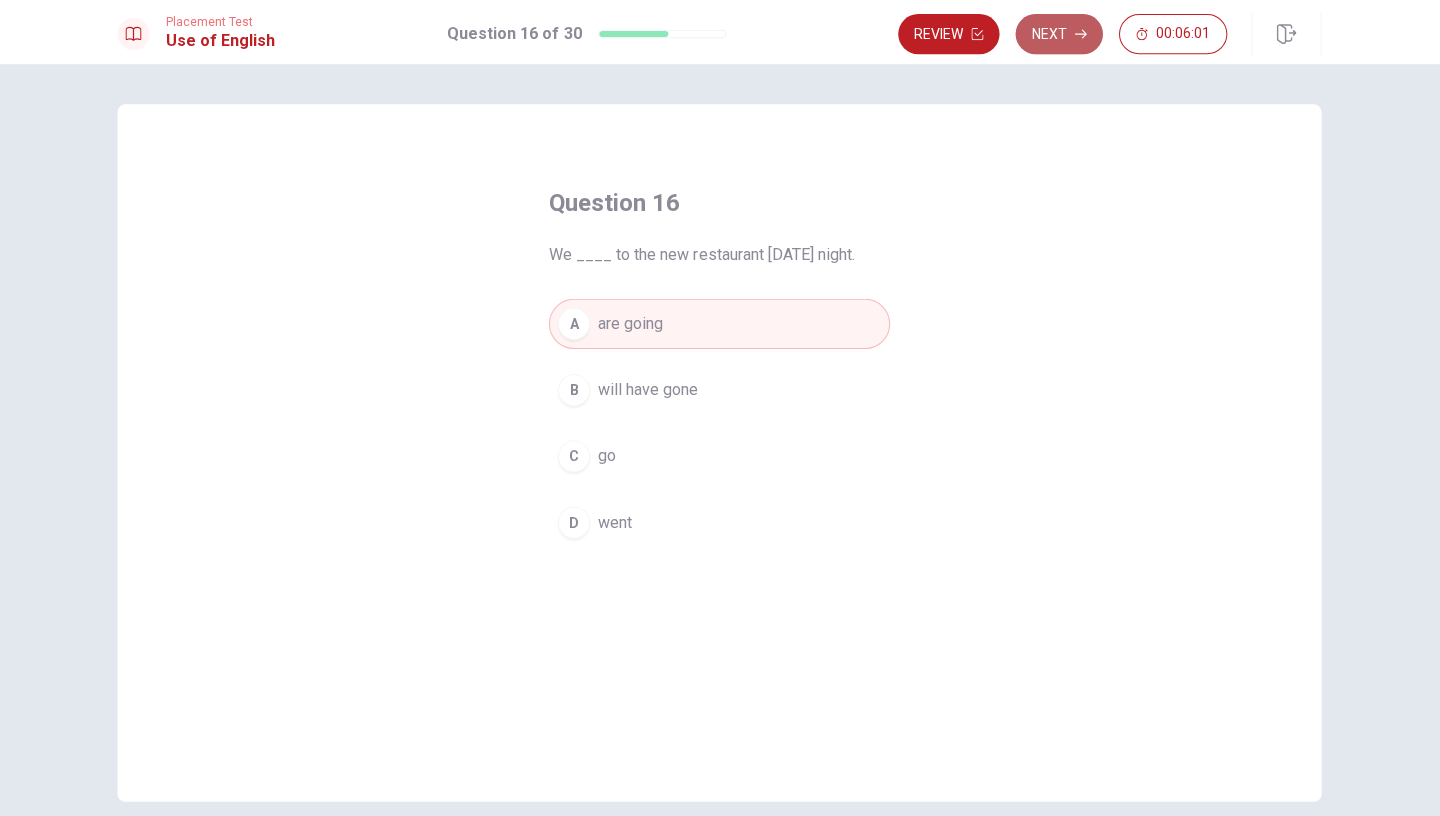 click on "Next" at bounding box center (1058, 34) 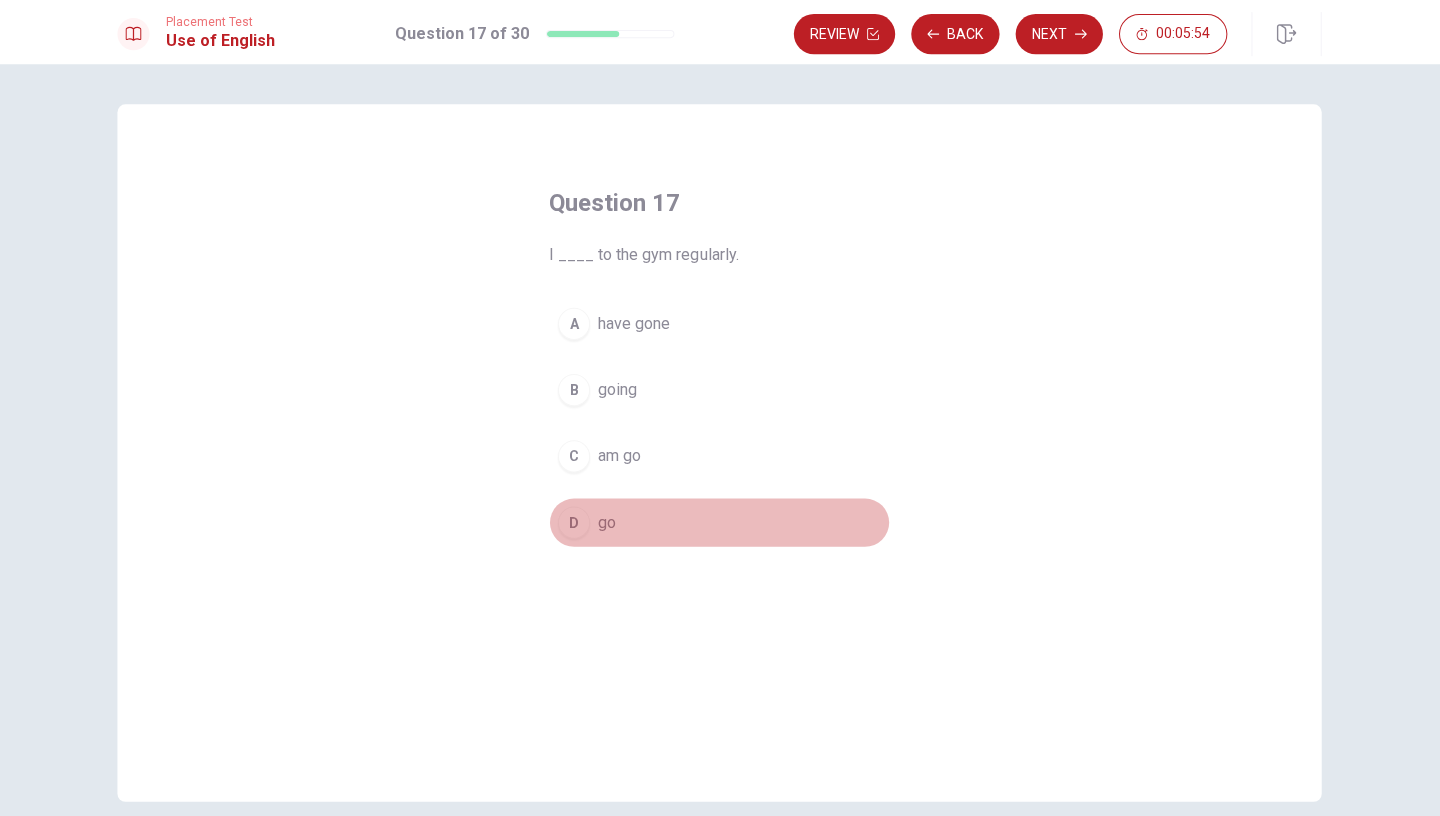 click on "D" at bounding box center [575, 521] 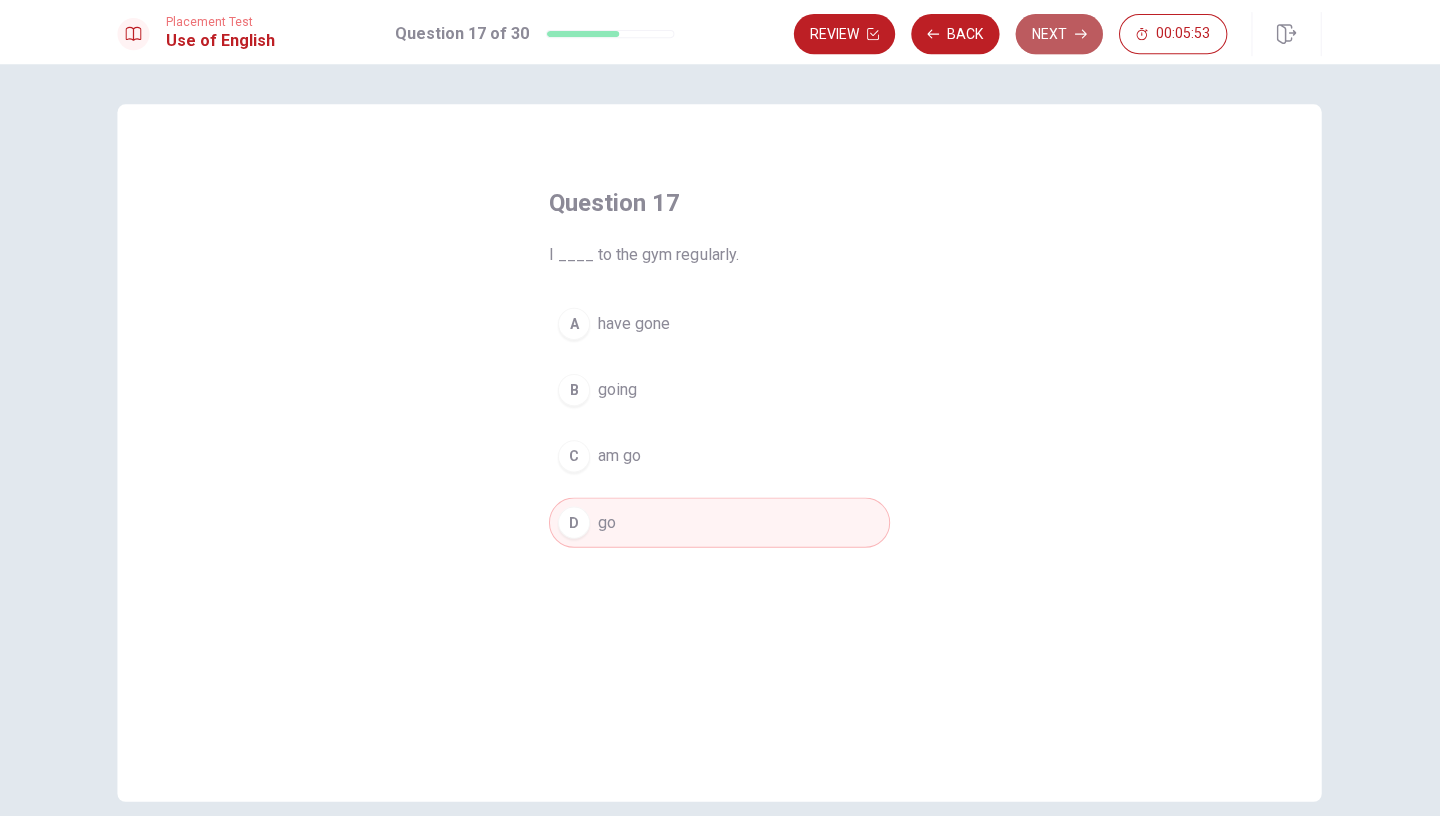 click on "Next" at bounding box center (1058, 34) 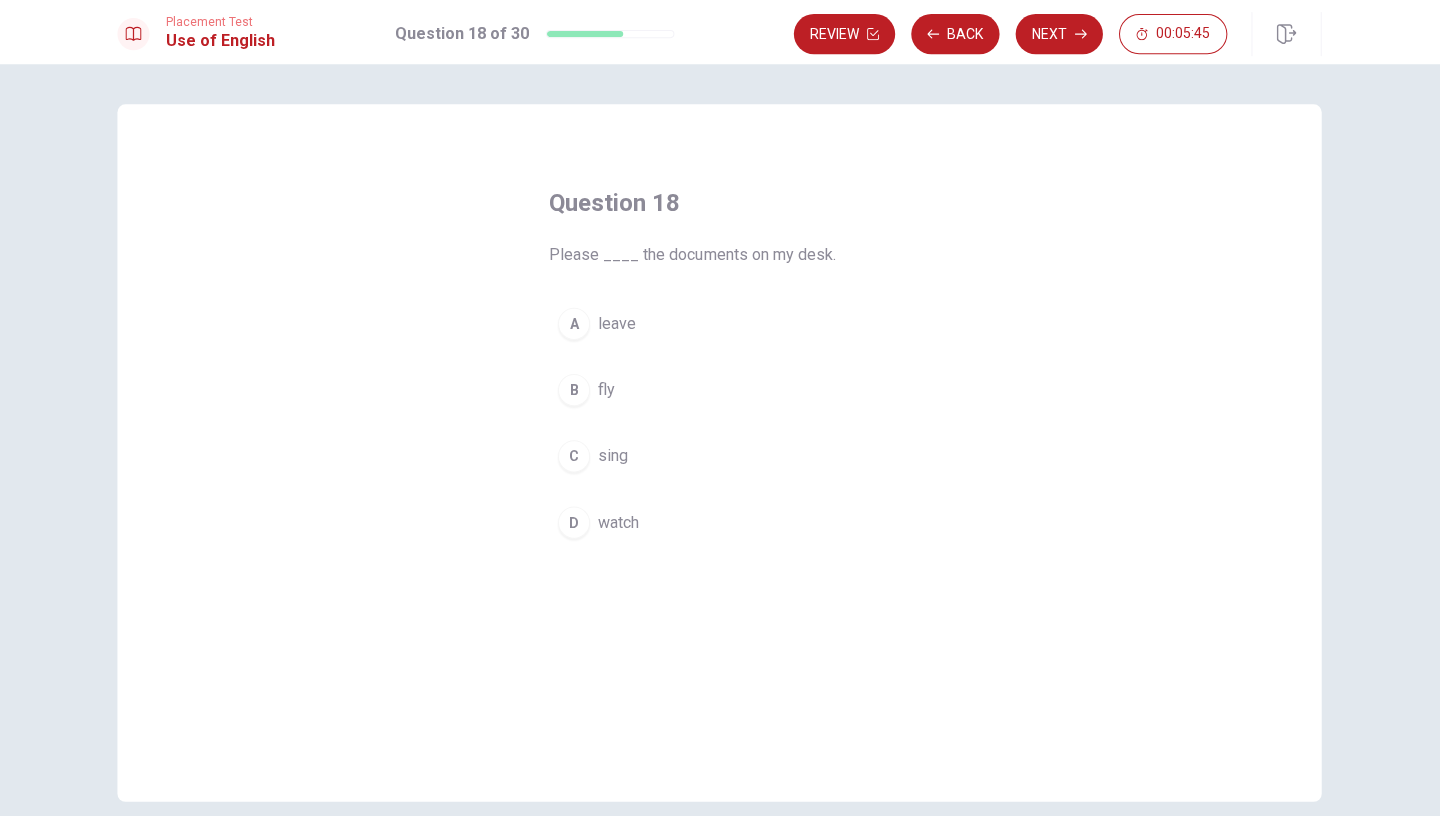 click on "D" at bounding box center (575, 521) 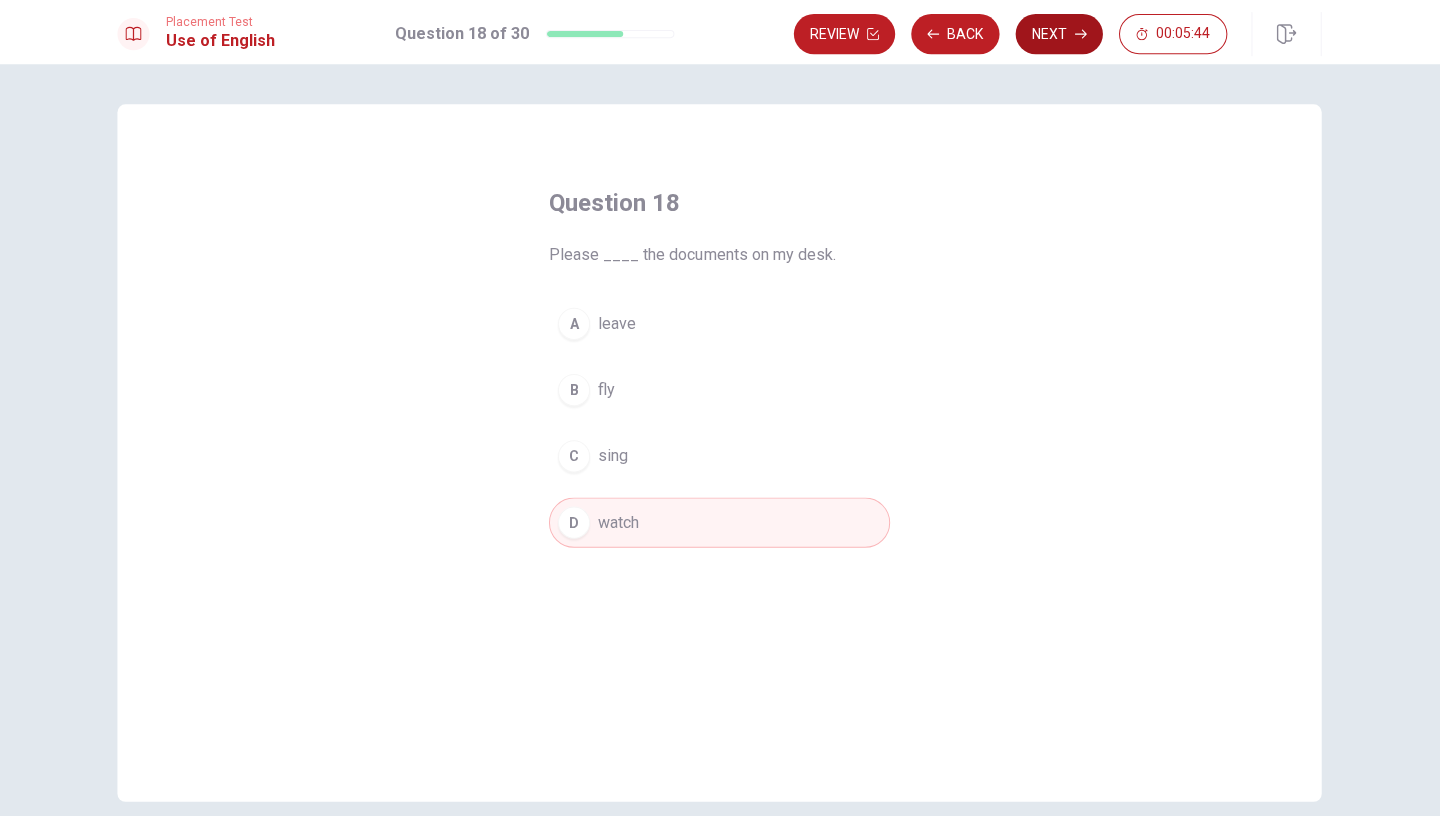 click on "Next" at bounding box center [1058, 34] 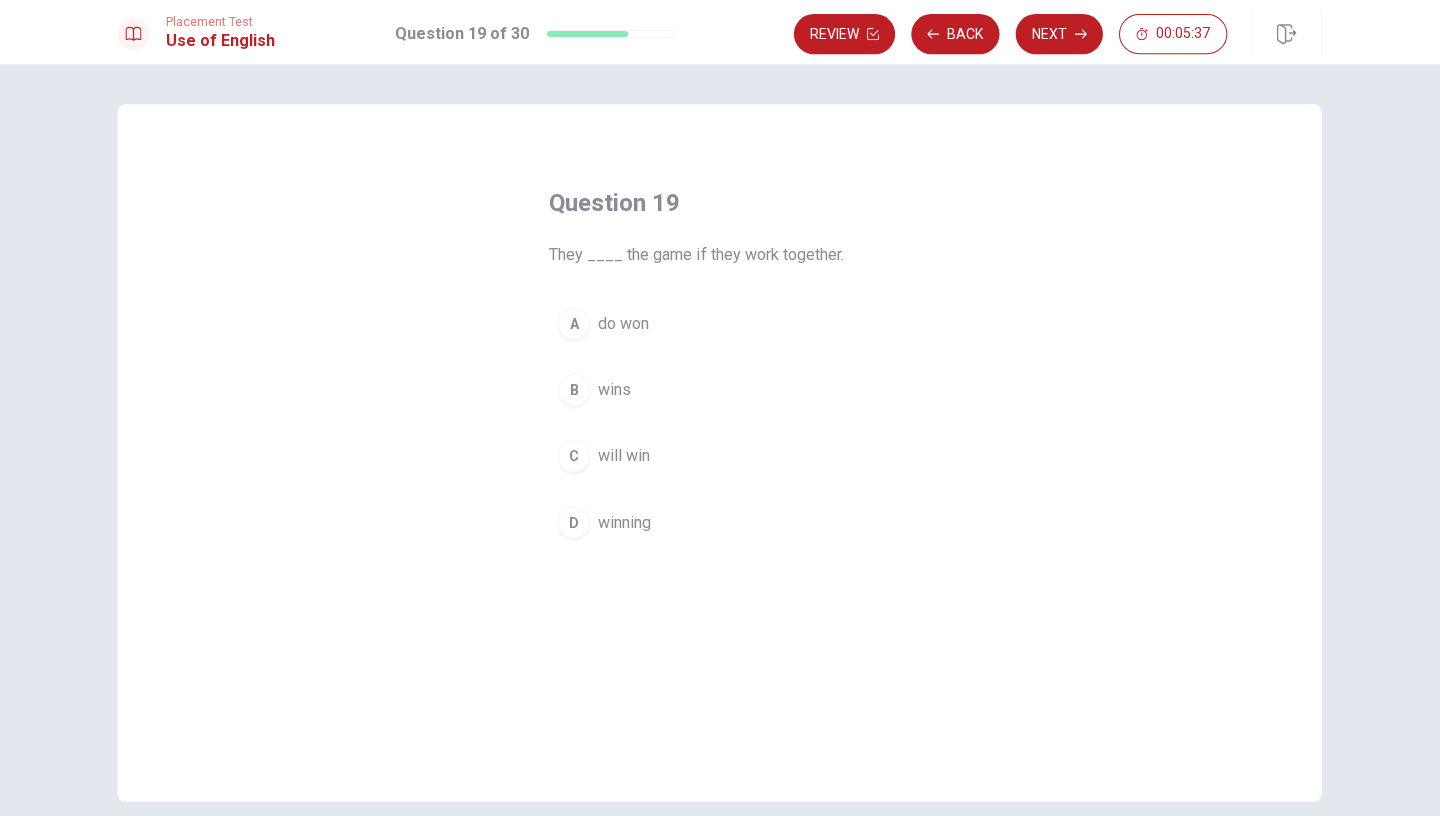 click on "C" at bounding box center (575, 455) 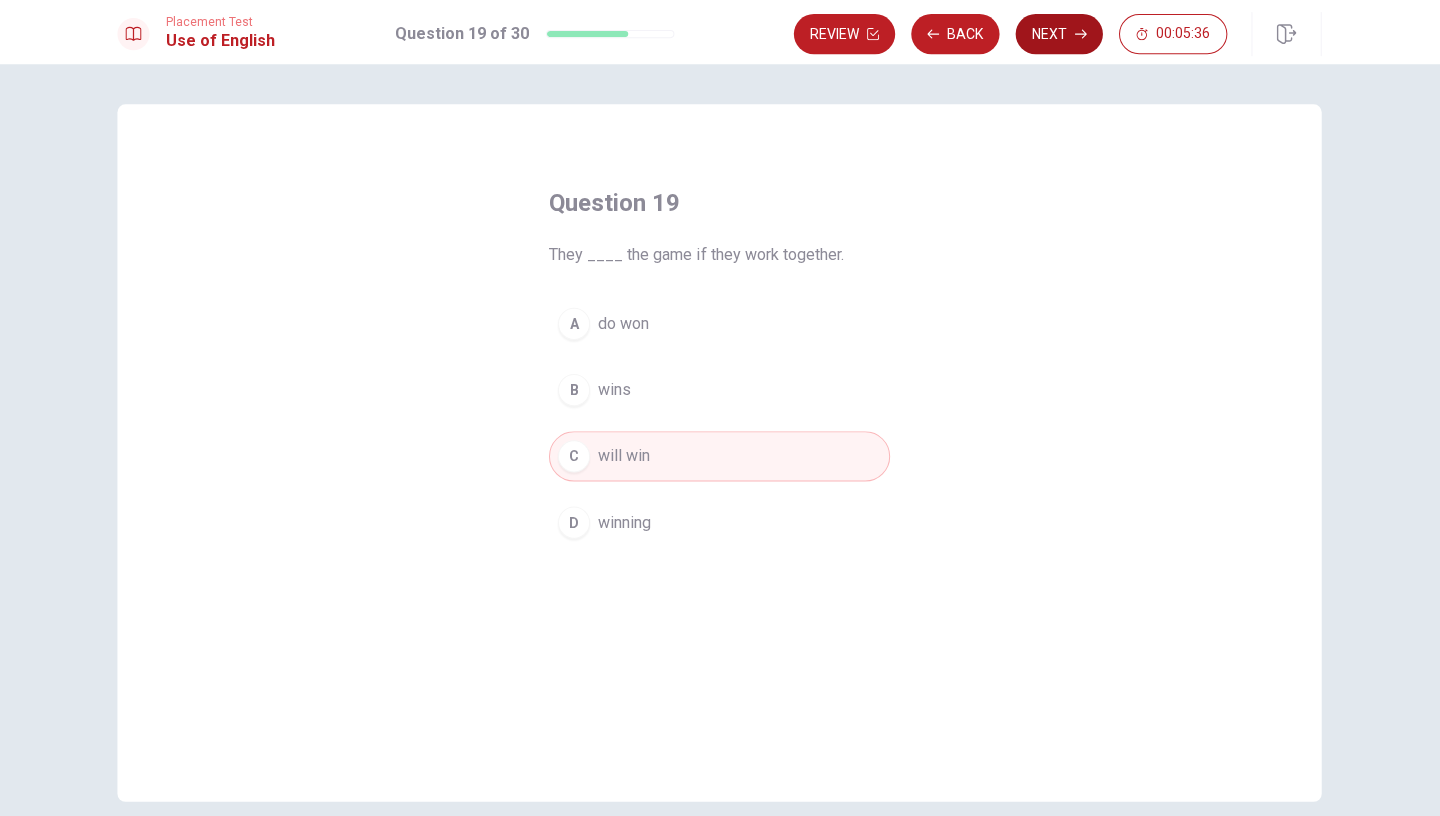 click on "Next" at bounding box center (1058, 34) 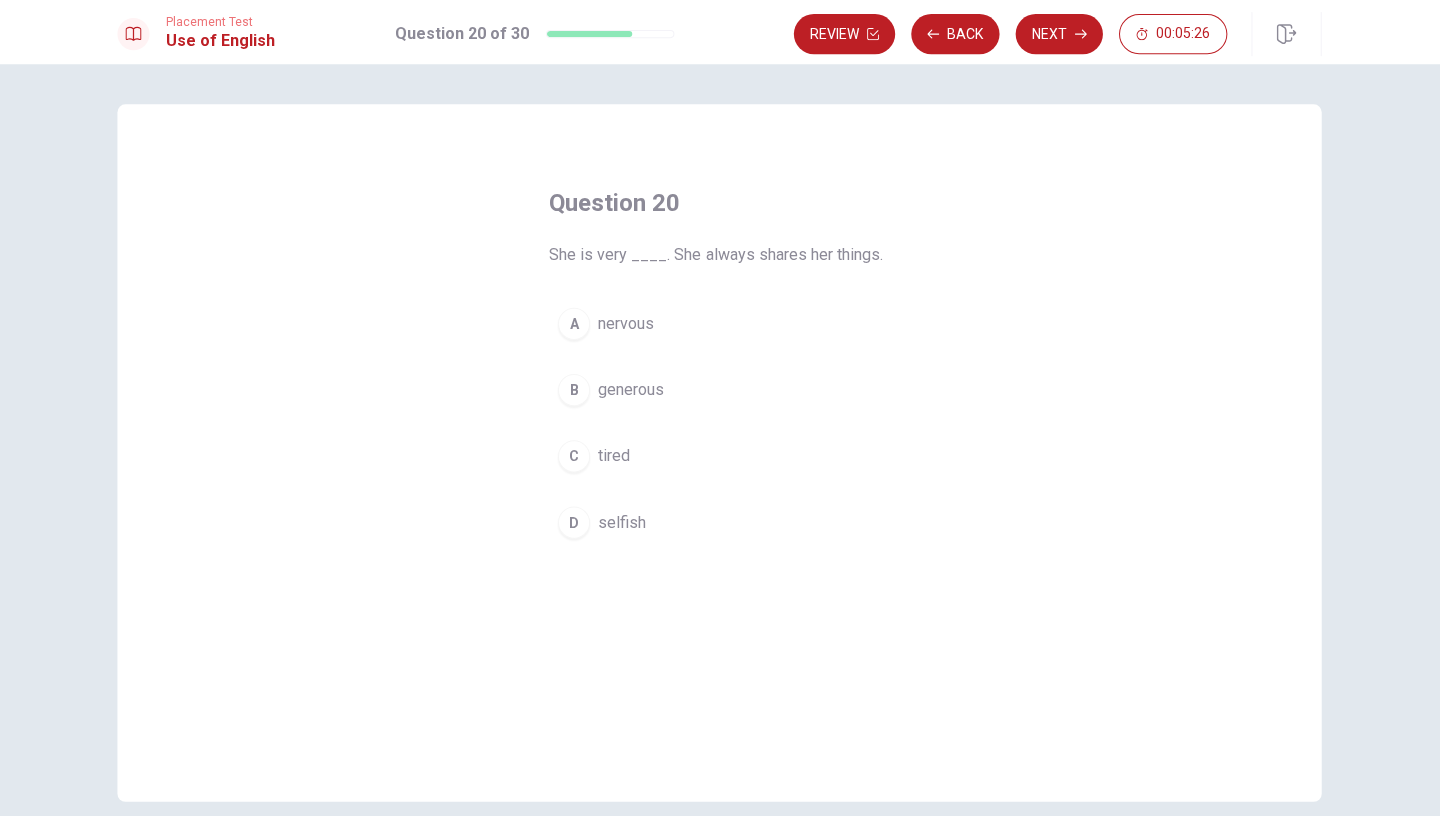 click on "B" at bounding box center [575, 389] 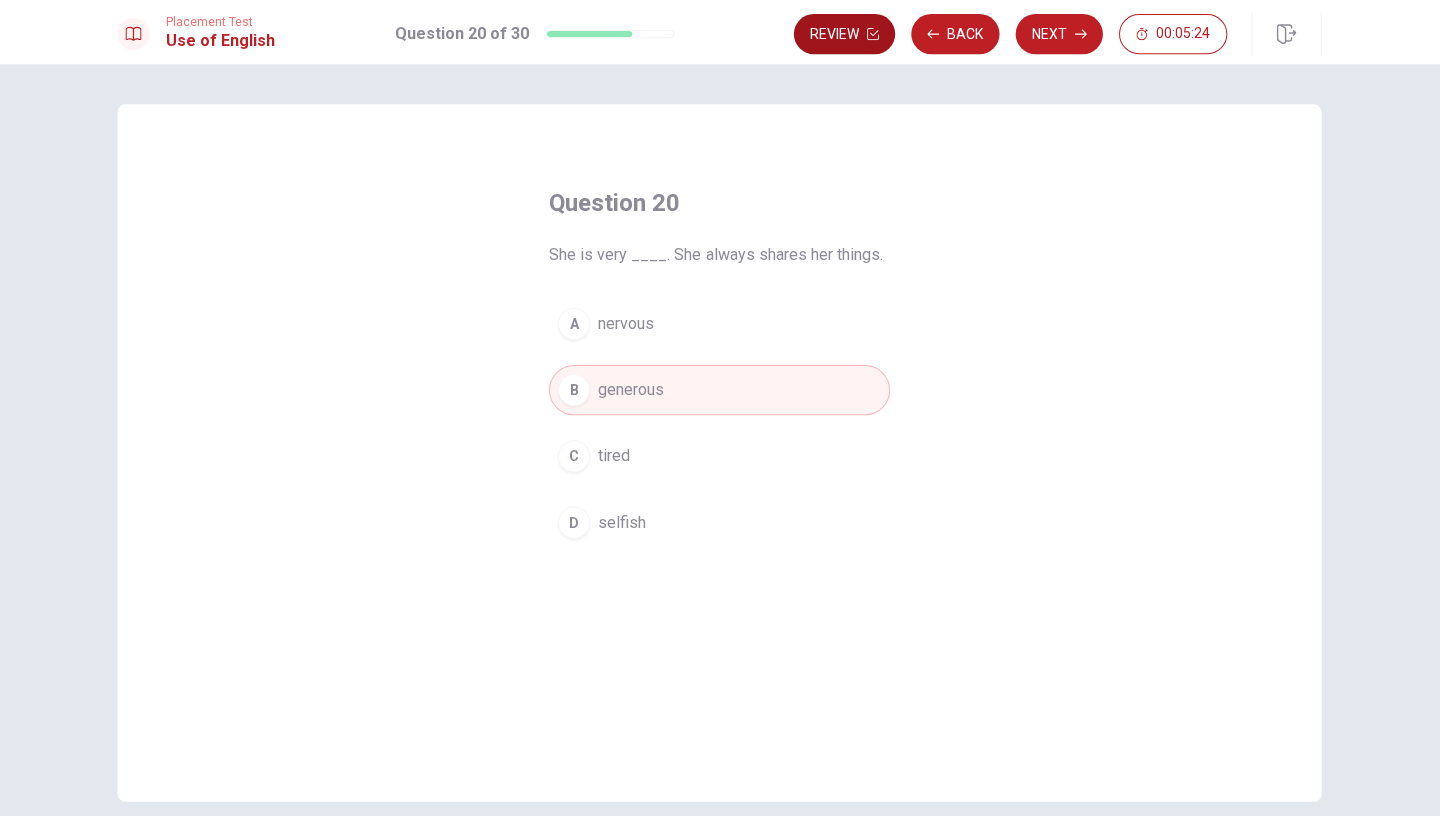 click 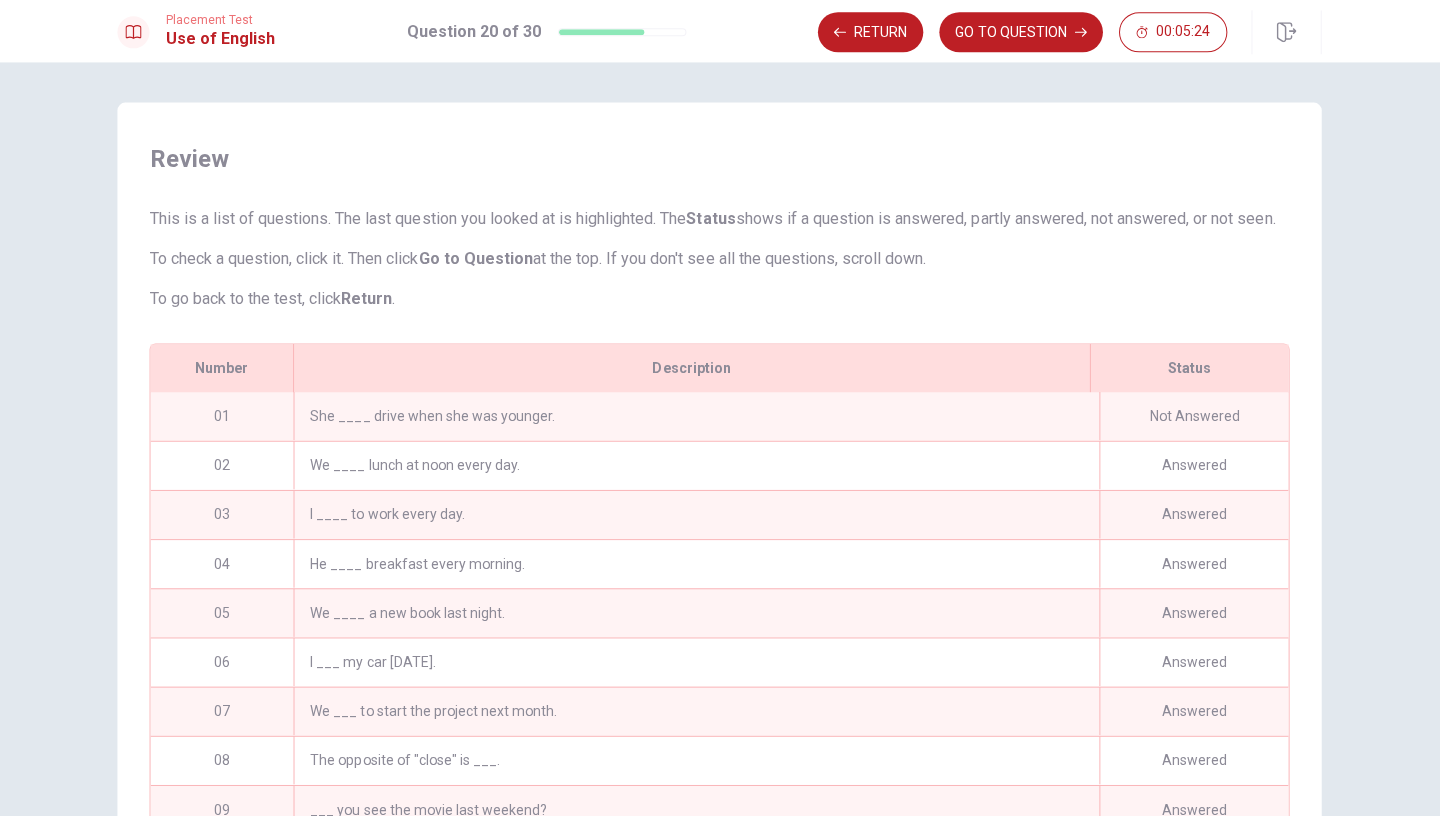 scroll, scrollTop: 123, scrollLeft: 0, axis: vertical 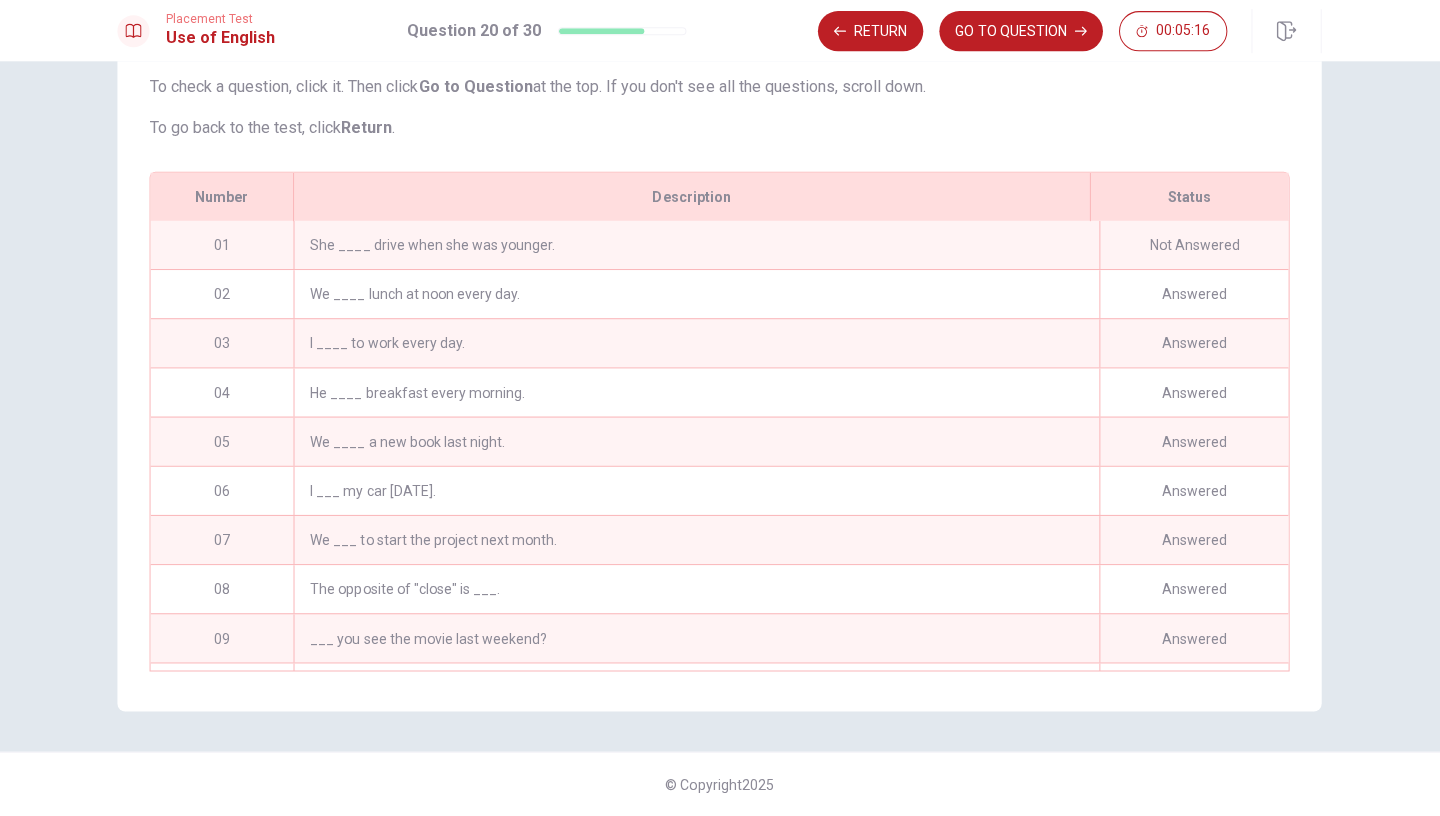 click on "She ____ drive when she was younger." at bounding box center (696, 247) 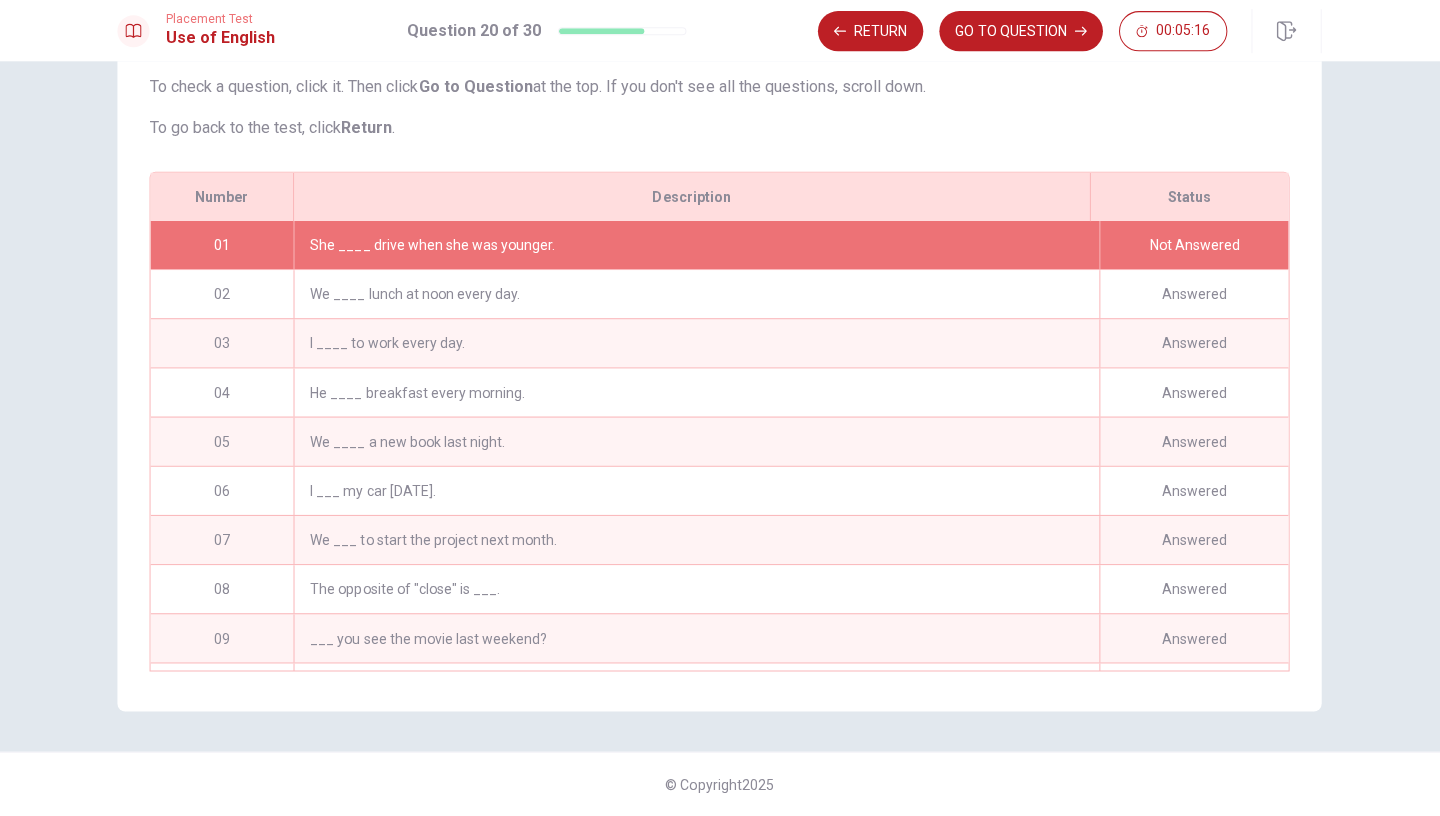 click on "She ____ drive when she was younger." at bounding box center [696, 247] 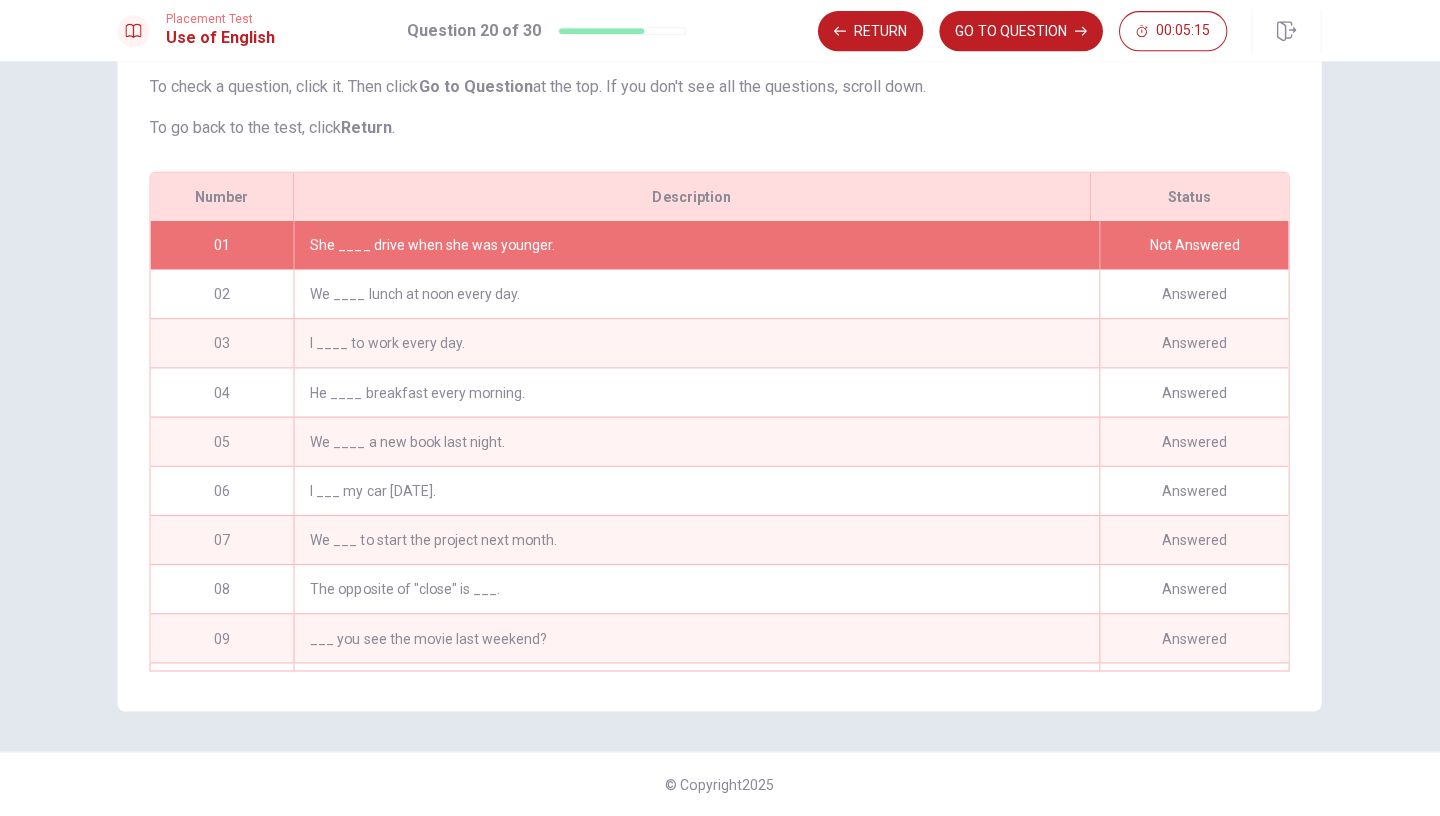 click on "She ____ drive when she was younger." at bounding box center [696, 247] 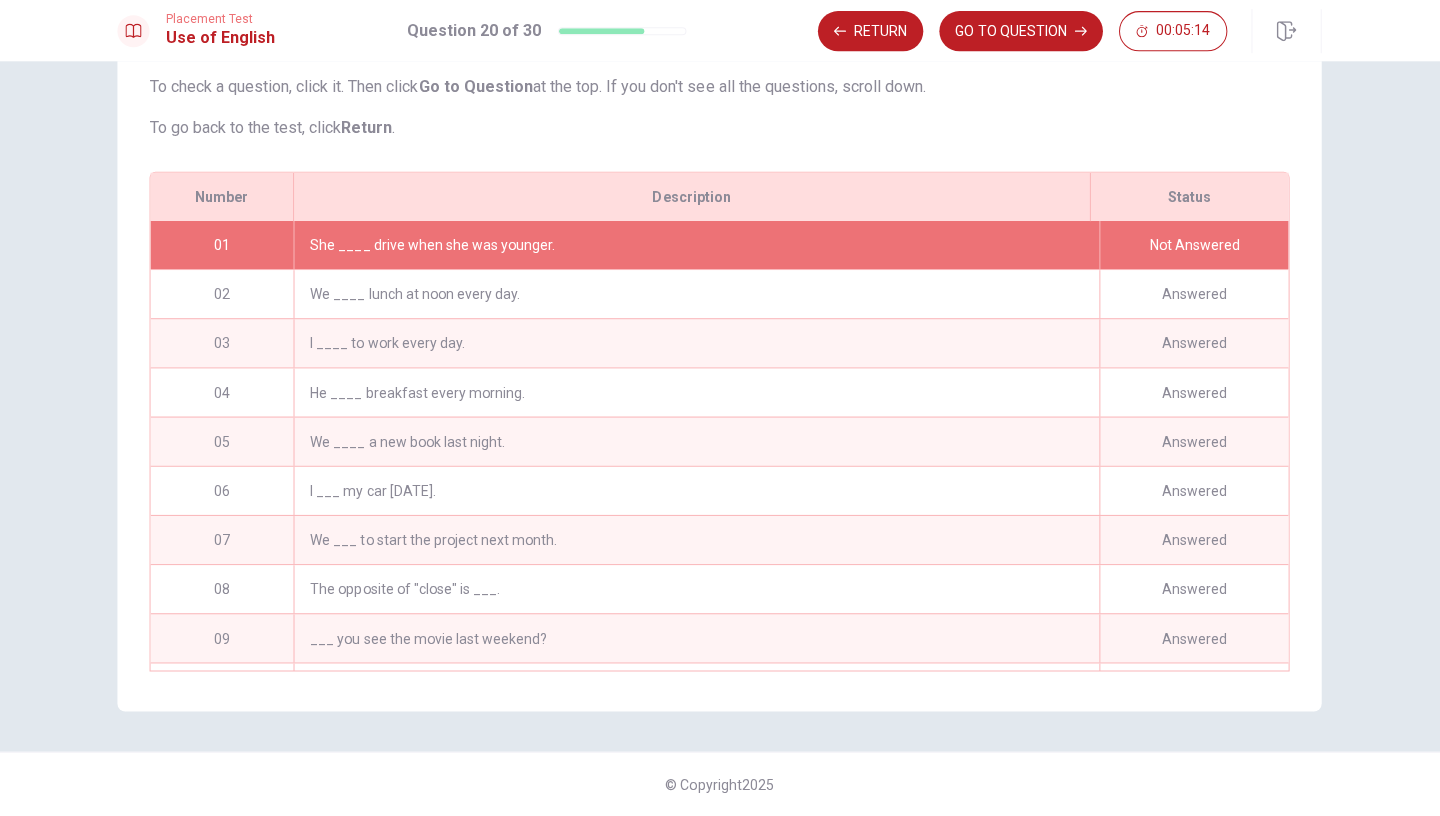 click on "Not Answered" at bounding box center [1192, 247] 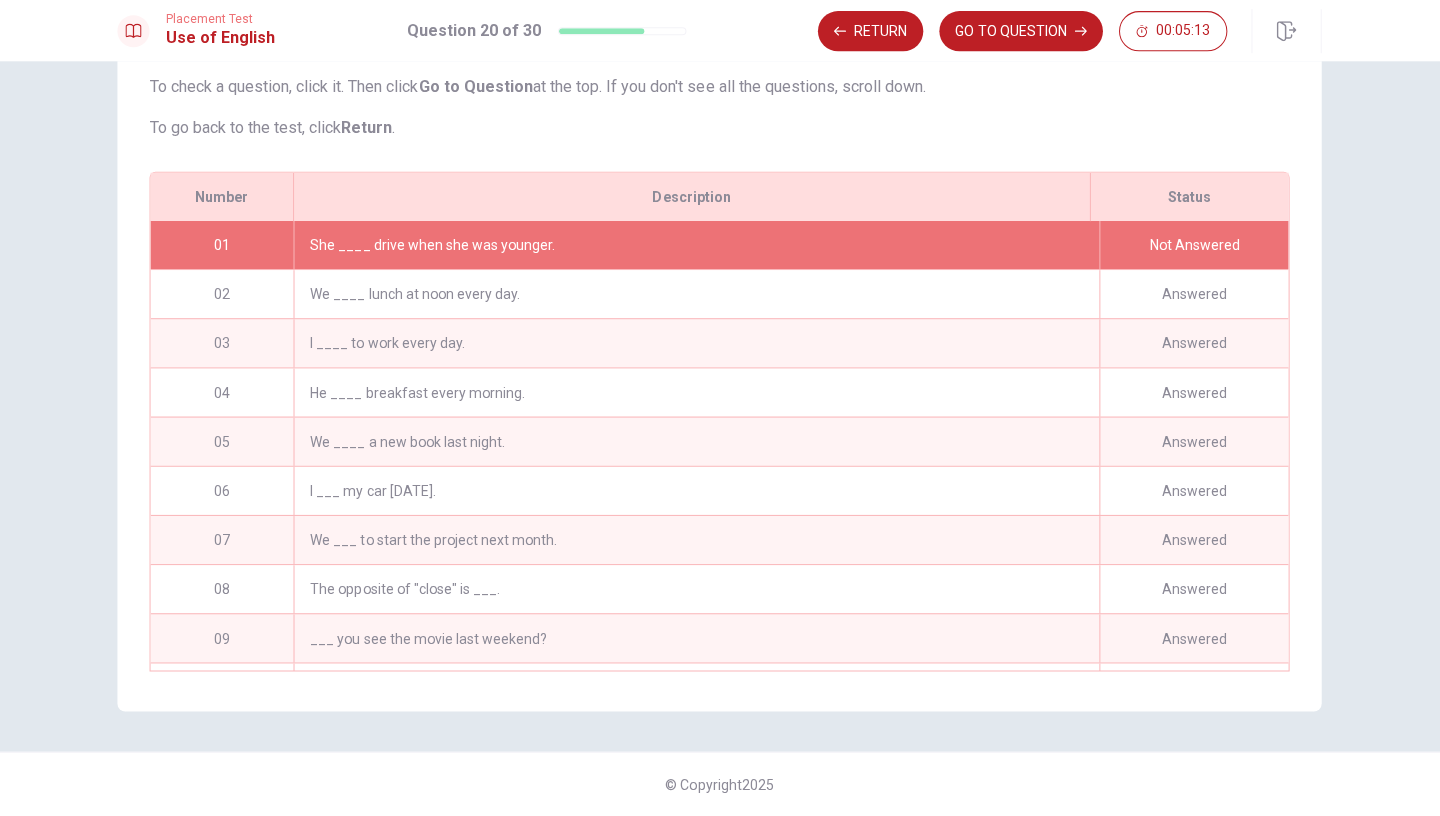click on "Not Answered" at bounding box center (1192, 247) 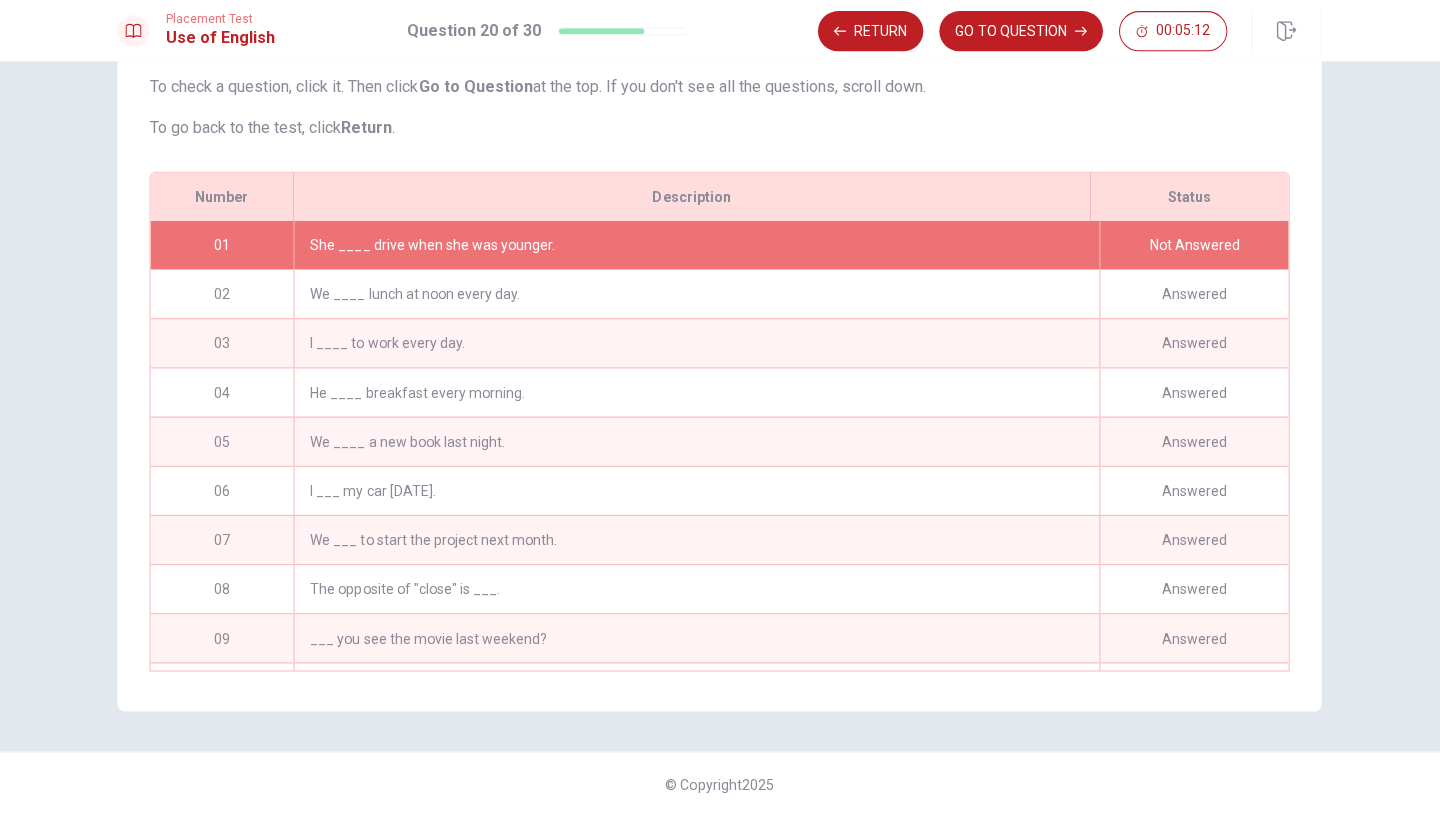 click on "She ____ drive when she was younger." at bounding box center [696, 247] 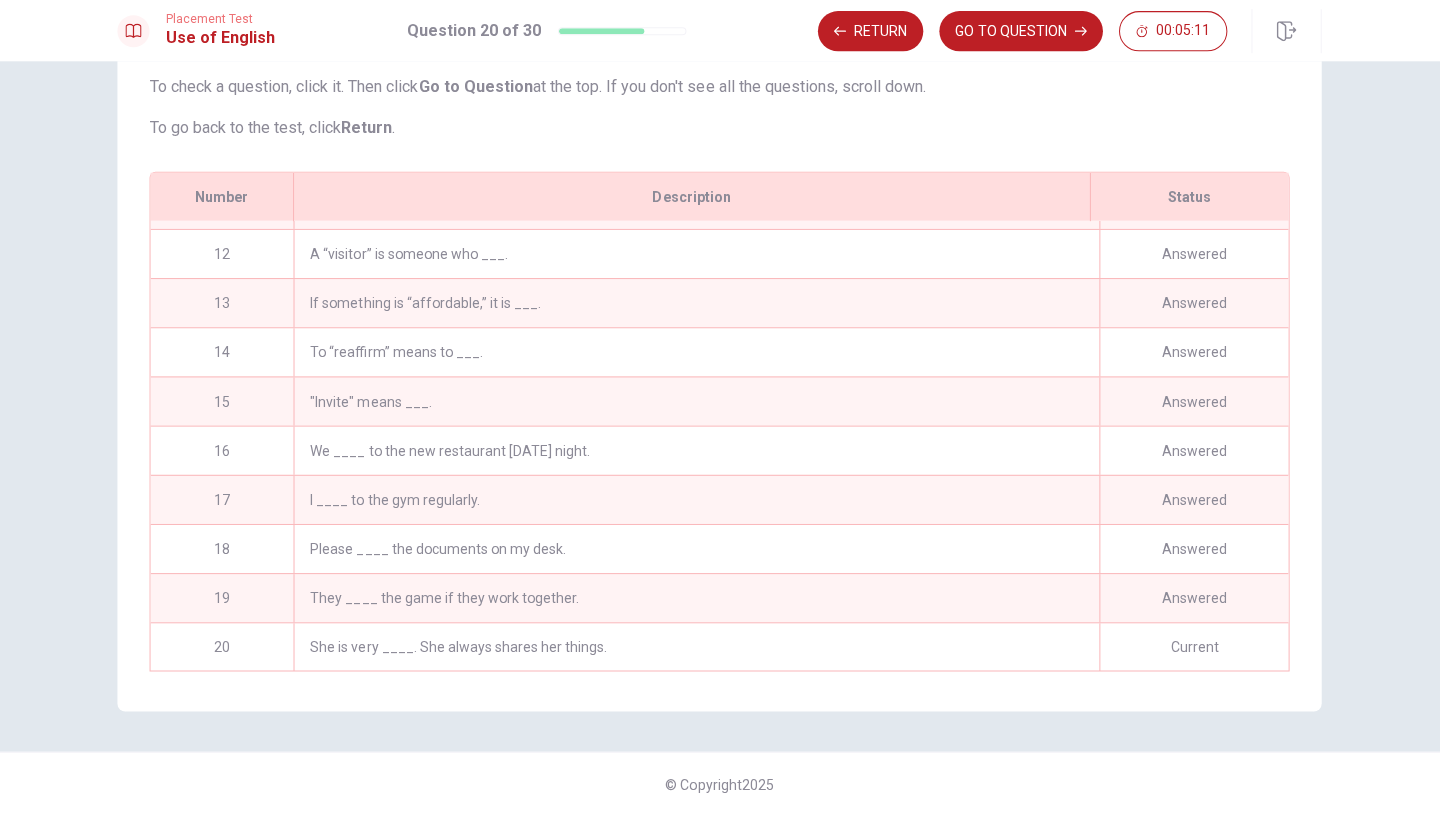 scroll, scrollTop: 531, scrollLeft: 0, axis: vertical 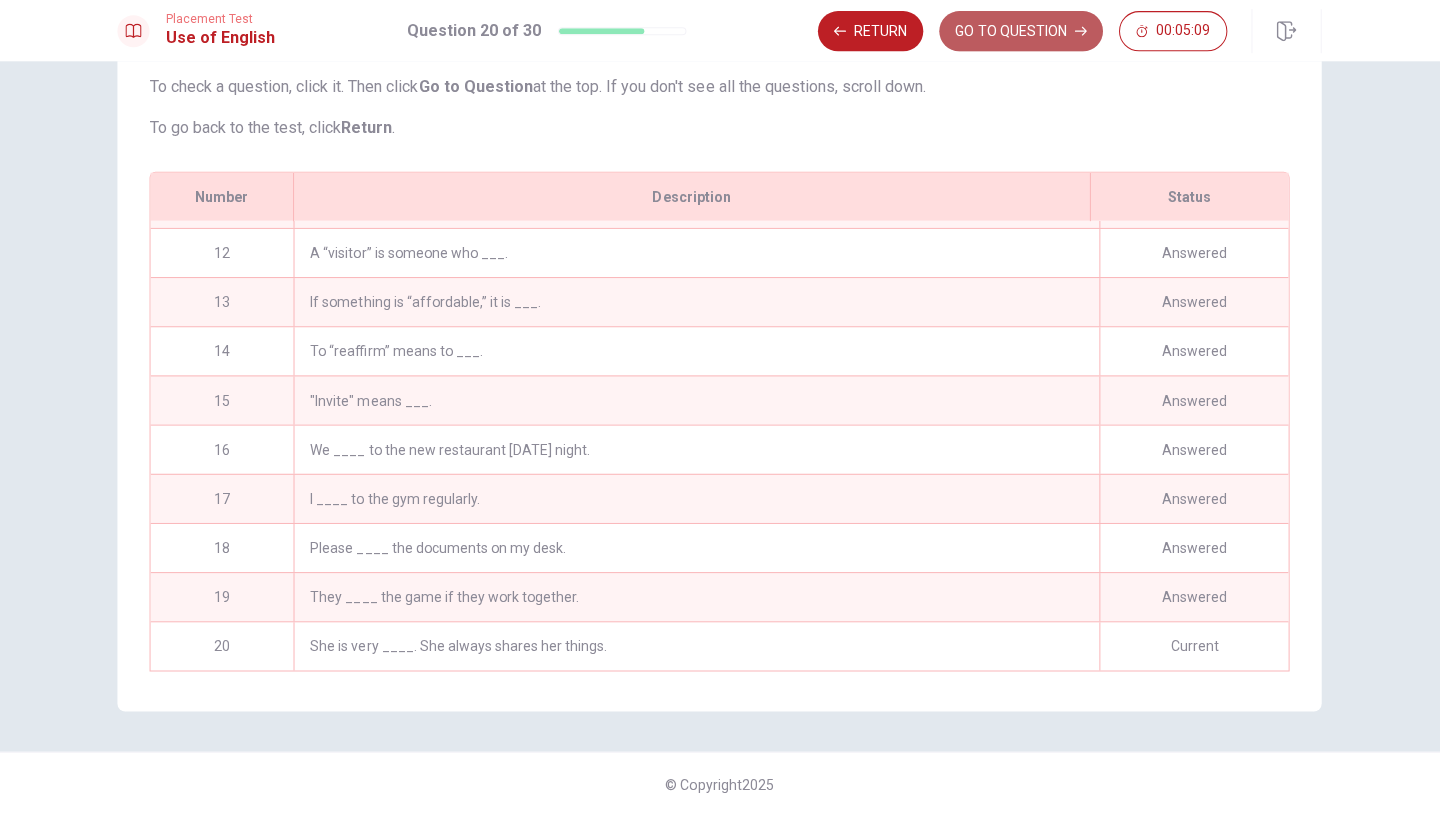 click on "GO TO QUESTION" at bounding box center [1020, 34] 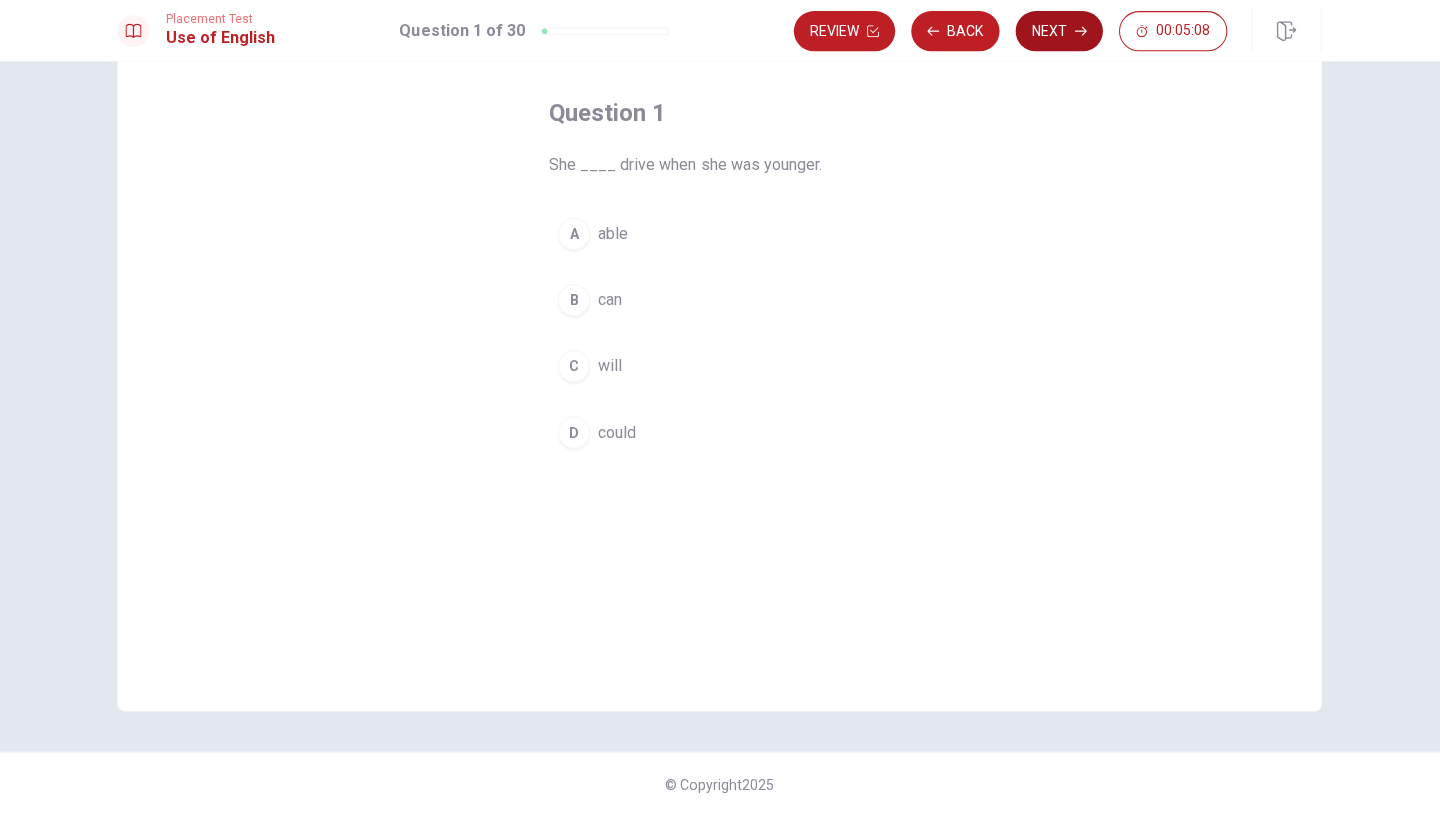 click 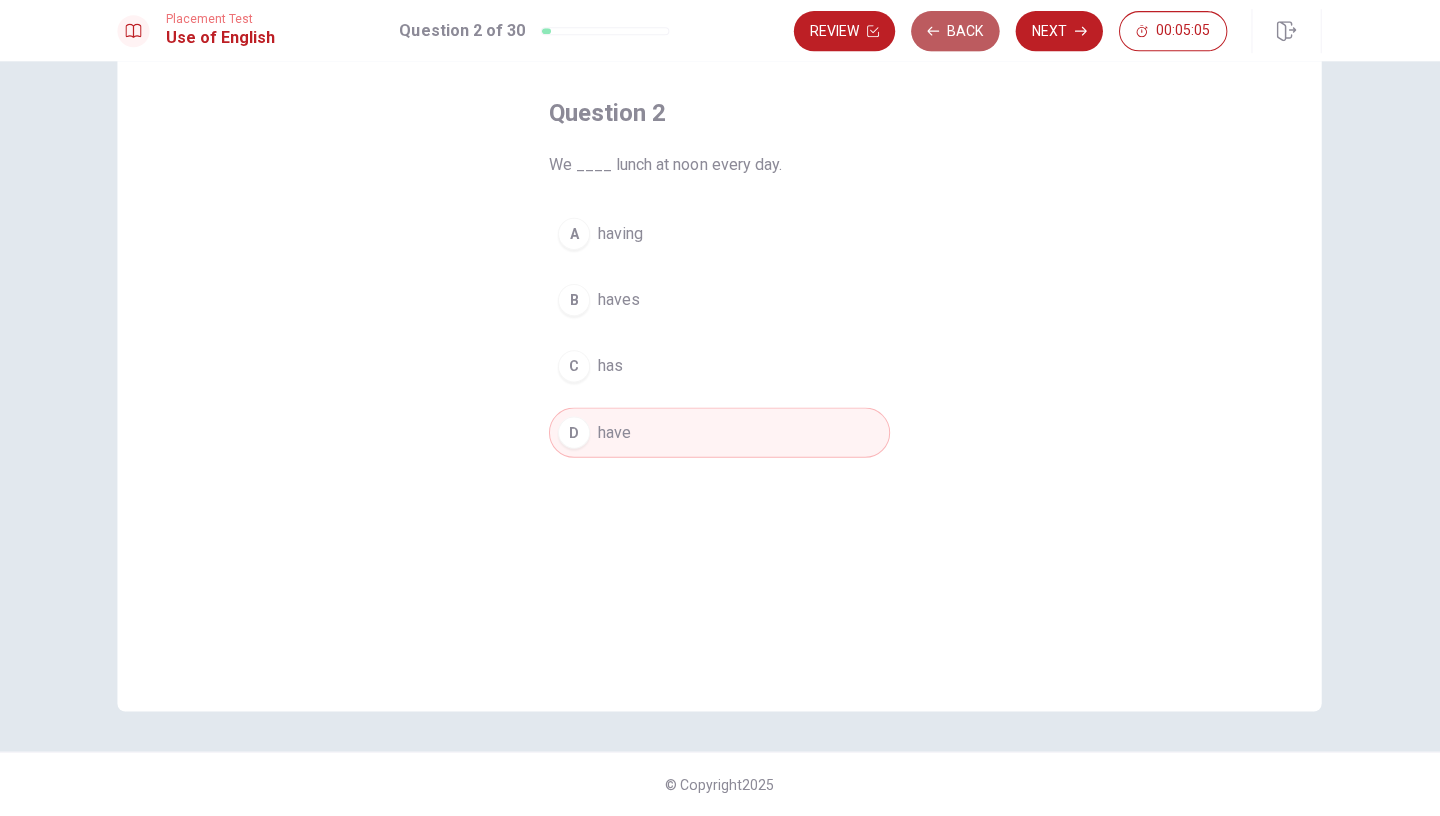 click on "Back" at bounding box center [955, 34] 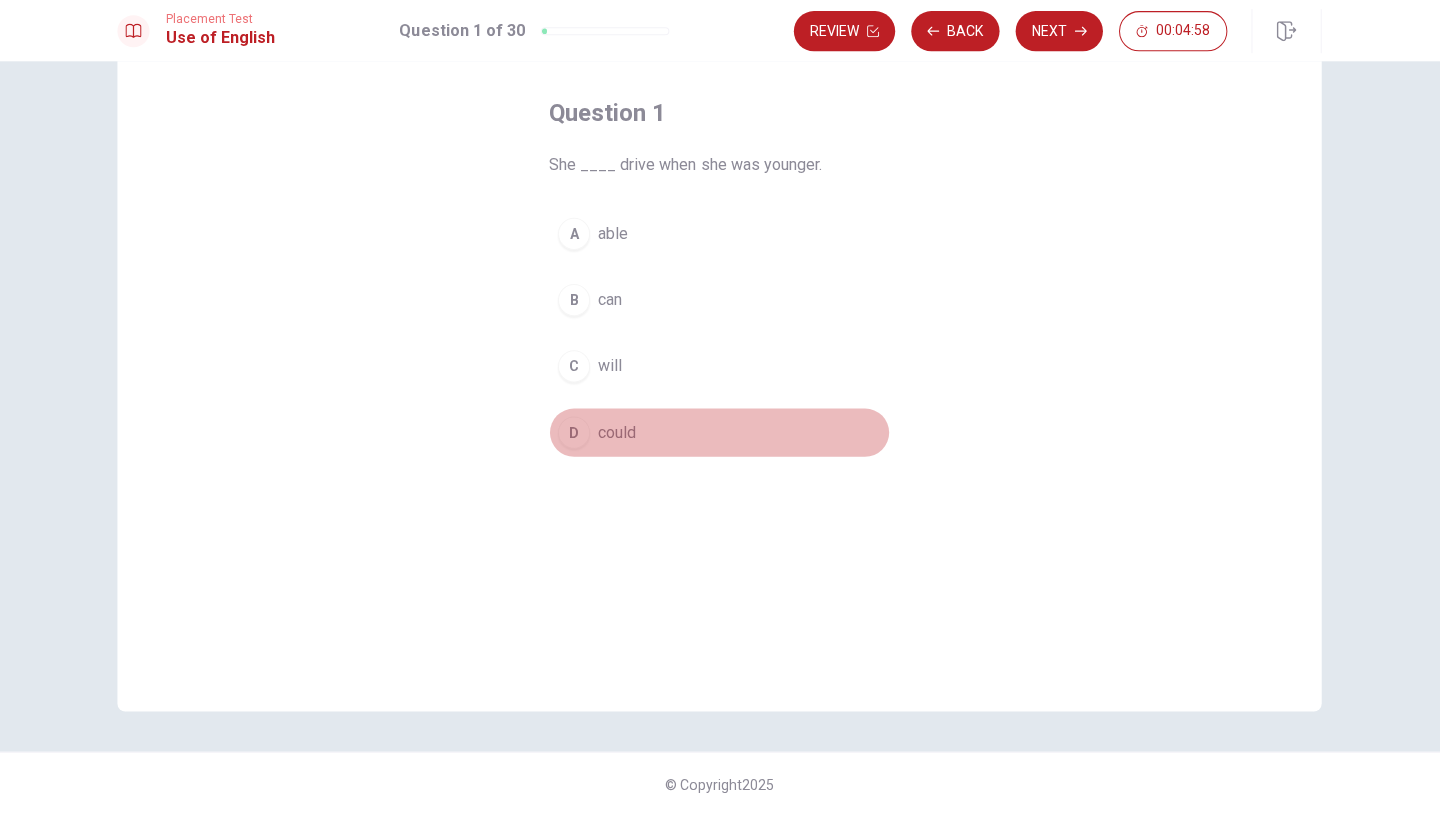 click on "D" at bounding box center [575, 434] 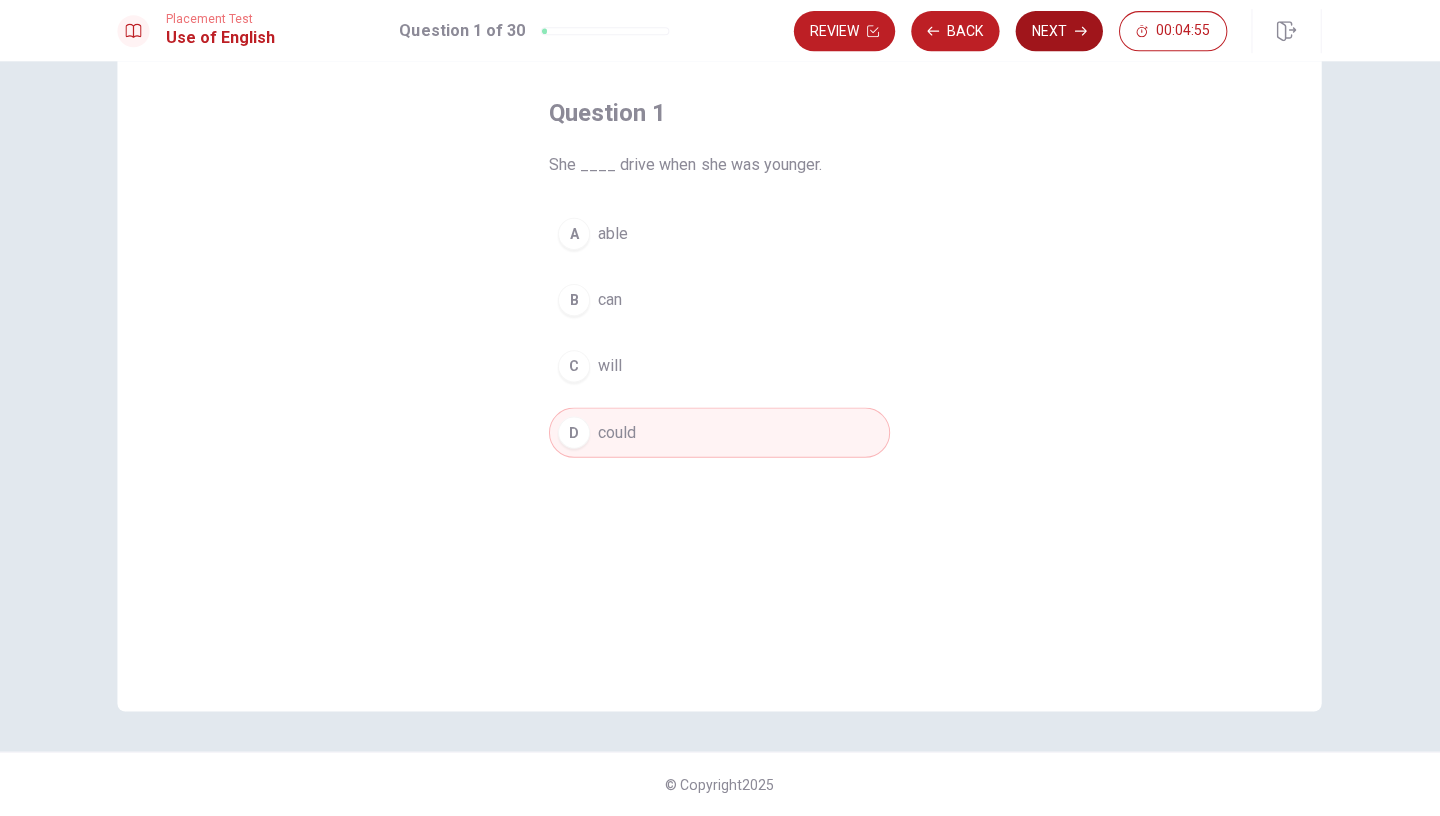 click on "Next" at bounding box center (1058, 34) 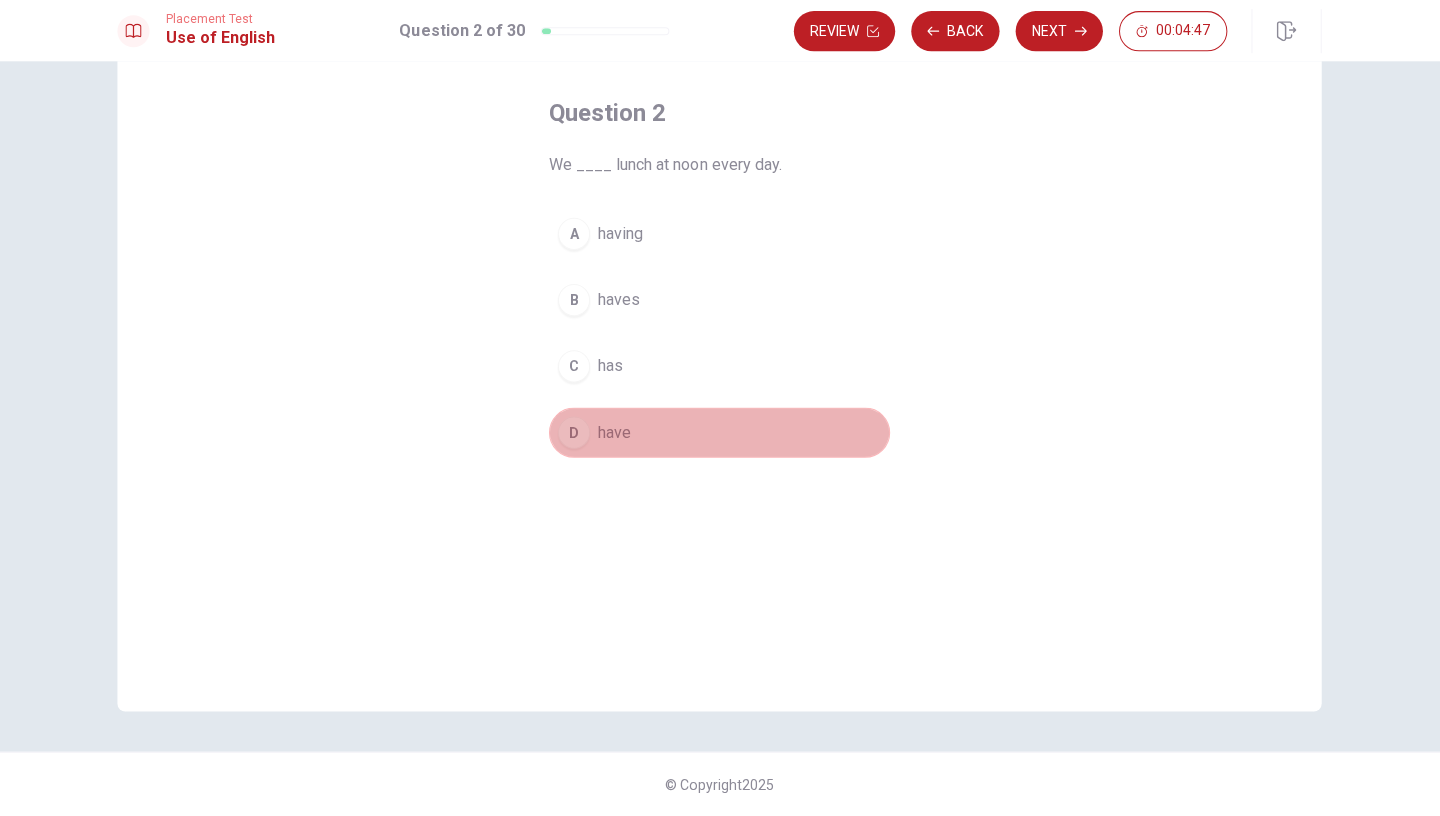 click on "D" at bounding box center (575, 434) 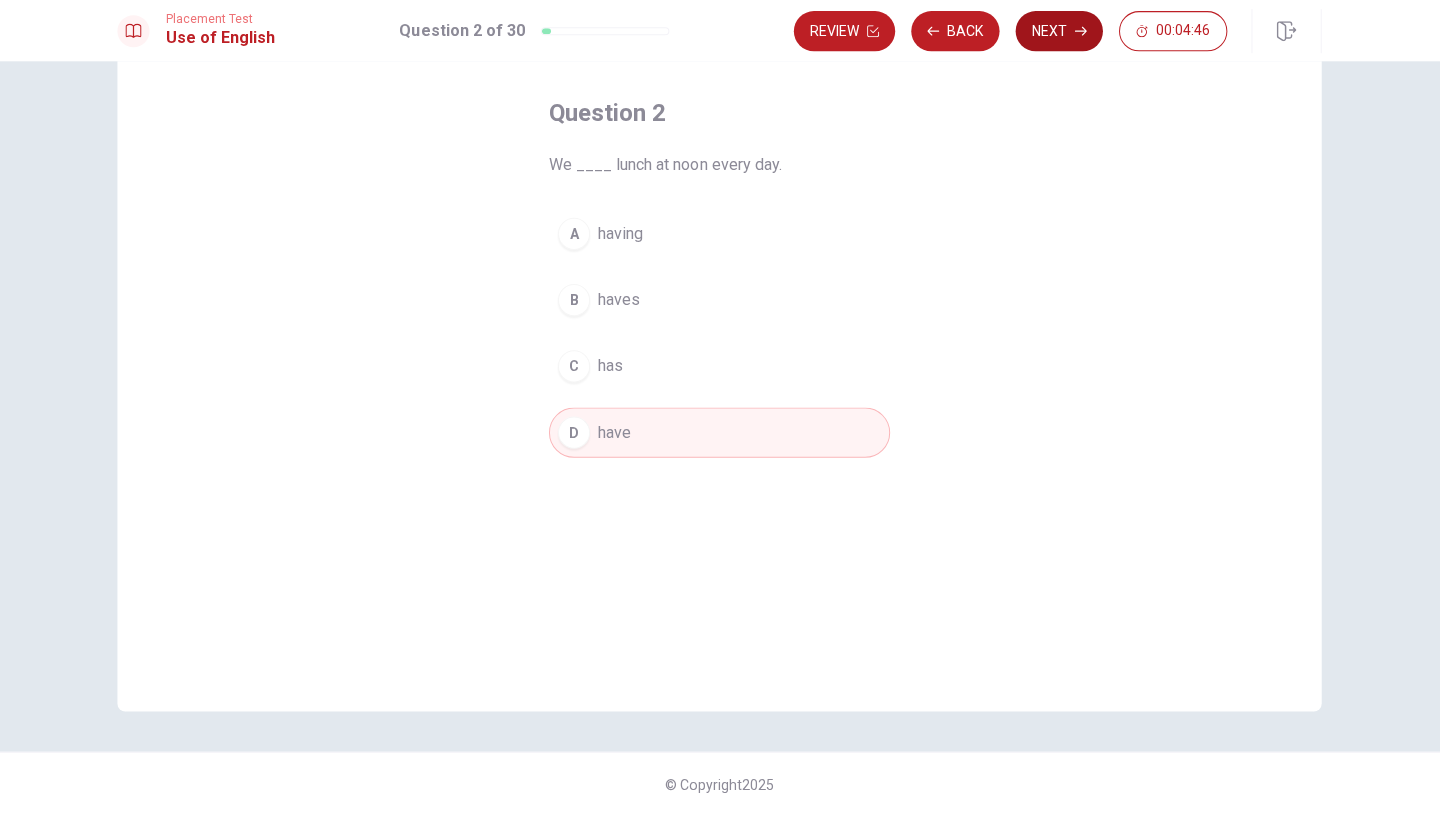 click on "Next" at bounding box center (1058, 34) 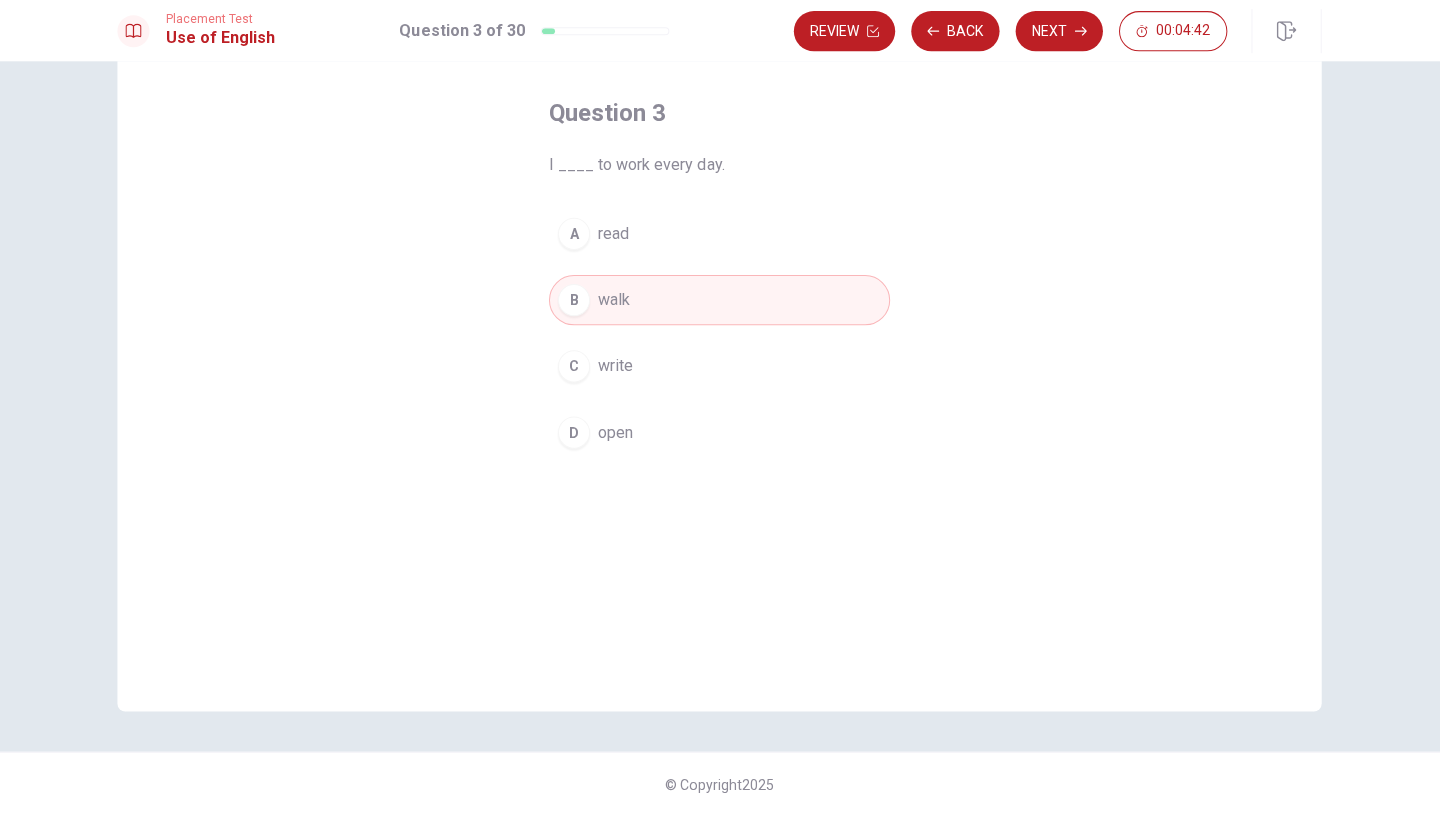 click on "Next" at bounding box center (1058, 34) 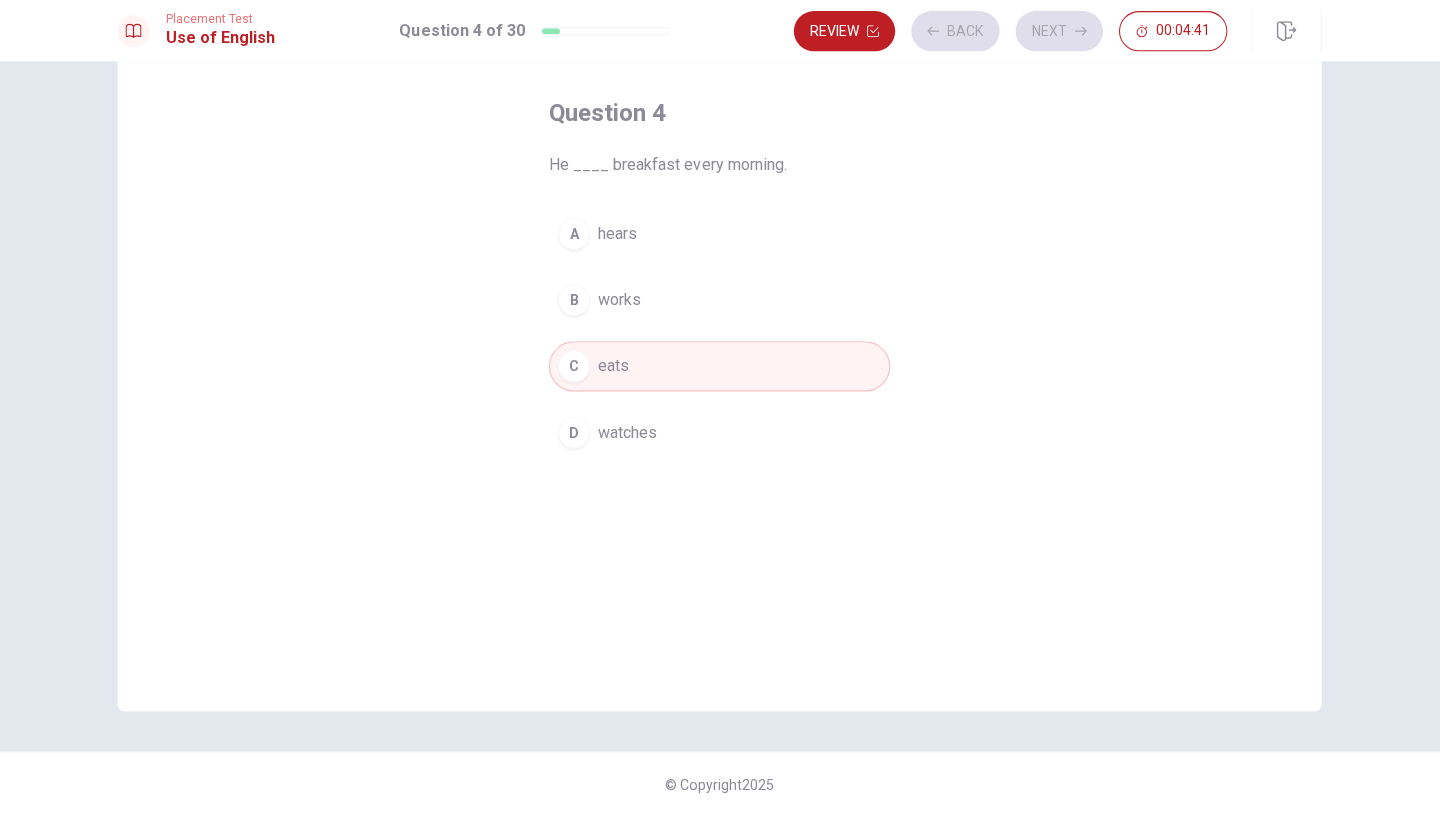 click on "Review Back Next 00:04:41" at bounding box center [1010, 34] 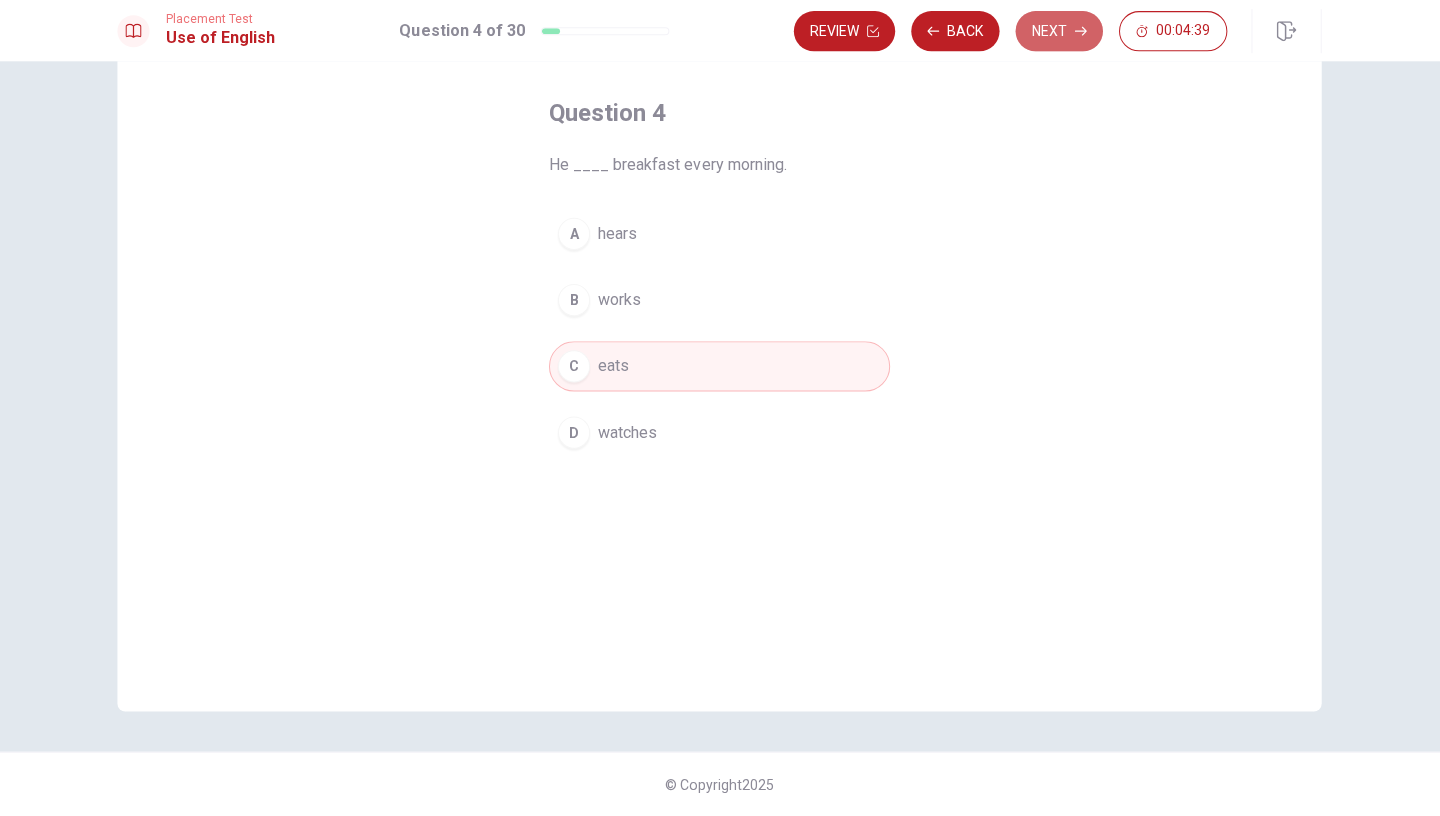 click on "Next" at bounding box center [1058, 34] 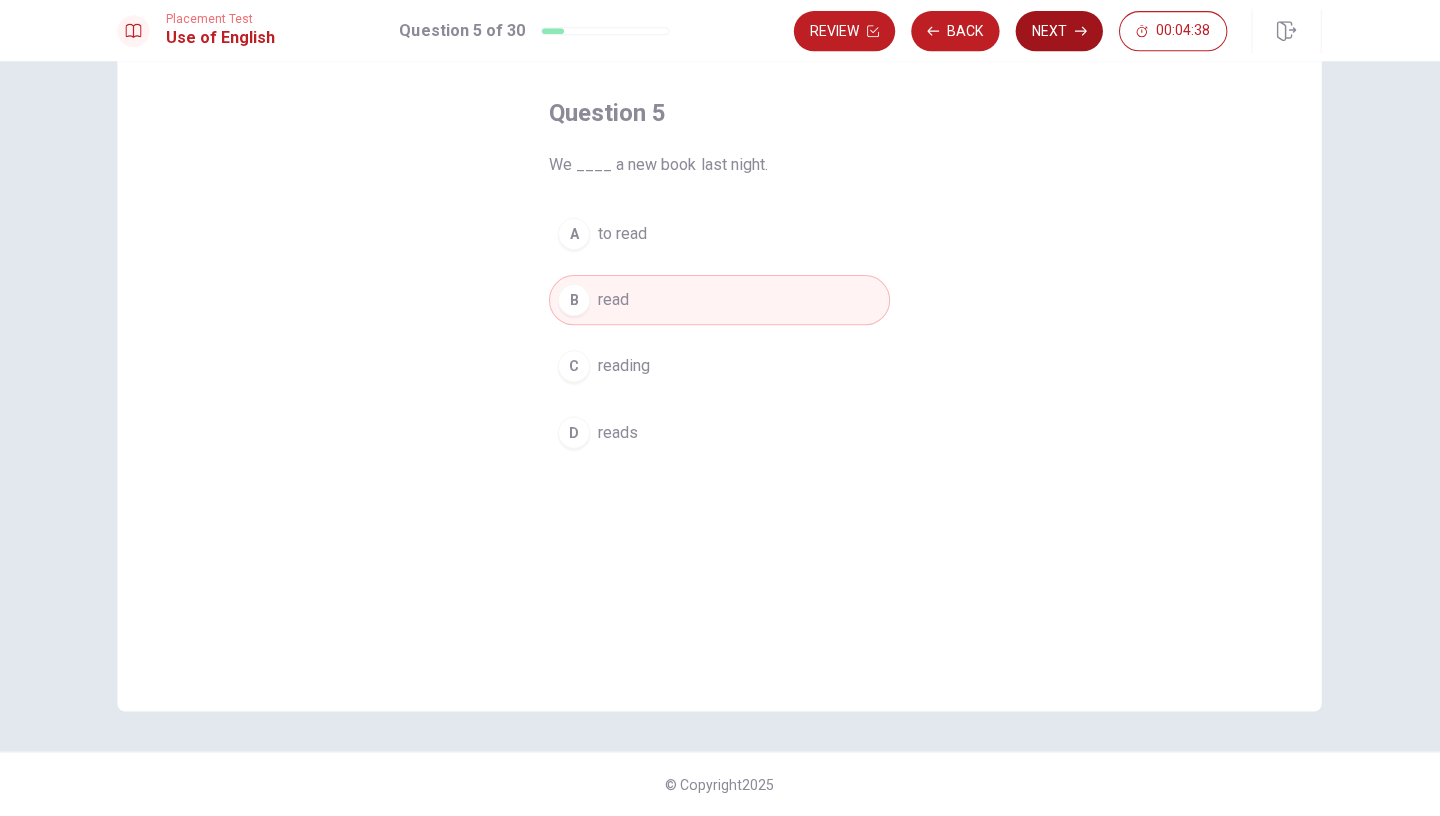 click on "Next" at bounding box center [1058, 34] 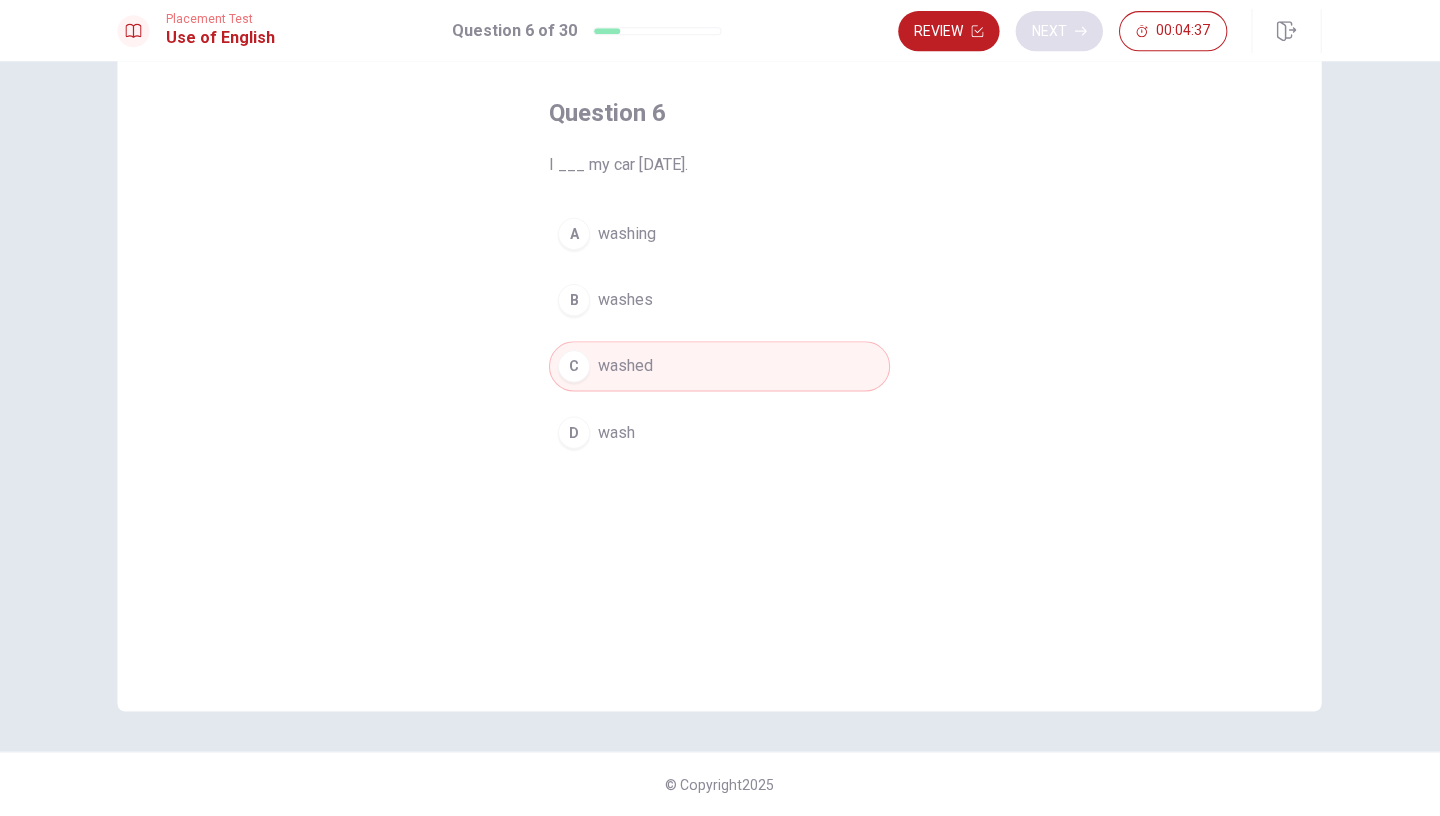 click on "Review Next 00:04:37" at bounding box center (1062, 34) 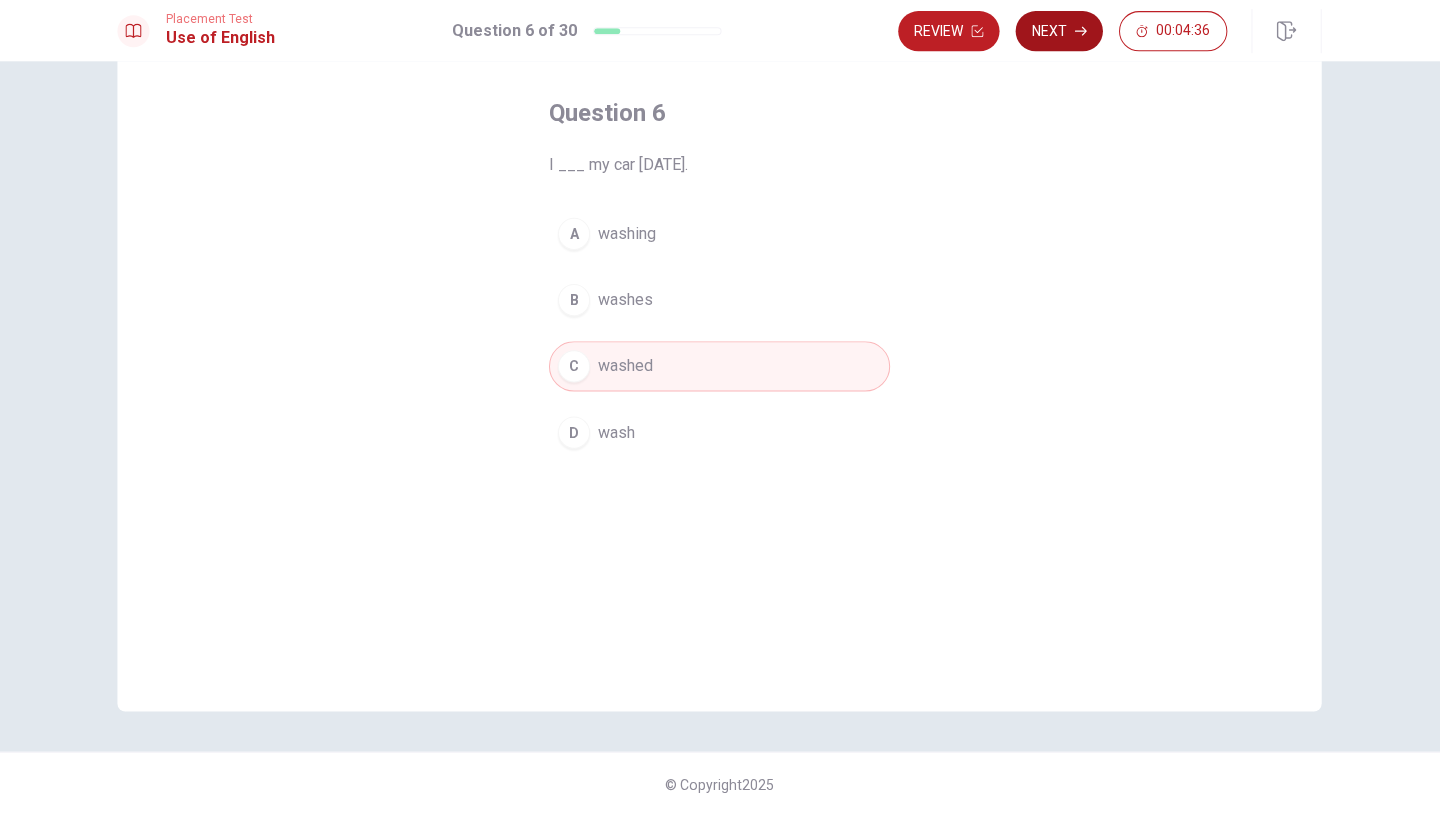 click on "Next" at bounding box center (1058, 34) 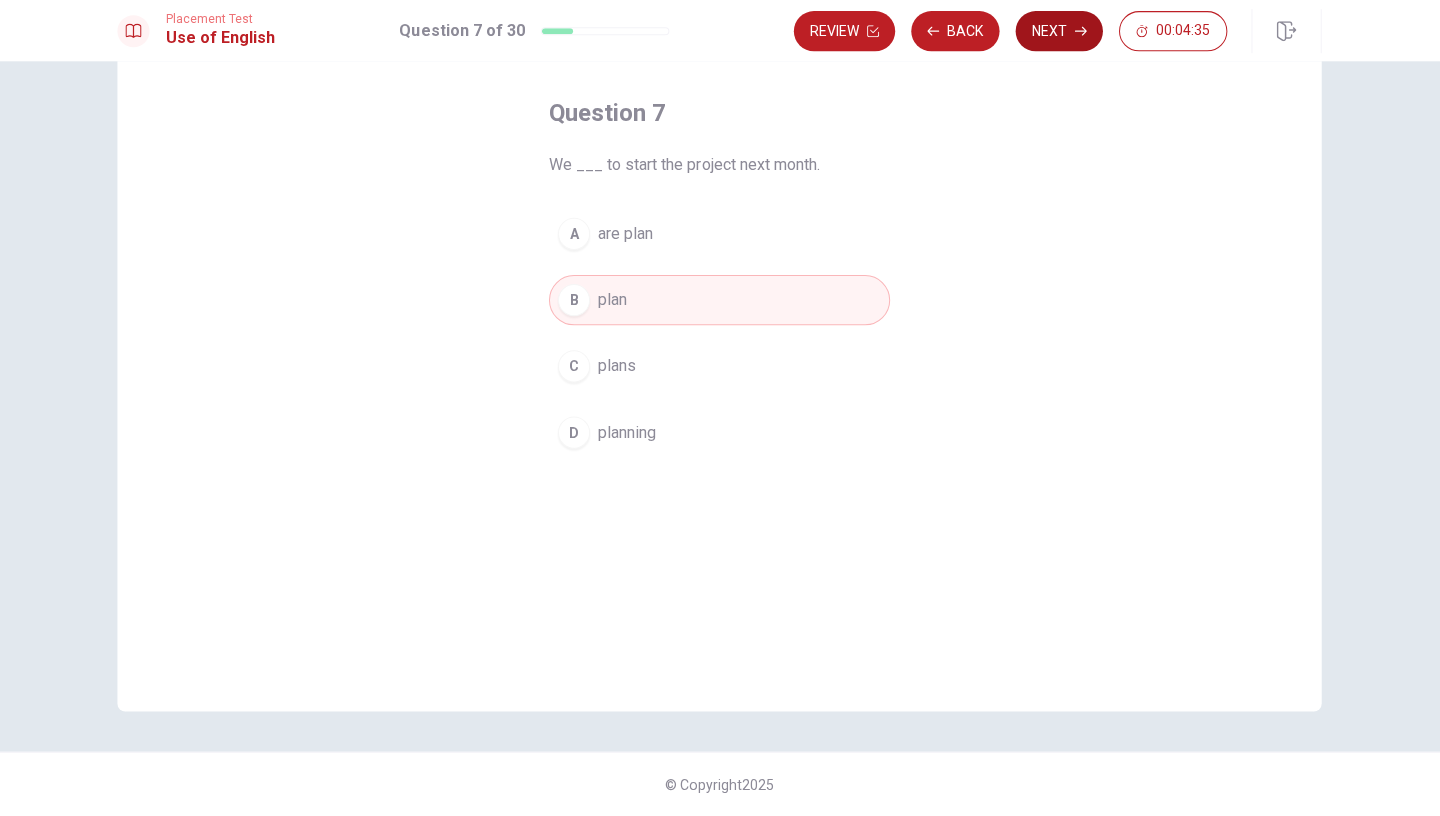 click on "Next" at bounding box center [1058, 34] 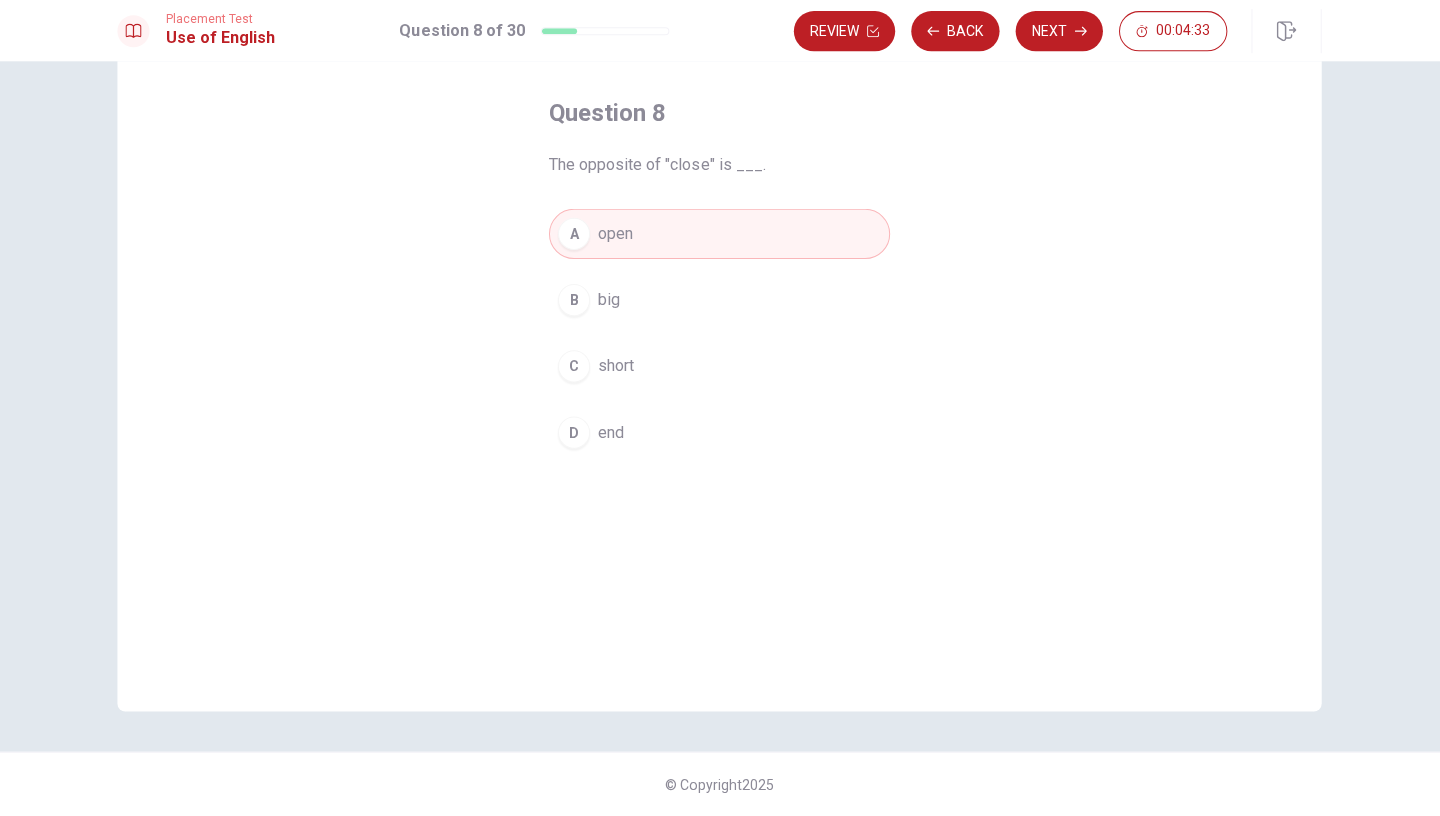 click on "Next" at bounding box center (1058, 34) 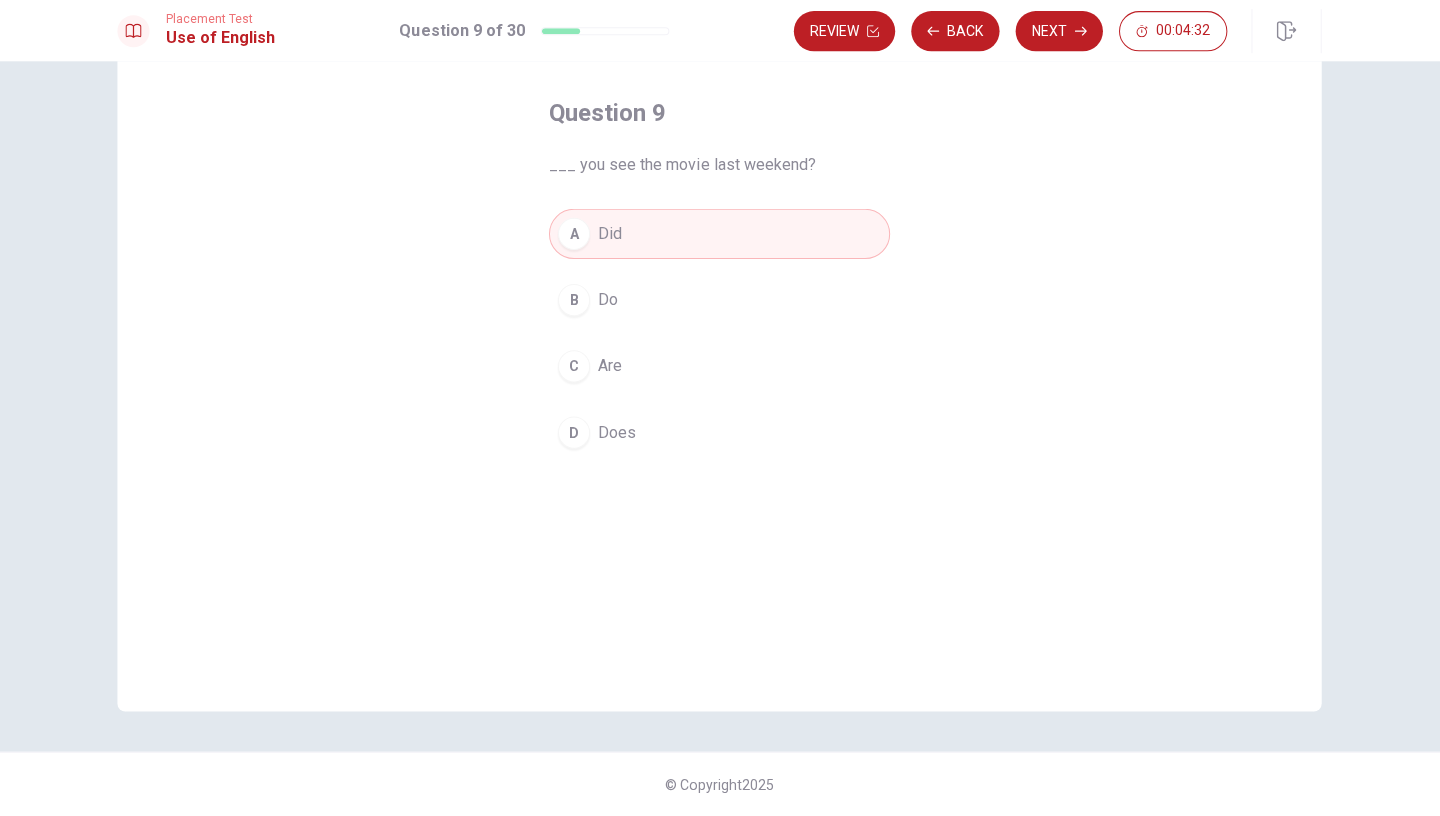 click on "Next" at bounding box center (1058, 34) 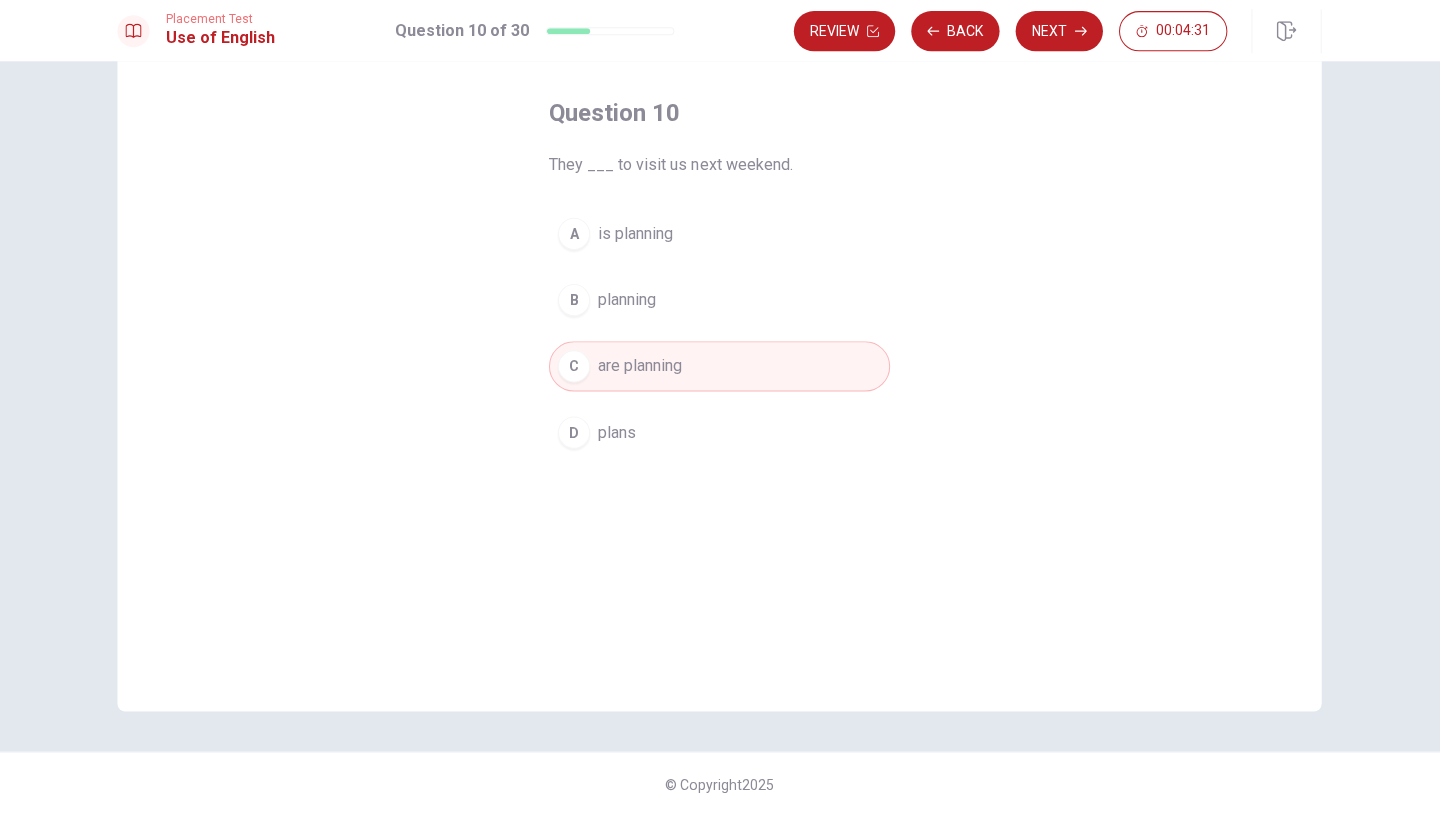 click on "Next" at bounding box center [1058, 34] 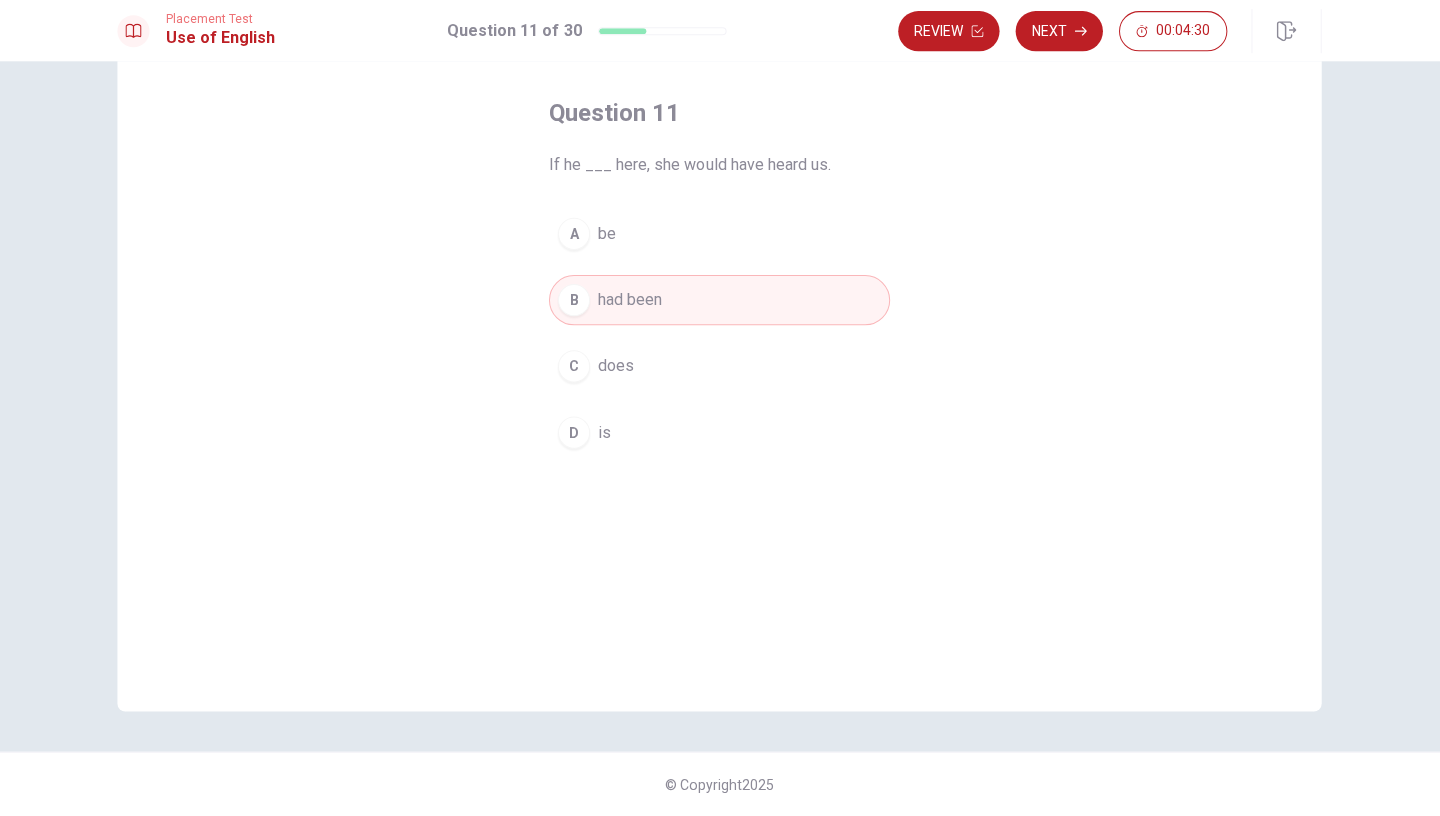 click on "Next" at bounding box center (1058, 34) 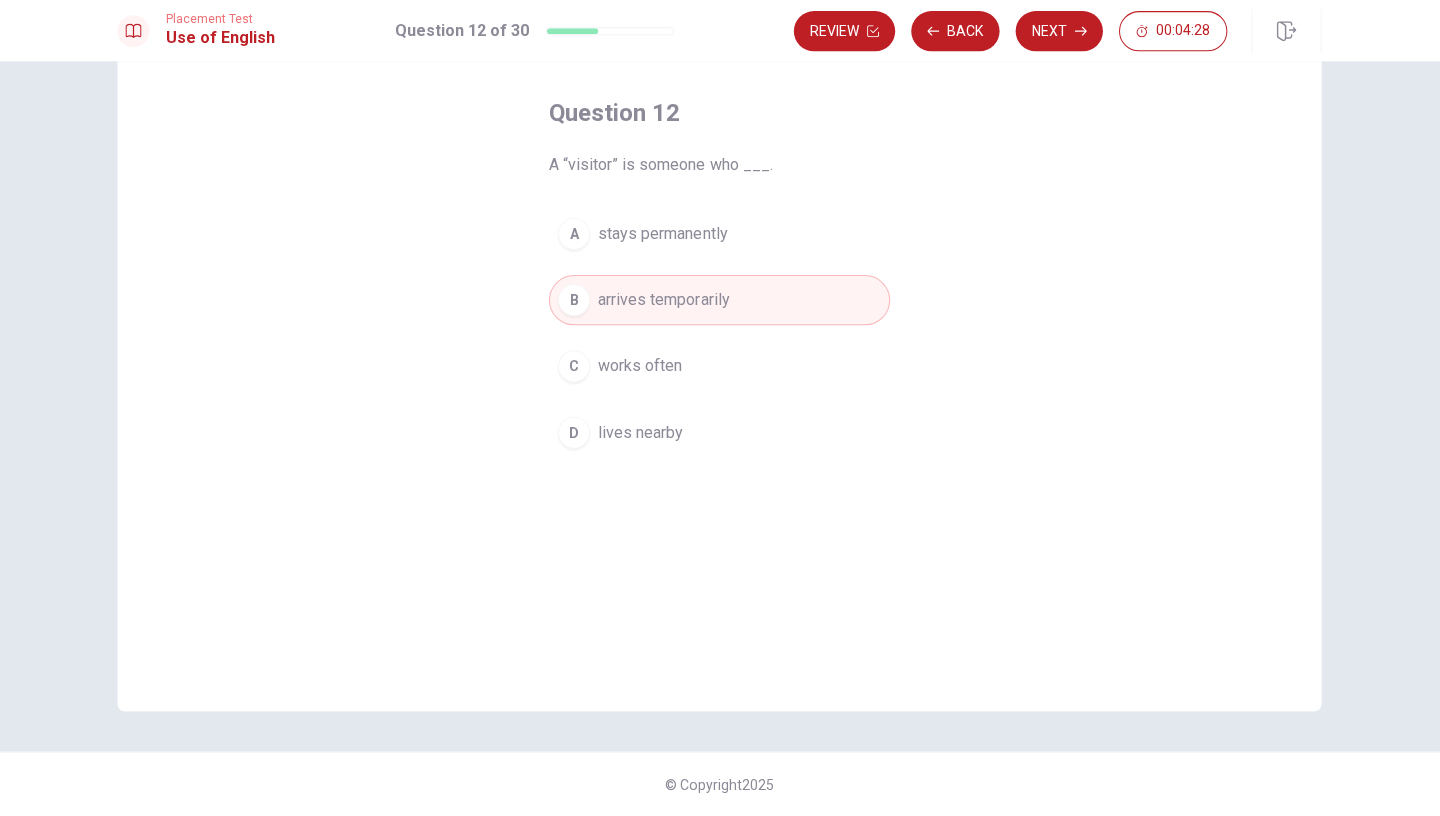 click on "Next" at bounding box center (1058, 34) 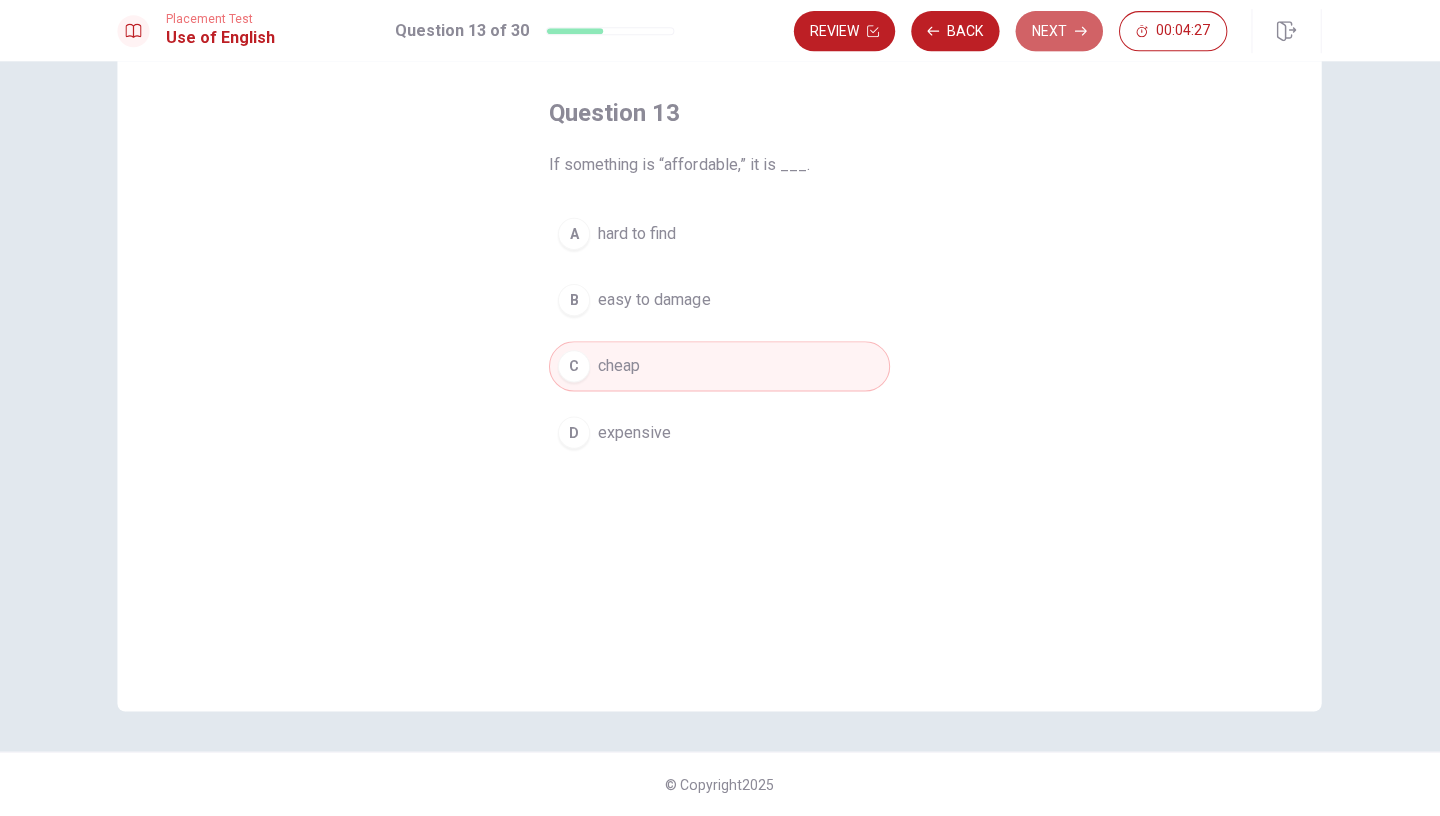 click on "Next" at bounding box center (1058, 34) 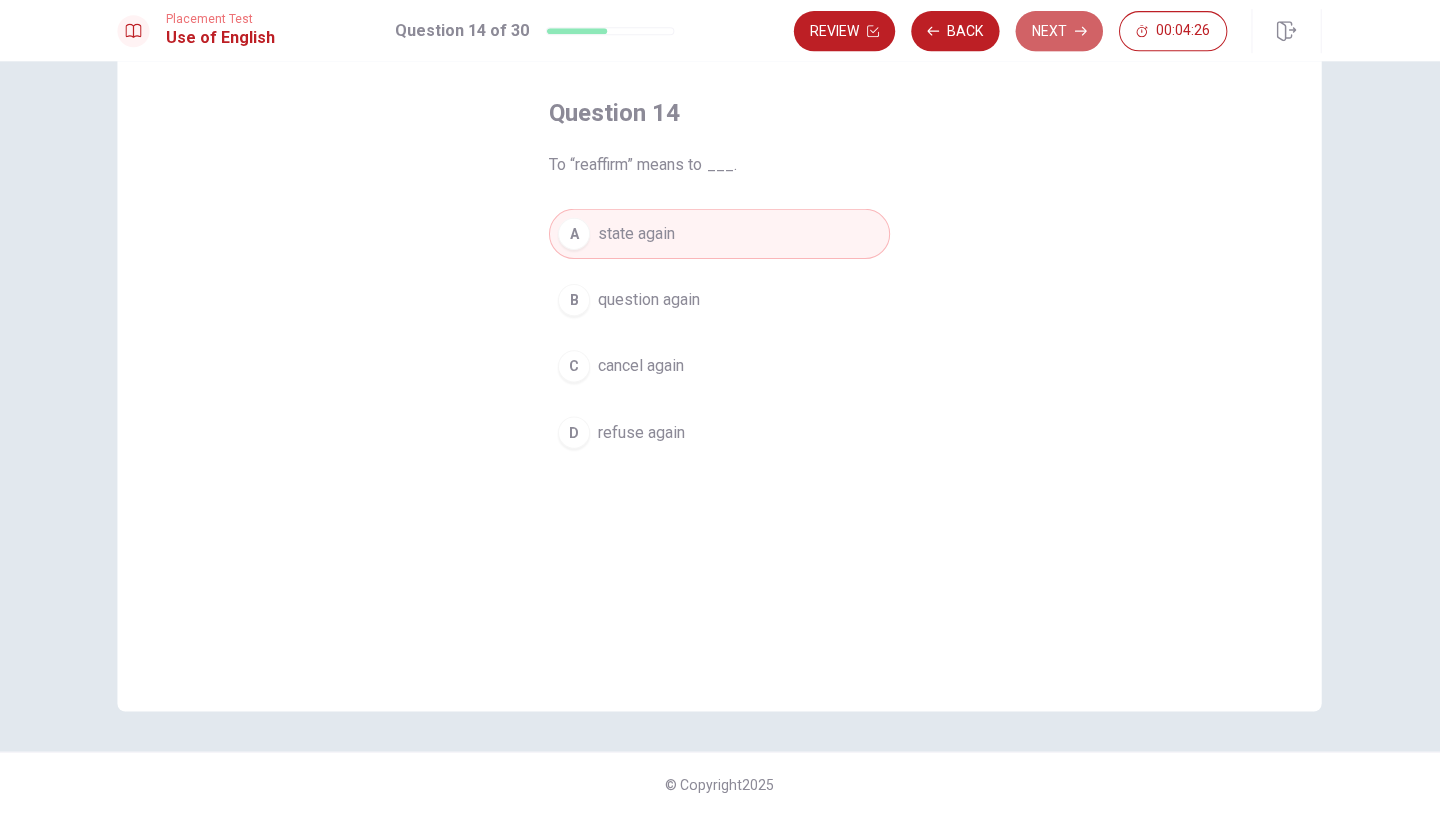 click on "Next" at bounding box center [1058, 34] 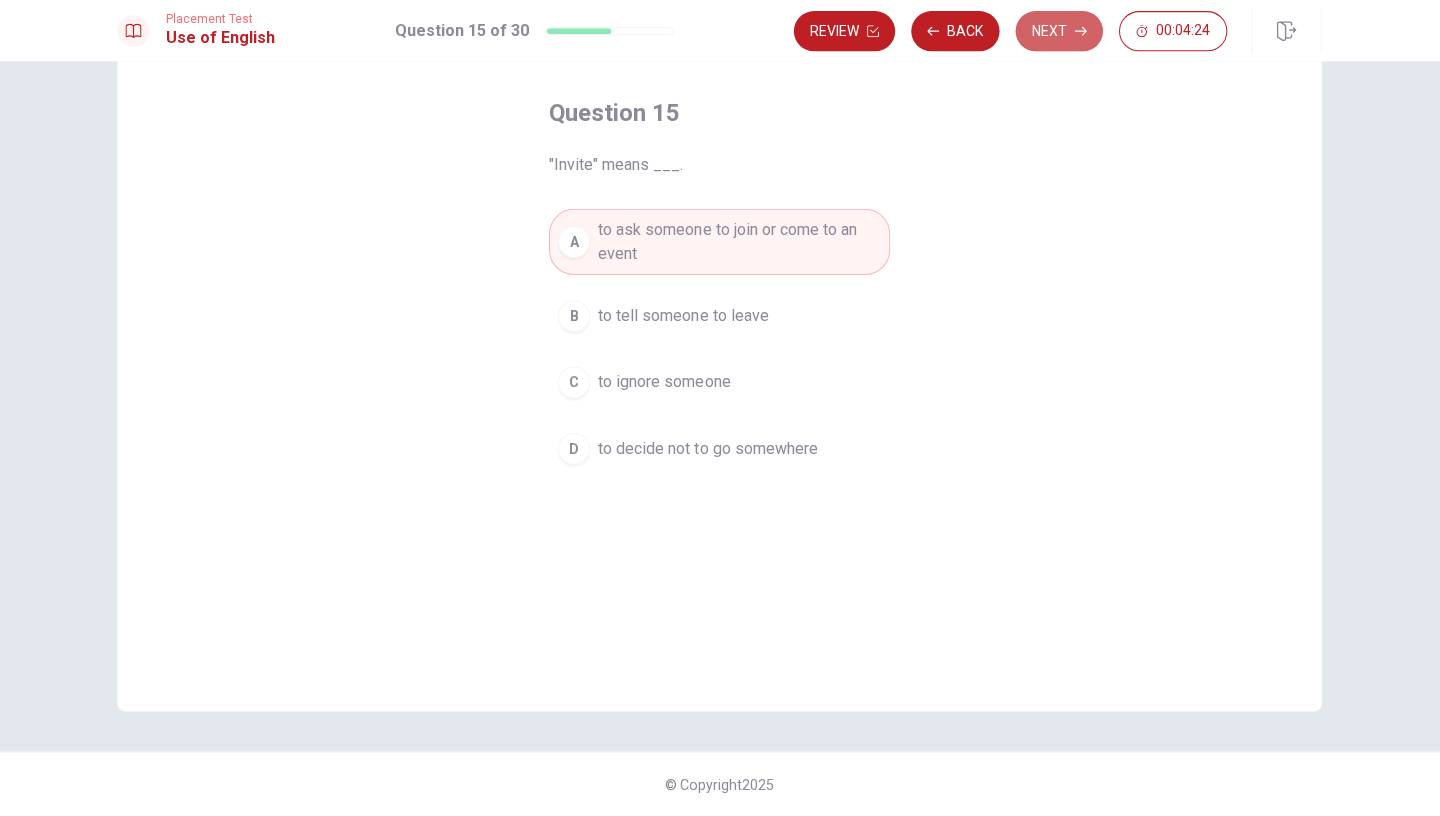 click on "Next" at bounding box center (1058, 34) 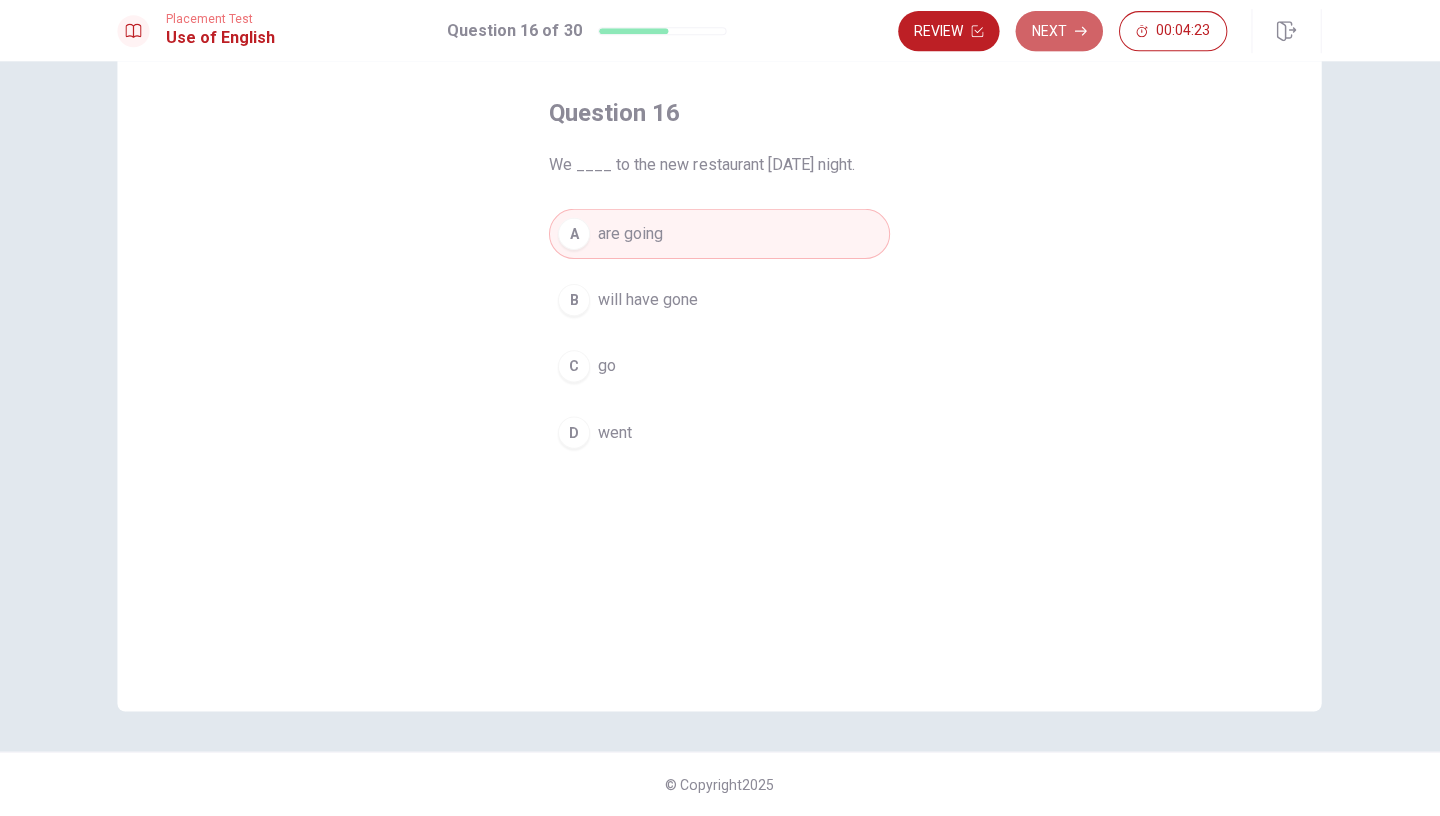 click on "Next" at bounding box center [1058, 34] 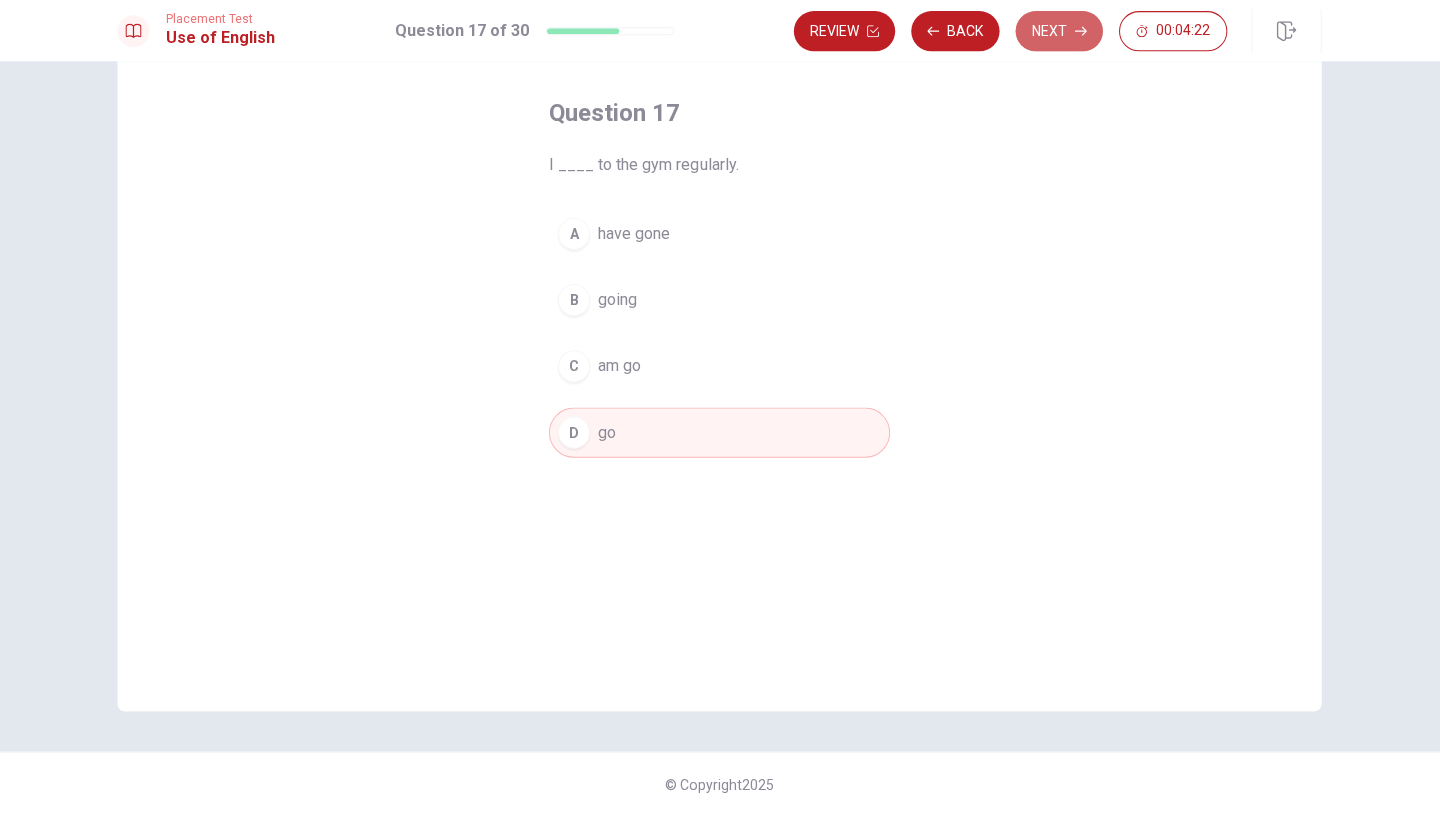 click on "Next" at bounding box center [1058, 34] 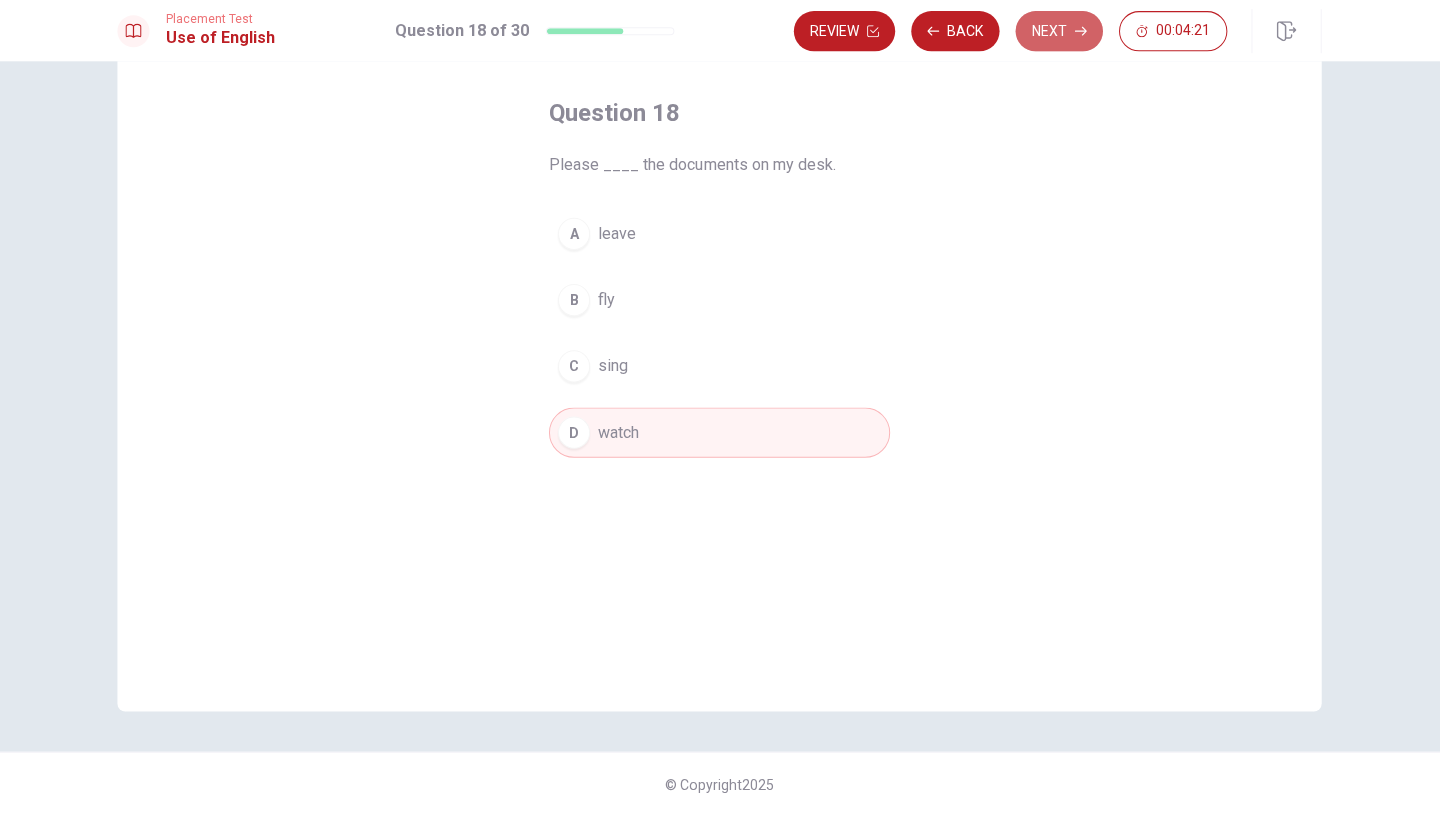 click on "Next" at bounding box center [1058, 34] 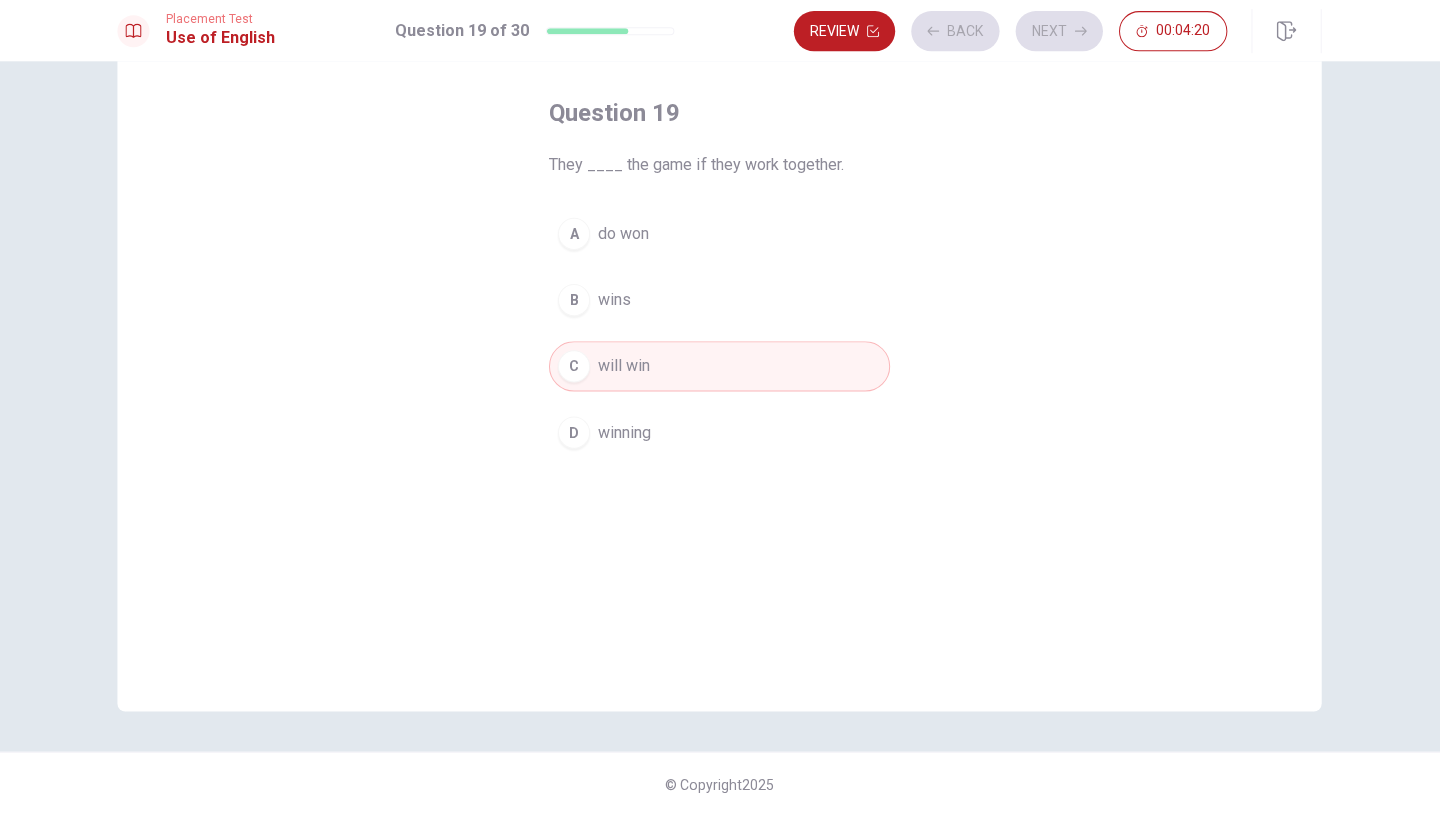 click on "Next" at bounding box center [1058, 34] 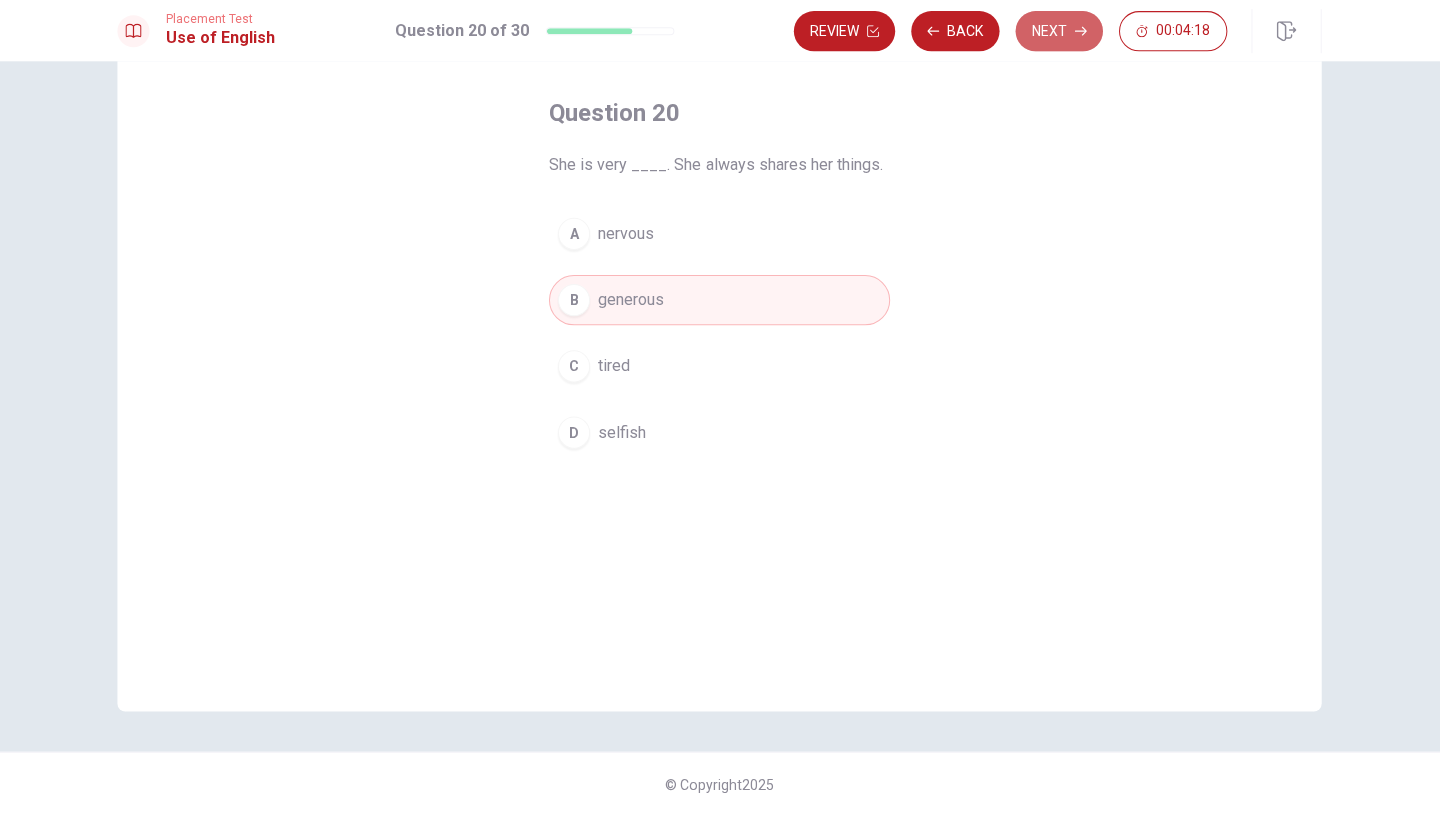 click on "Next" at bounding box center [1058, 34] 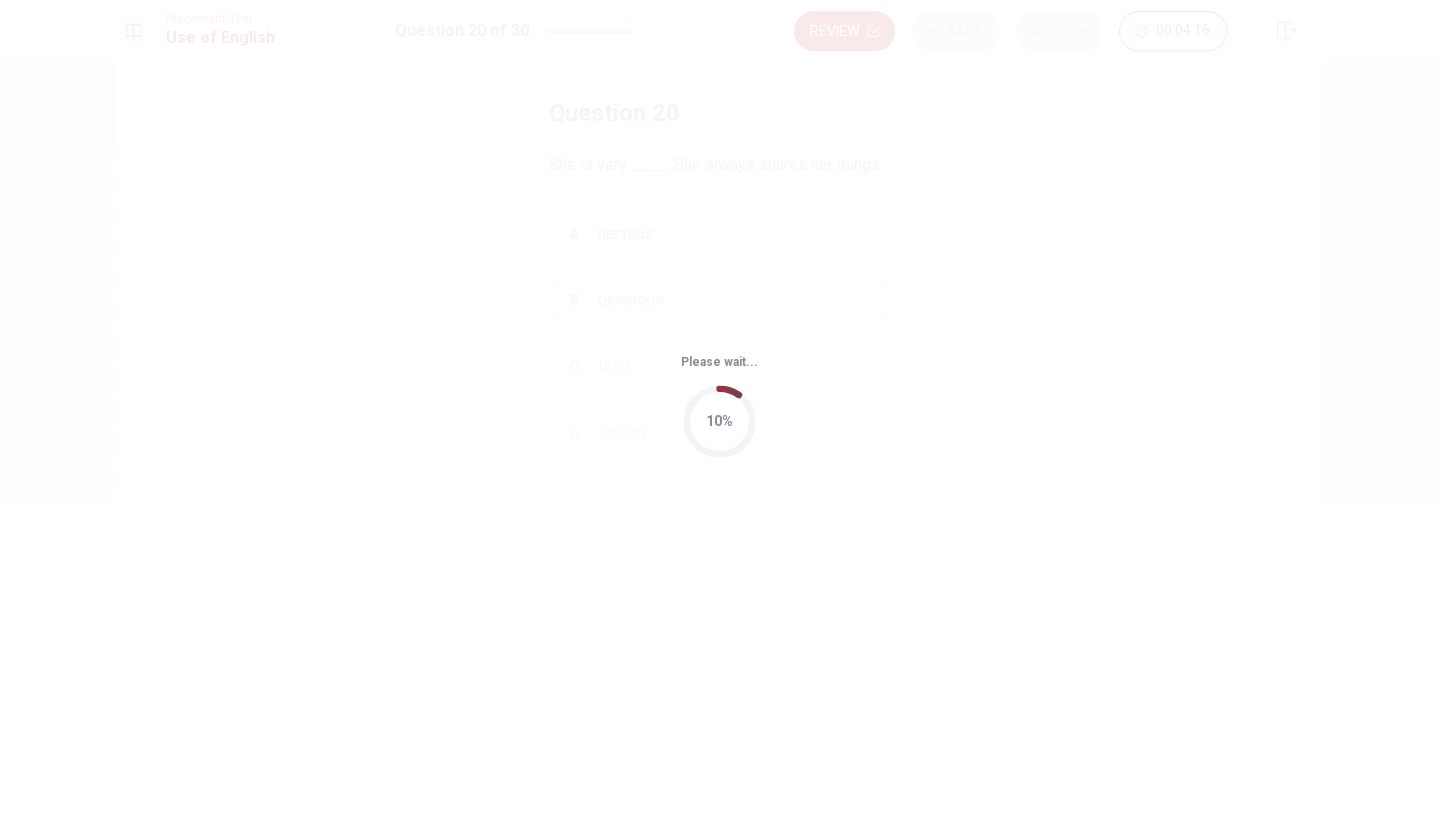 scroll, scrollTop: 0, scrollLeft: 0, axis: both 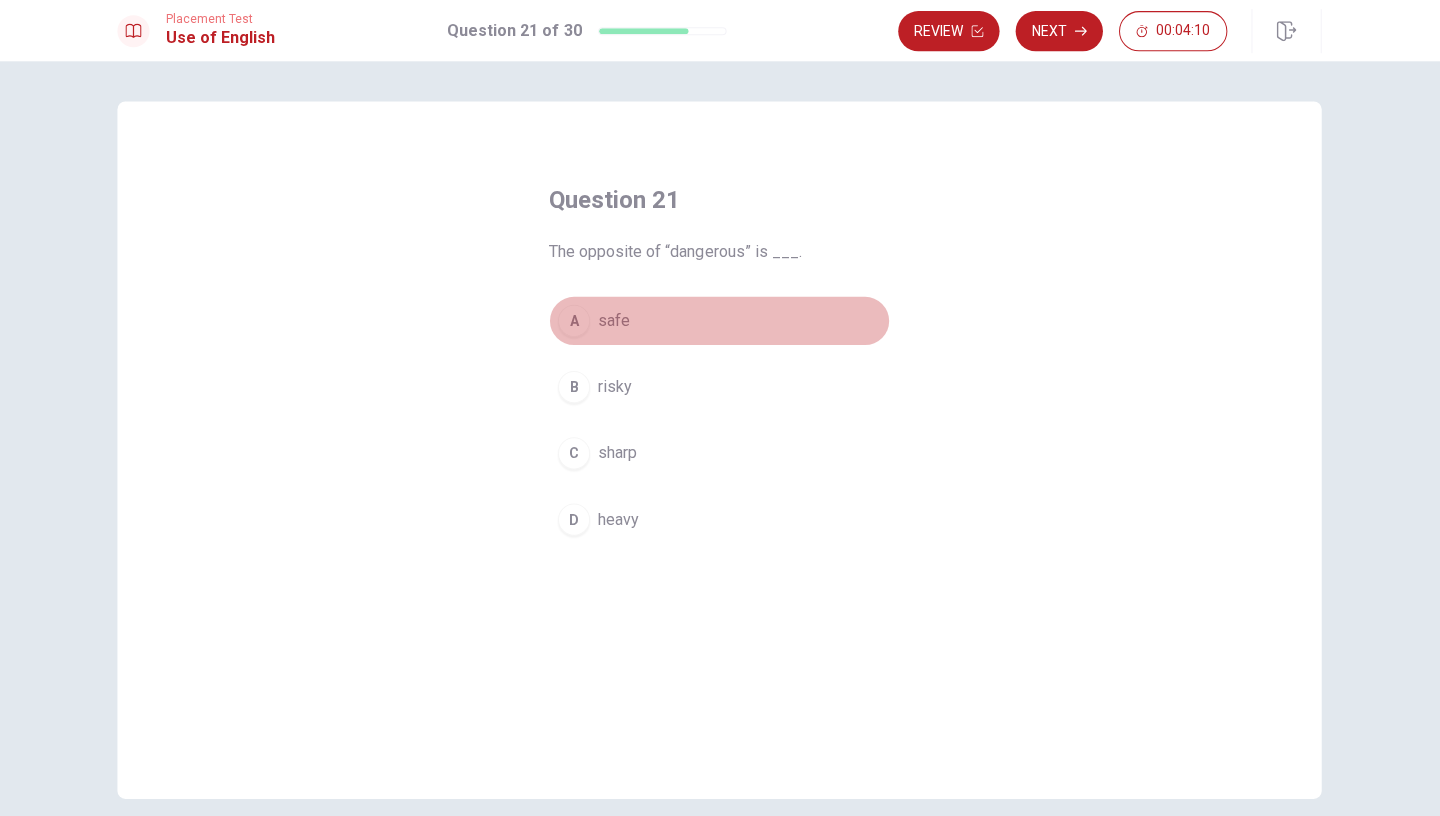 click on "A" at bounding box center [575, 323] 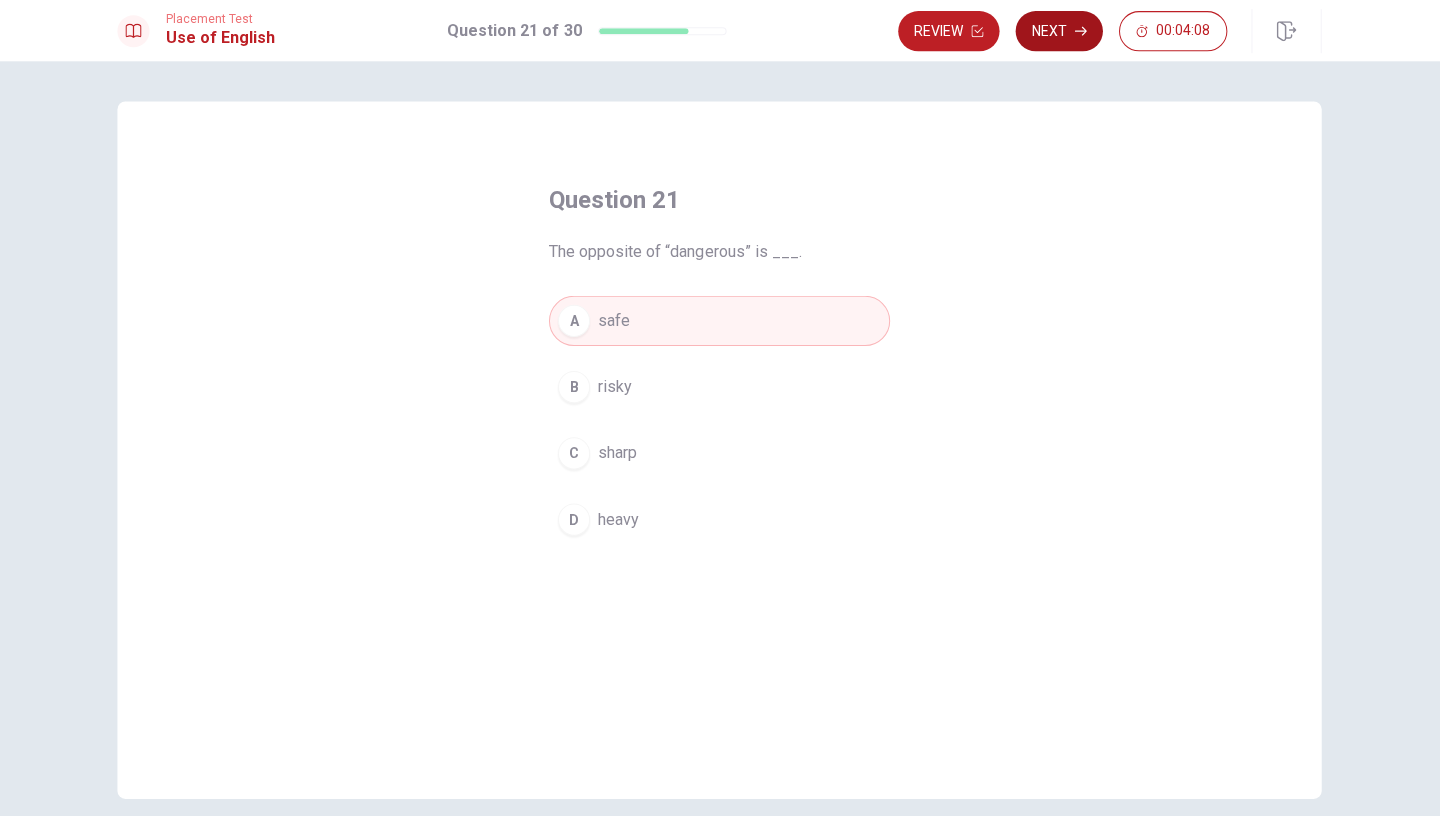 click on "Next" at bounding box center (1058, 34) 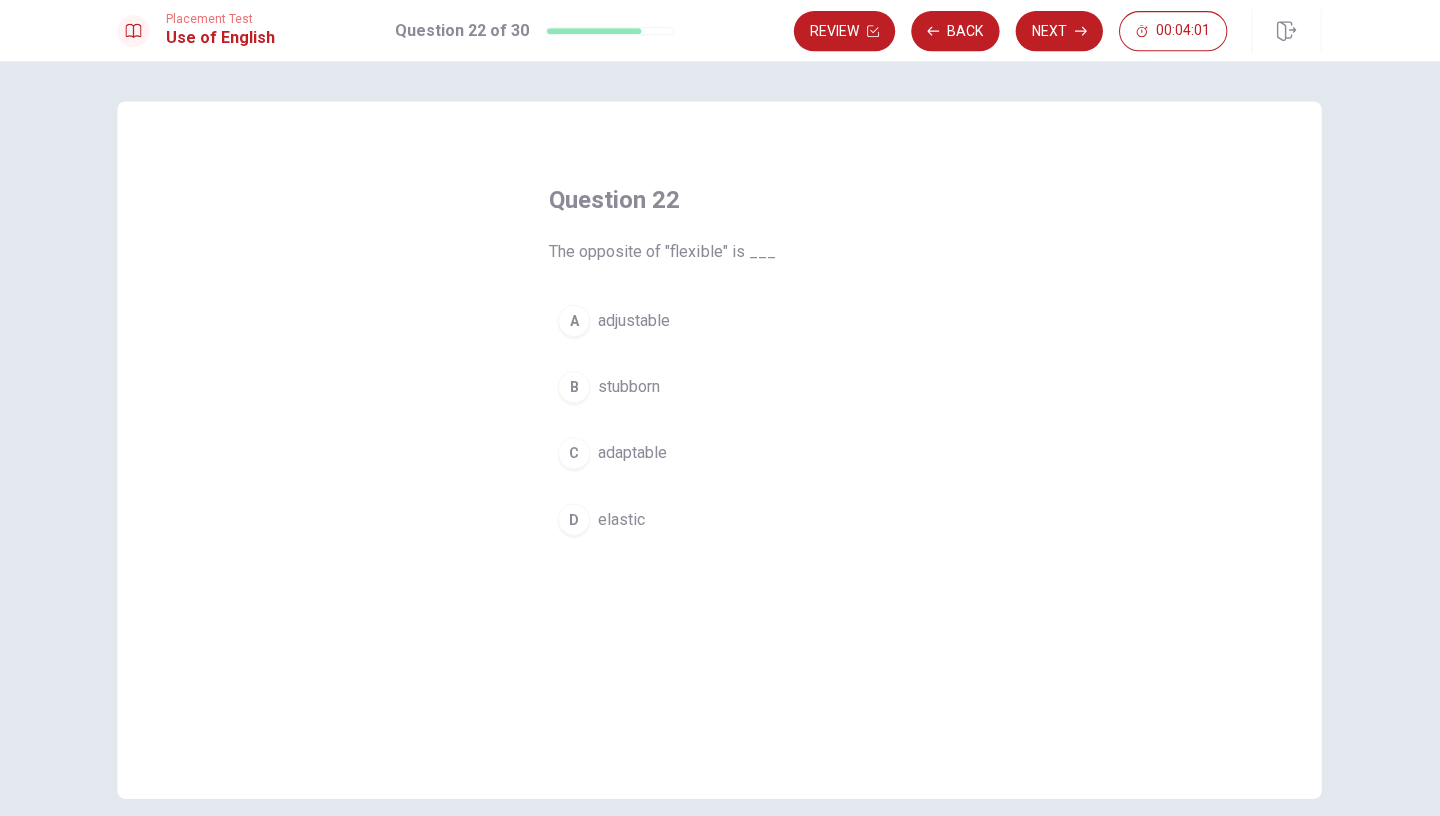 click on "B" at bounding box center (575, 389) 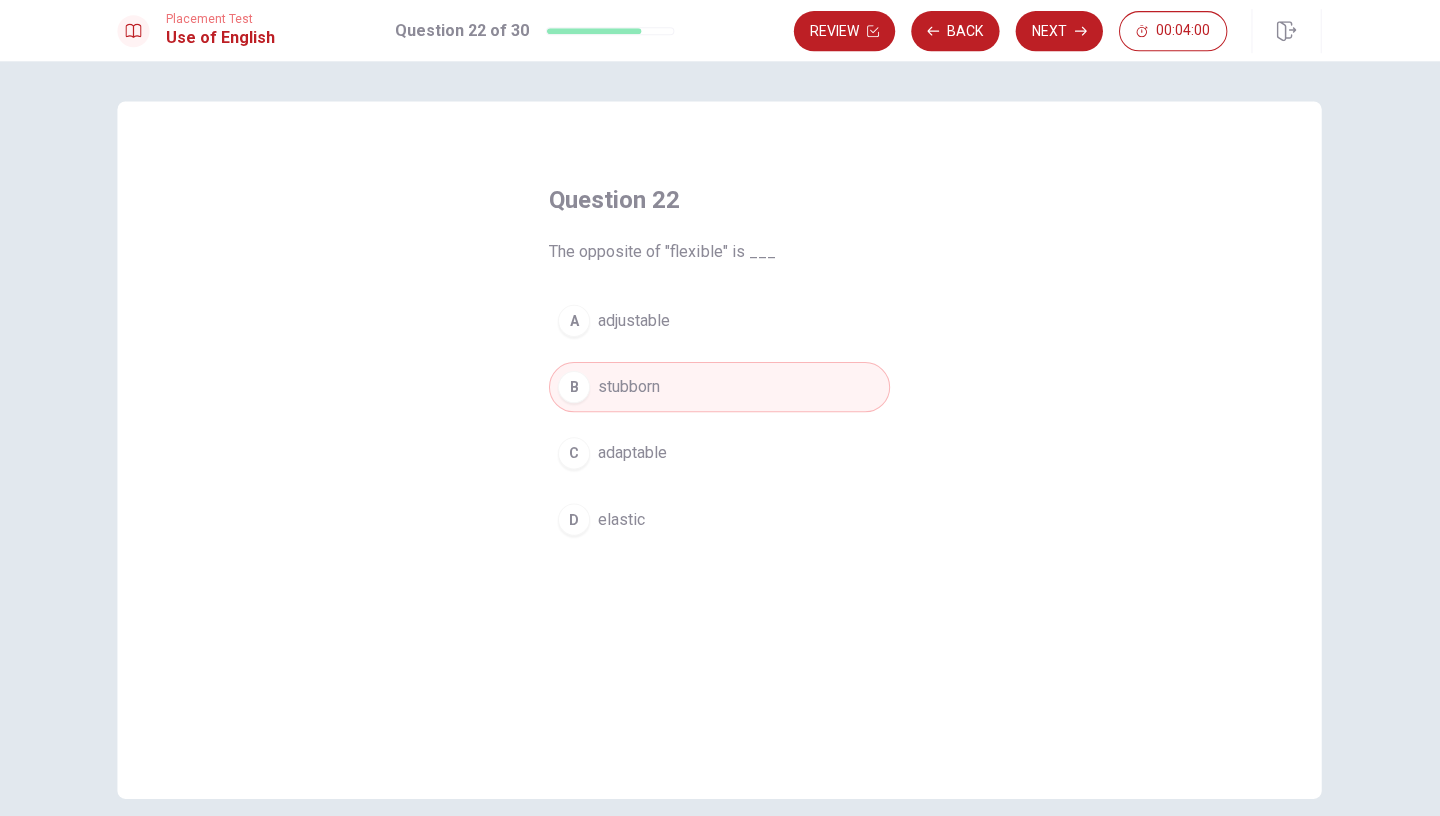 click on "Next" at bounding box center (1058, 34) 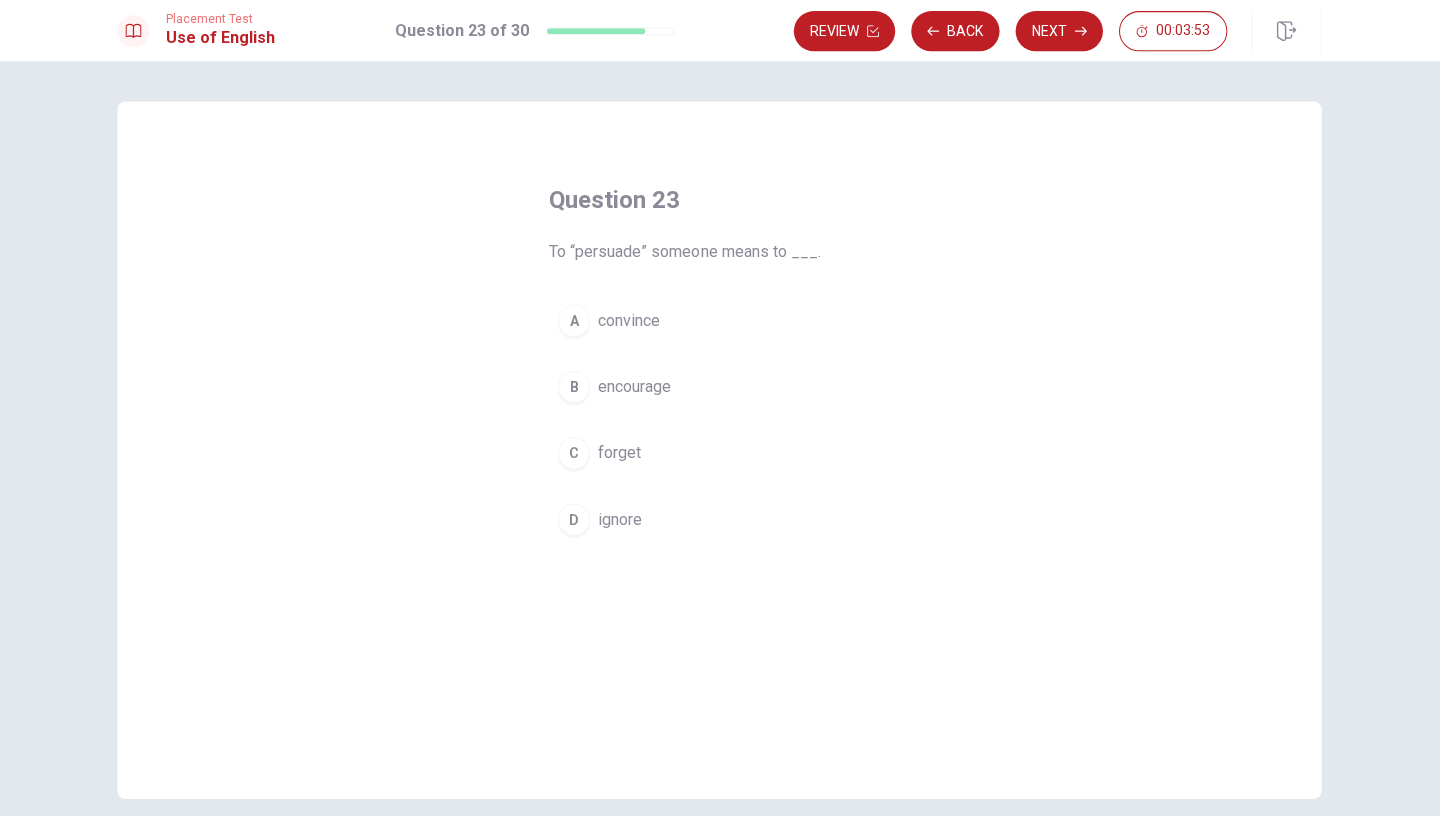 click on "A" at bounding box center [575, 323] 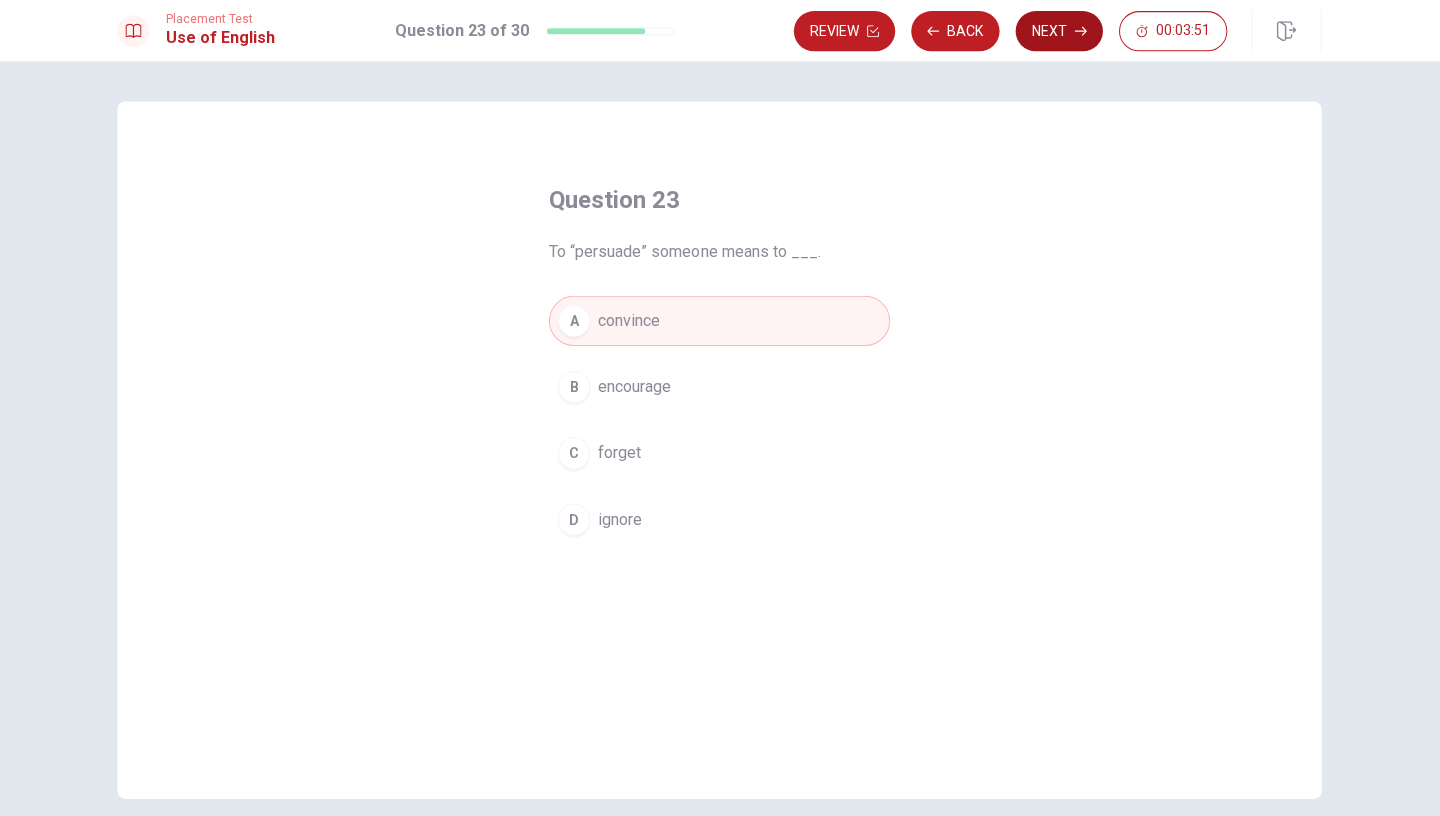 click on "Next" at bounding box center (1058, 34) 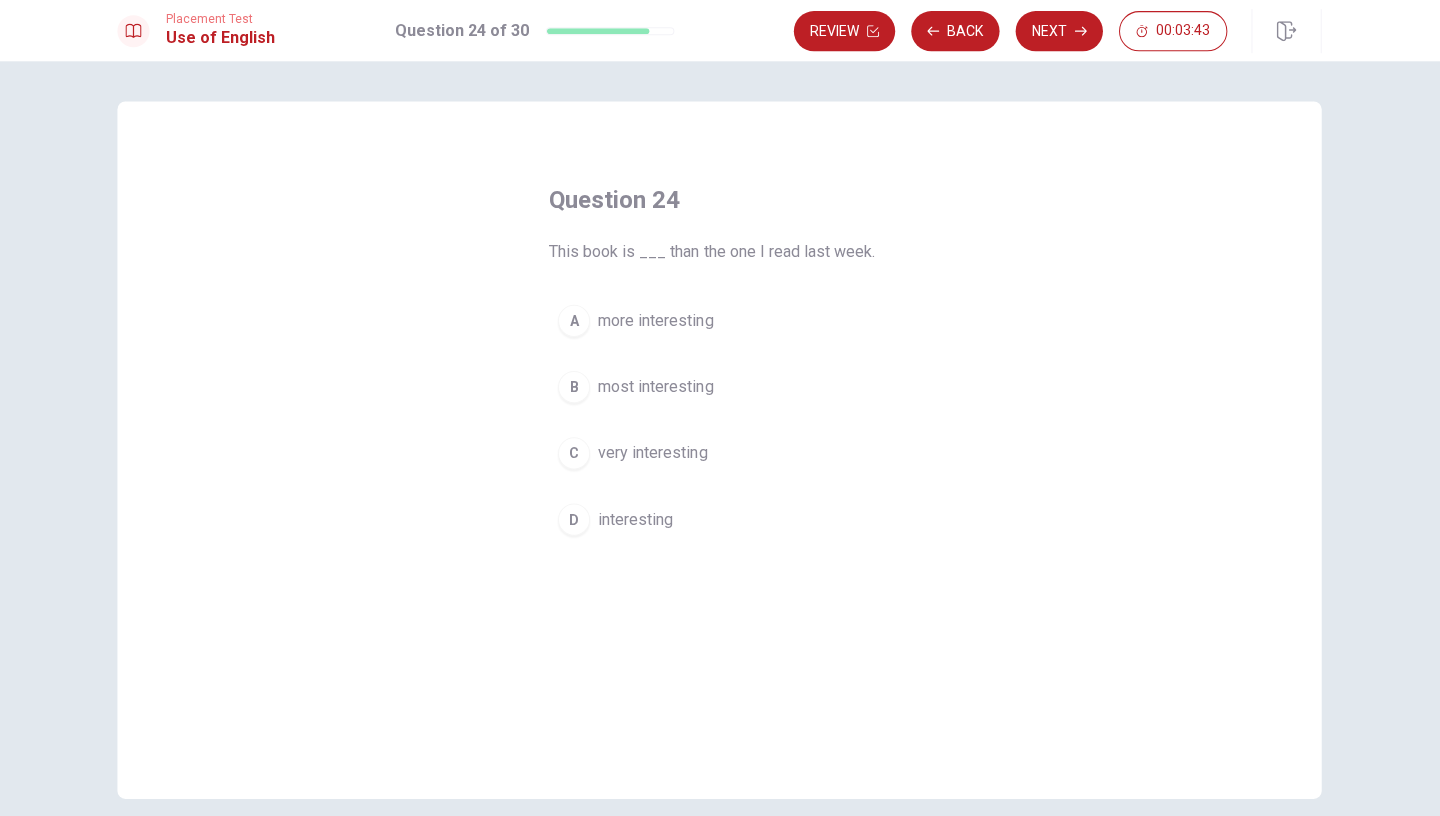 click on "A" at bounding box center (575, 323) 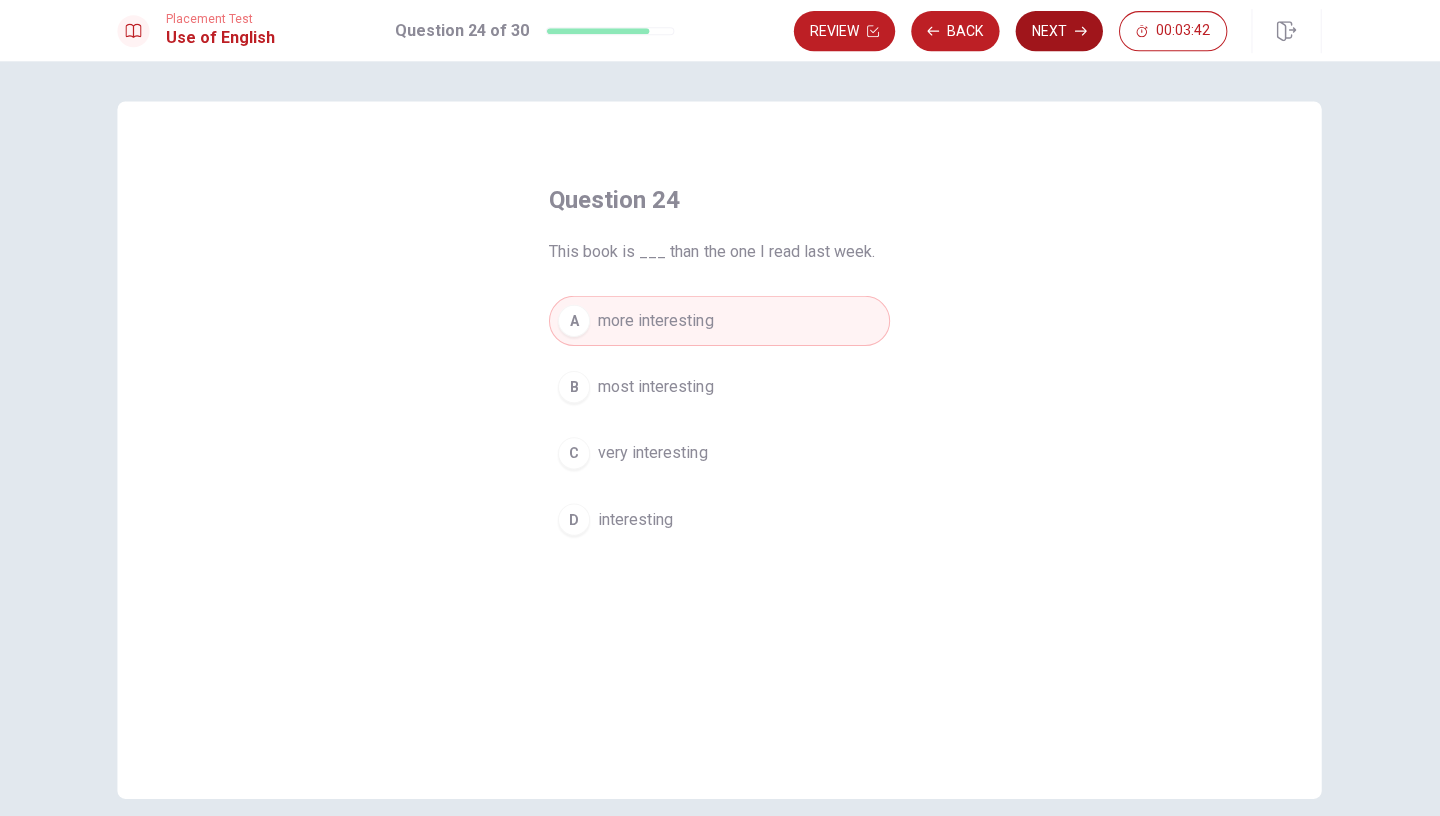 click on "Next" at bounding box center [1058, 34] 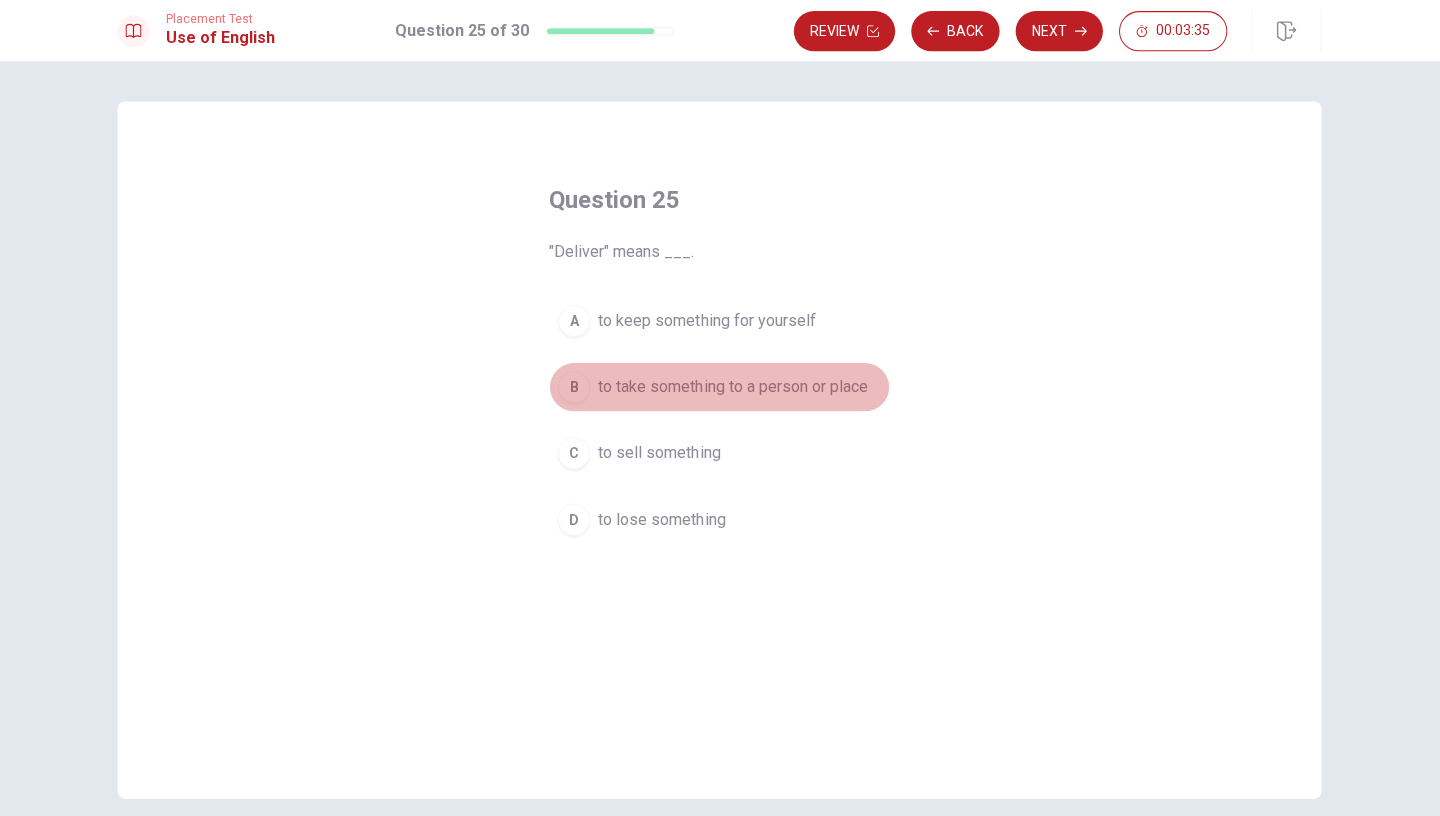 click on "B" at bounding box center (575, 389) 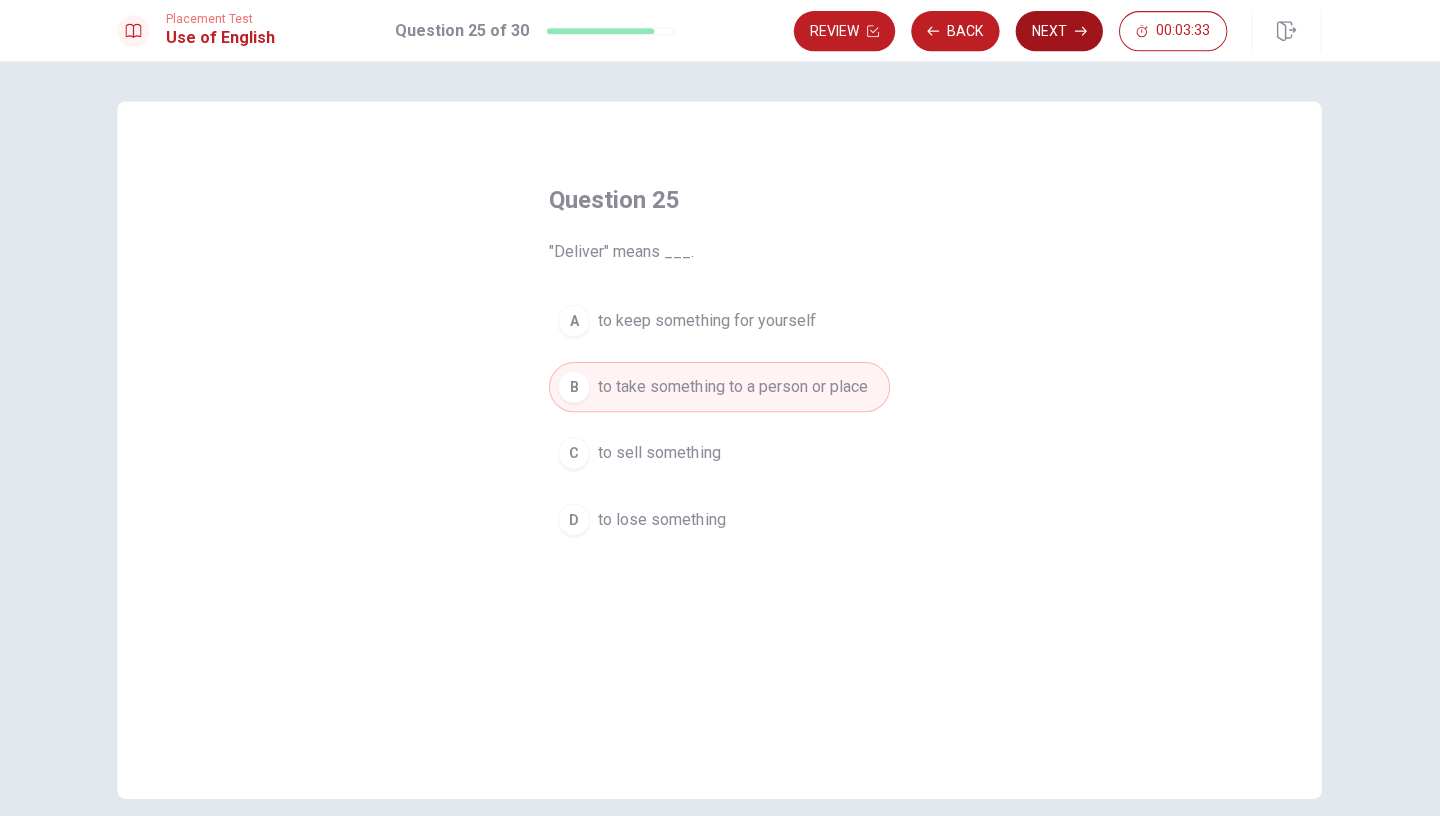 click on "Next" at bounding box center [1058, 34] 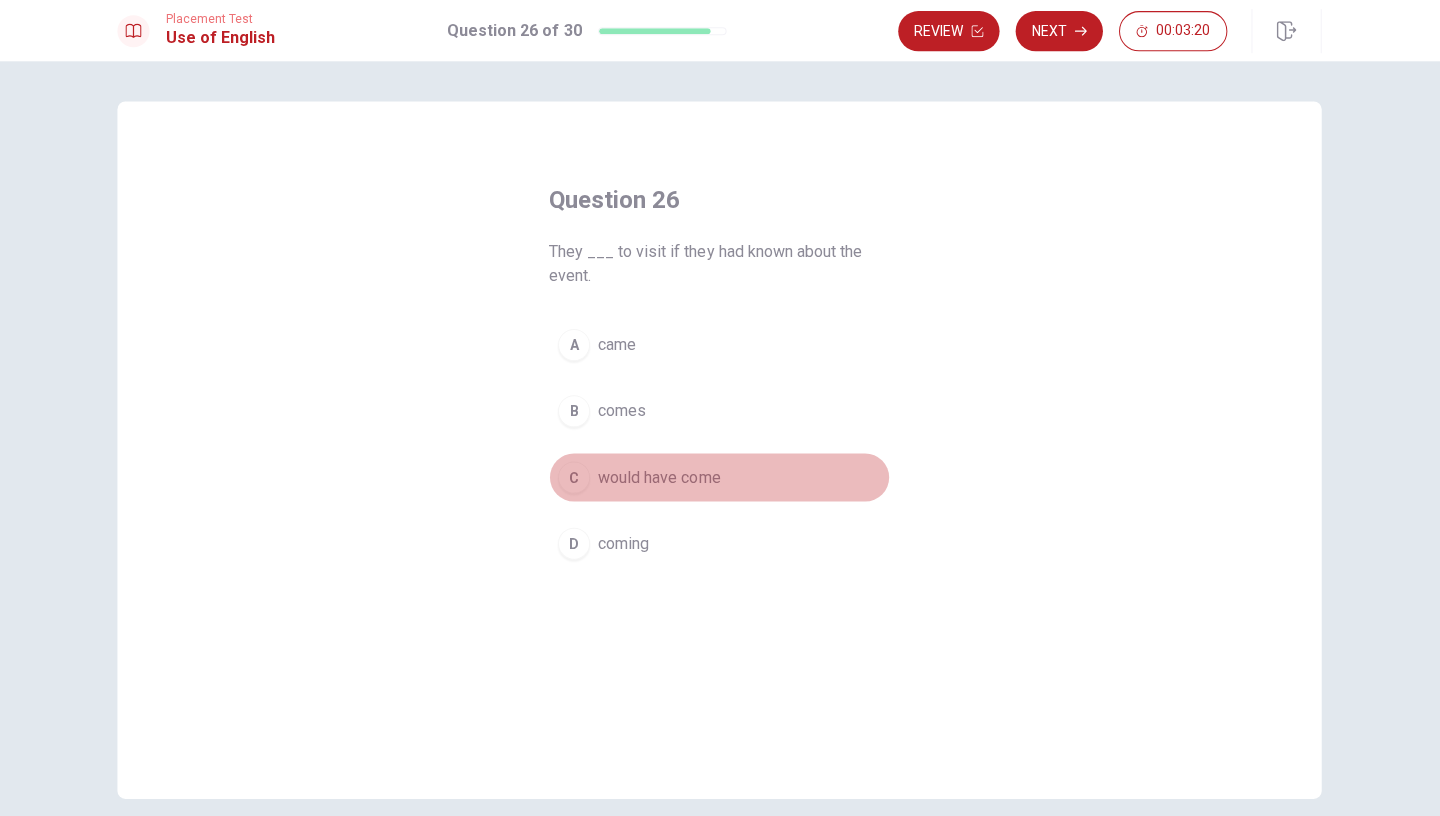 click on "C" at bounding box center (575, 479) 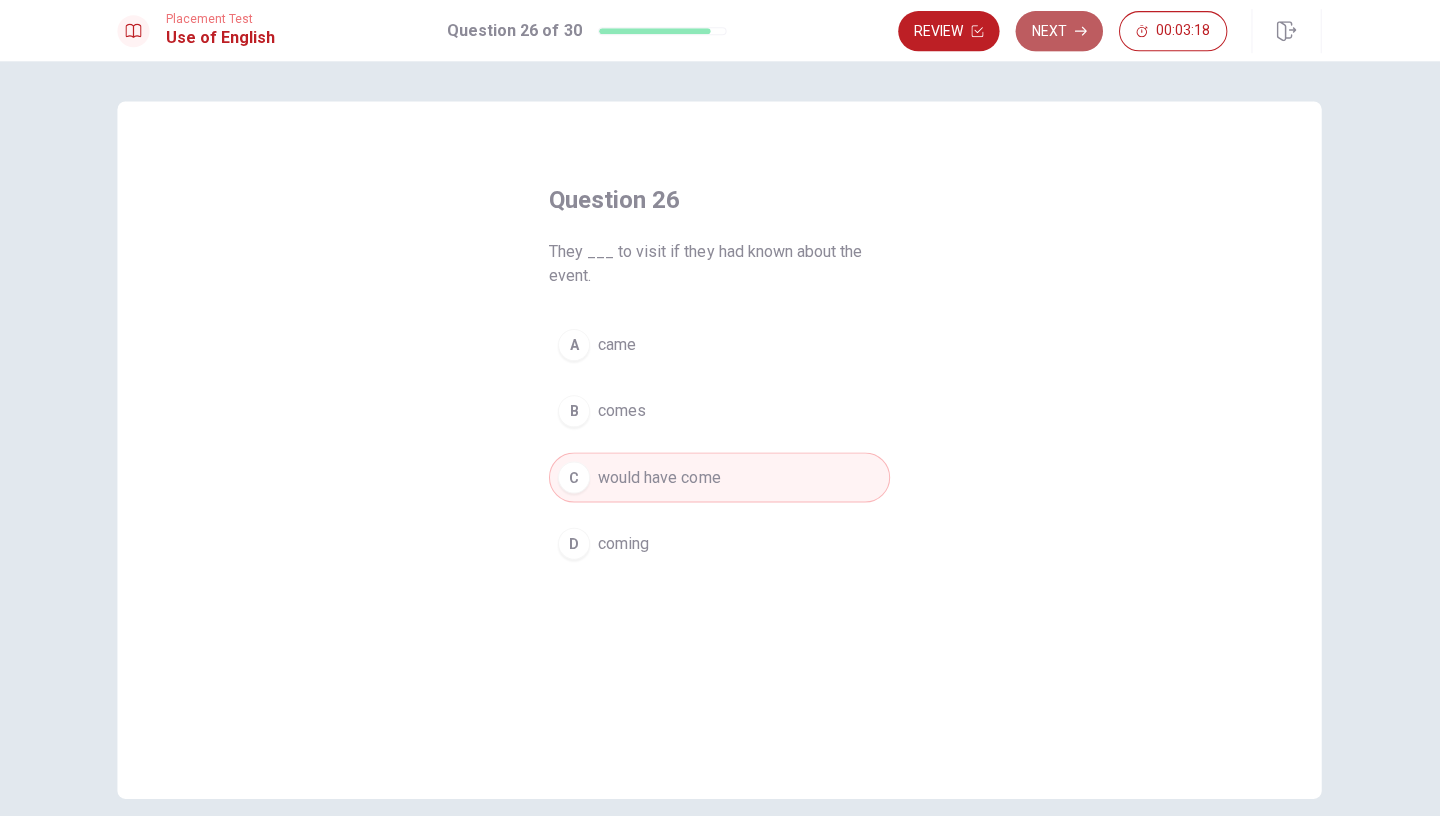 click 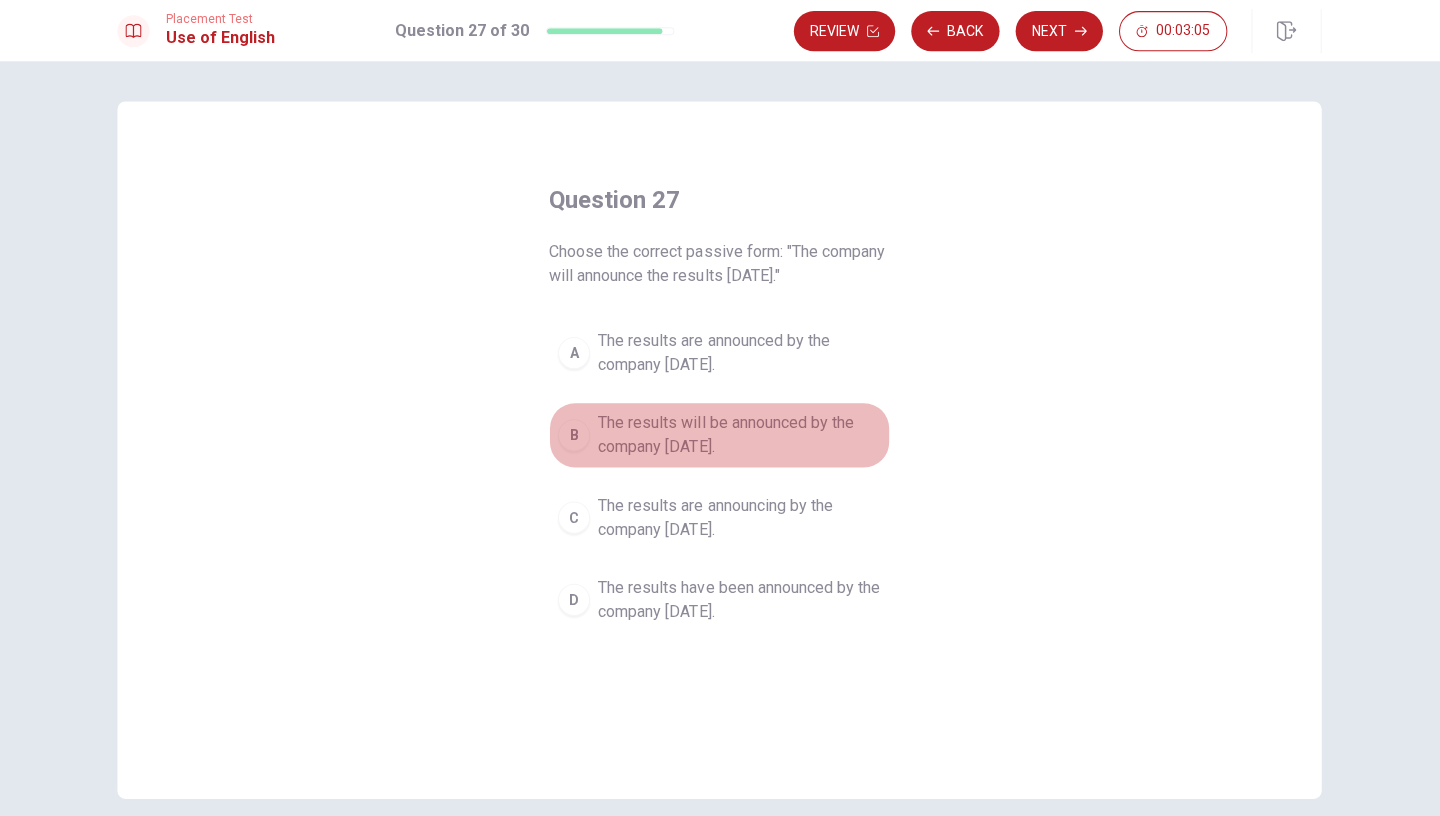 click on "B" at bounding box center (575, 437) 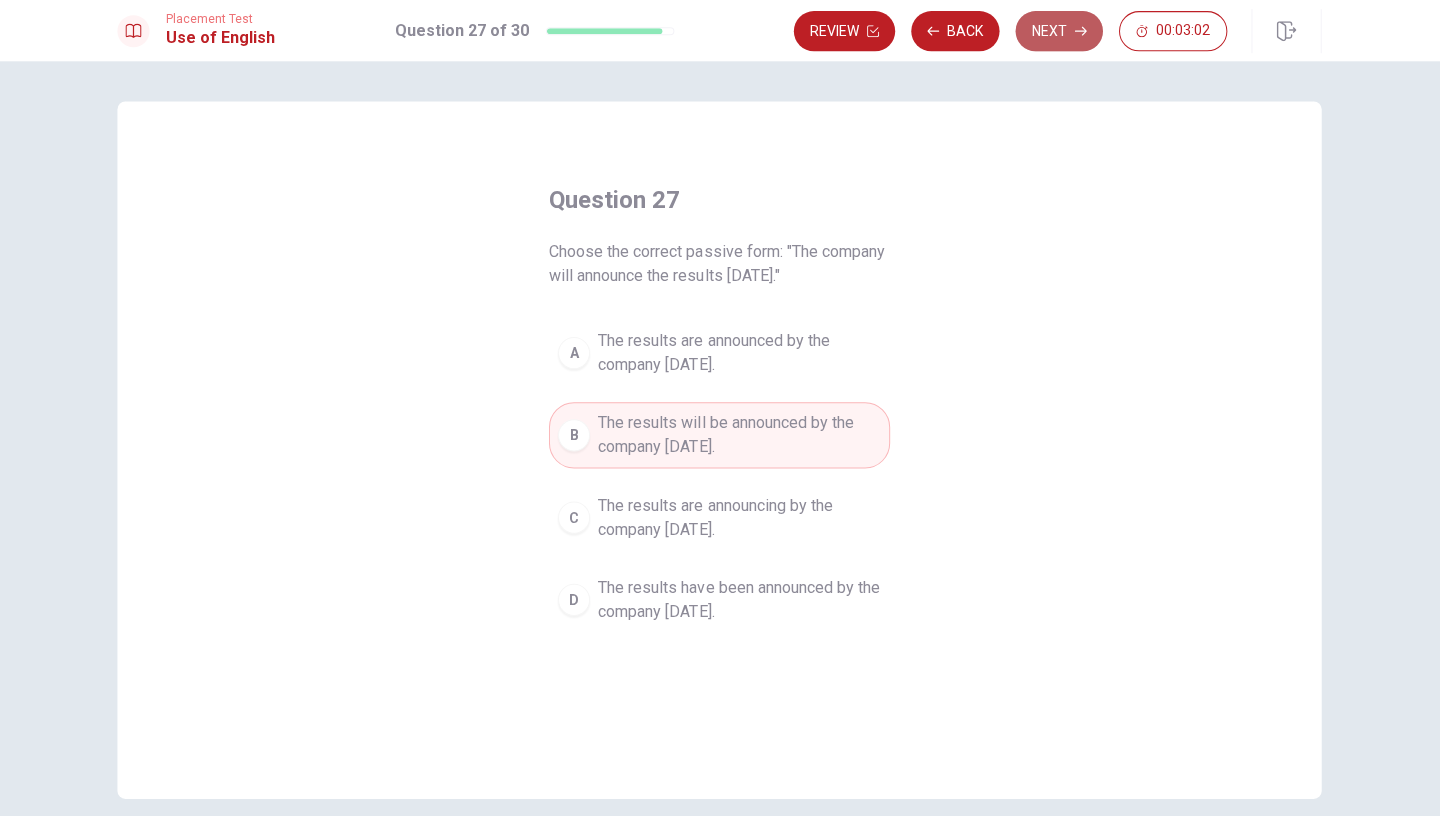 click on "Next" at bounding box center (1058, 34) 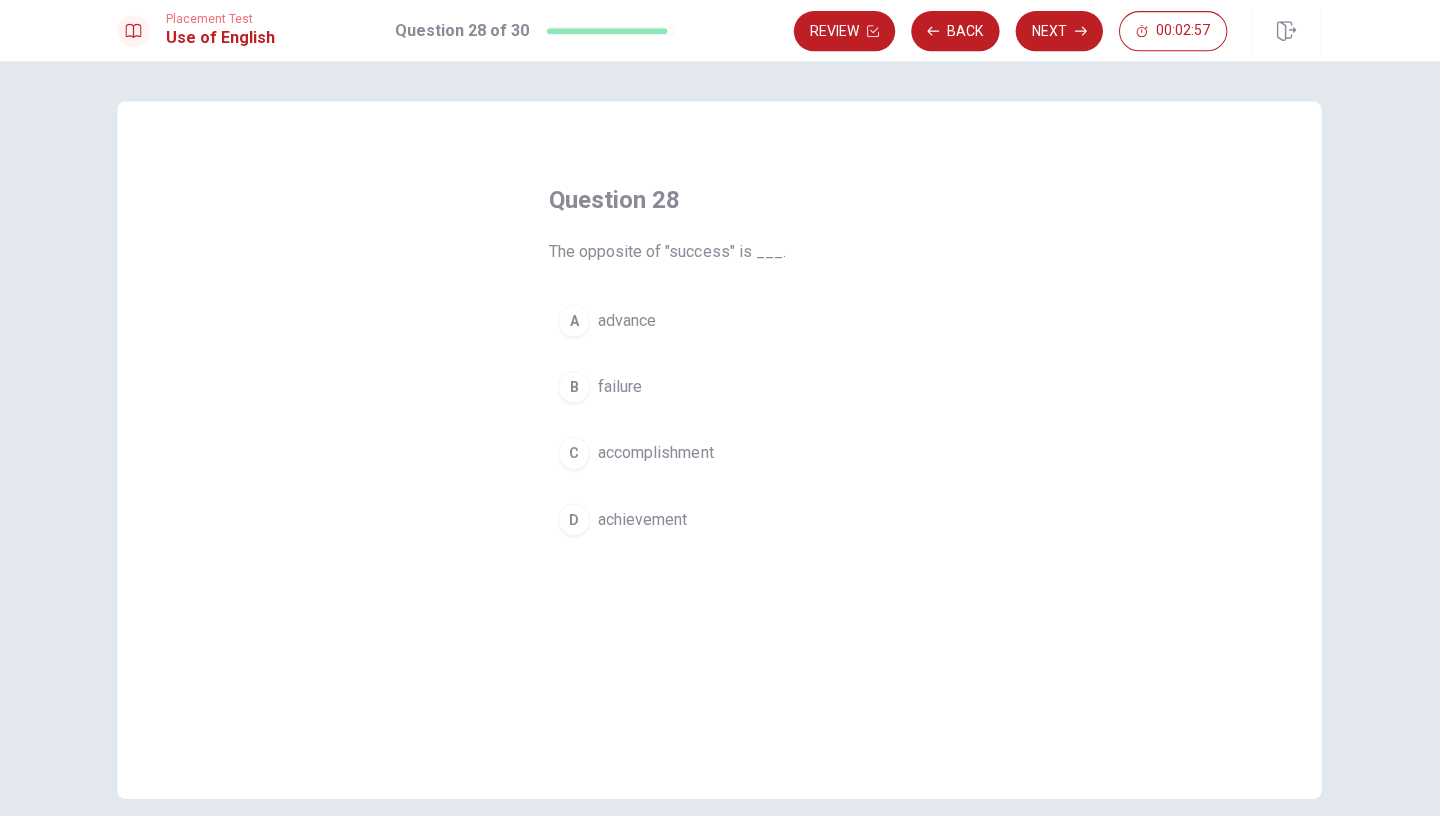click on "B" at bounding box center [575, 389] 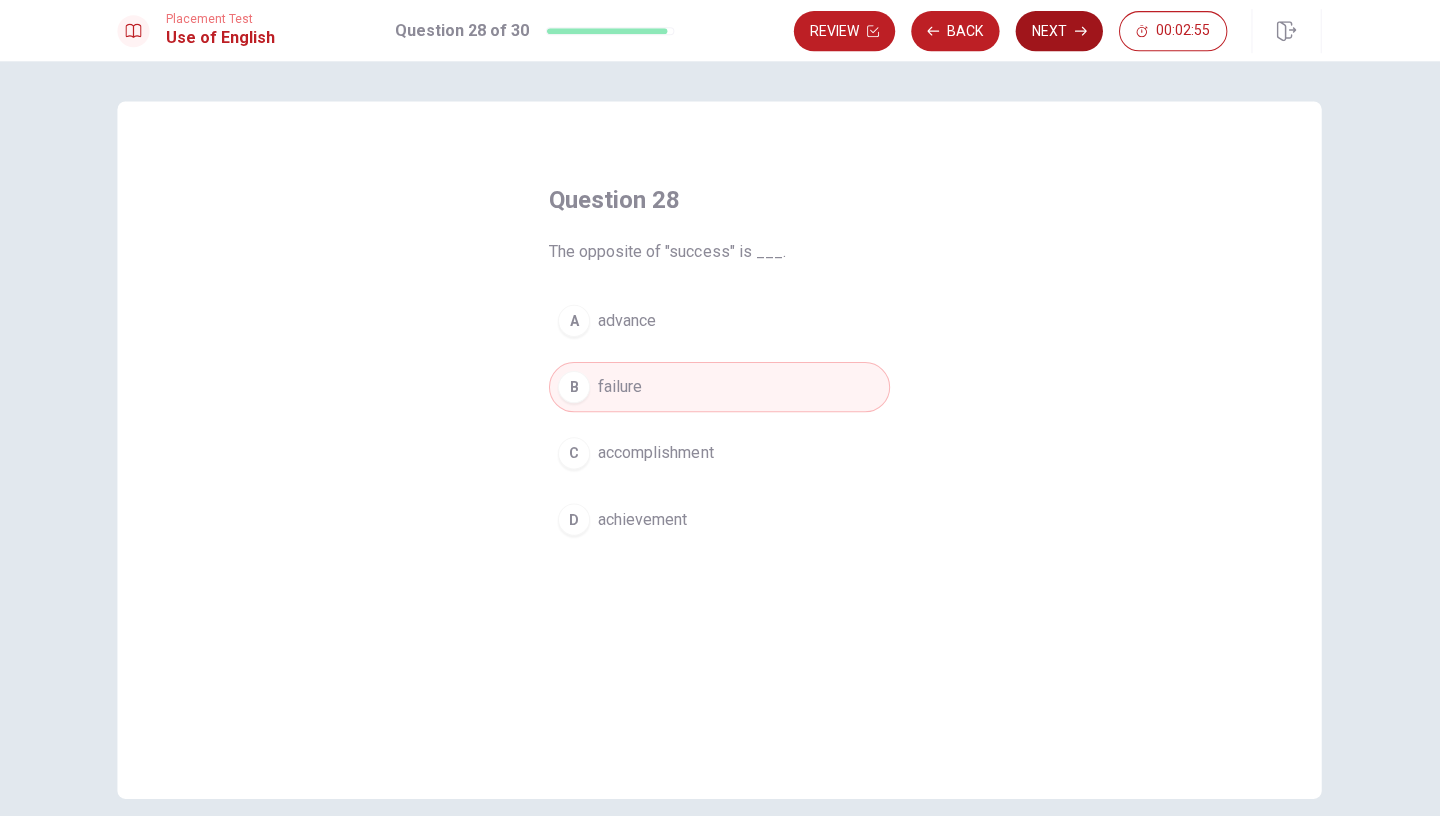 click on "Next" at bounding box center (1058, 34) 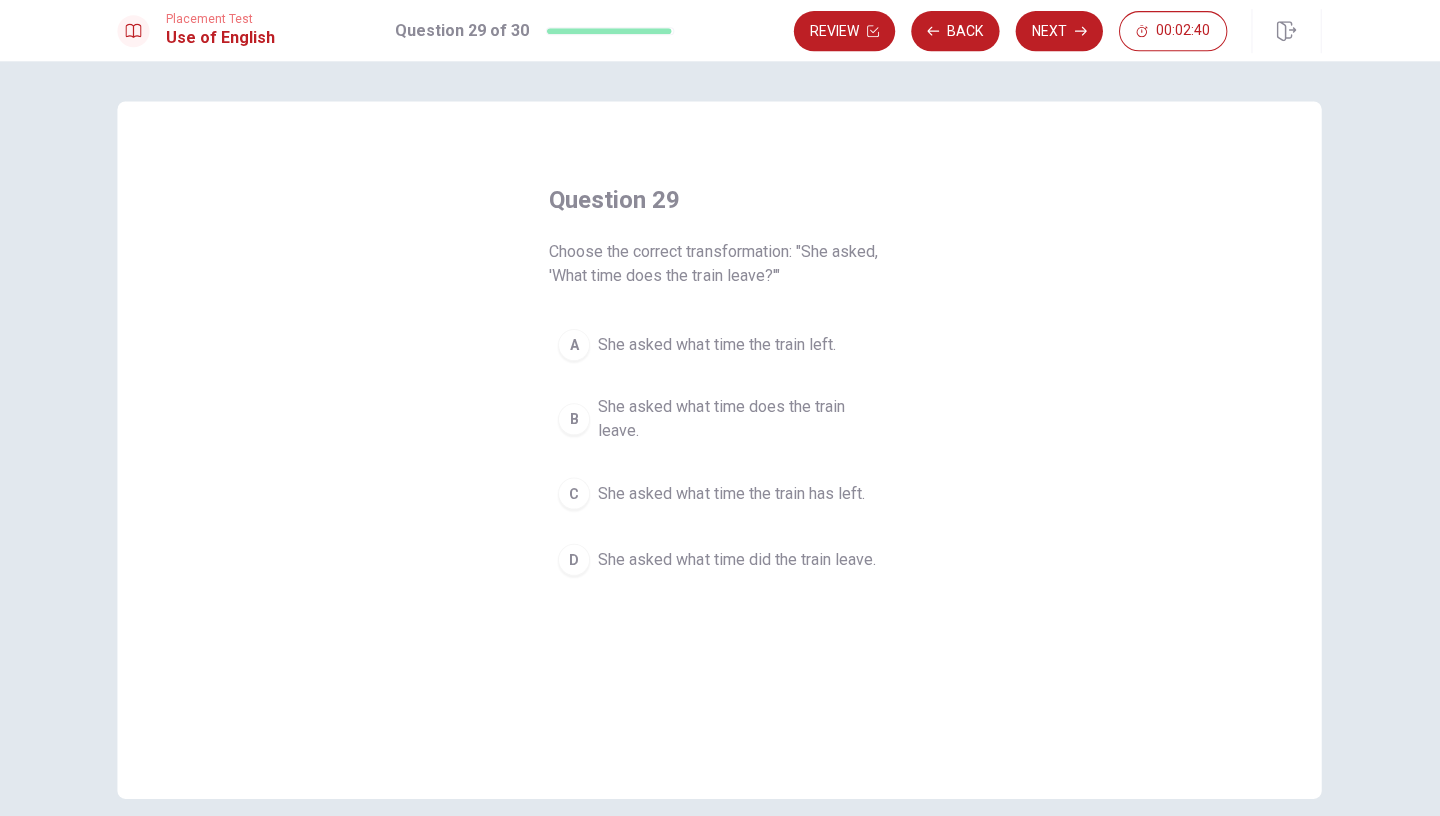 click on "B" at bounding box center [575, 421] 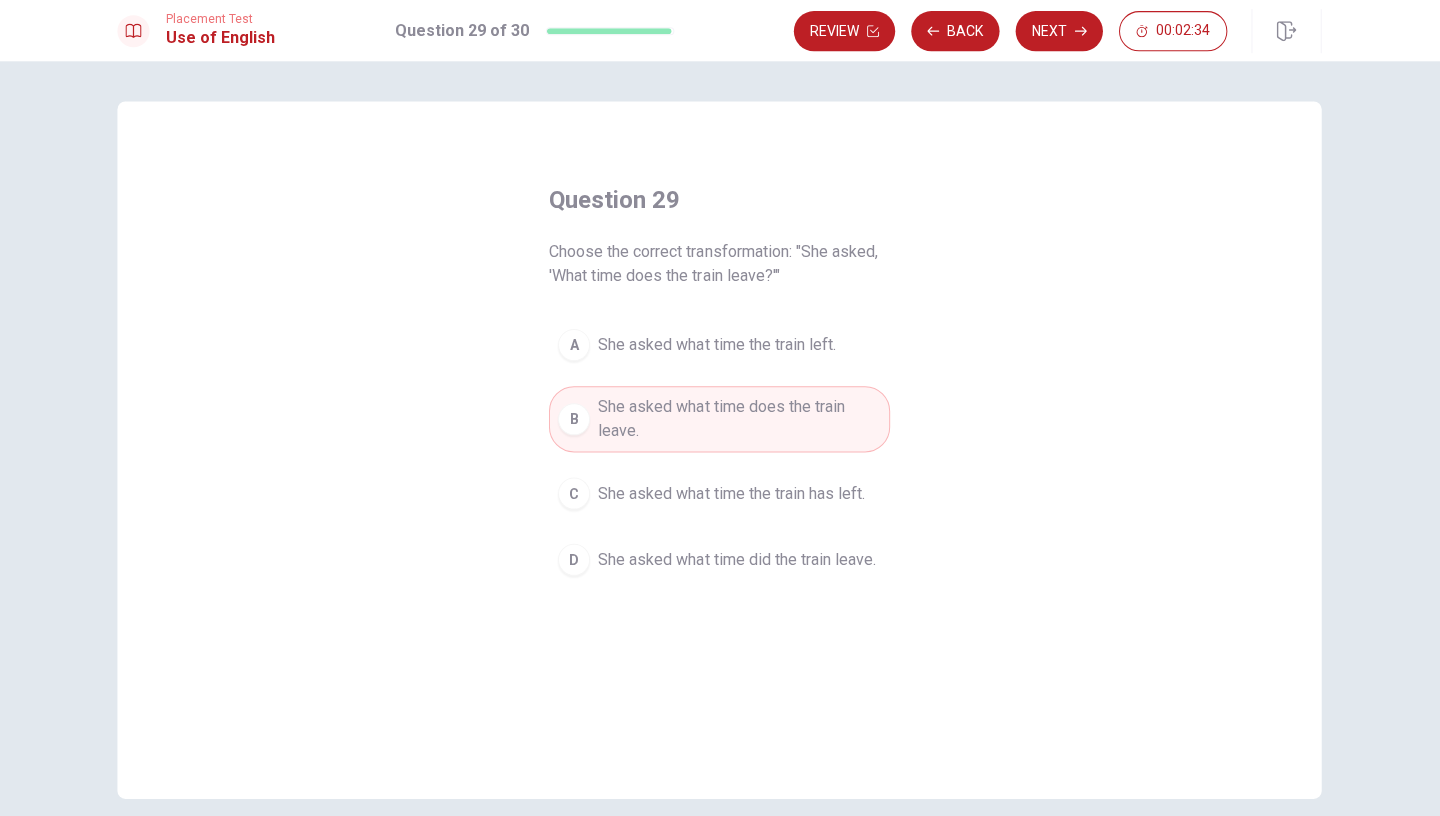 click on "D" at bounding box center (575, 561) 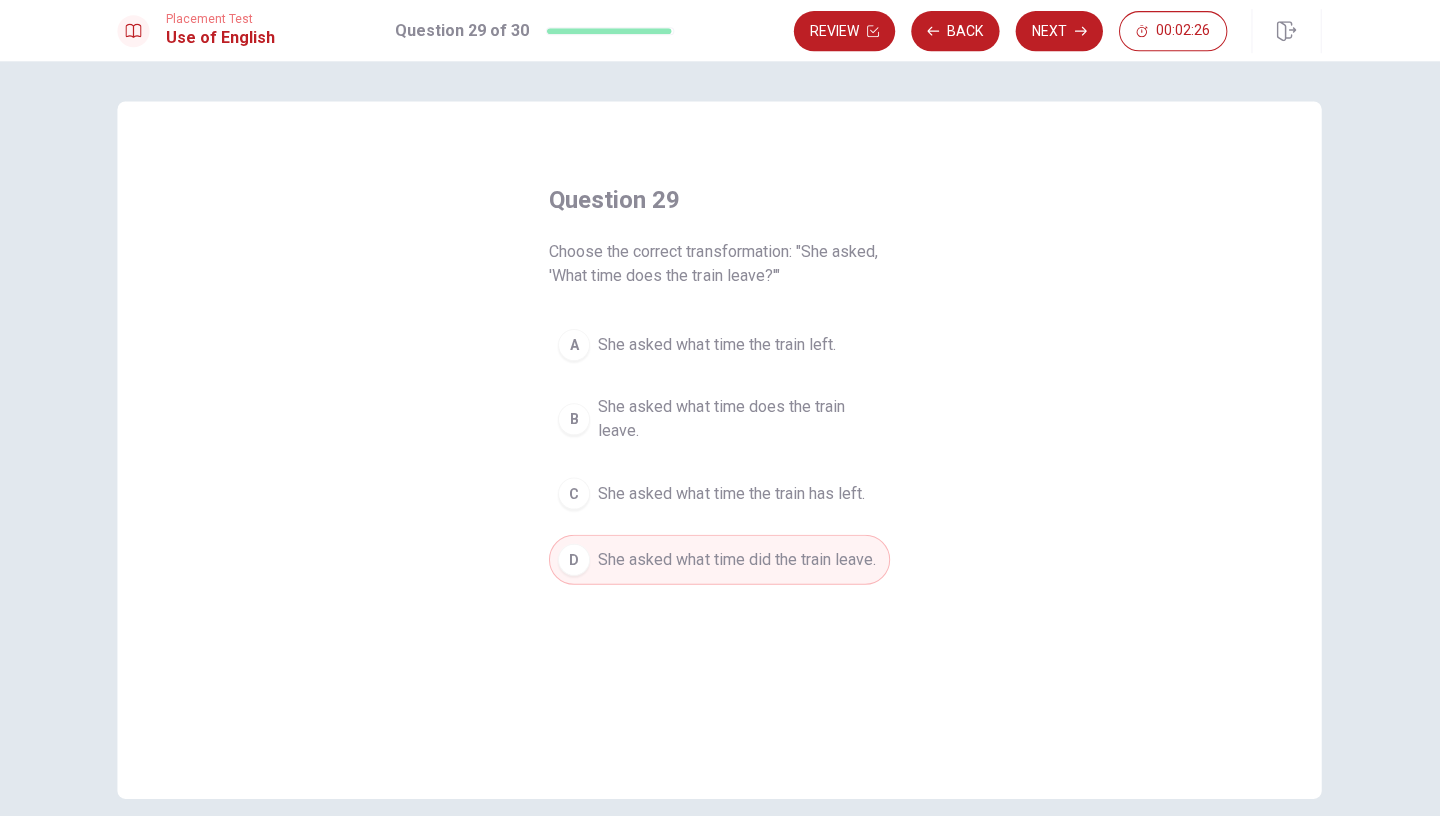 click on "B" at bounding box center [575, 421] 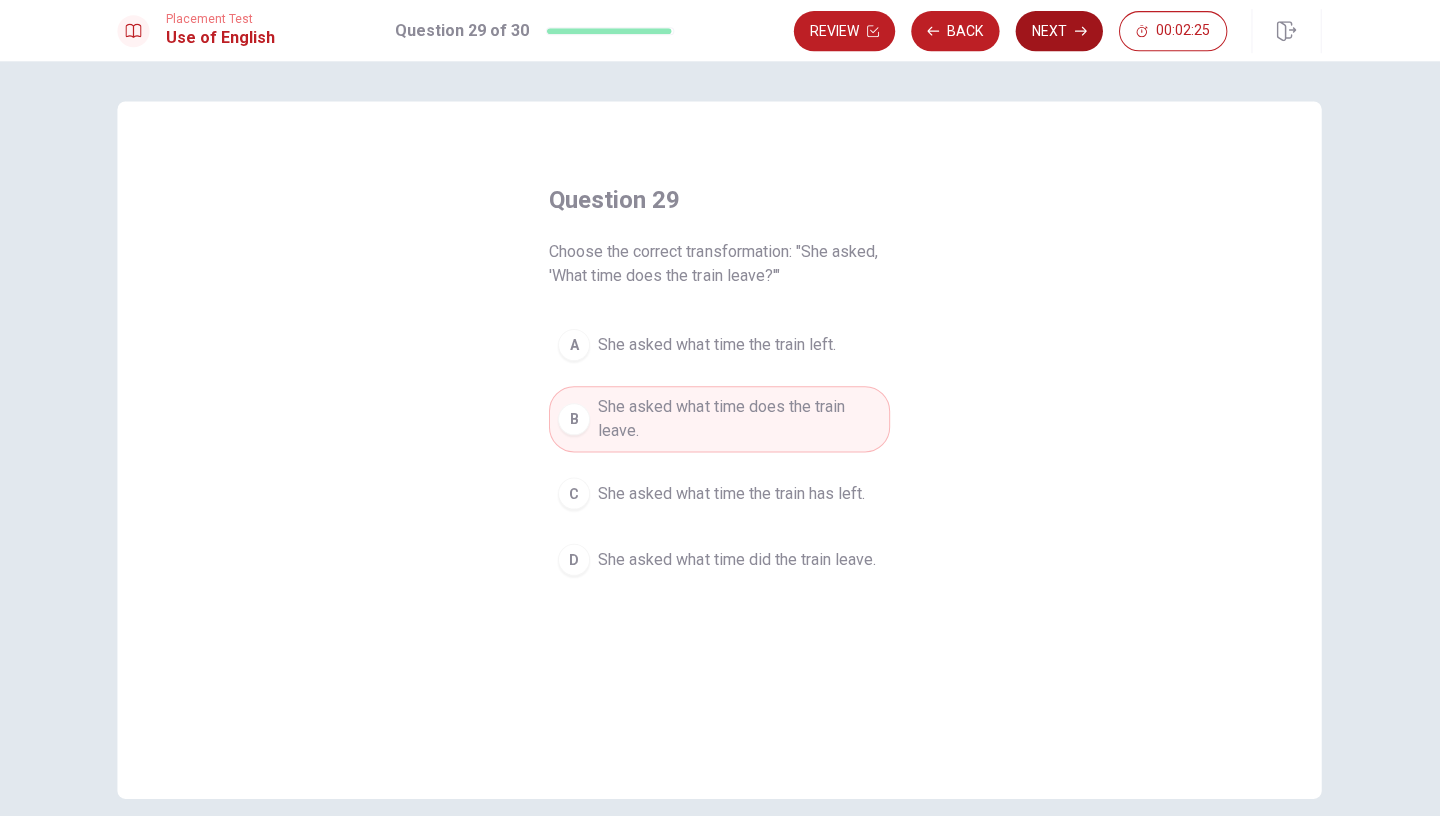 click on "Next" at bounding box center (1058, 34) 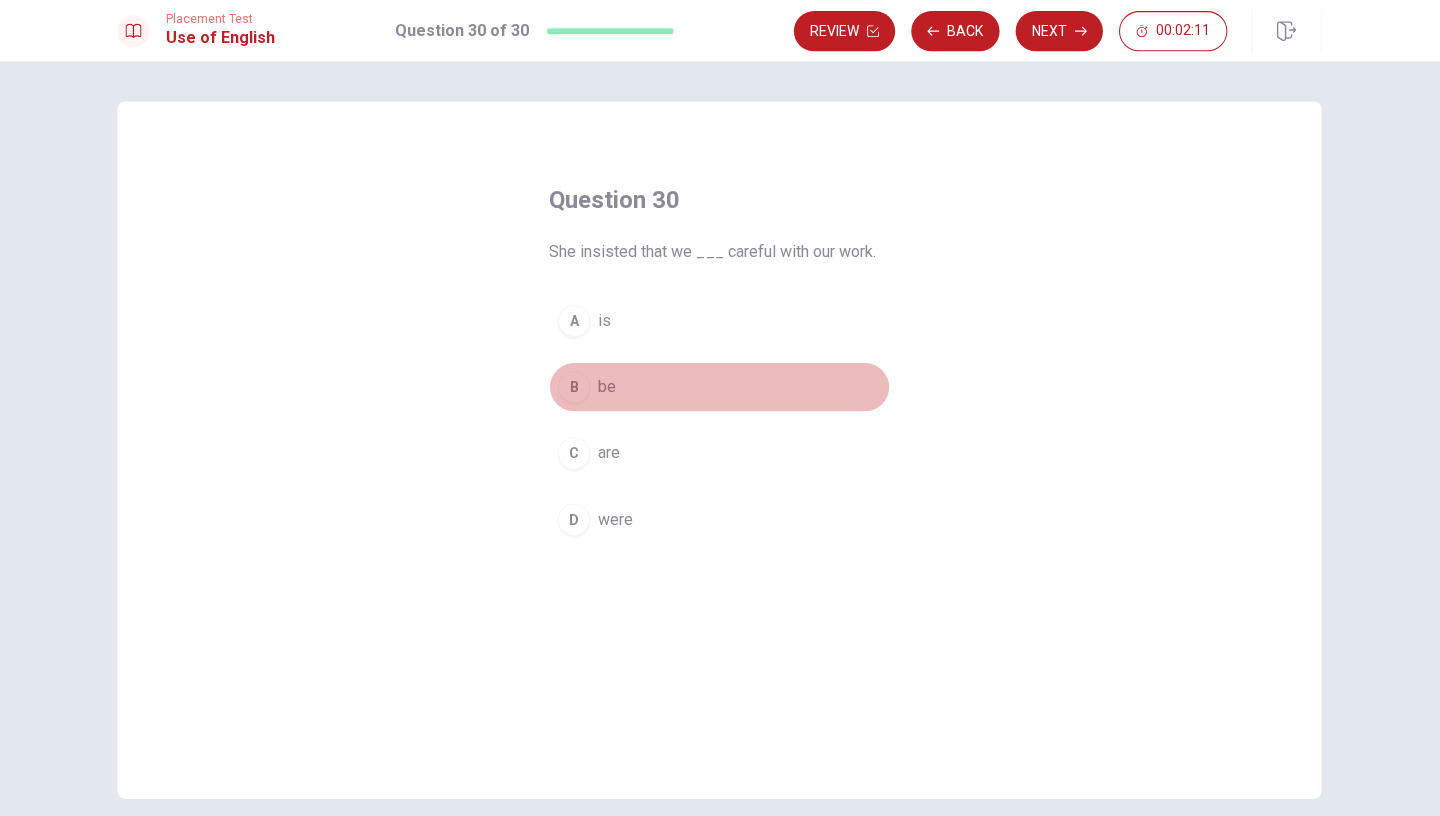 click on "B" at bounding box center [575, 389] 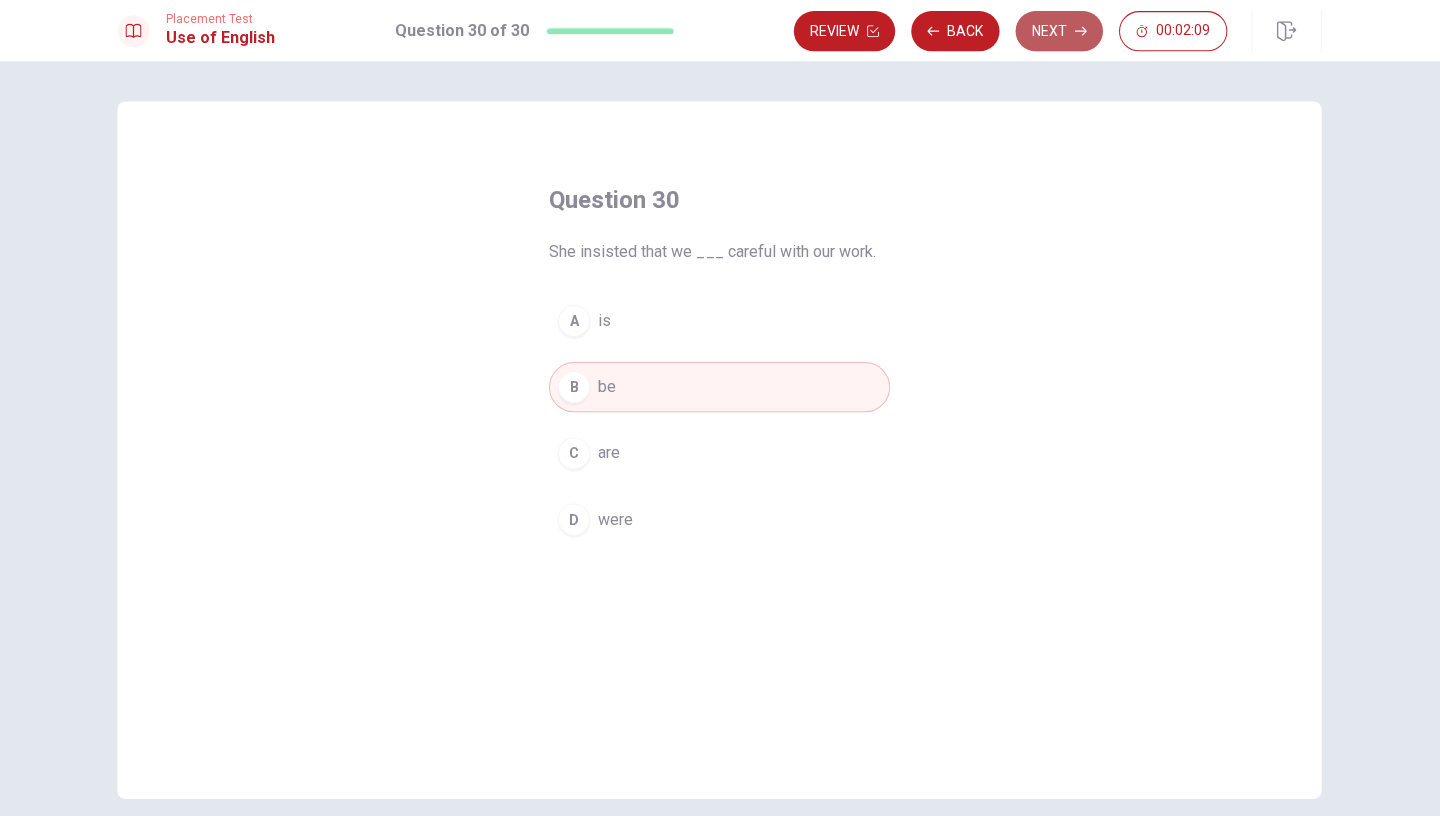 click 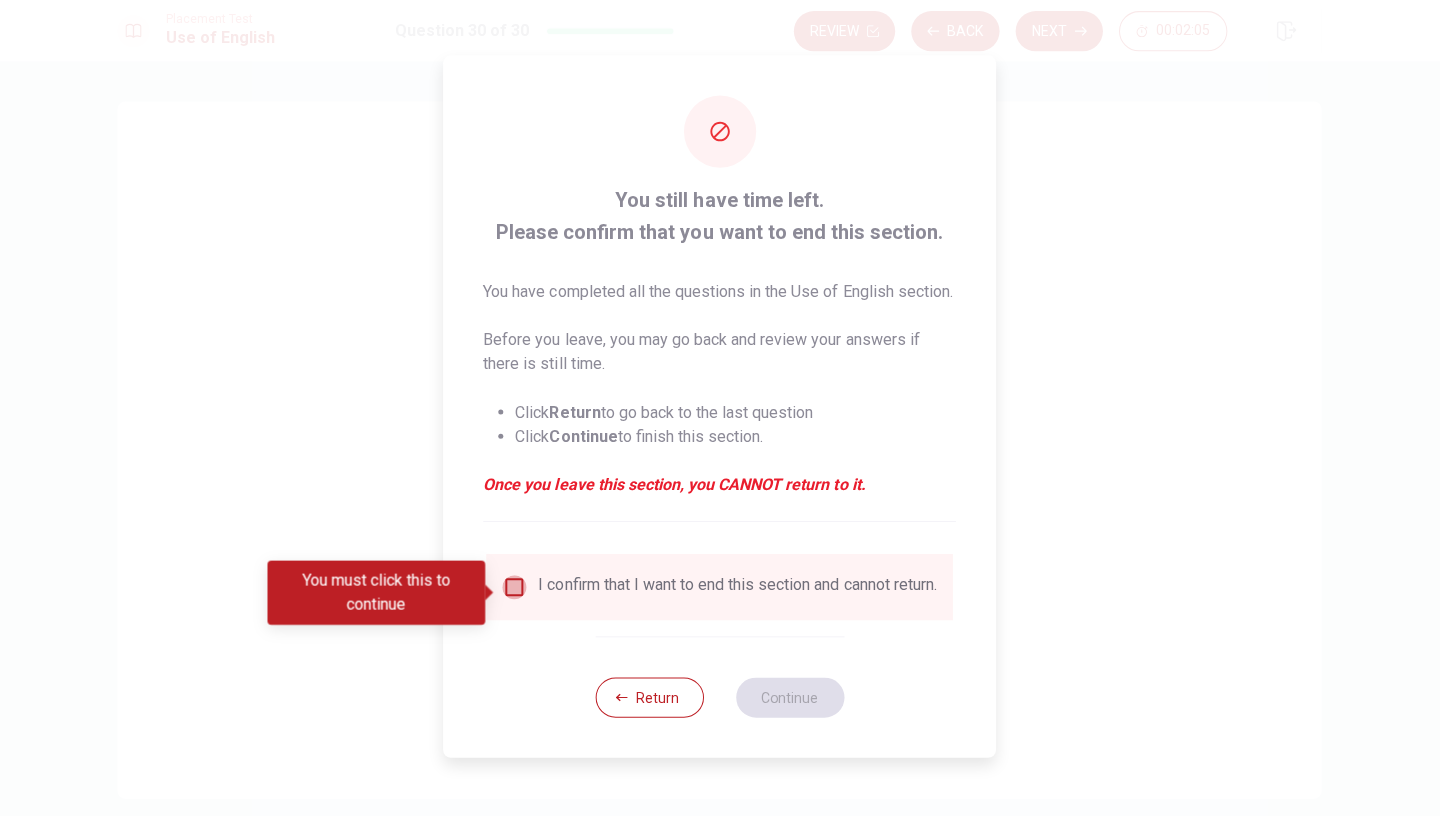 click at bounding box center [516, 588] 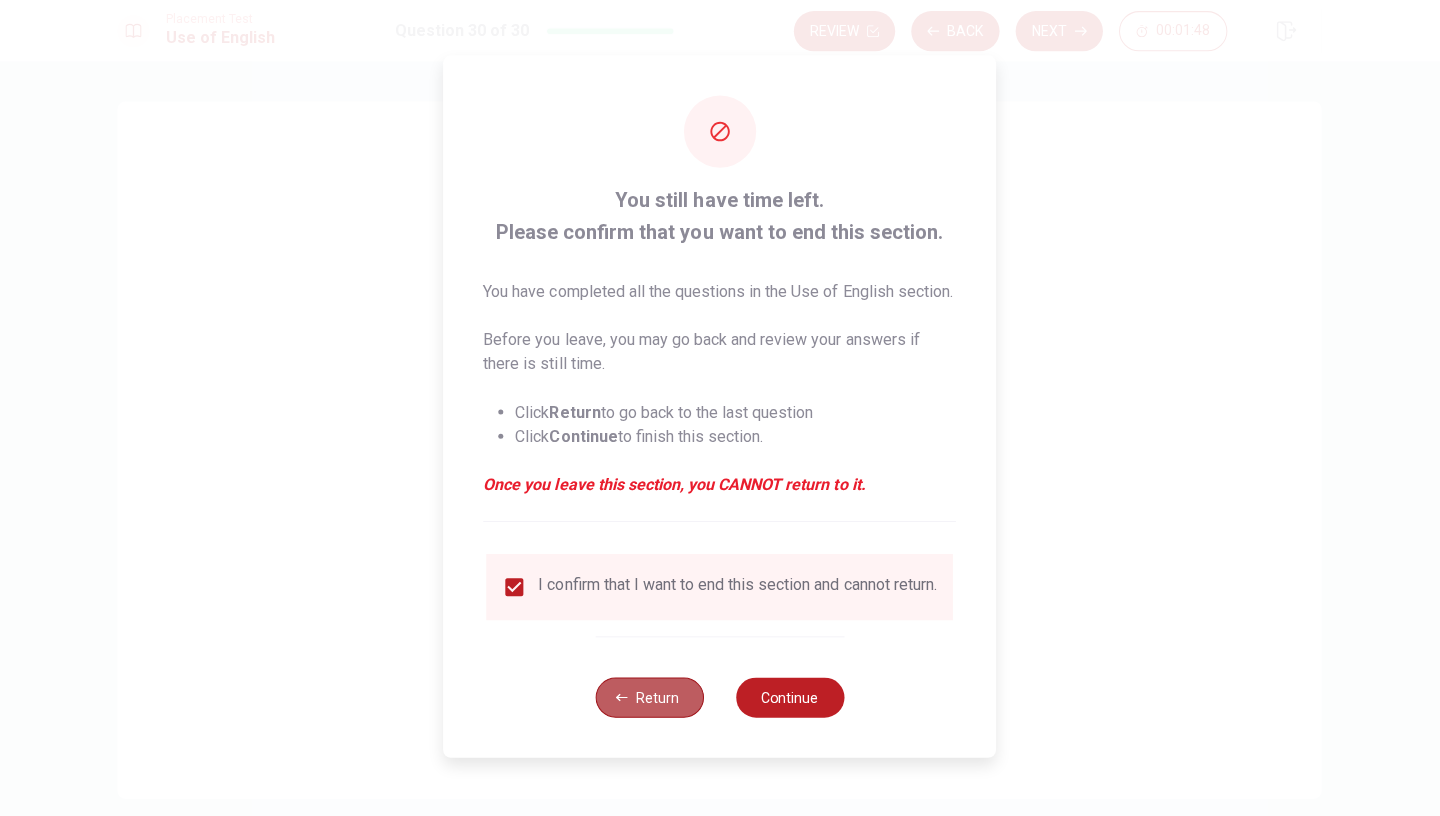 click on "Return" at bounding box center (650, 698) 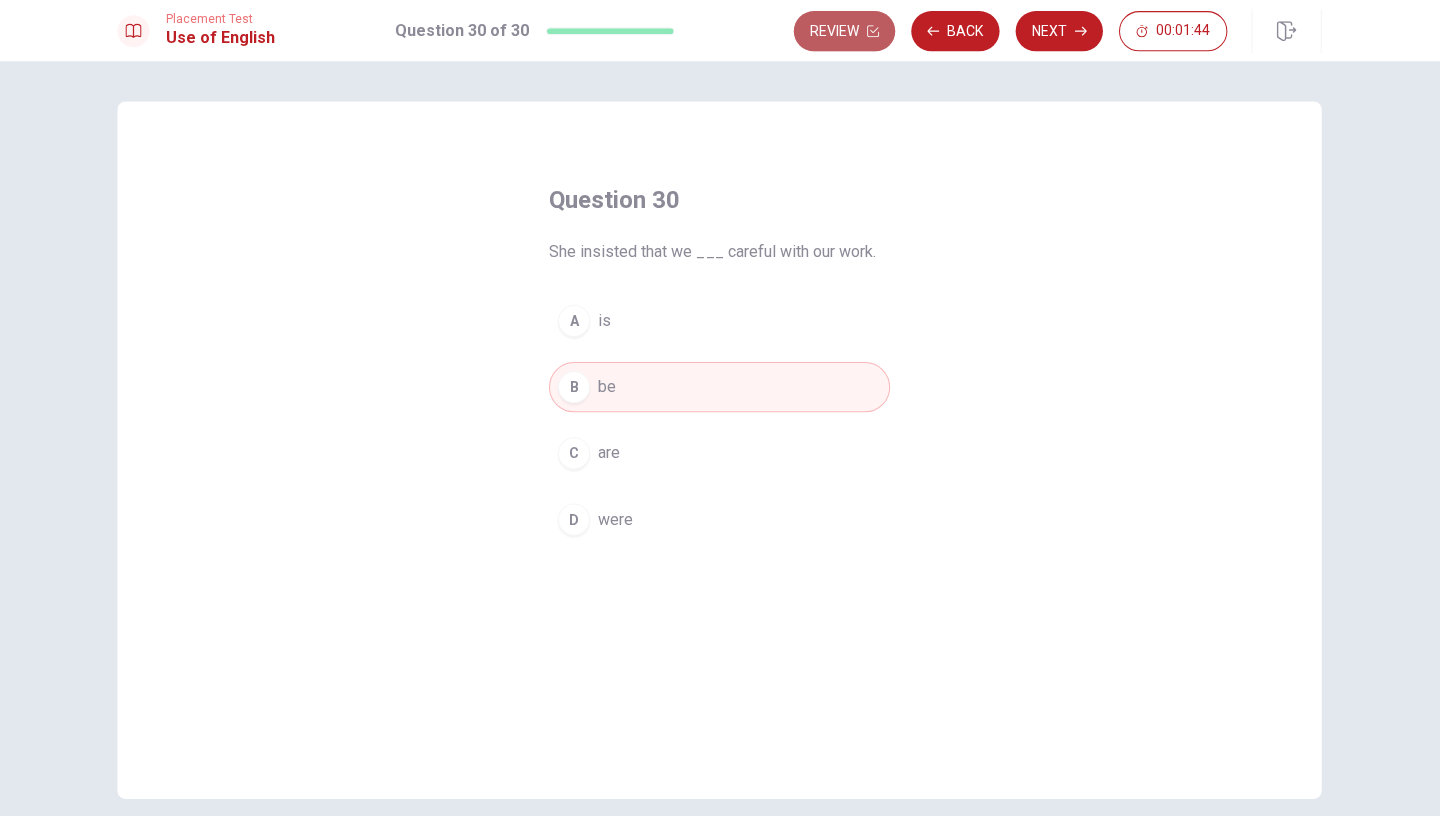 click on "Review" at bounding box center (844, 34) 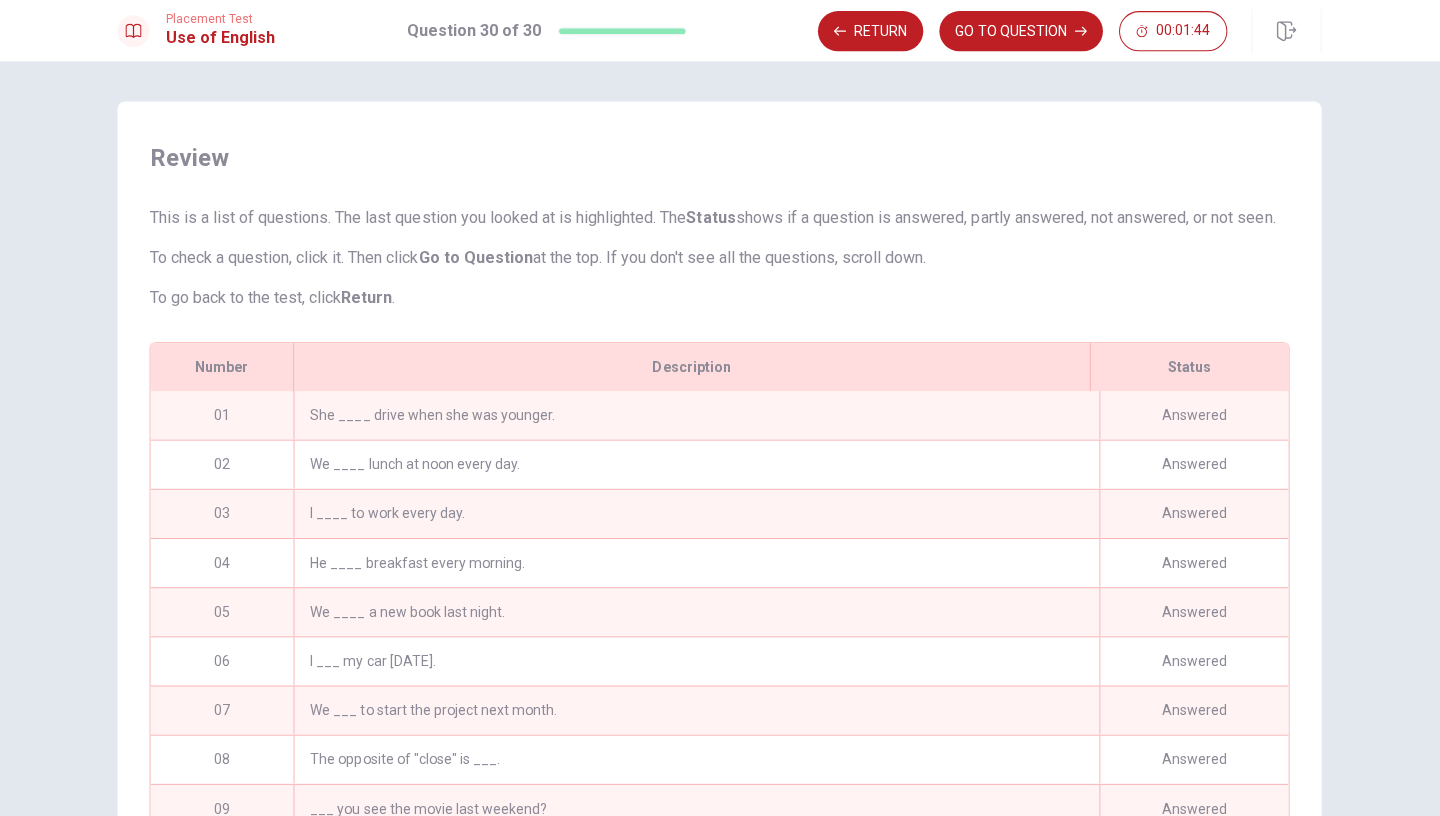 scroll, scrollTop: 171, scrollLeft: 0, axis: vertical 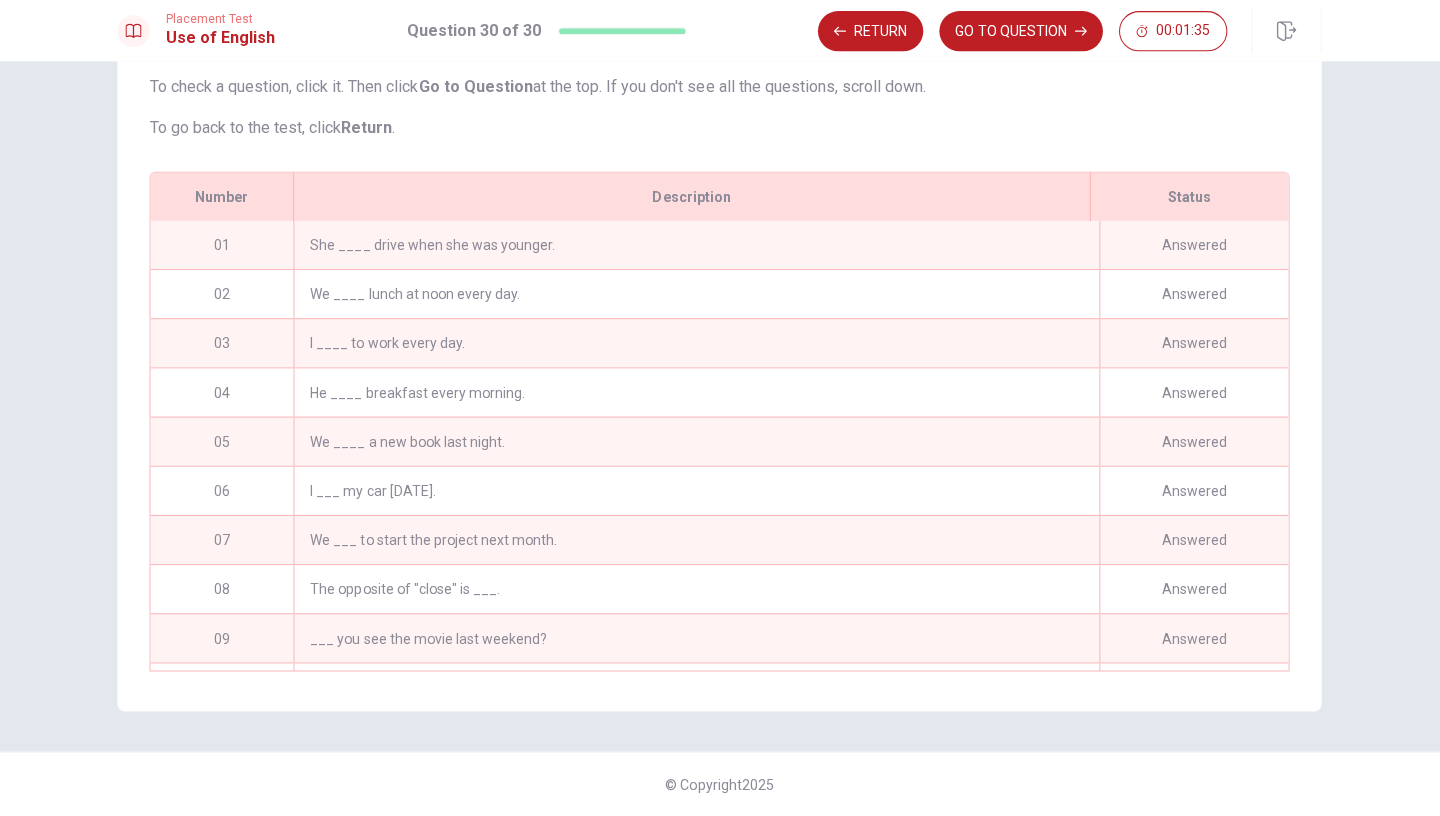 click on "She ____ drive when she was younger." at bounding box center (696, 247) 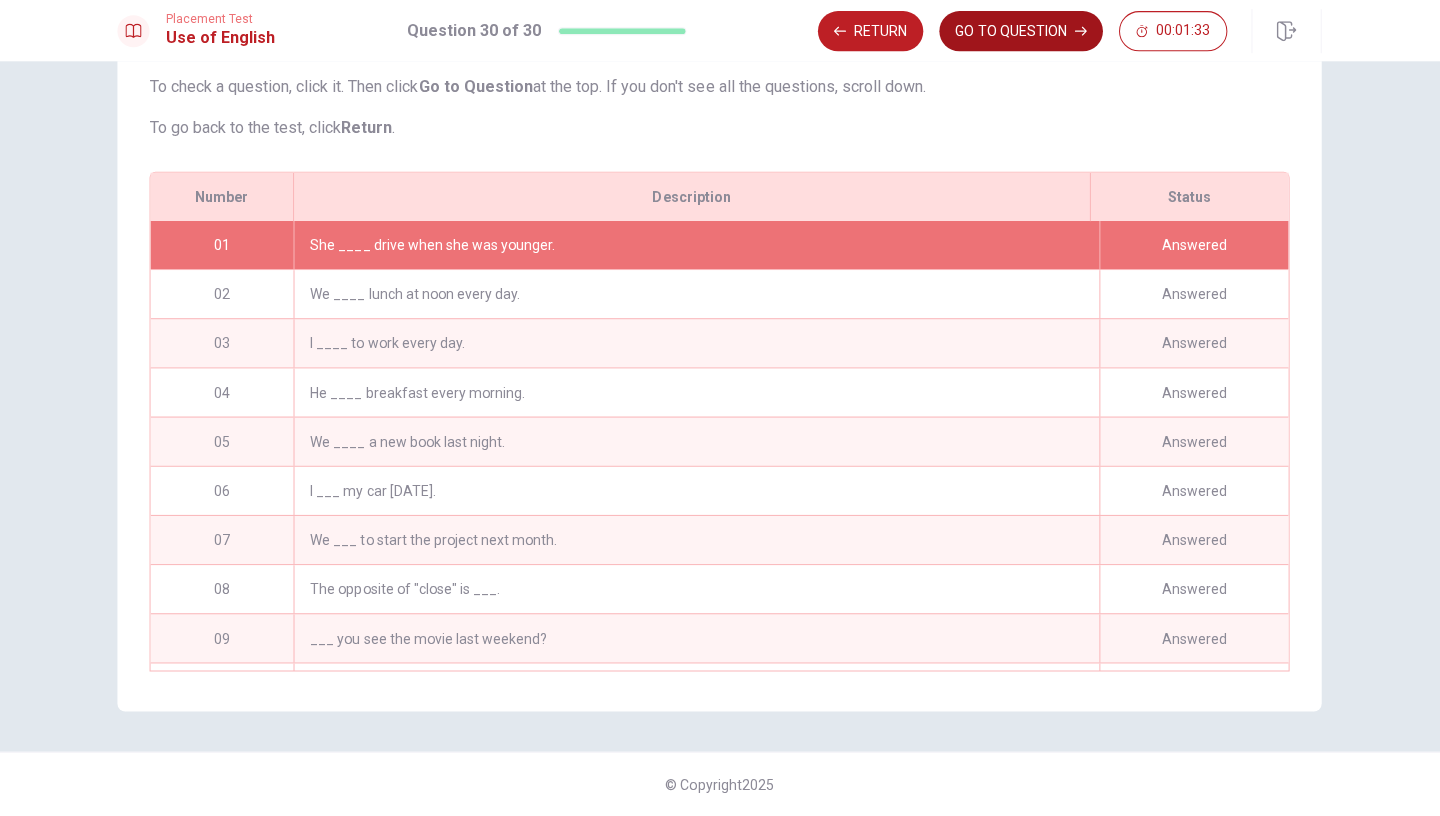 click on "GO TO QUESTION" at bounding box center [1020, 34] 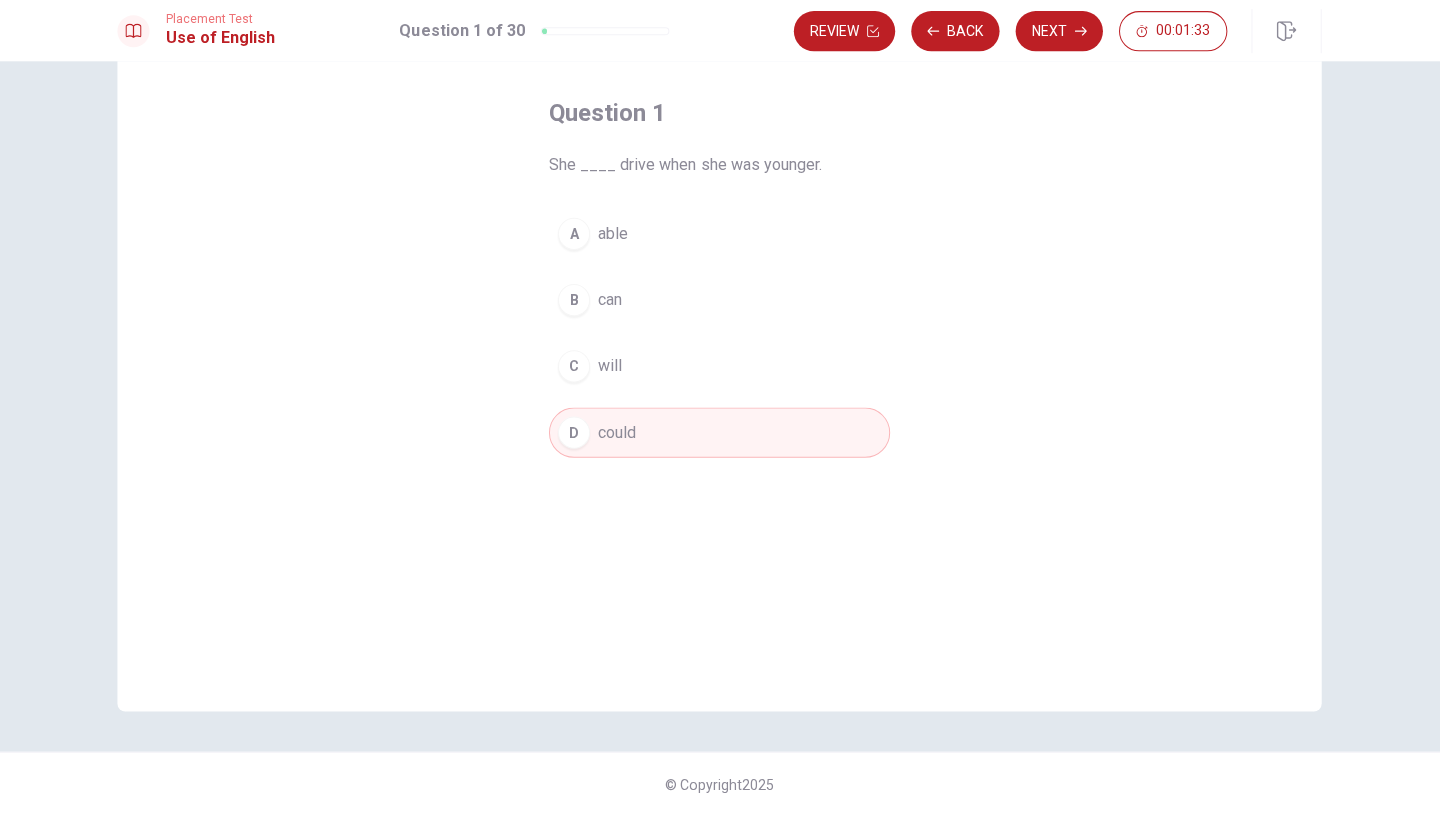 scroll, scrollTop: 87, scrollLeft: 0, axis: vertical 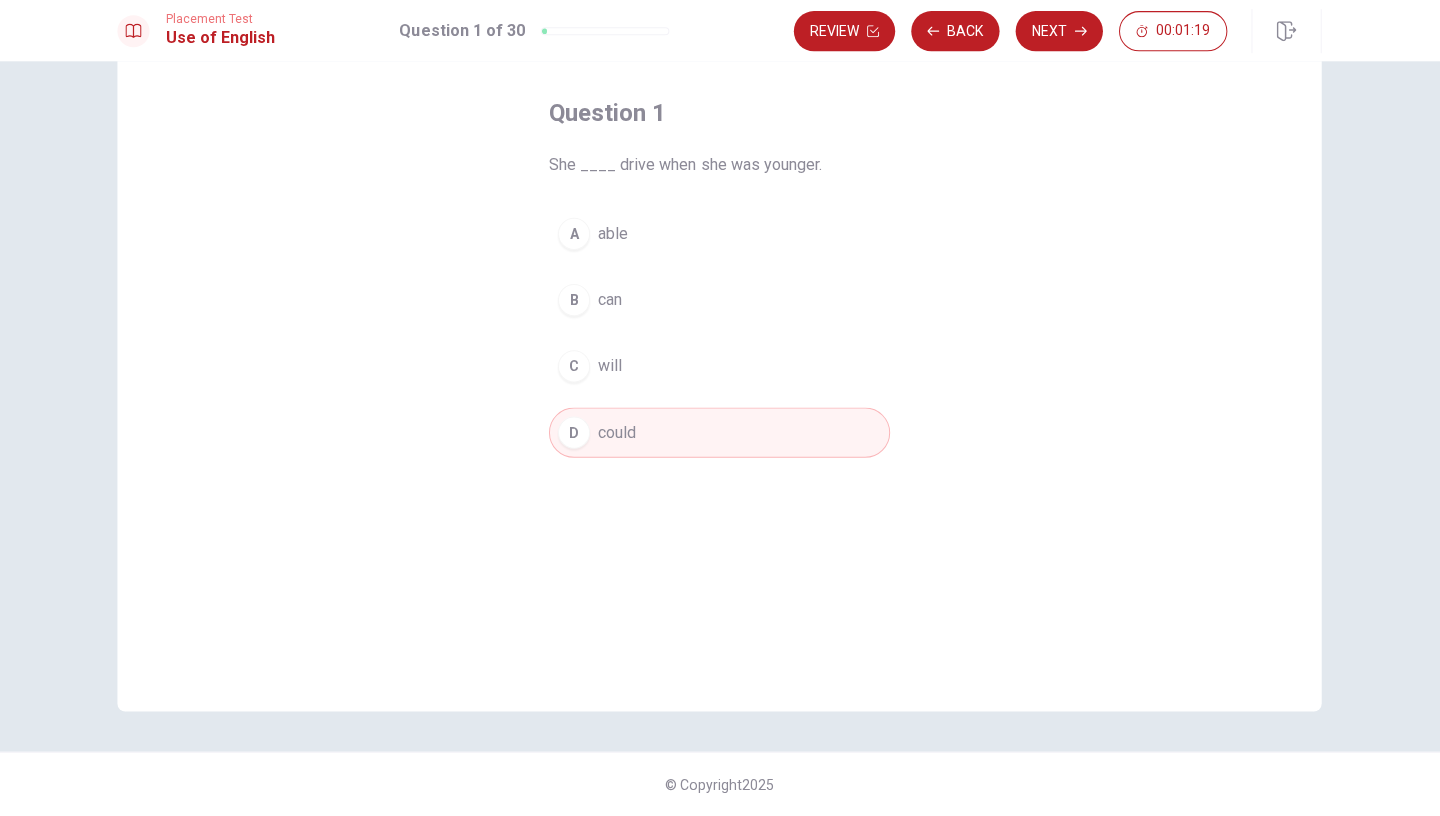 click on "A able" at bounding box center [720, 236] 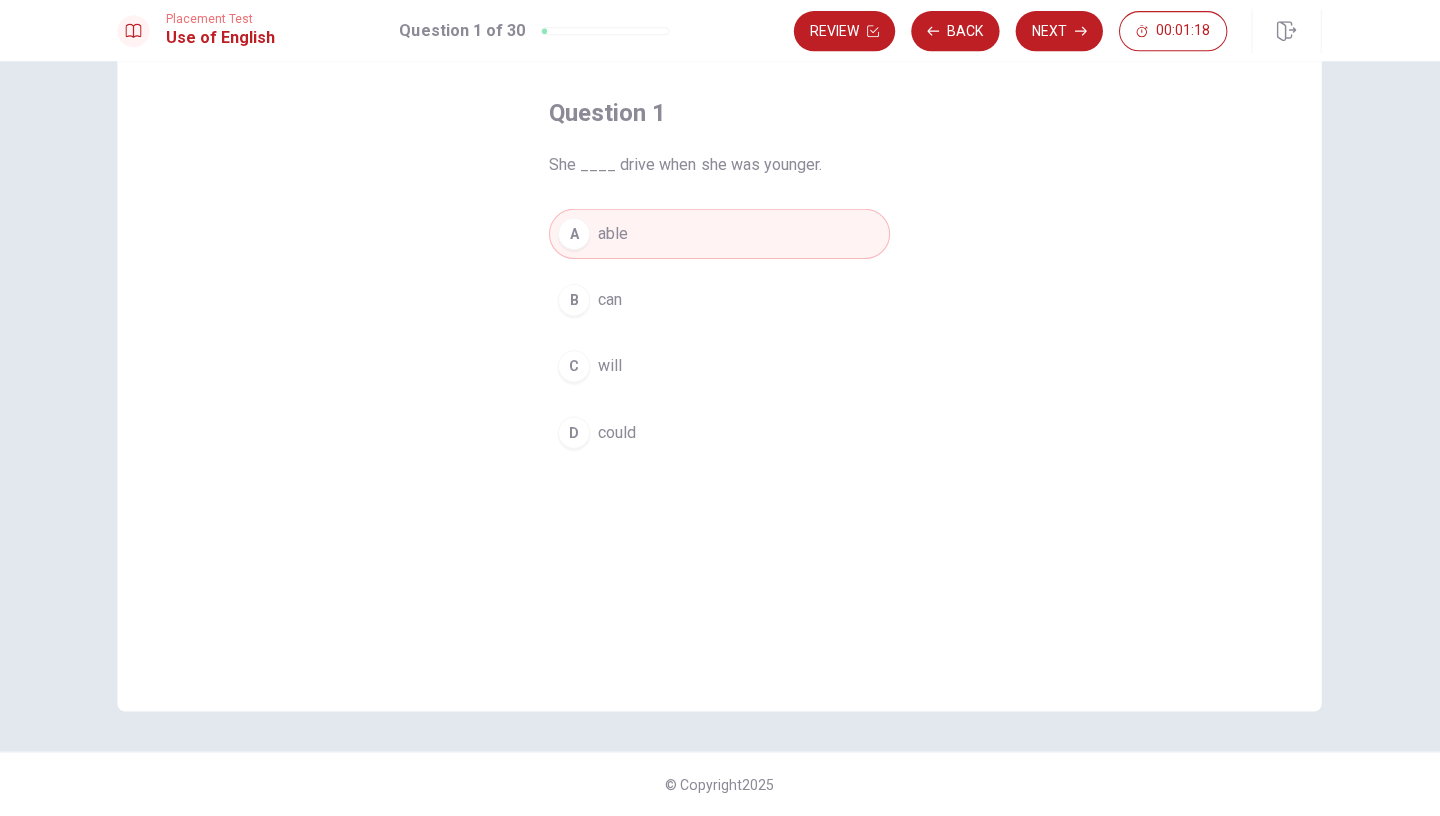click on "B can" at bounding box center (720, 302) 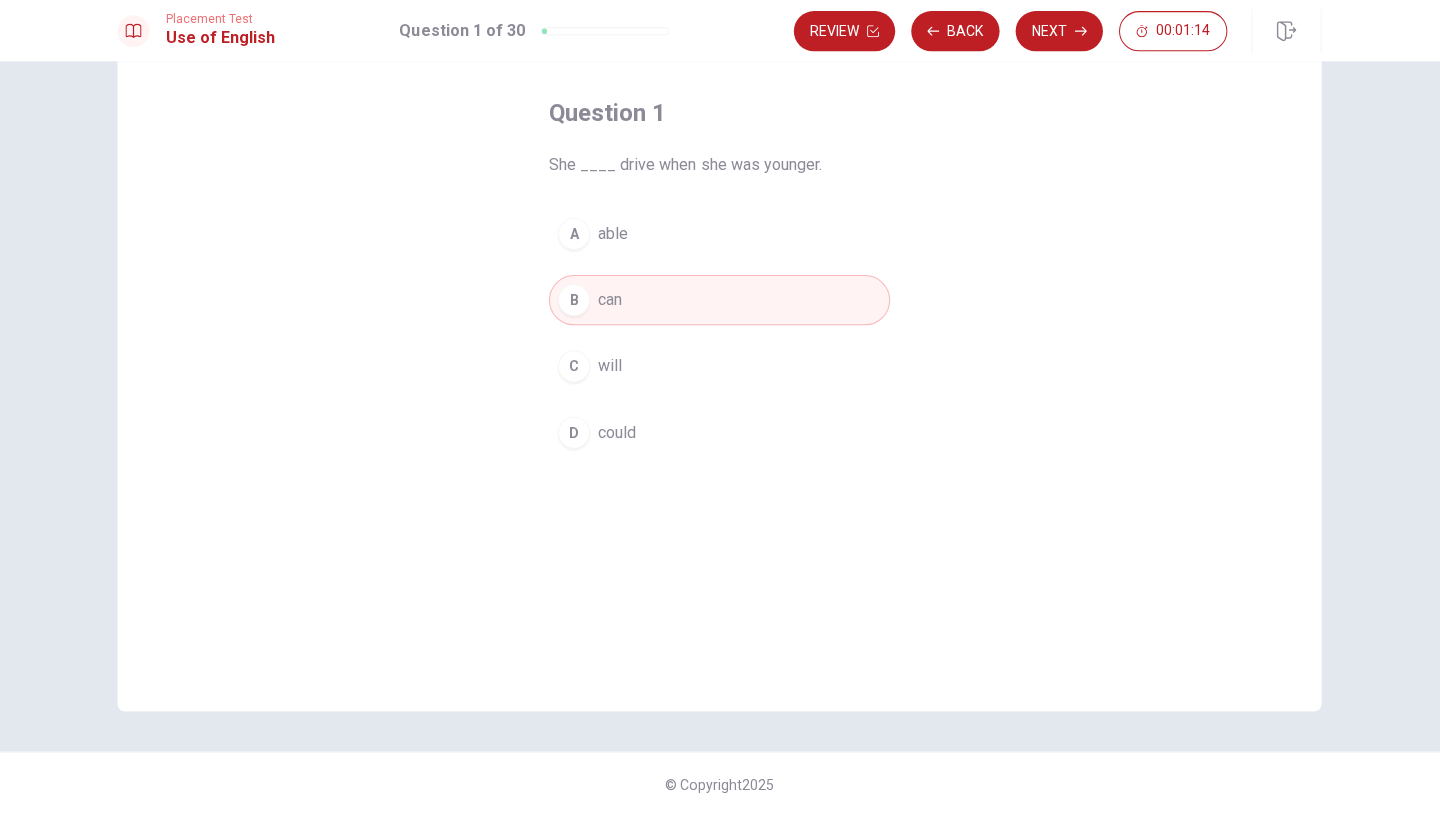 click on "could" at bounding box center (618, 434) 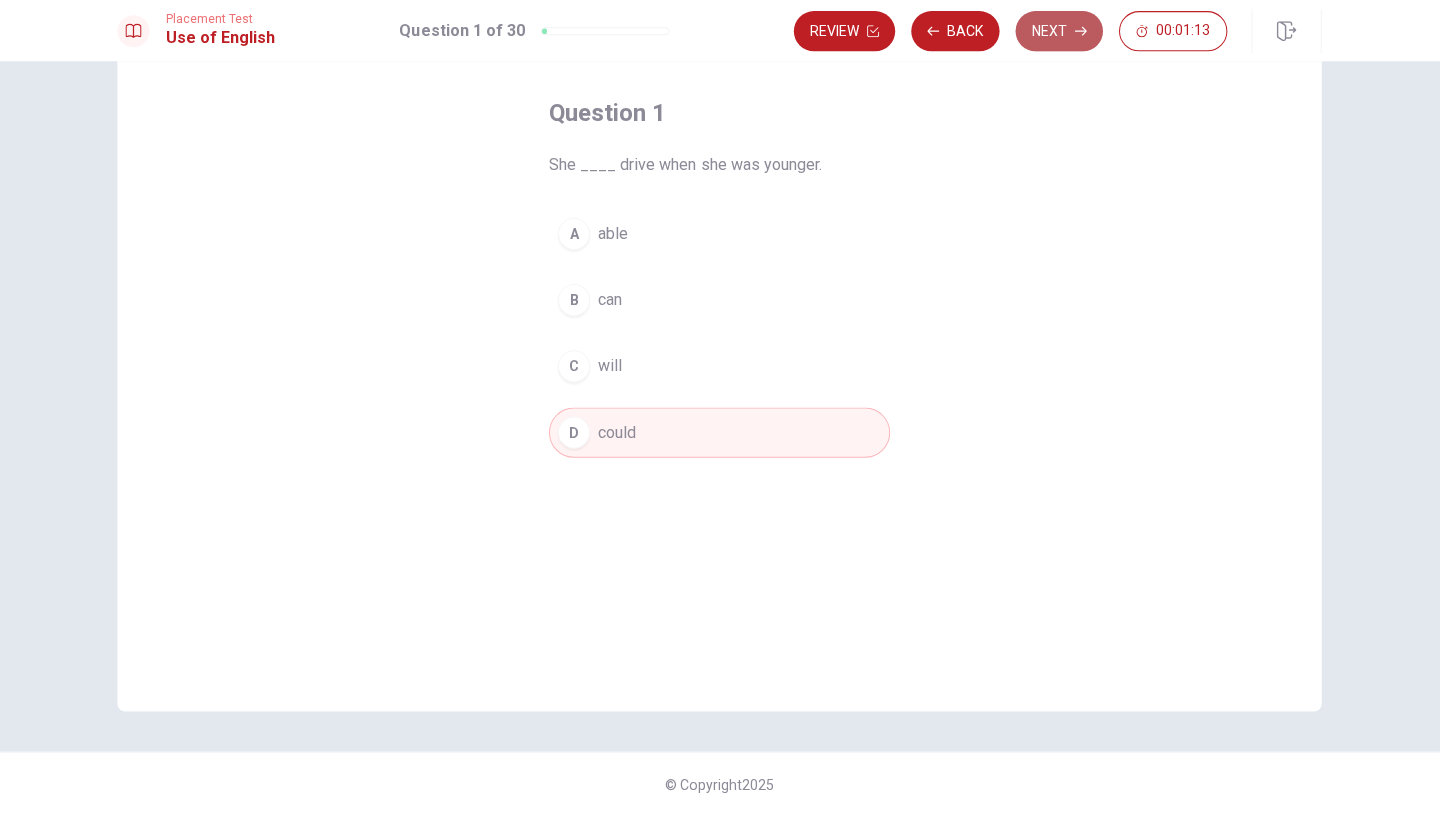 click on "Next" at bounding box center (1058, 34) 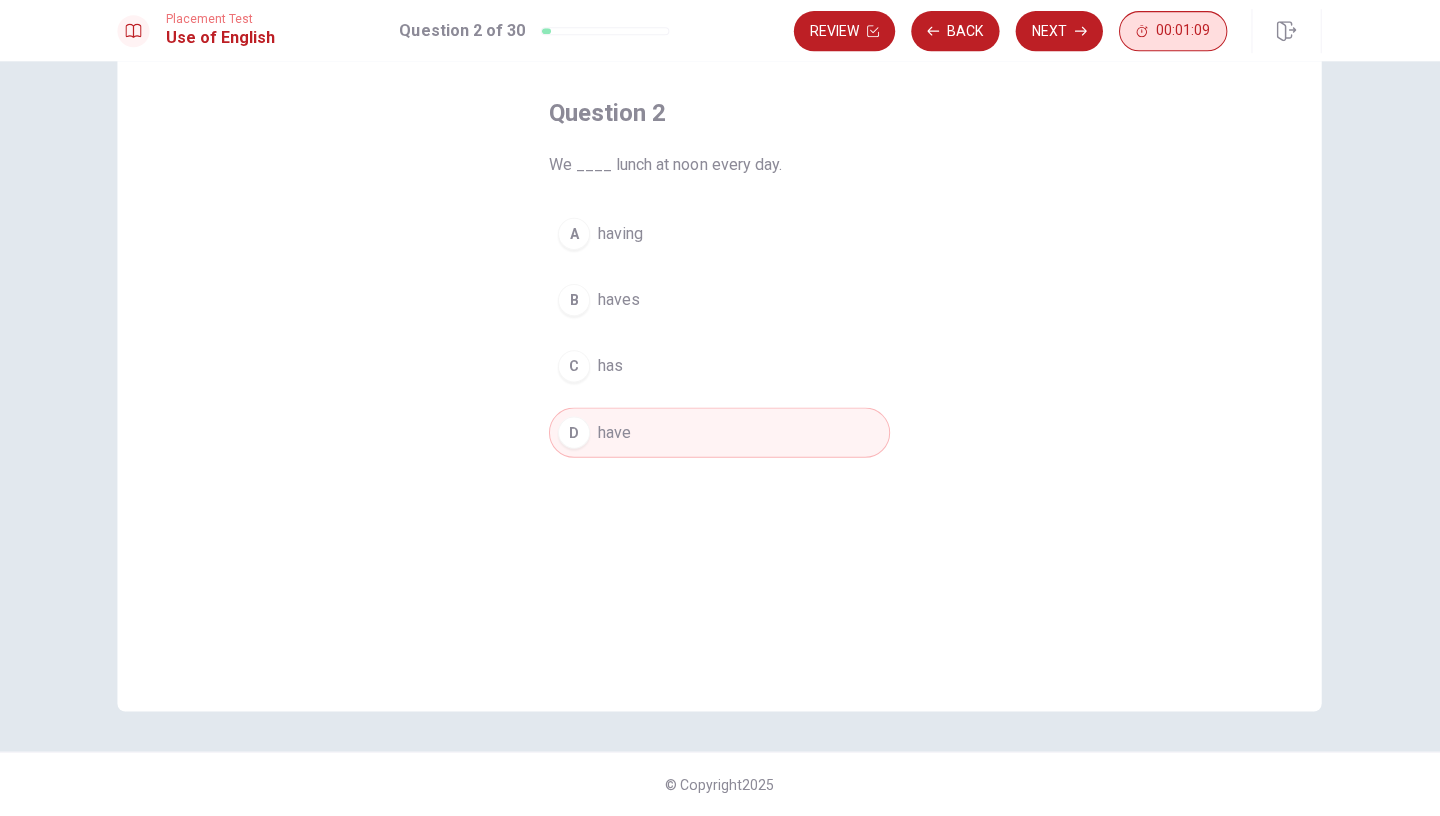 click on "00:01:09" at bounding box center [1182, 34] 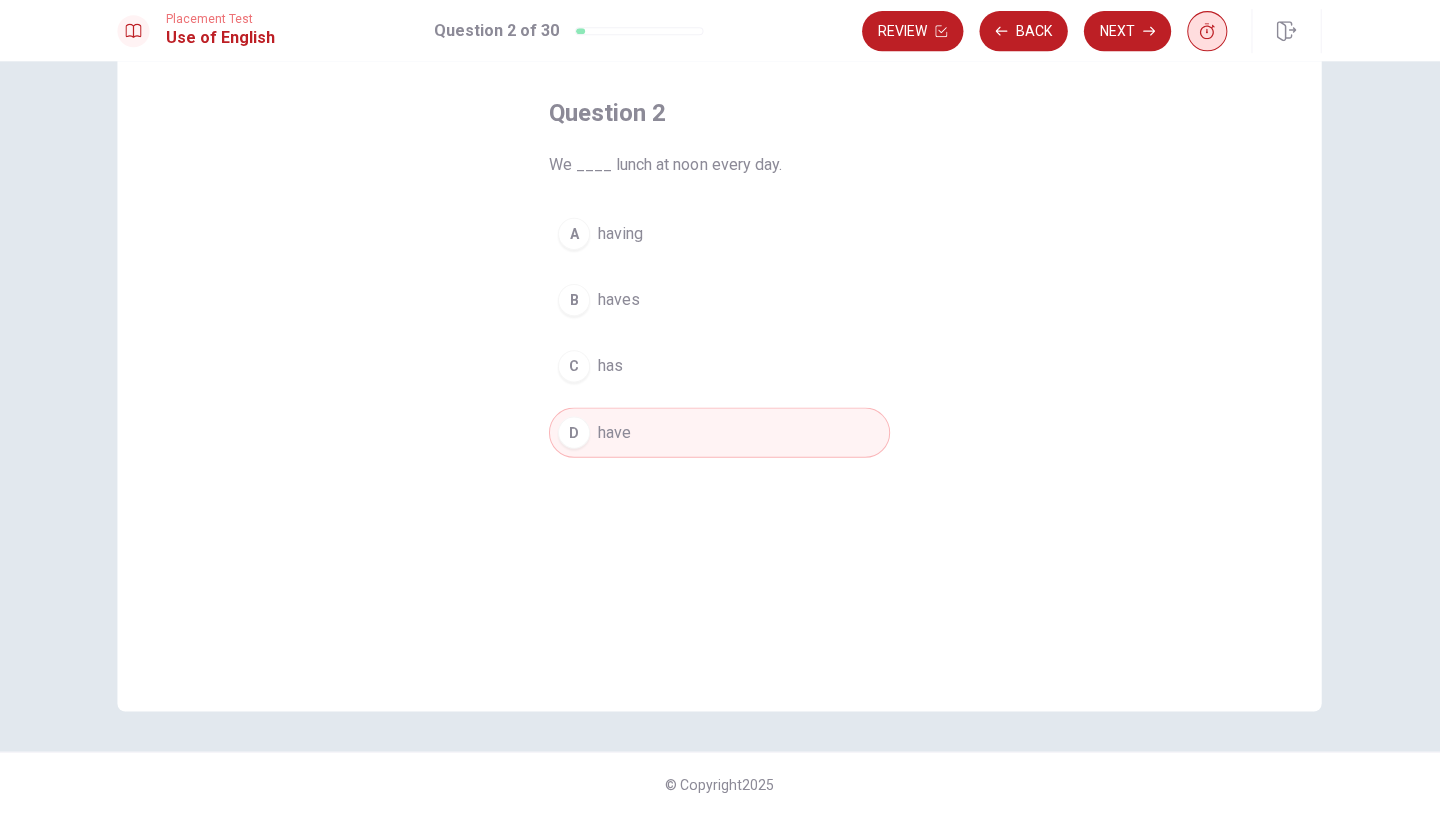 click 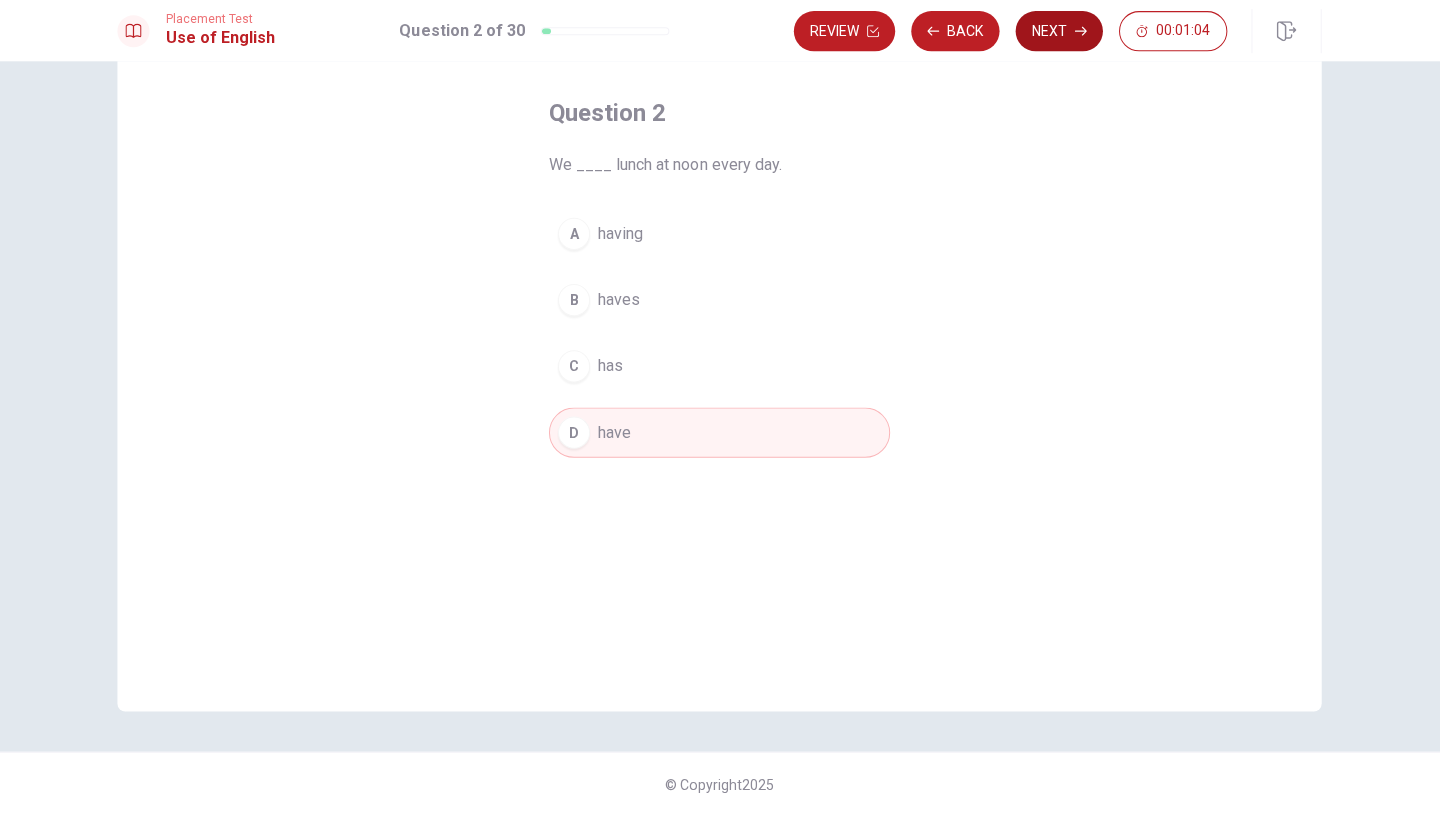 click on "Next" at bounding box center (1058, 34) 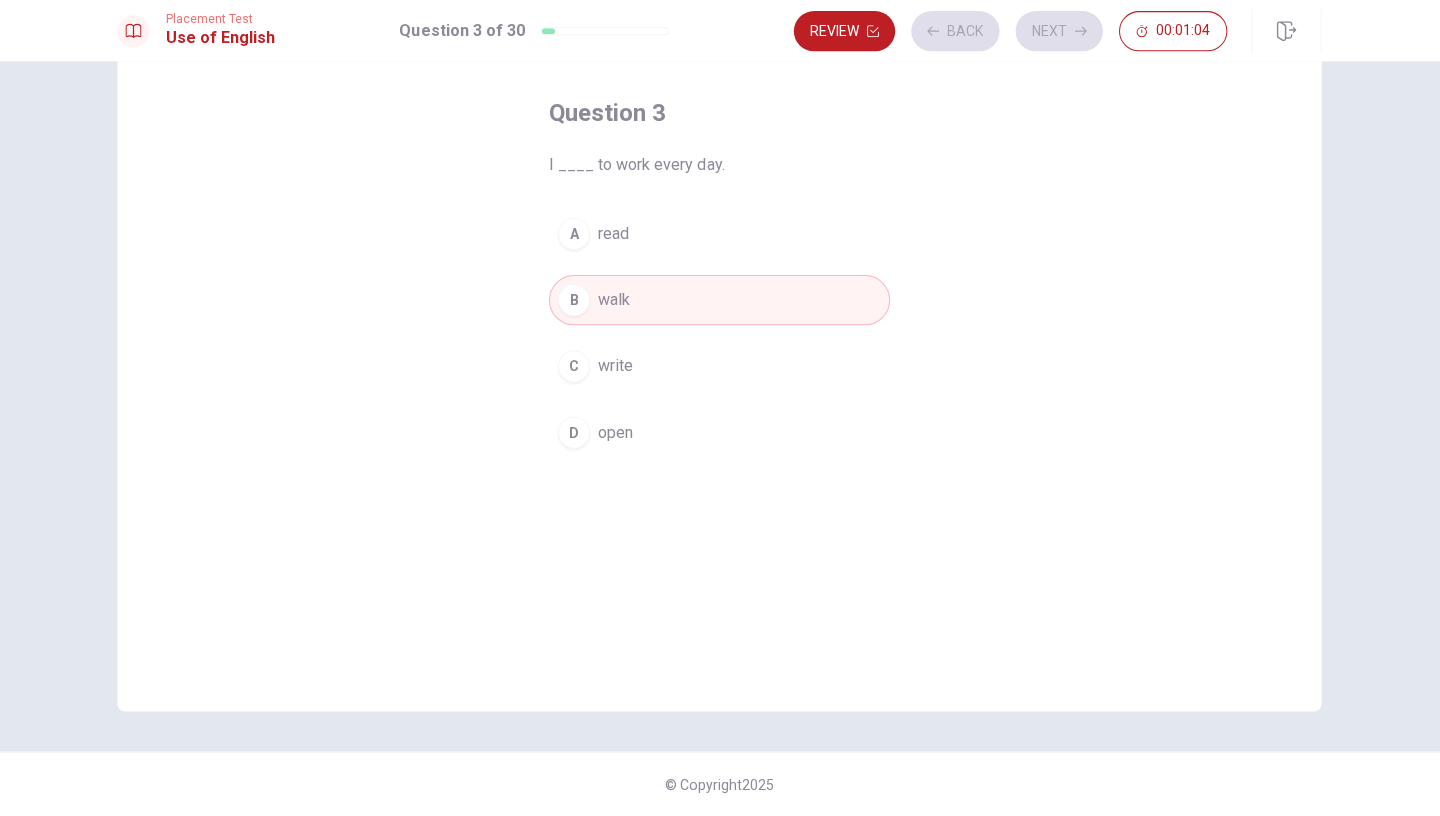 click on "Review Back Next 00:01:04" at bounding box center (1010, 34) 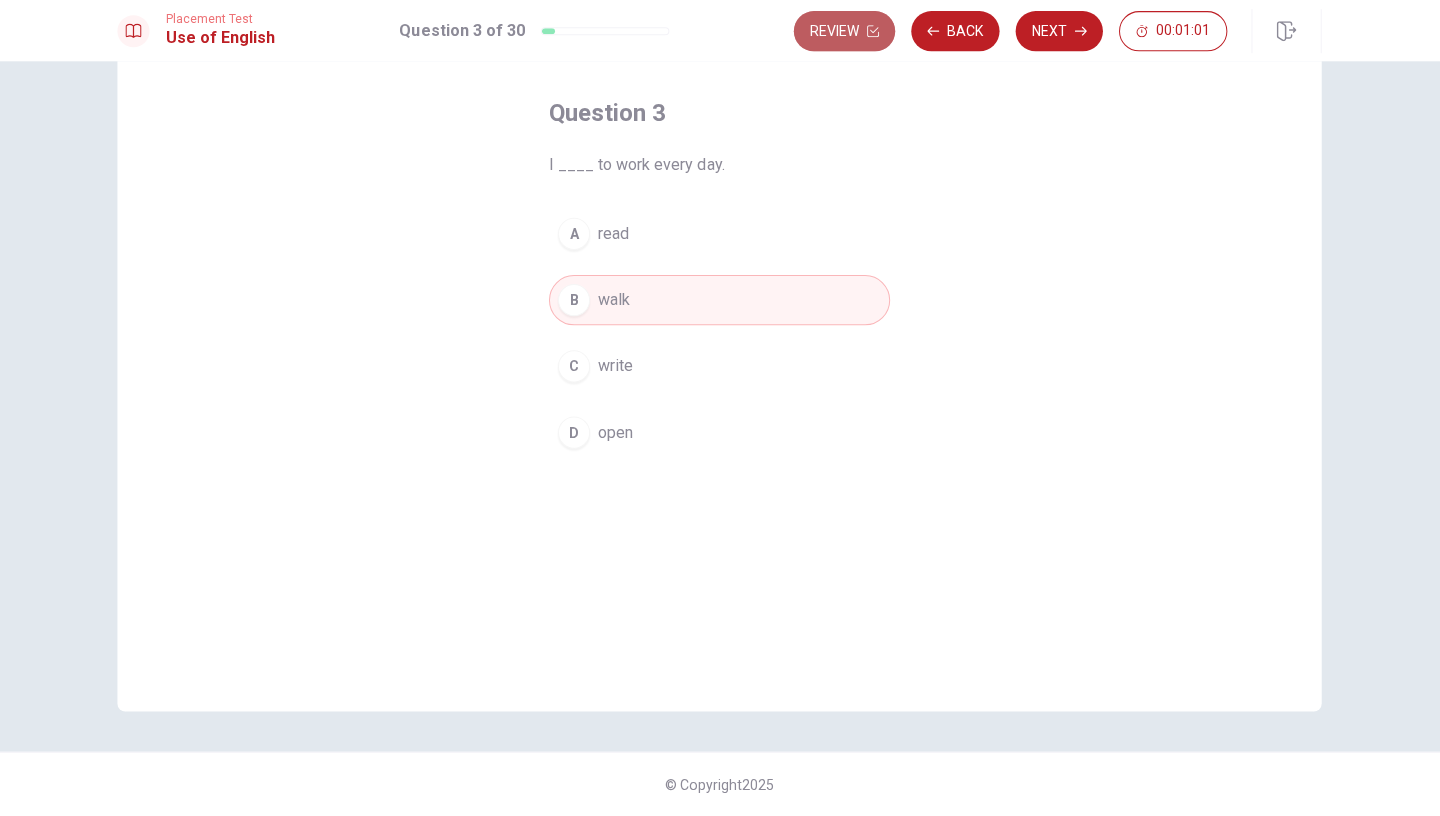 click on "Review" at bounding box center (844, 34) 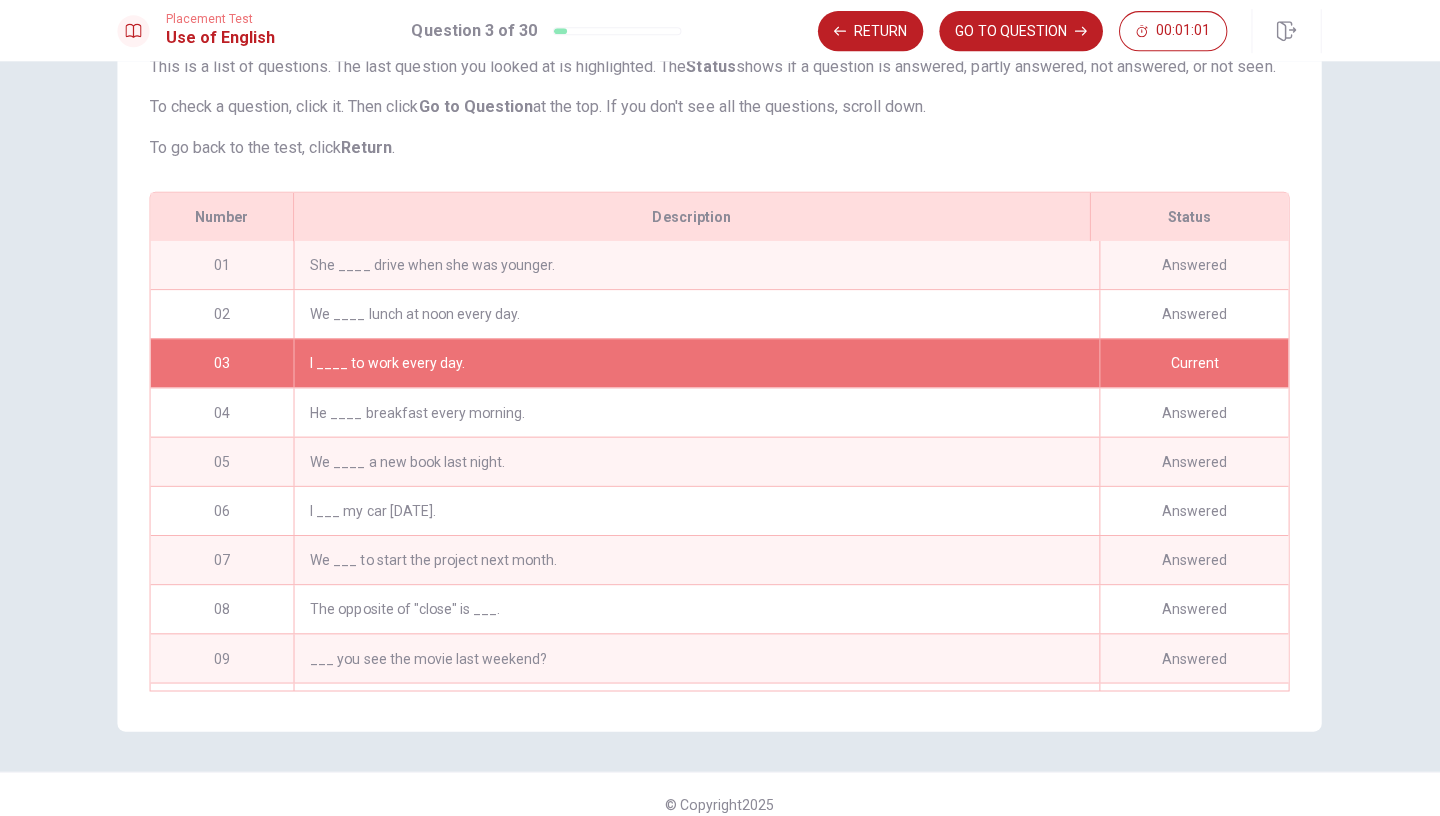scroll, scrollTop: 177, scrollLeft: 0, axis: vertical 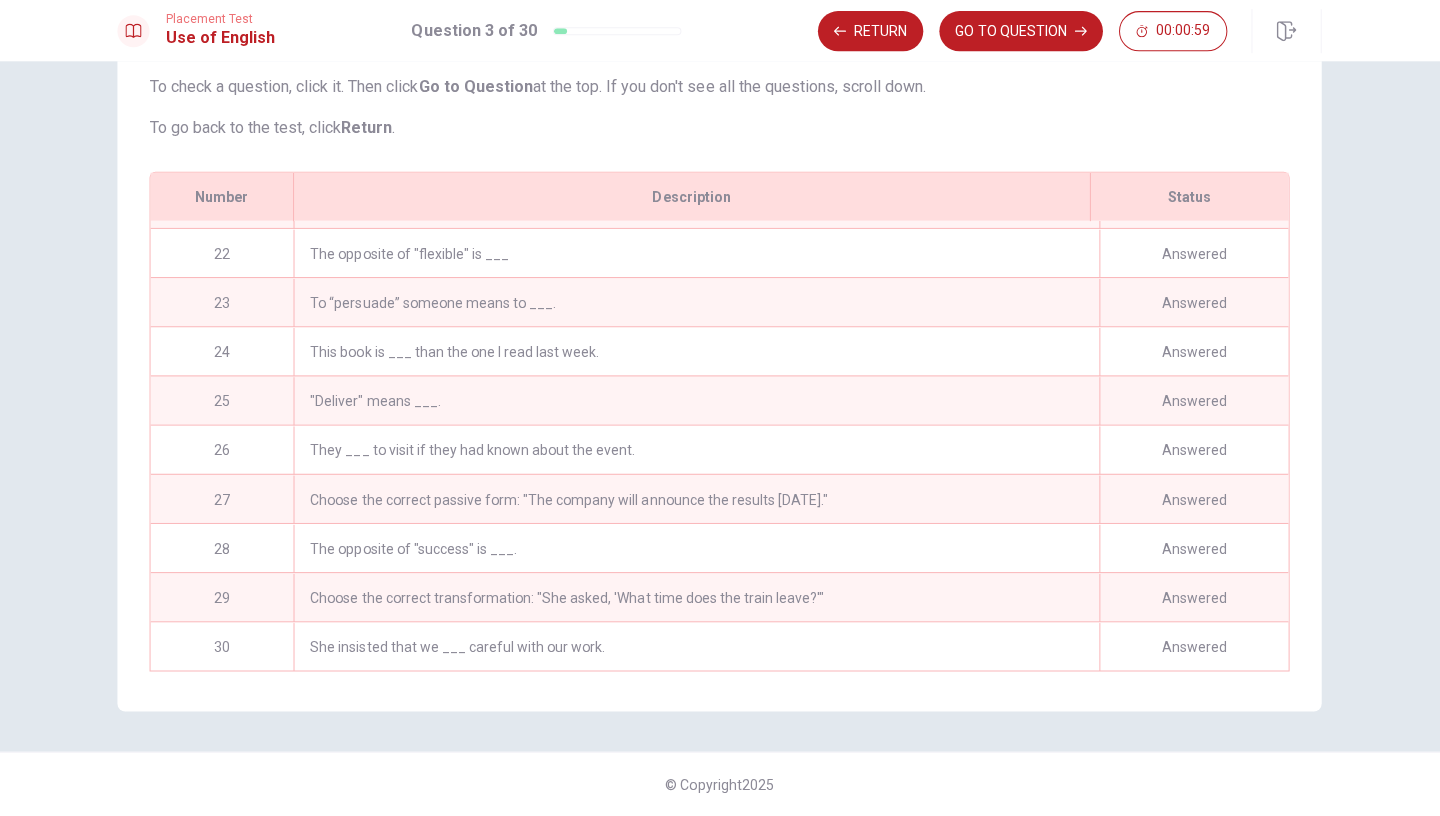 click on "She insisted that we ___ careful with our work." at bounding box center [696, 647] 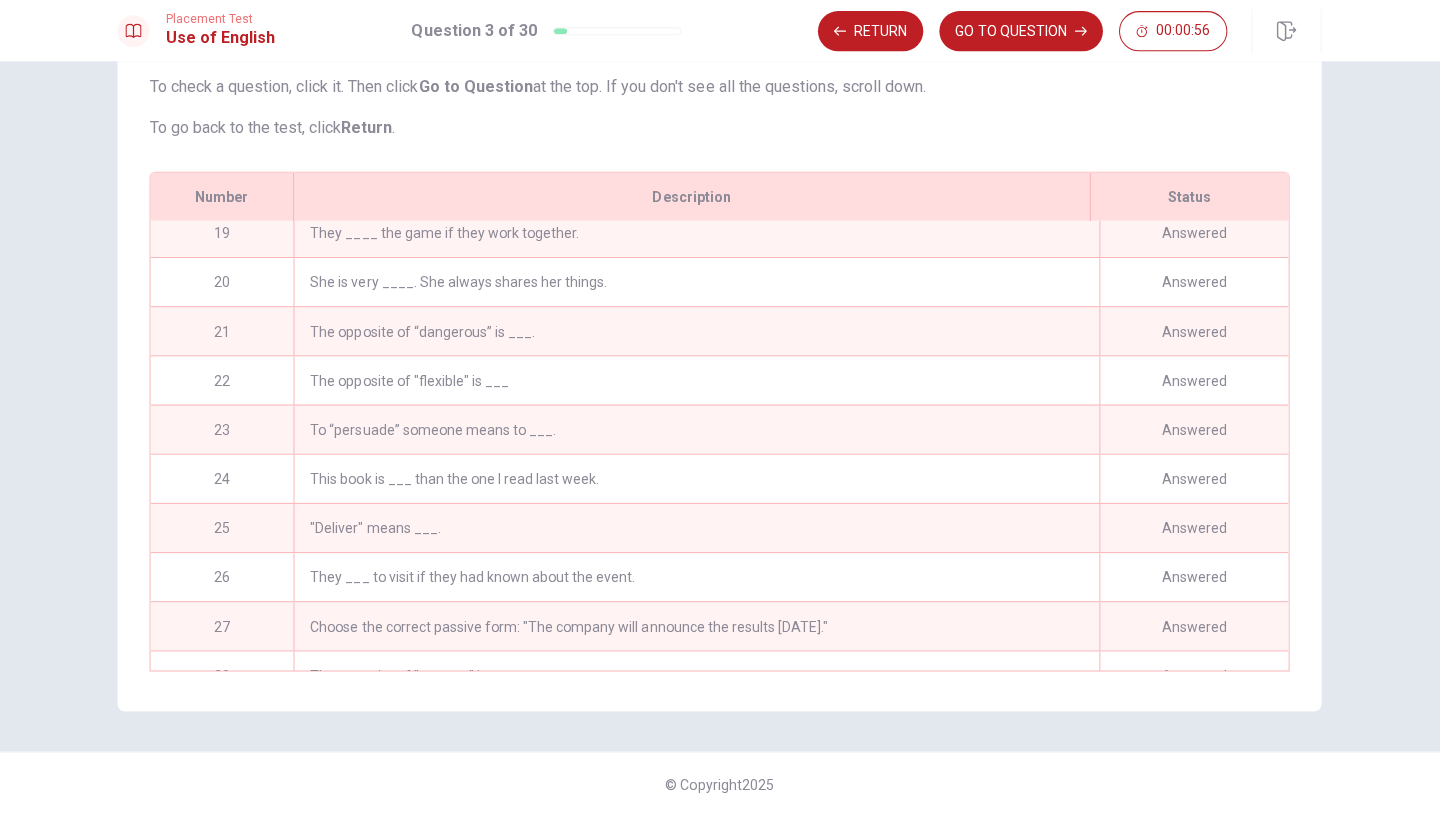 scroll, scrollTop: 1021, scrollLeft: 0, axis: vertical 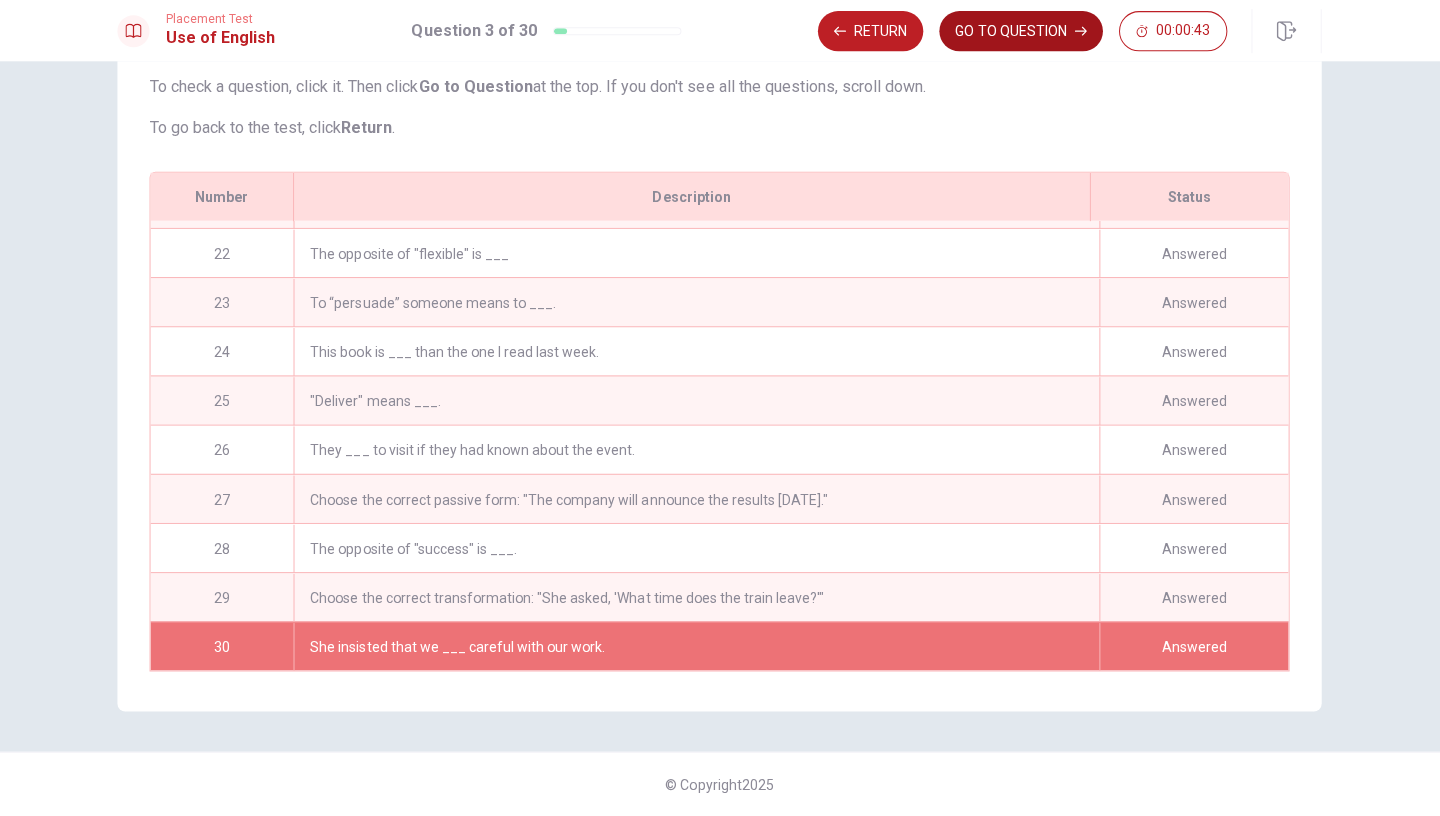 click on "GO TO QUESTION" at bounding box center [1020, 34] 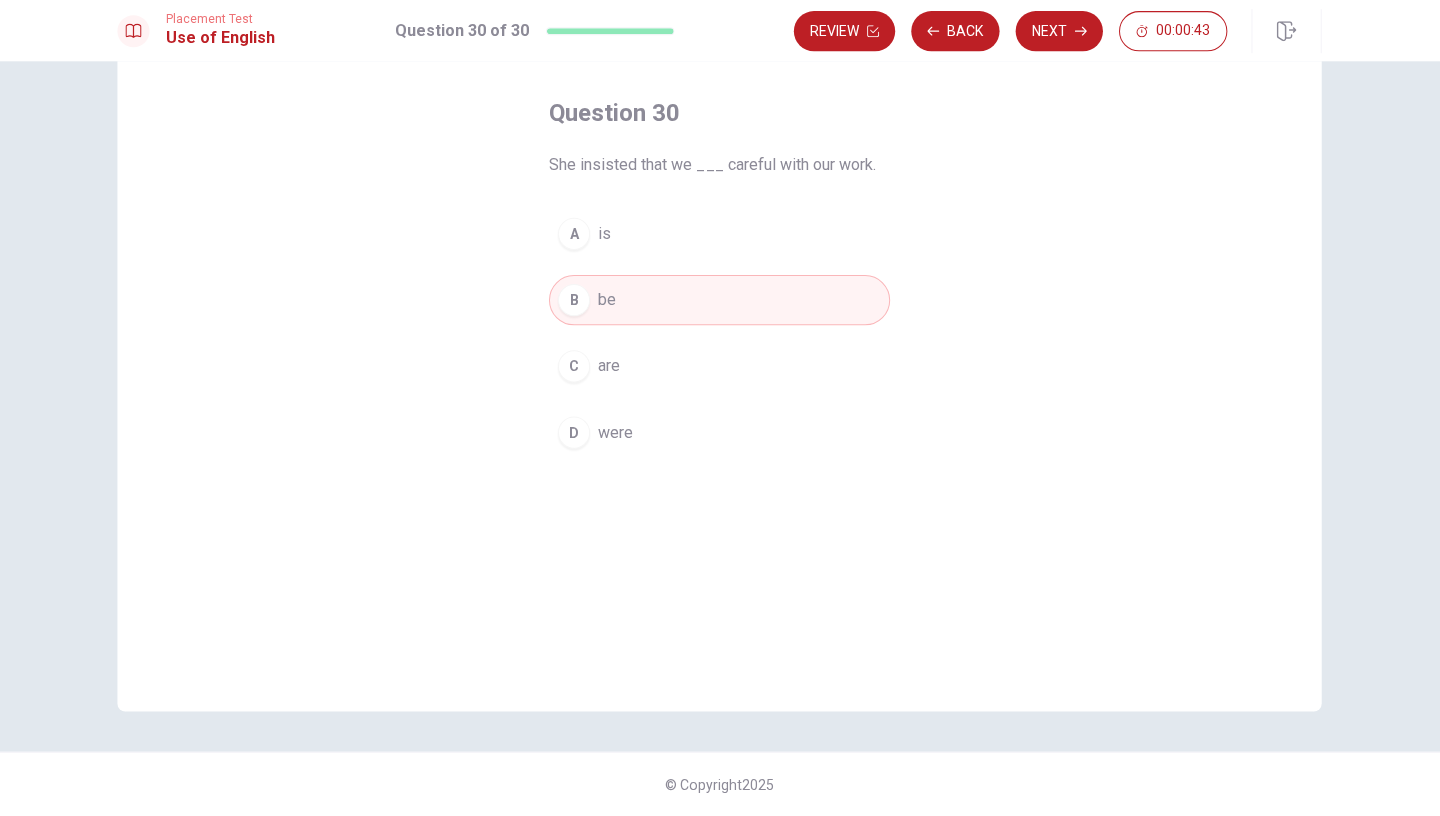 scroll, scrollTop: 87, scrollLeft: 0, axis: vertical 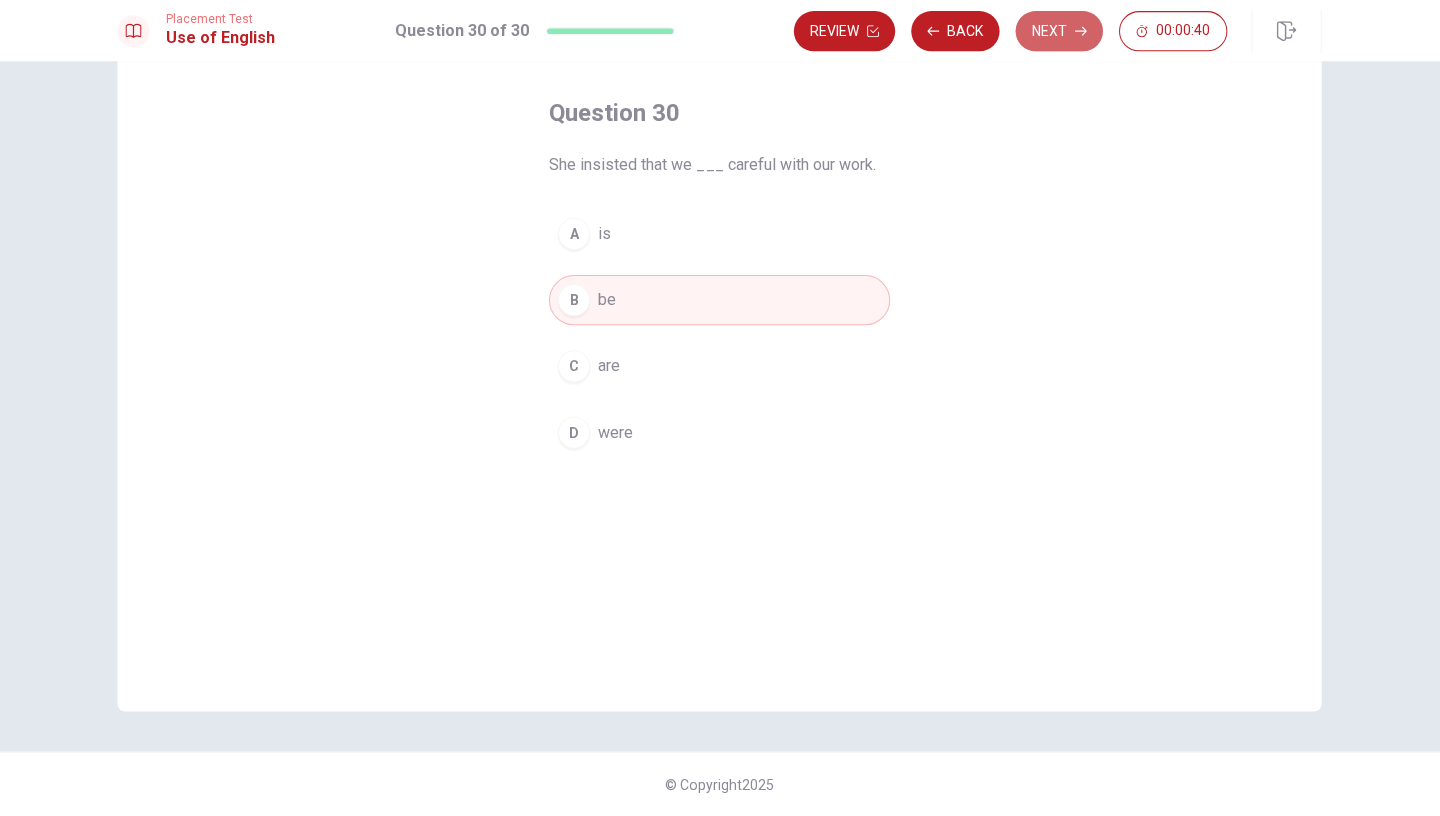 click on "Next" at bounding box center [1058, 34] 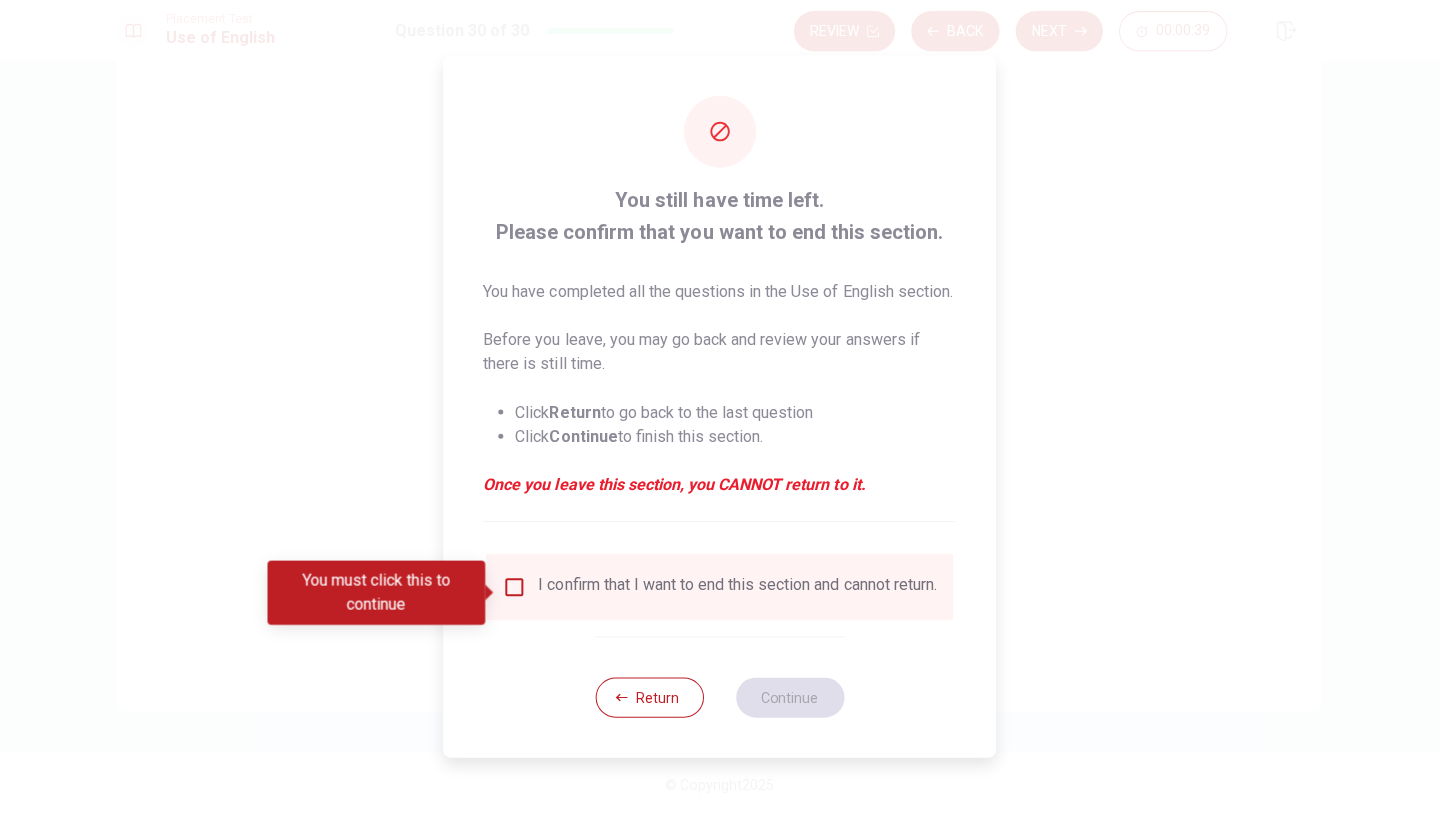 click on "I confirm that I want to end this section and cannot return." at bounding box center (738, 588) 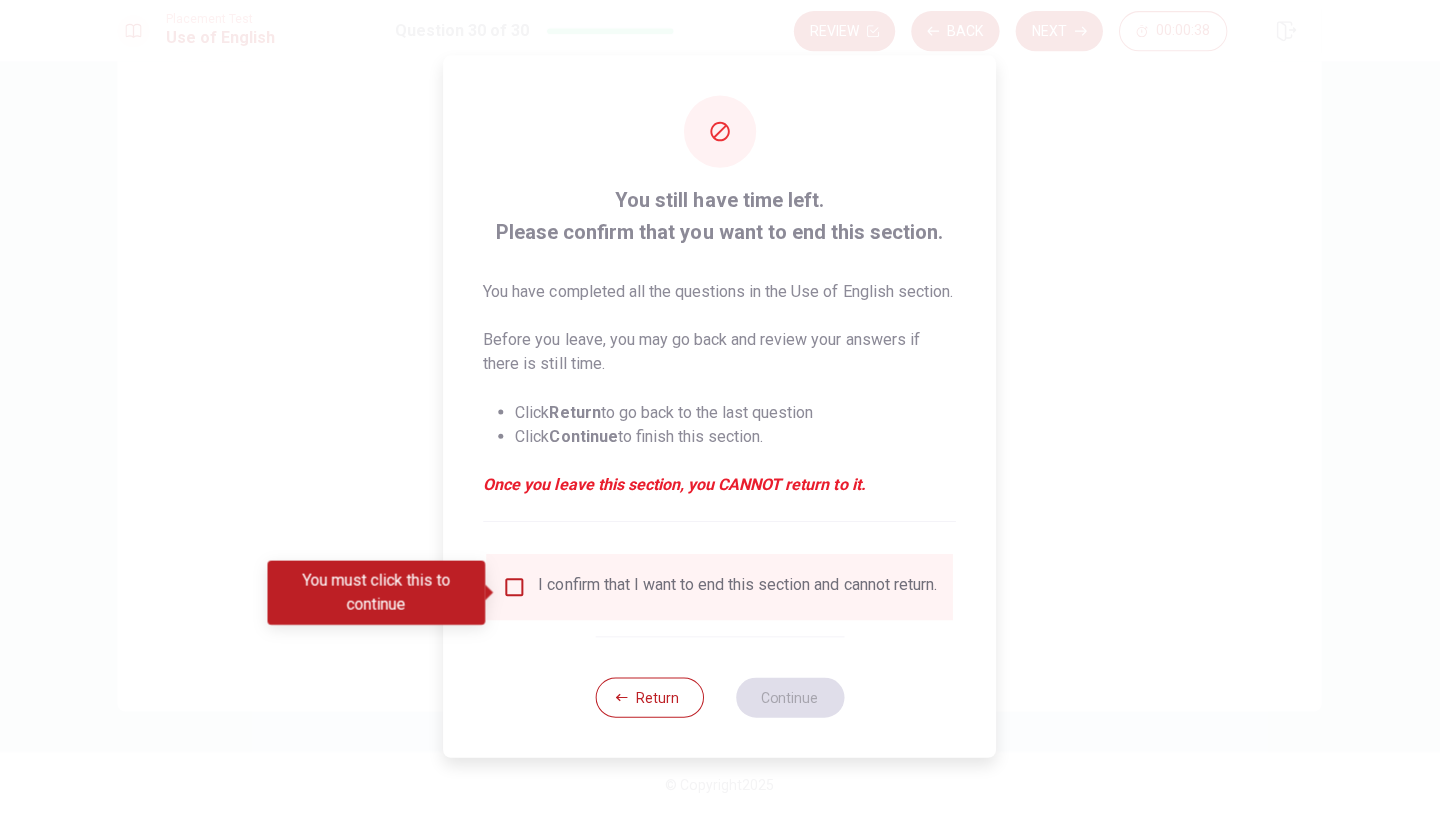 click at bounding box center (516, 588) 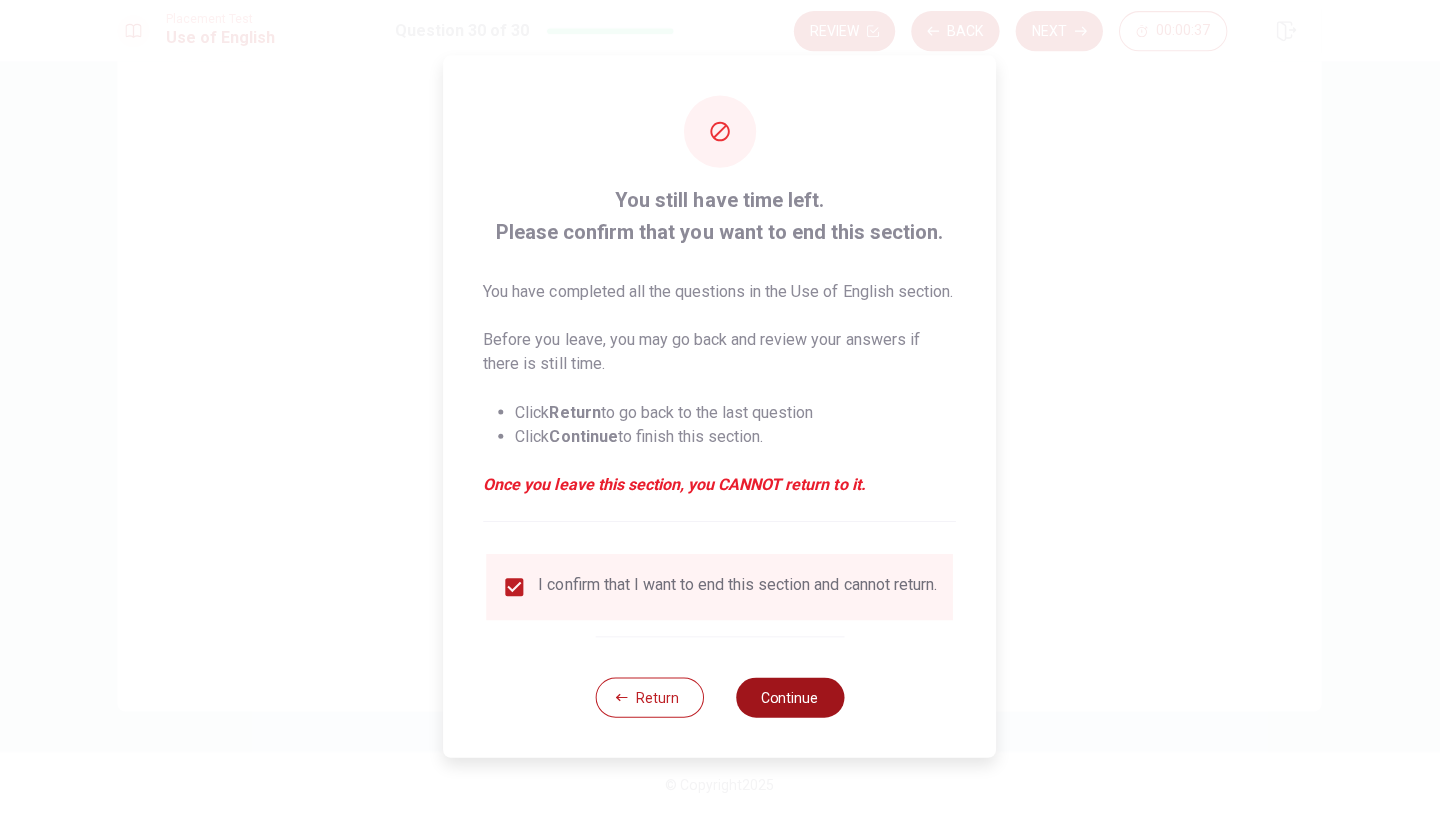 click on "Continue" at bounding box center (790, 698) 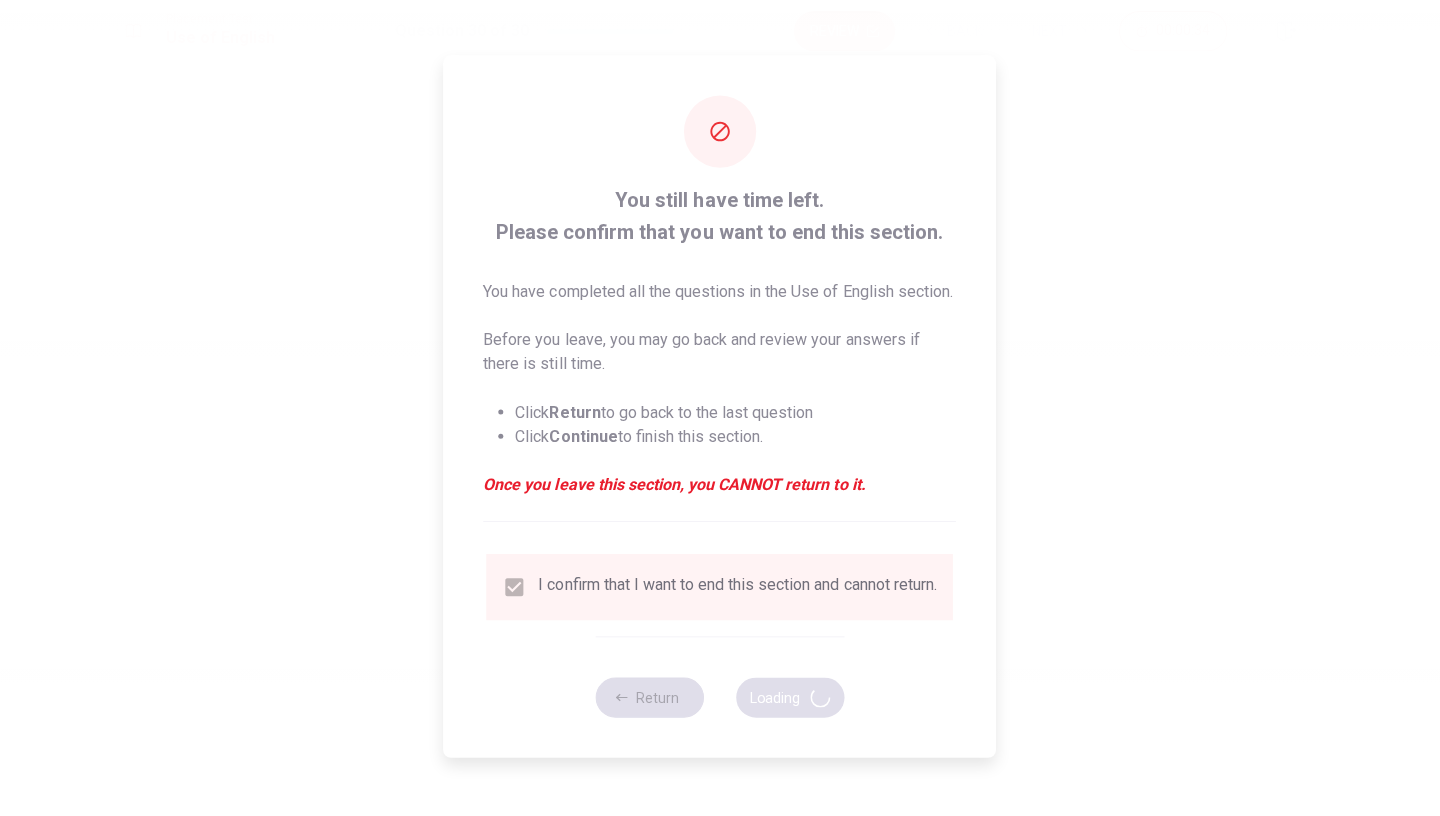 scroll, scrollTop: 0, scrollLeft: 0, axis: both 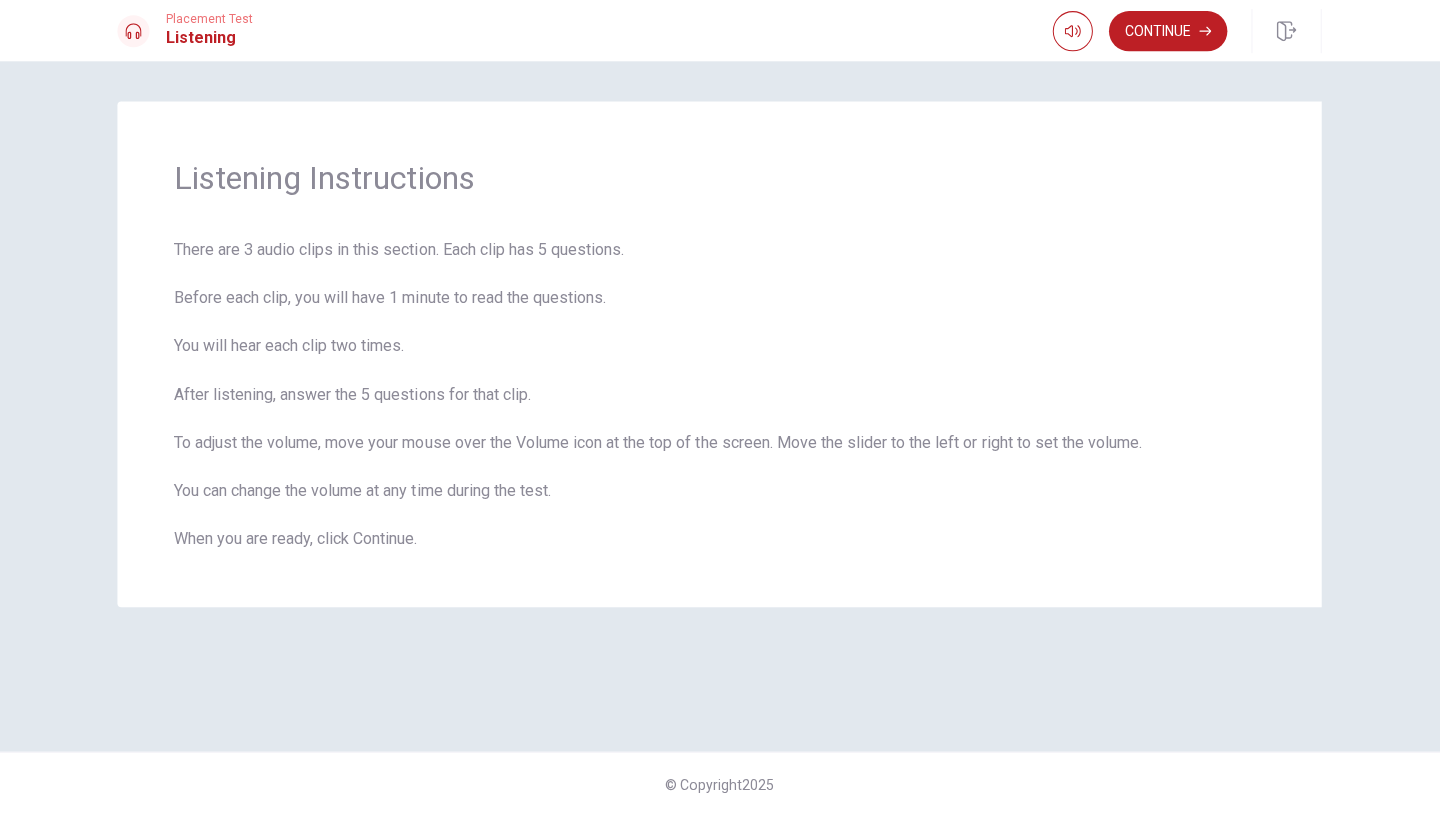 click on "Continue" at bounding box center (1167, 34) 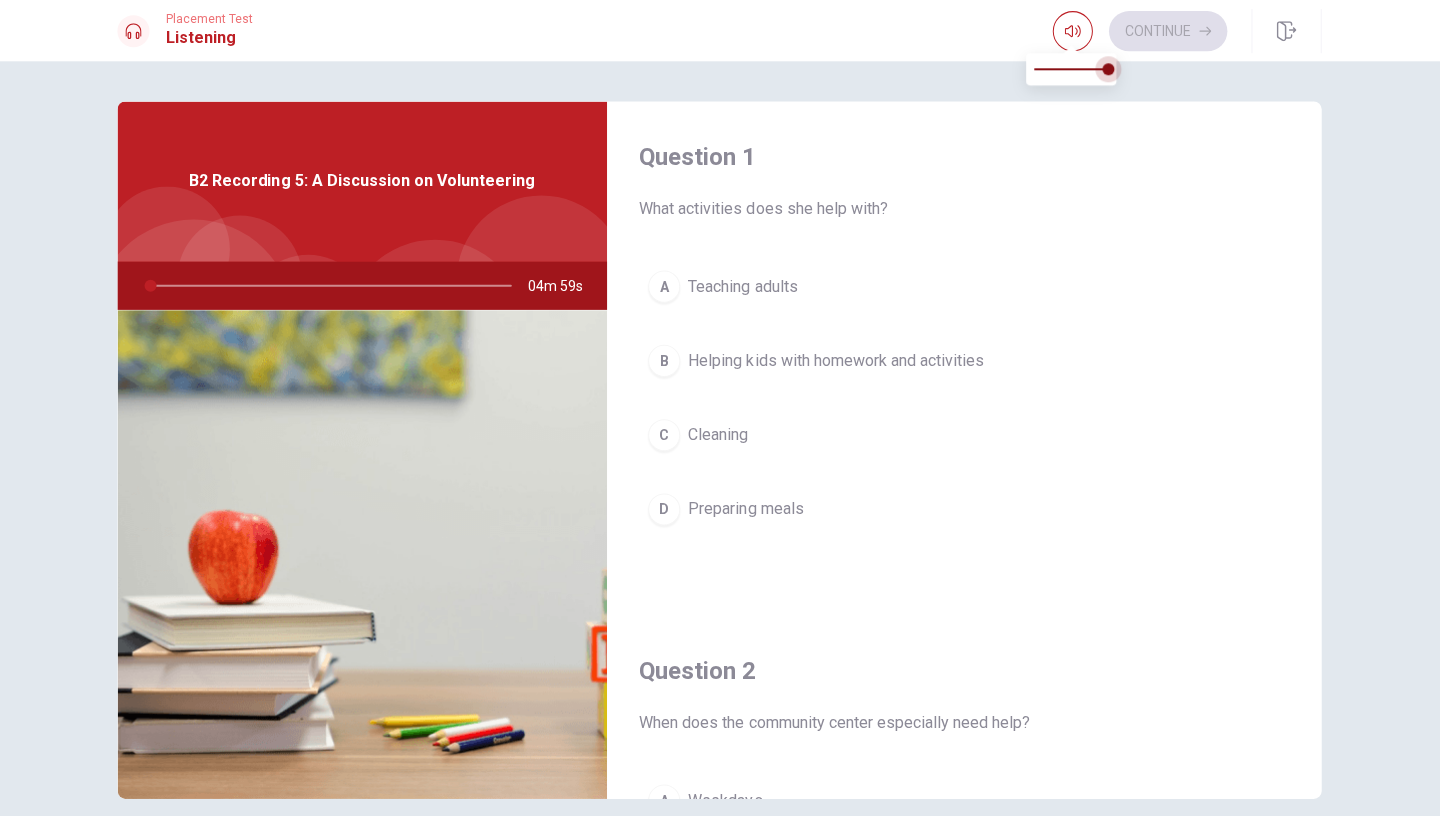 type on "0" 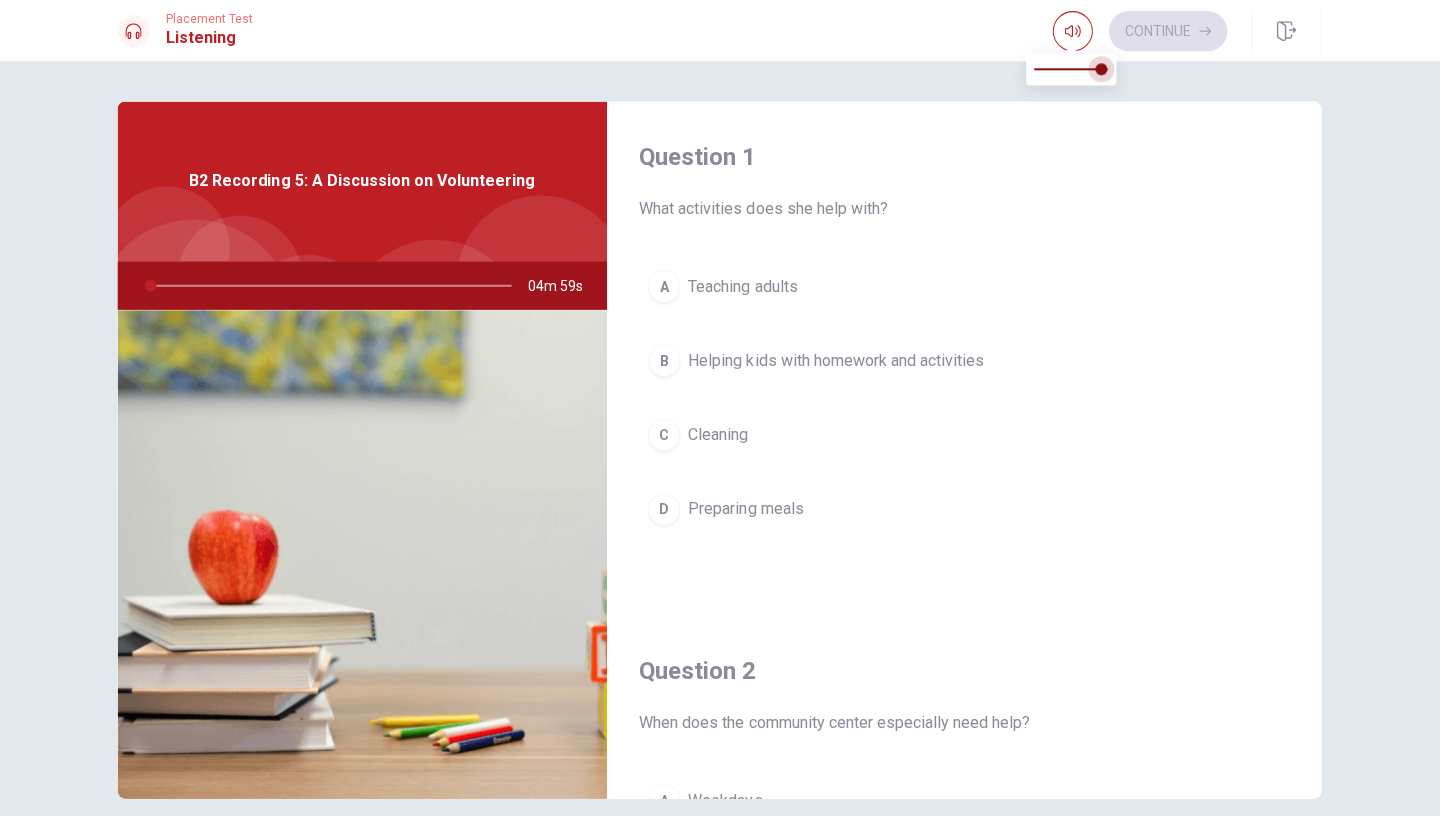 type on "0" 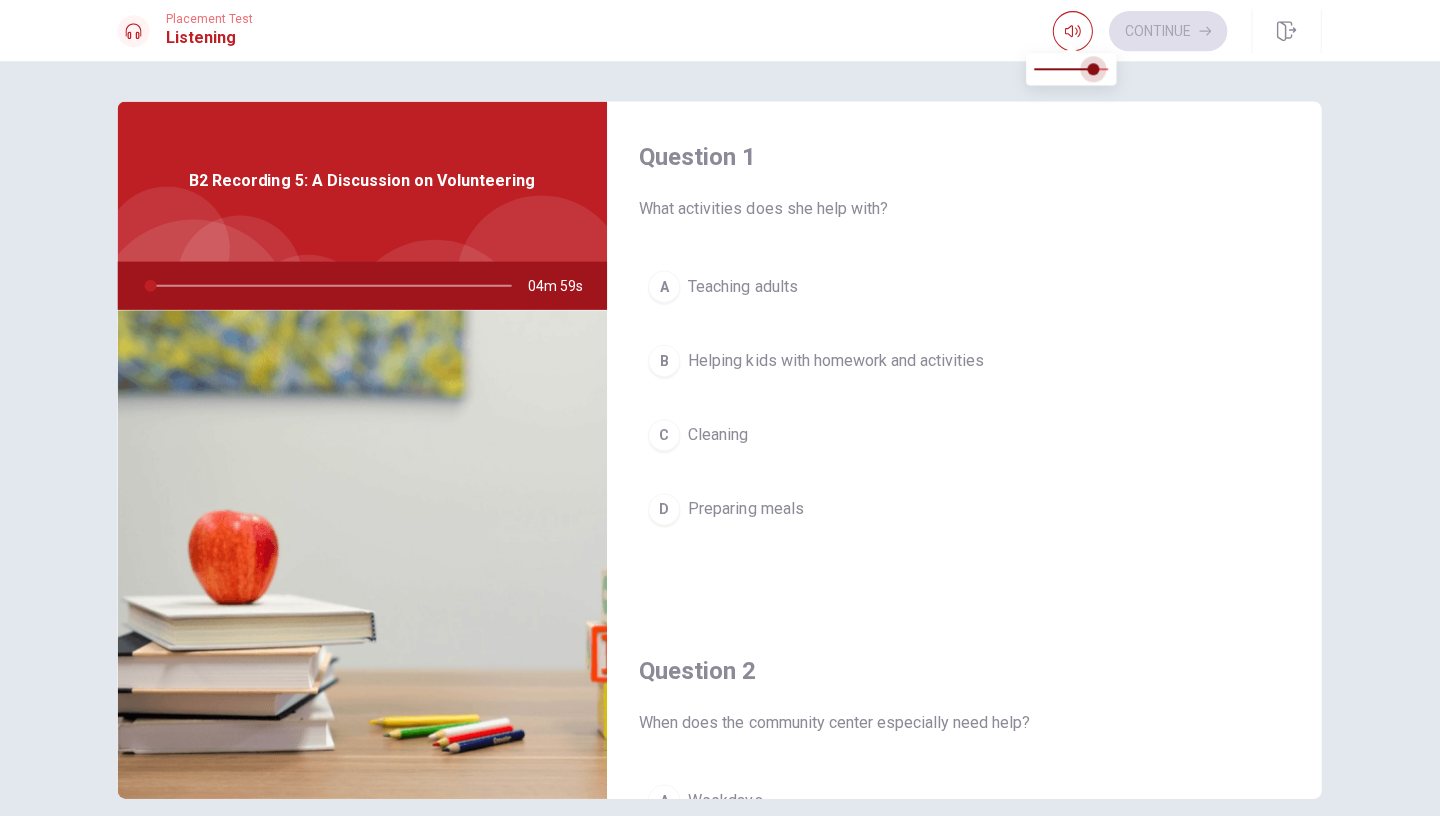 type on "1" 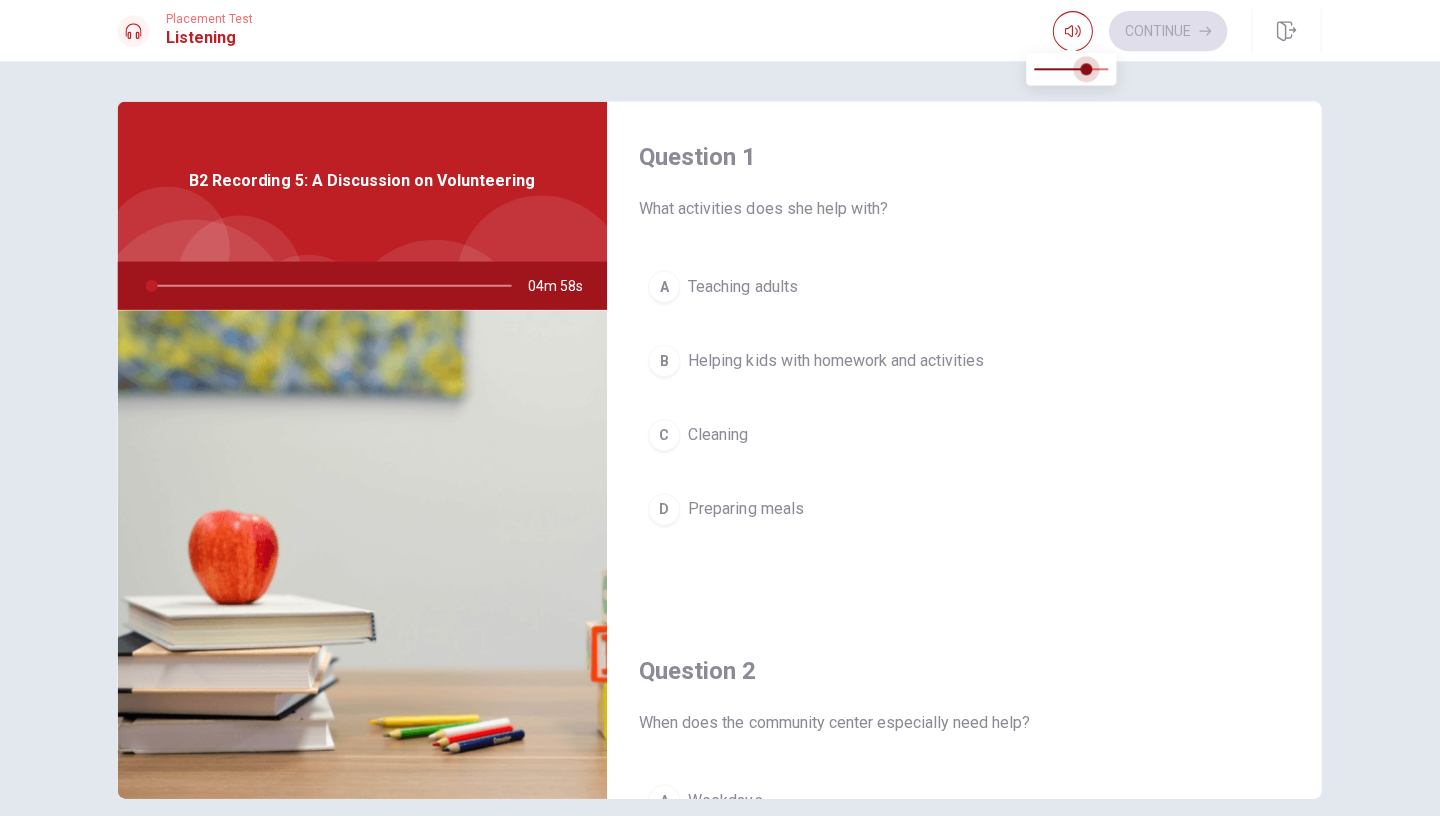 drag, startPoint x: 1107, startPoint y: 74, endPoint x: 1084, endPoint y: 75, distance: 23.021729 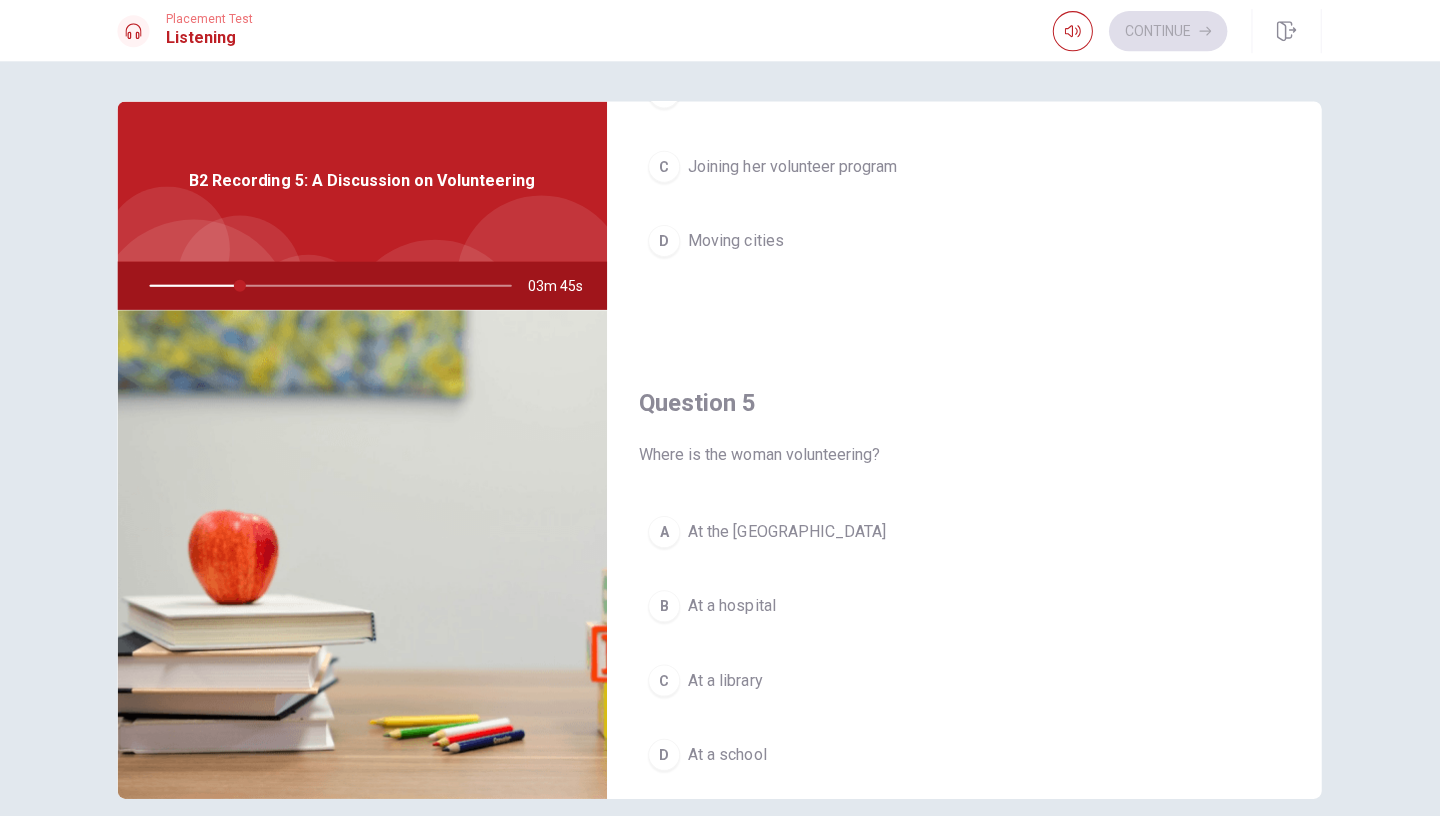 scroll, scrollTop: 1865, scrollLeft: 0, axis: vertical 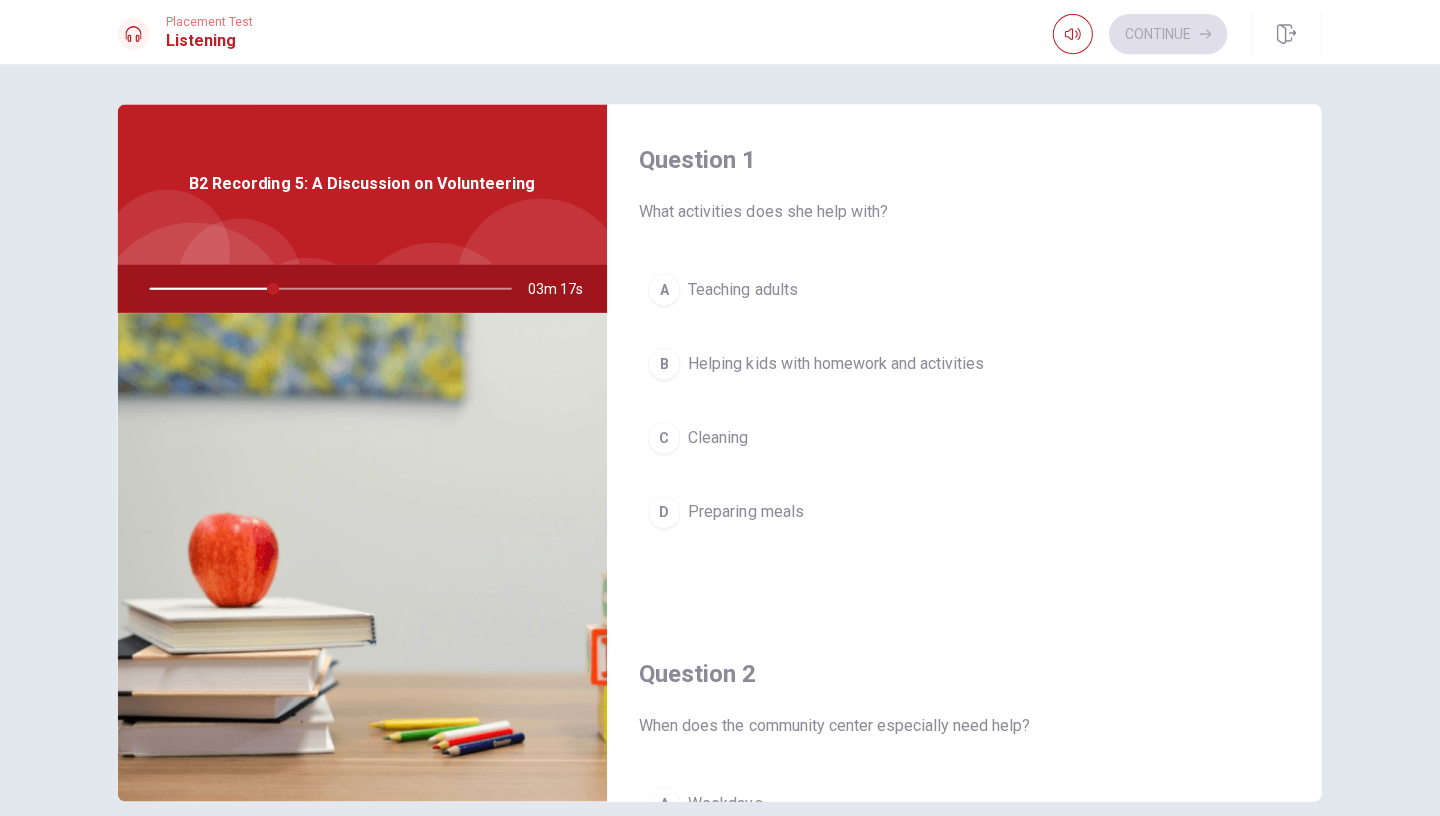 click on "B" at bounding box center (665, 363) 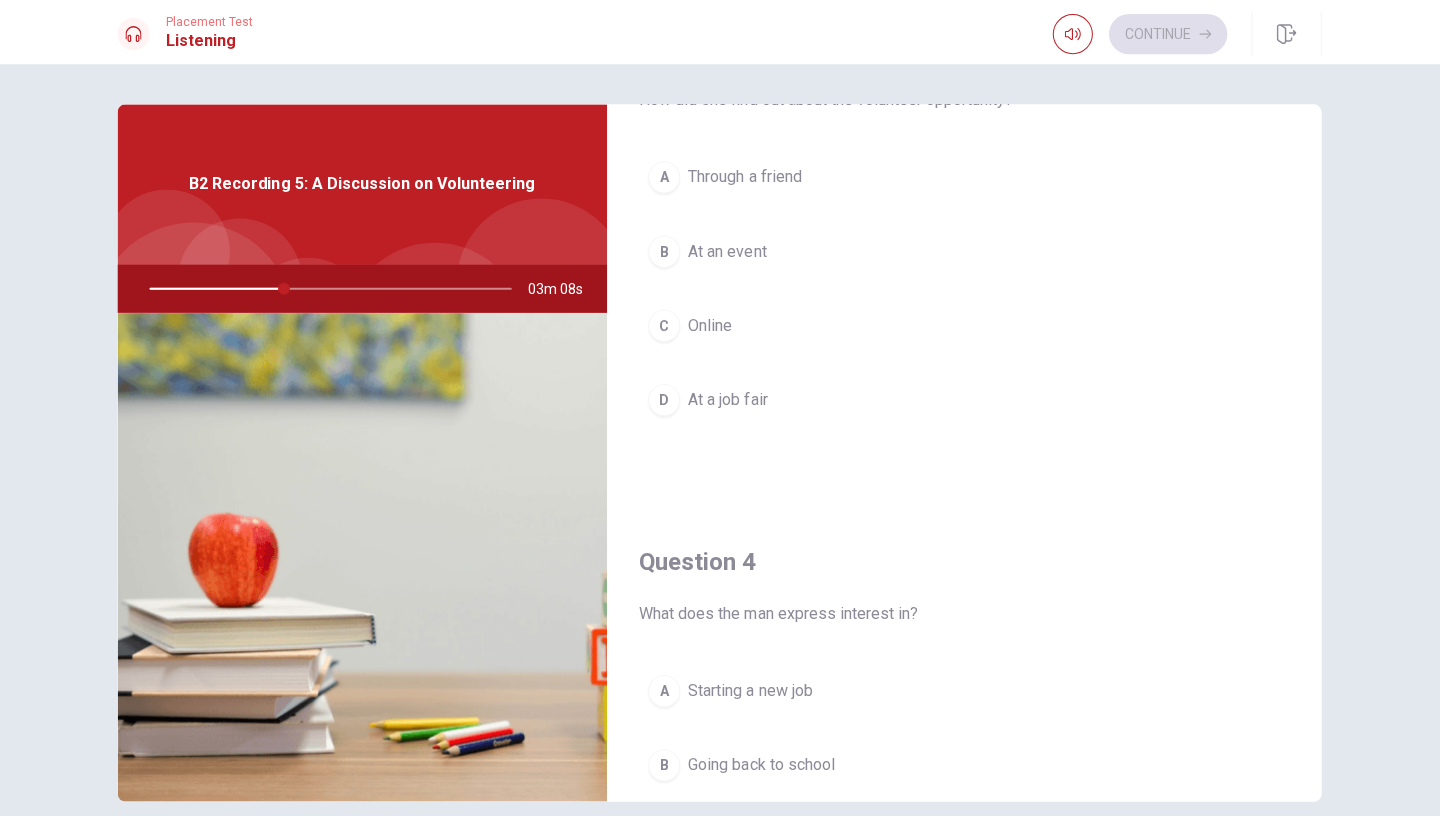 scroll, scrollTop: 1113, scrollLeft: 0, axis: vertical 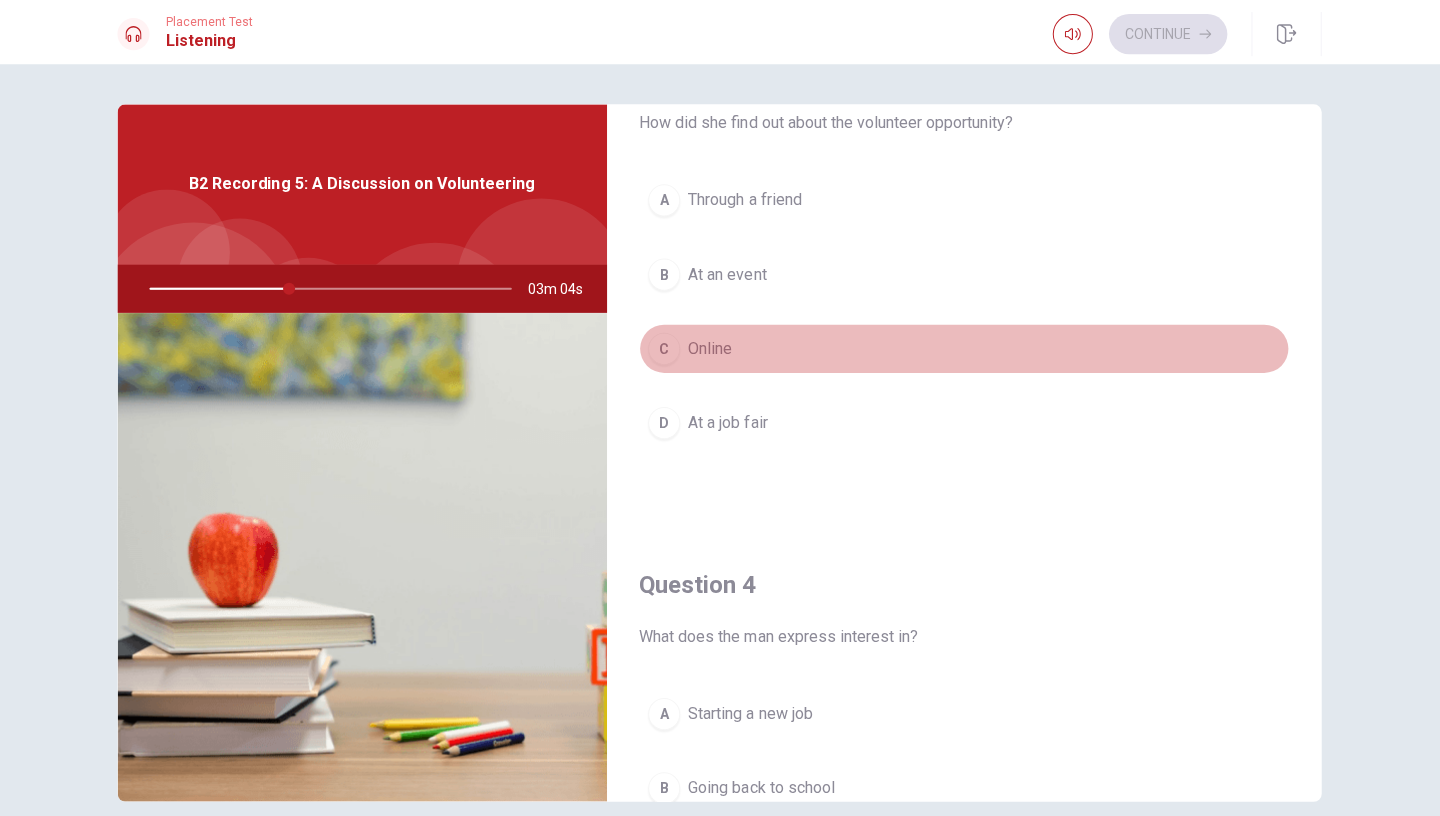 click on "C" at bounding box center (665, 348) 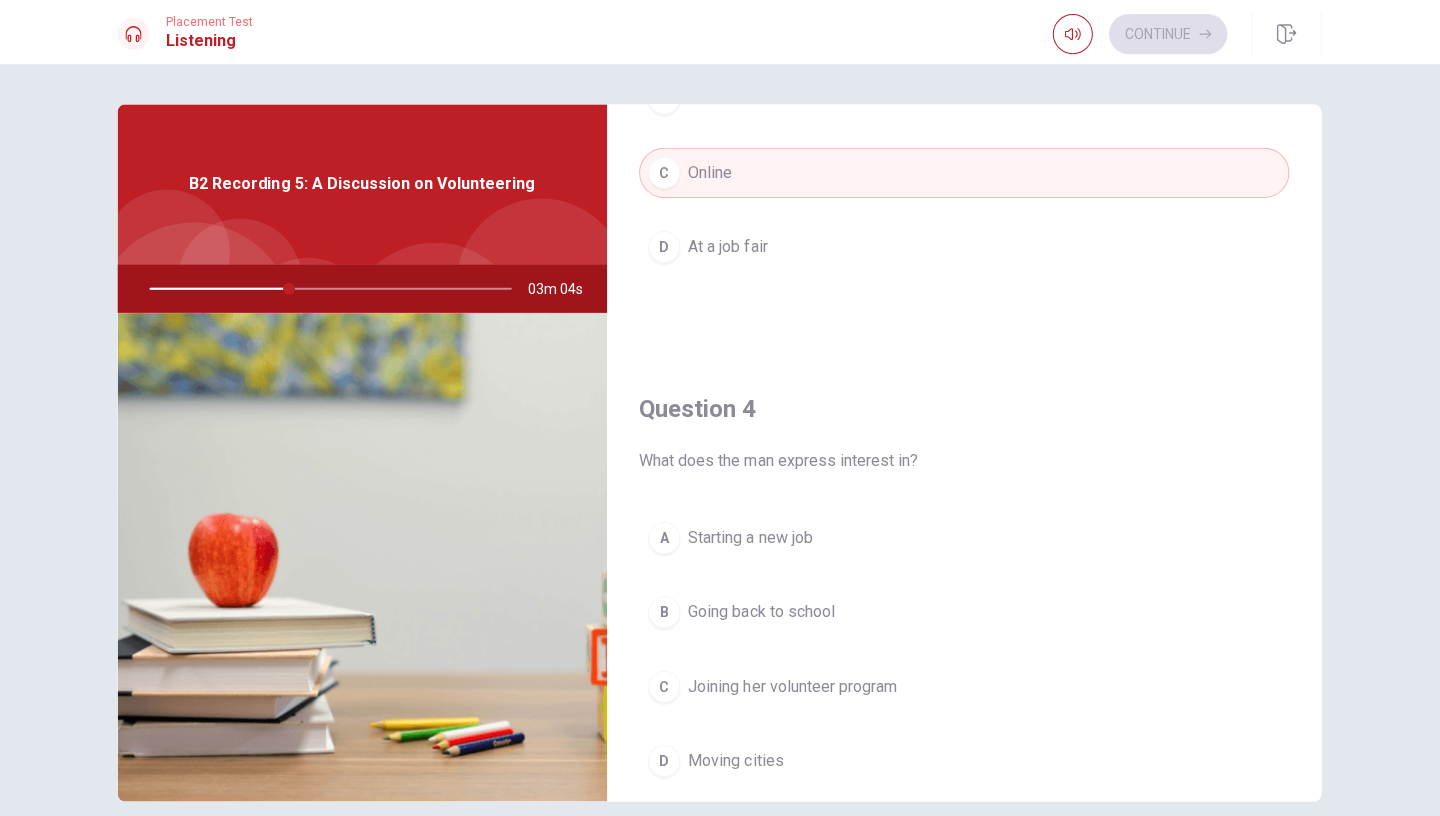 scroll, scrollTop: 1361, scrollLeft: 0, axis: vertical 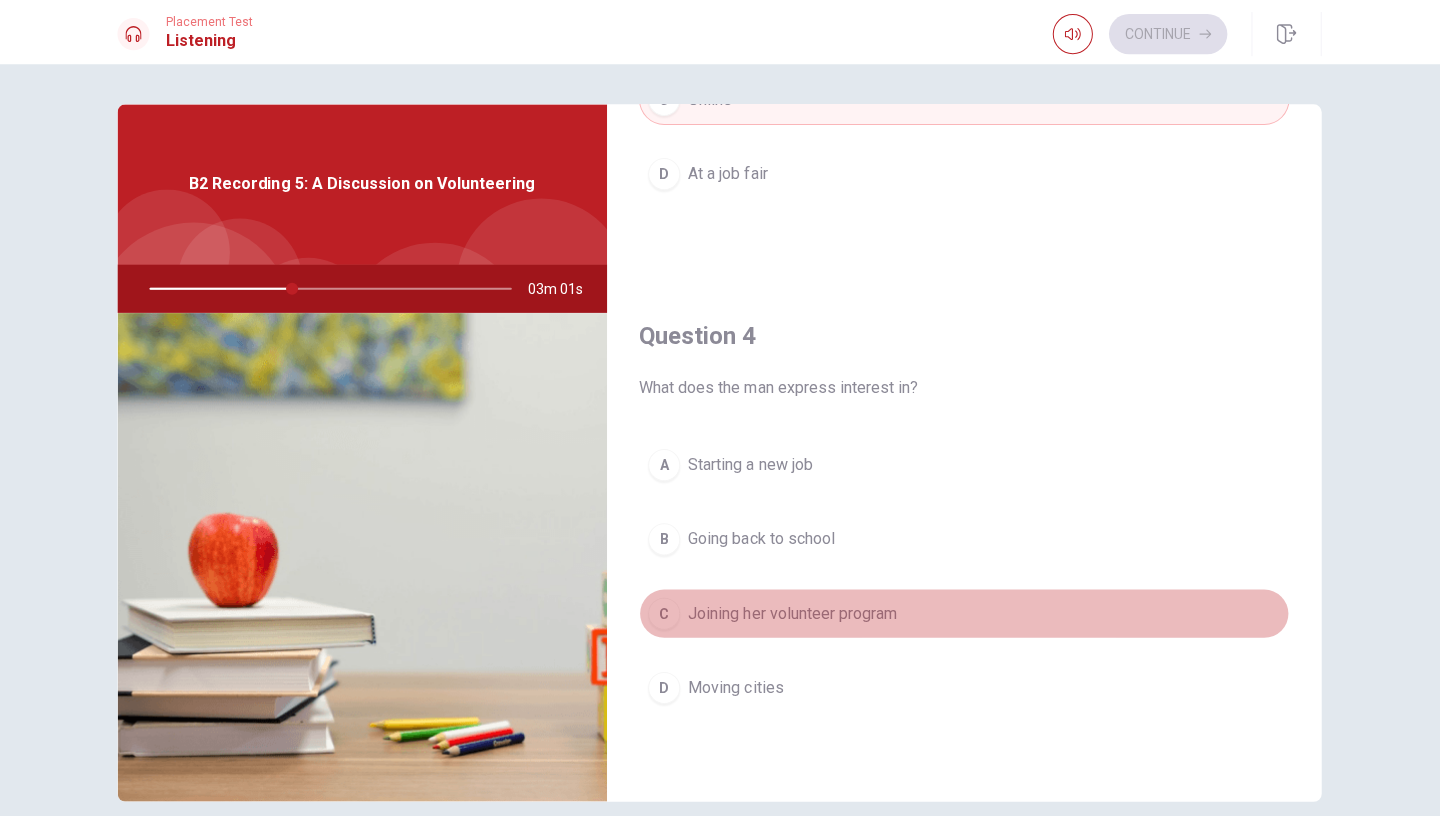 click on "C" at bounding box center [665, 612] 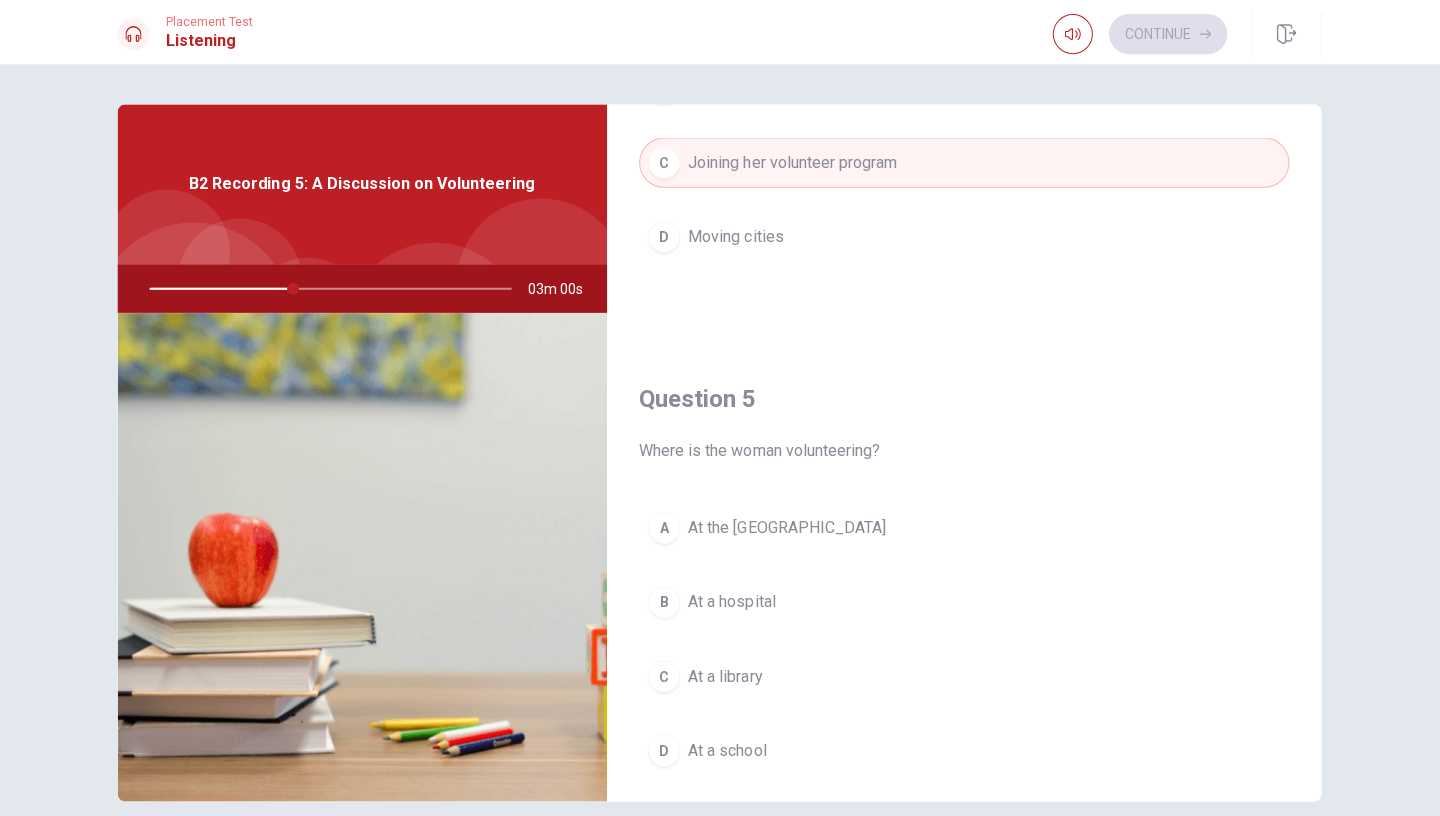 scroll, scrollTop: 1865, scrollLeft: 0, axis: vertical 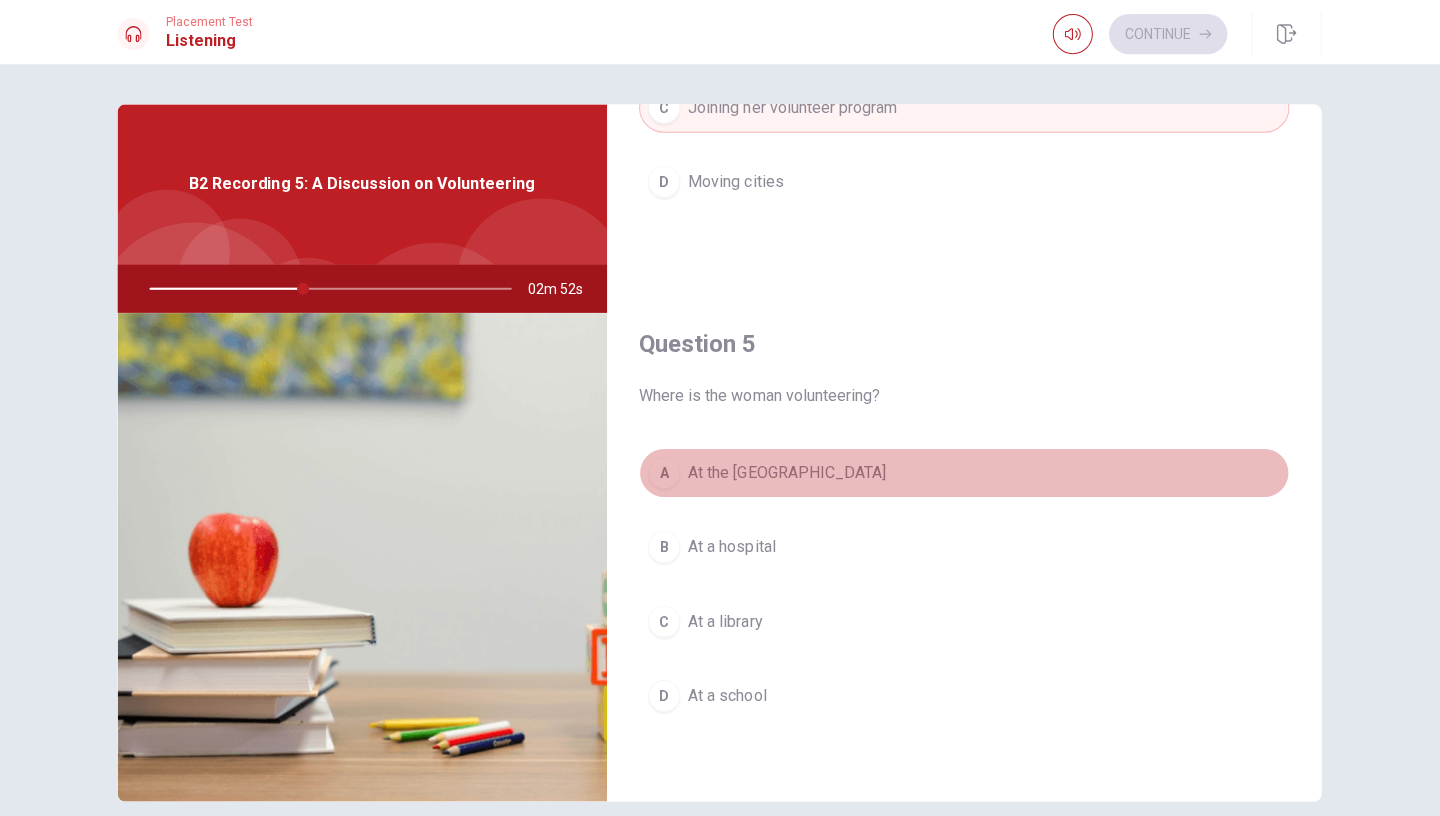click on "A" at bounding box center [665, 472] 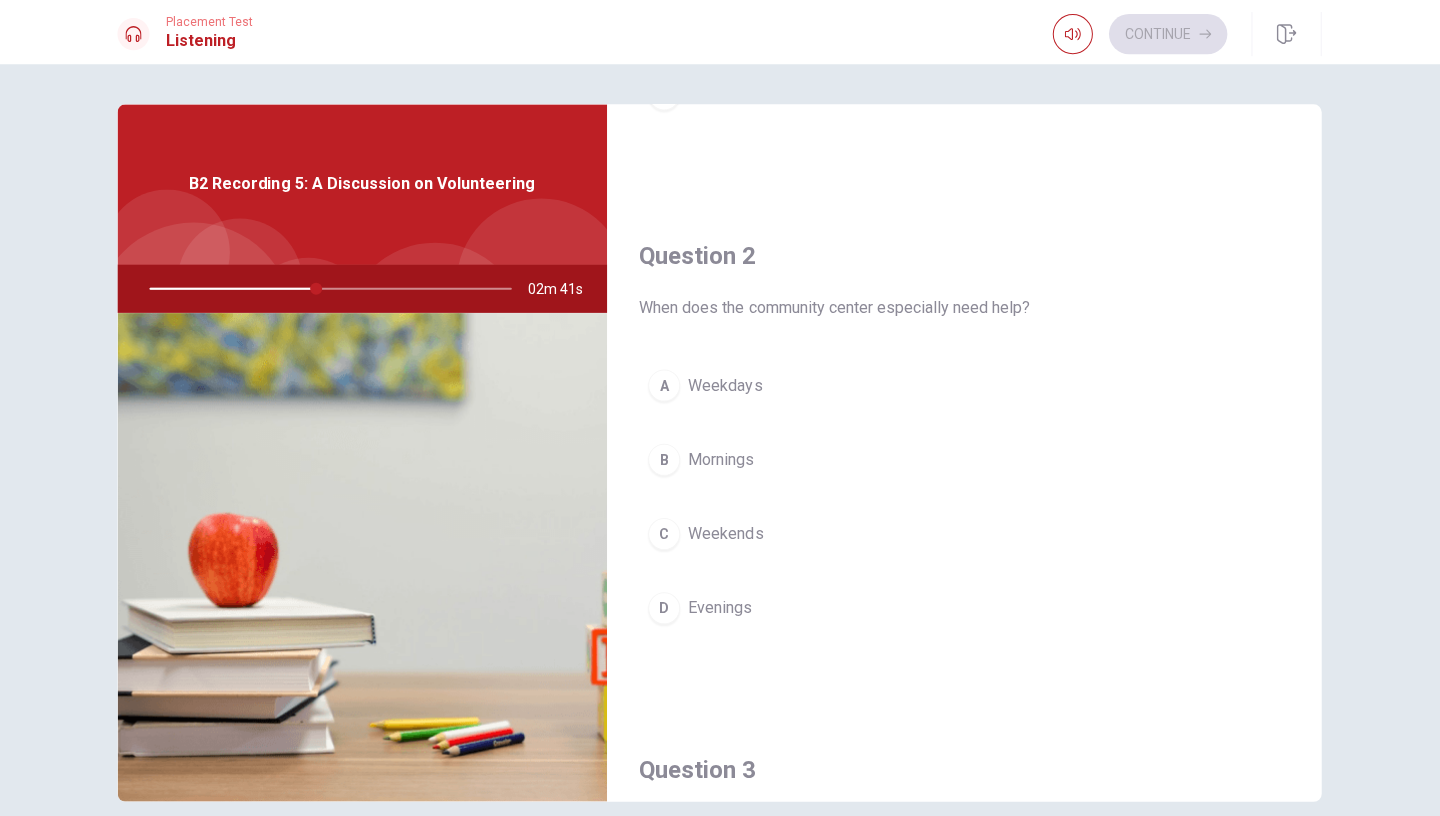scroll, scrollTop: 426, scrollLeft: 0, axis: vertical 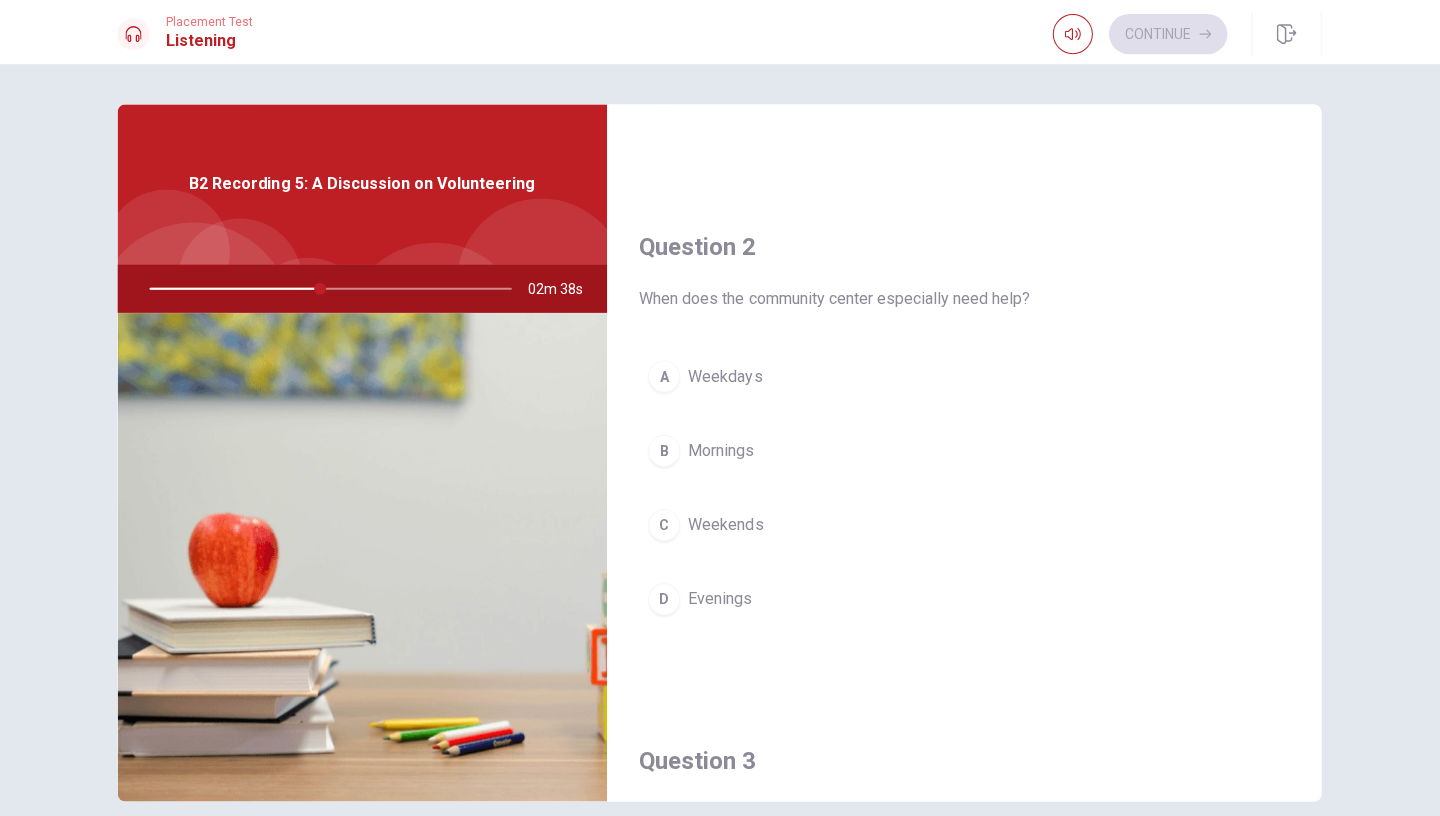 click on "C" at bounding box center [665, 523] 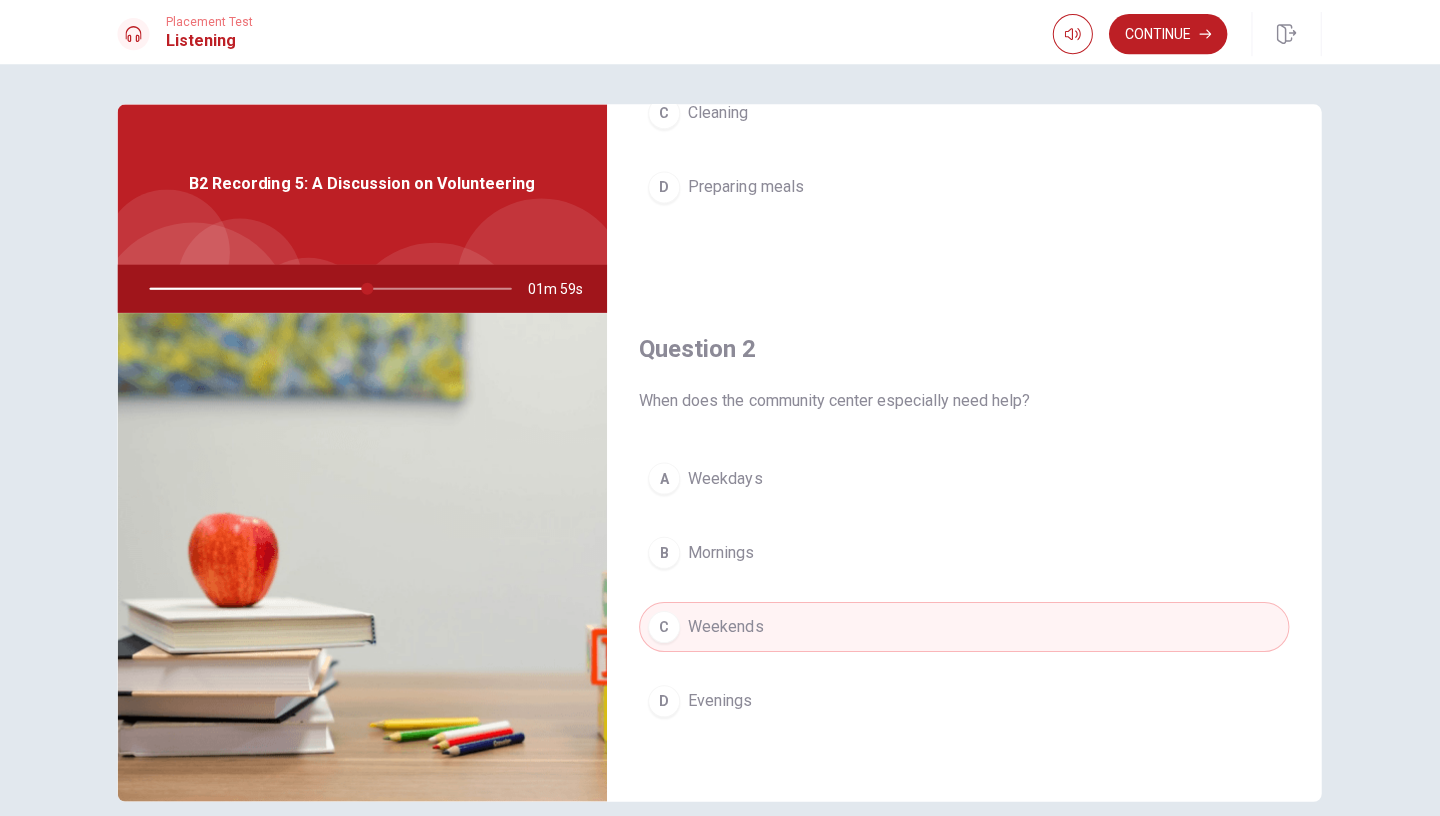 scroll, scrollTop: 0, scrollLeft: 0, axis: both 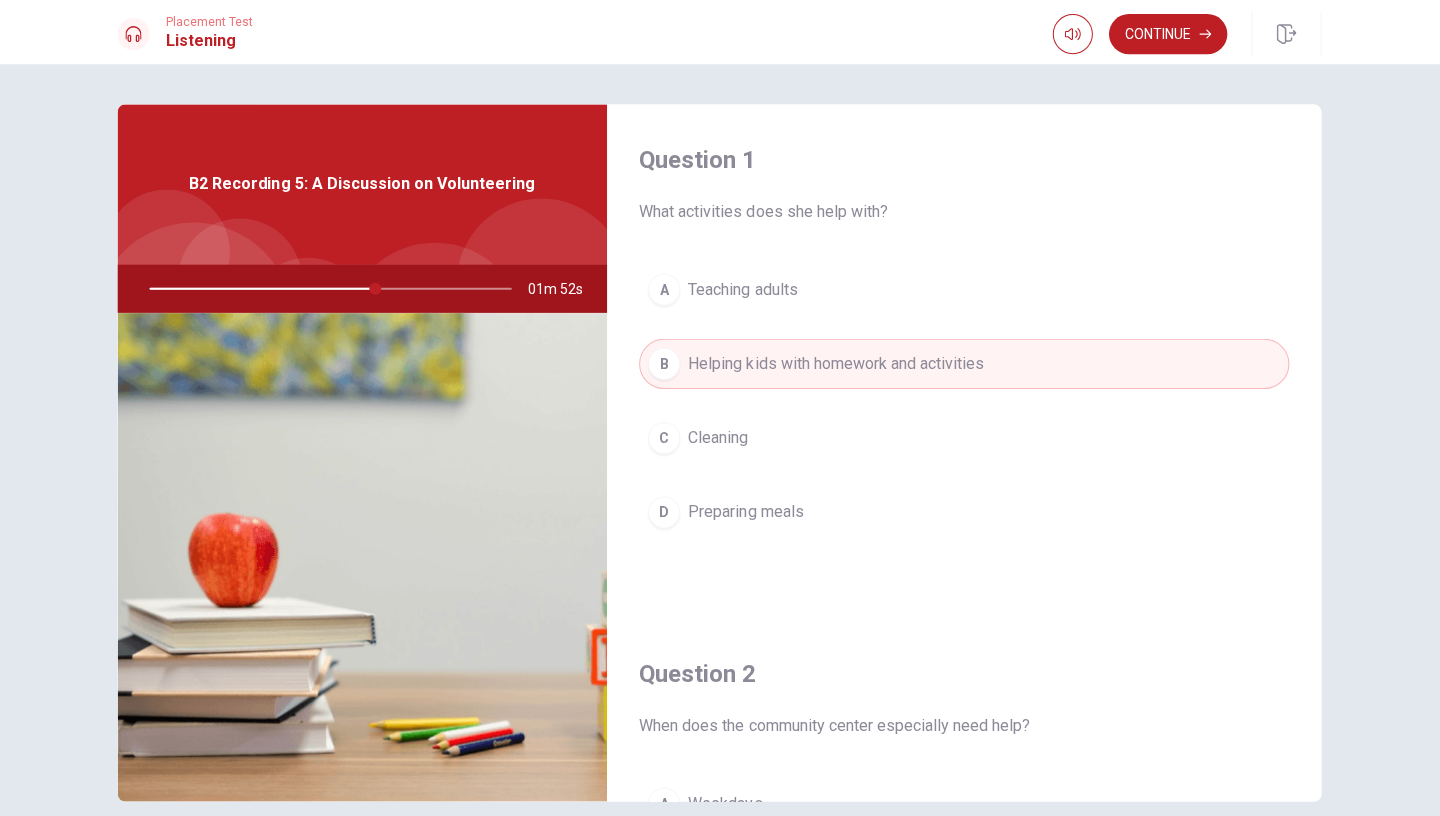 drag, startPoint x: 377, startPoint y: 290, endPoint x: 425, endPoint y: 290, distance: 48 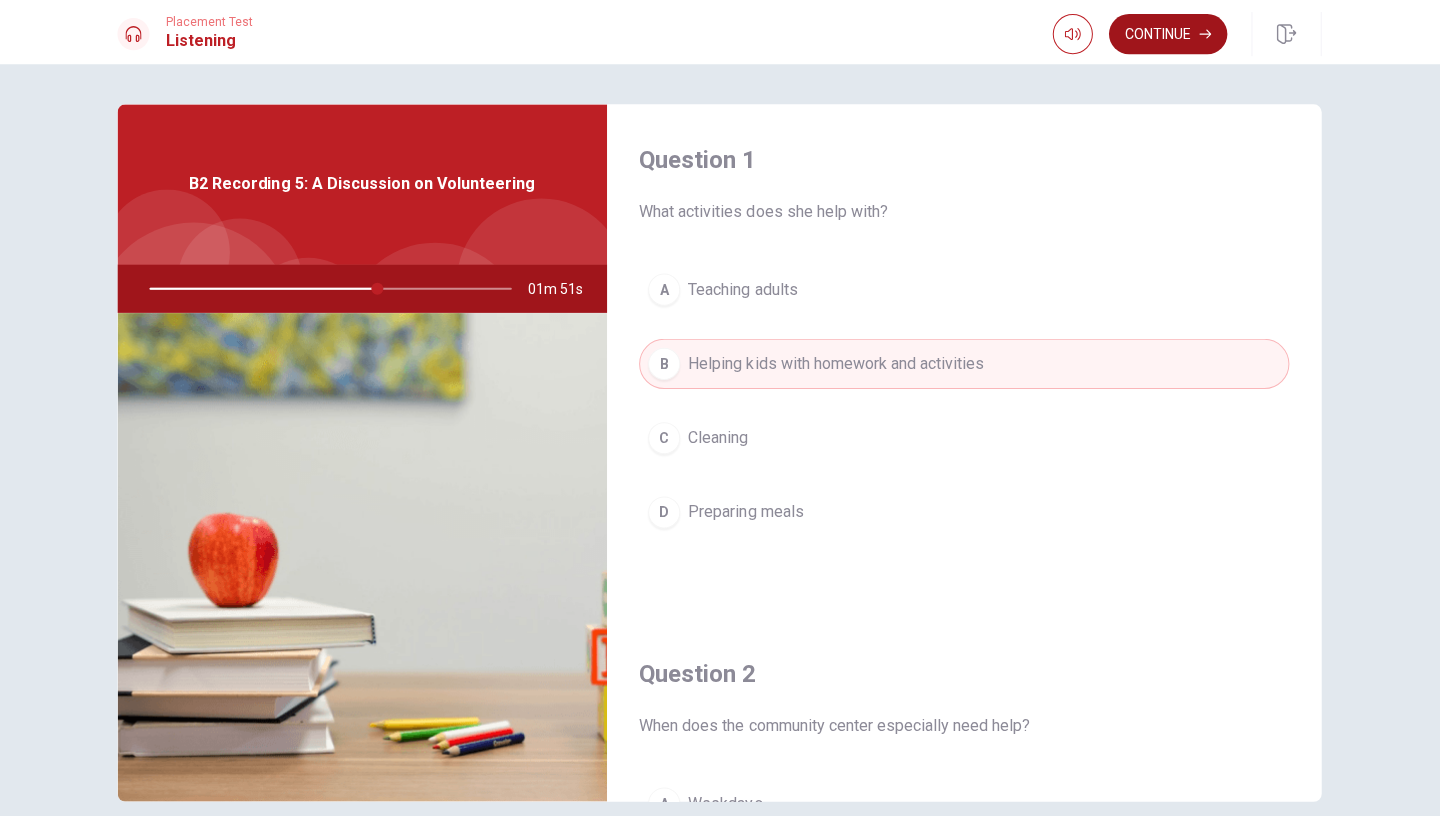 click on "Continue" at bounding box center [1167, 34] 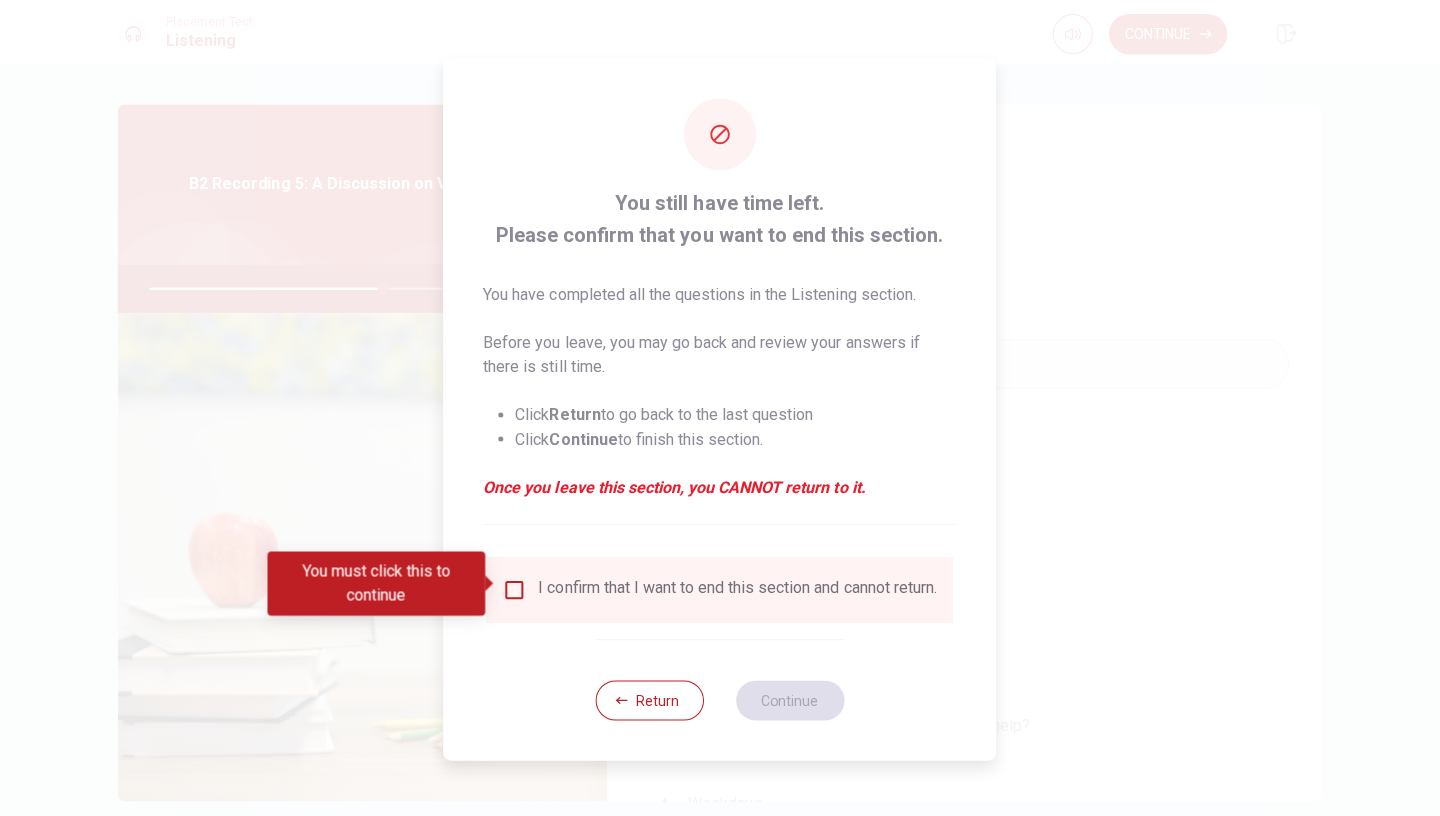 click at bounding box center (516, 588) 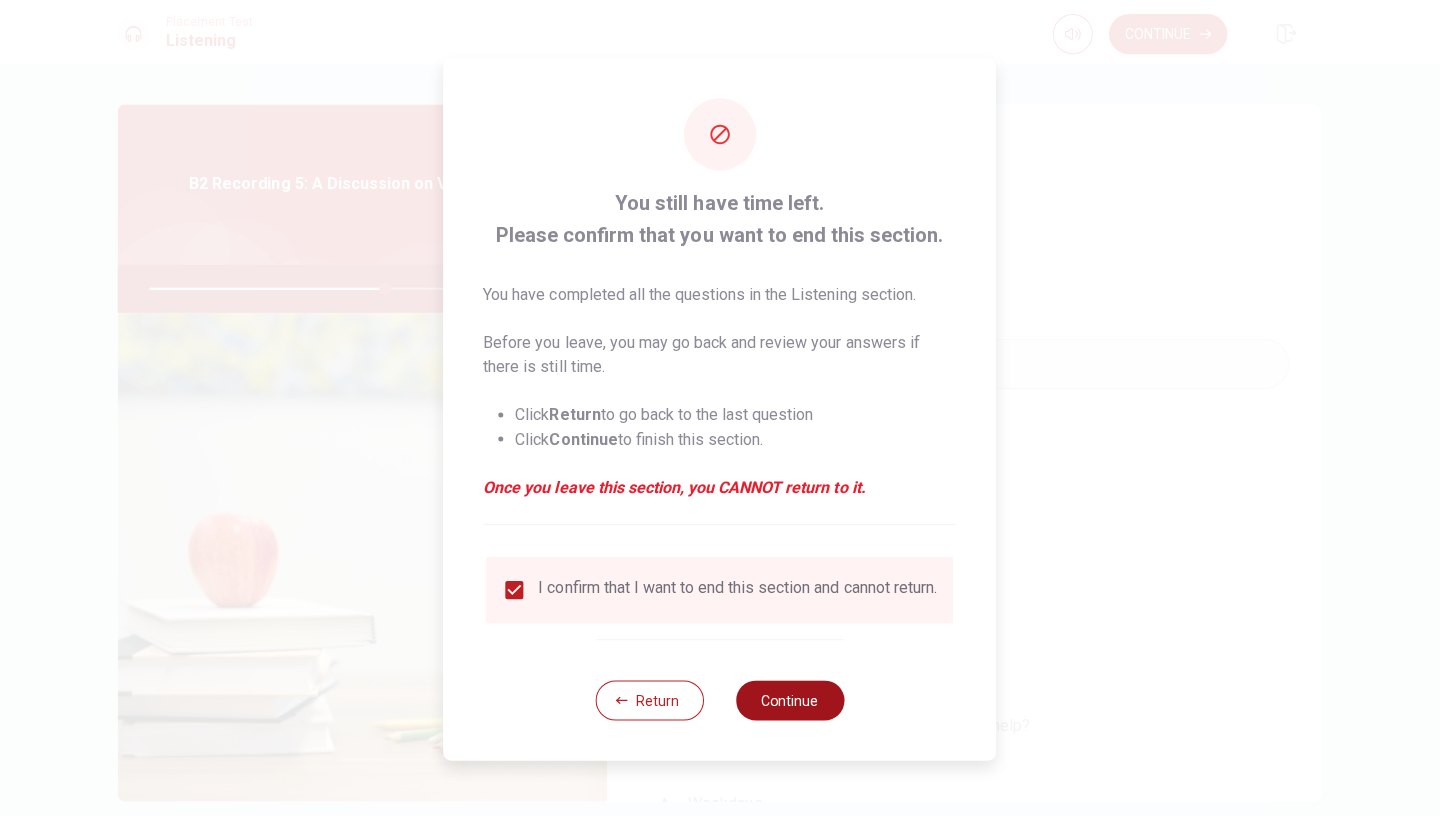 click on "Continue" at bounding box center [790, 698] 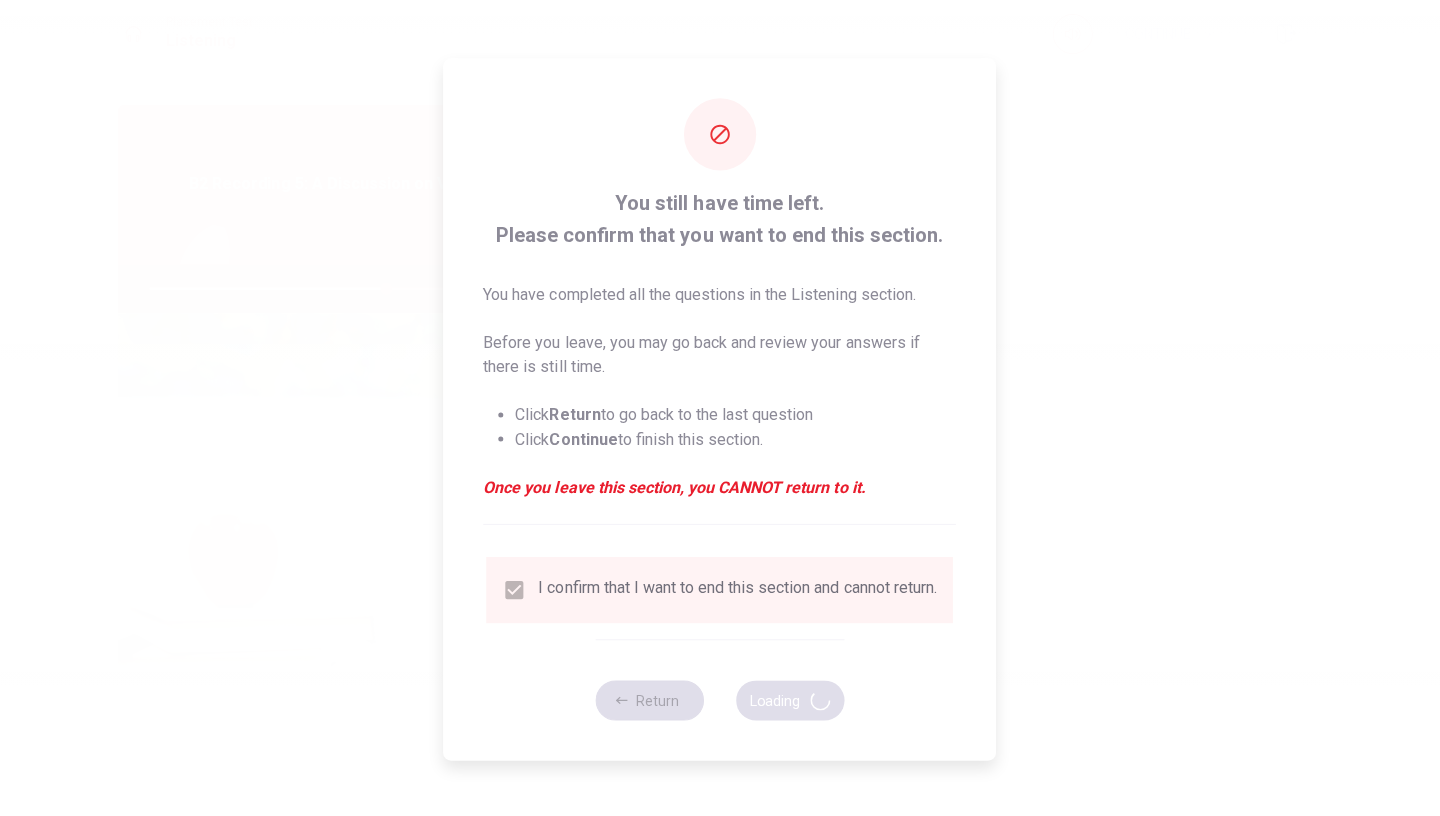 type on "66" 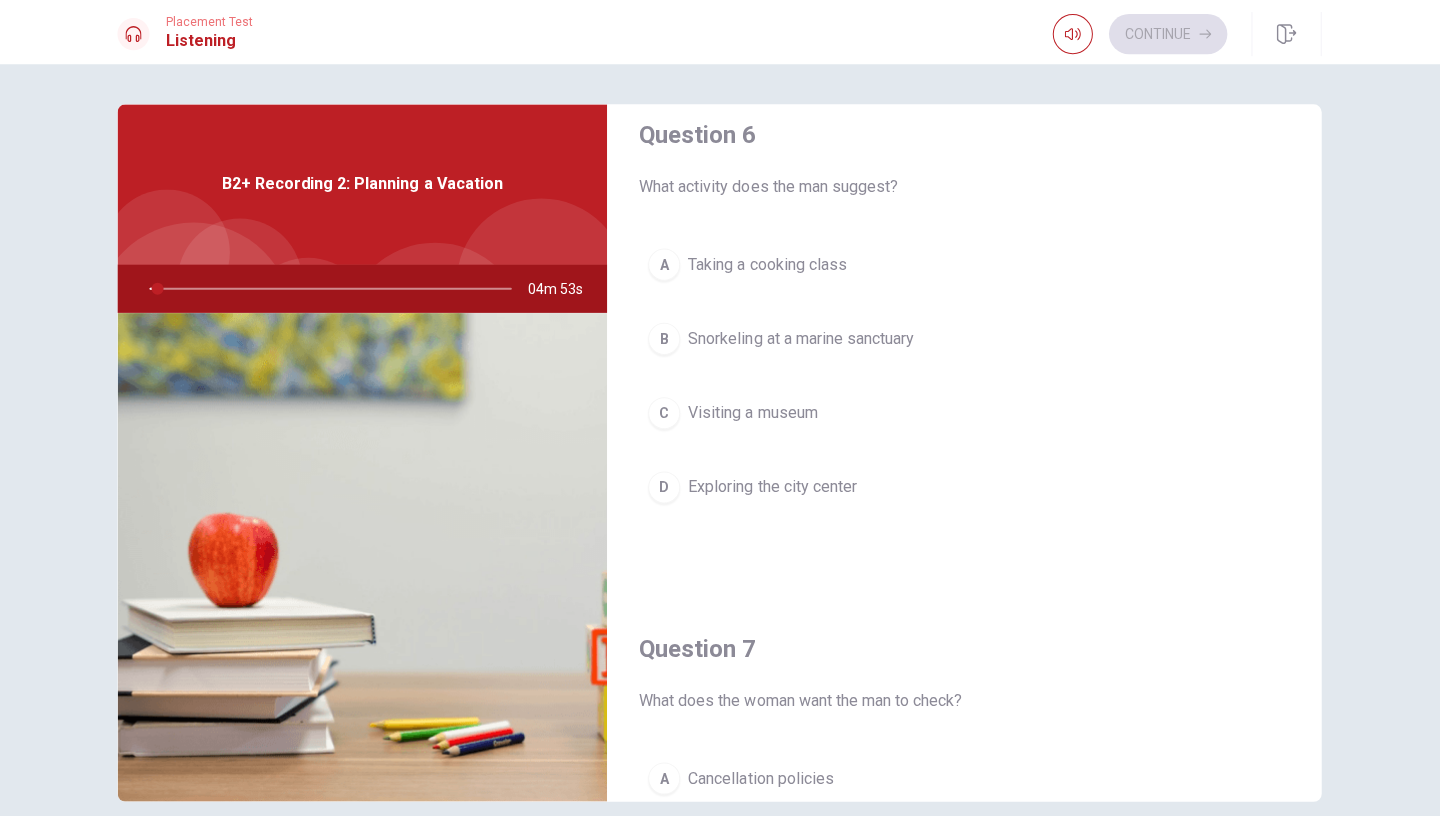 scroll, scrollTop: 28, scrollLeft: 0, axis: vertical 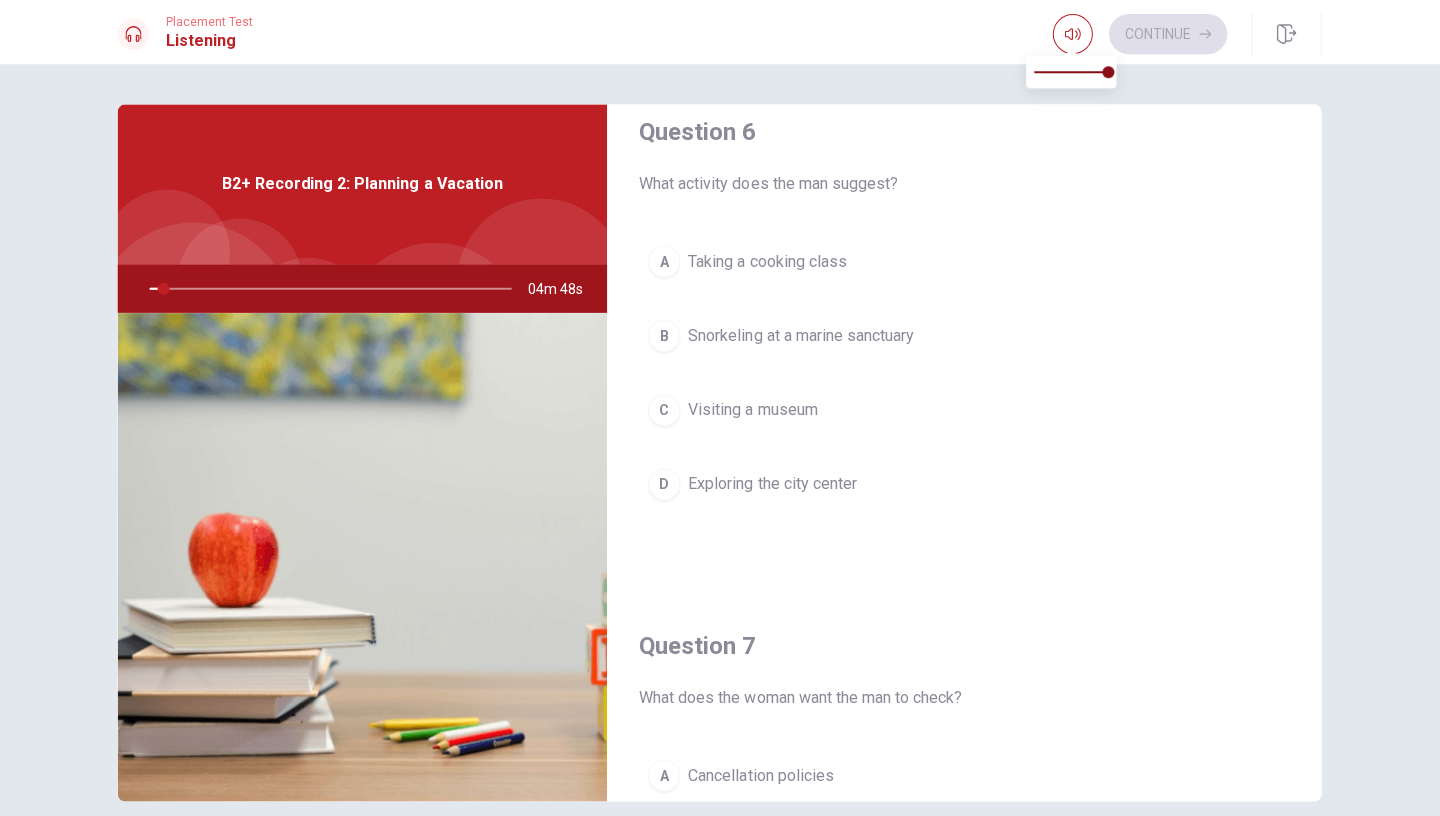 type on "4" 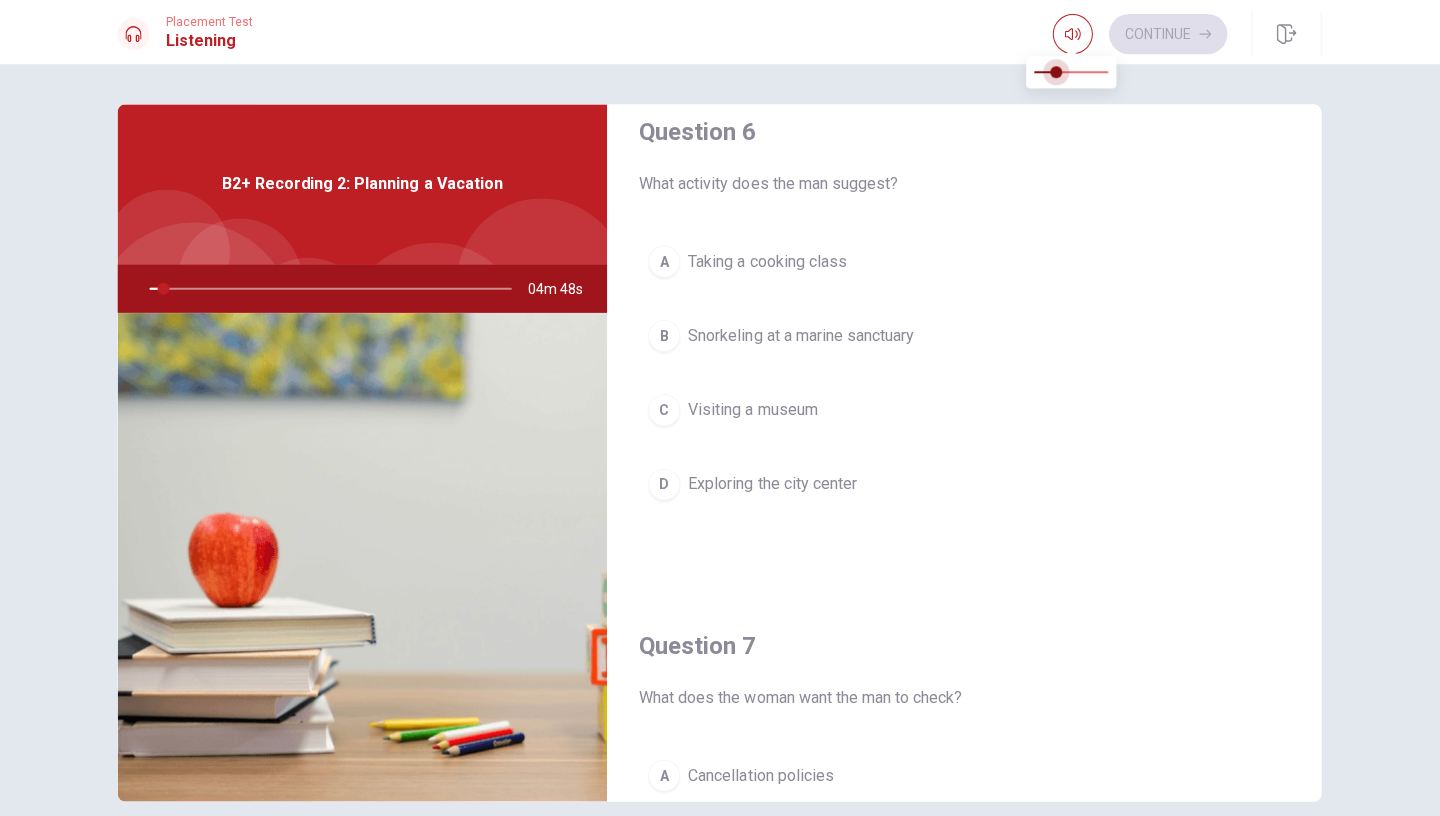 click at bounding box center [1071, 72] 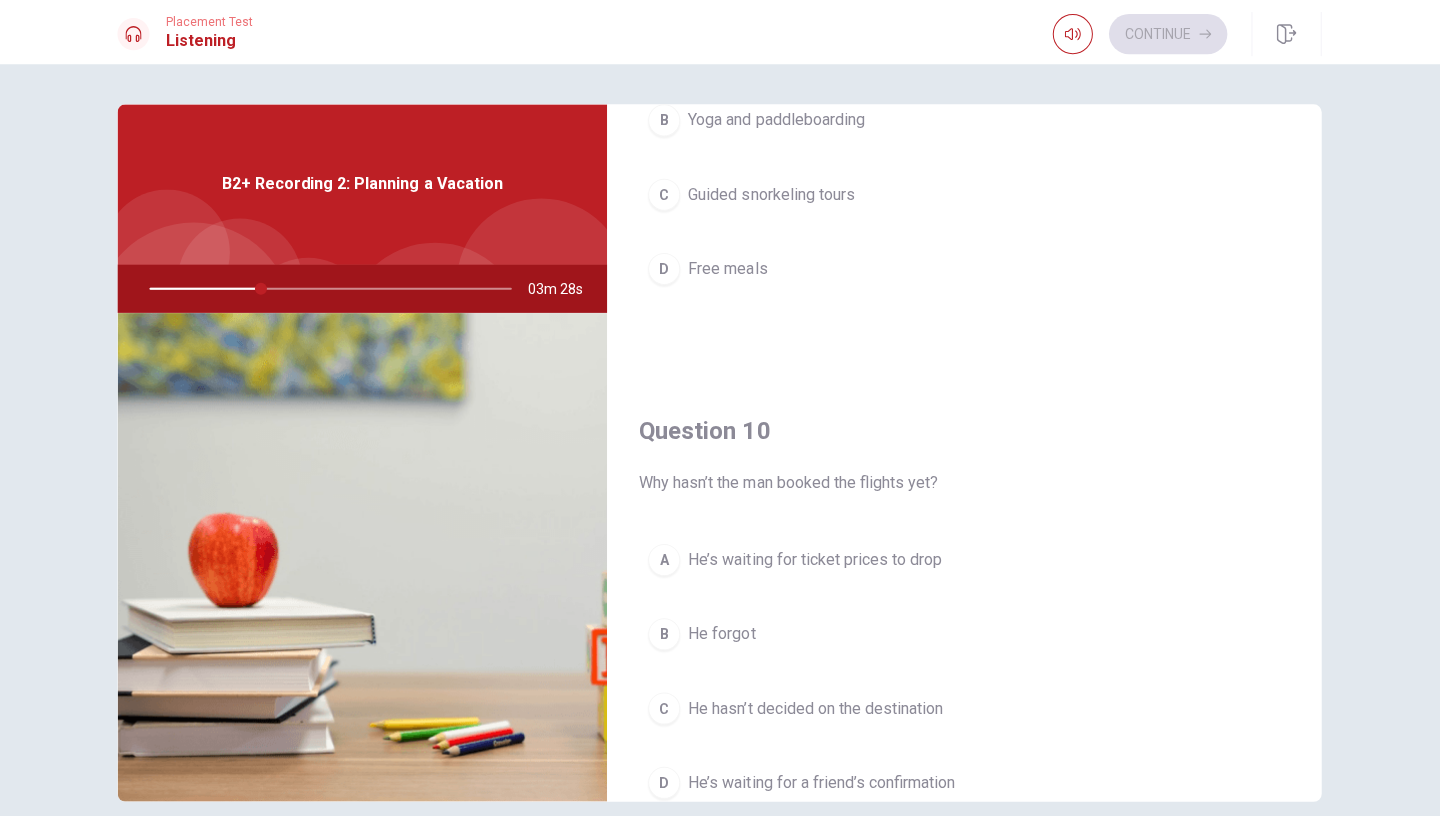 scroll, scrollTop: 1865, scrollLeft: 0, axis: vertical 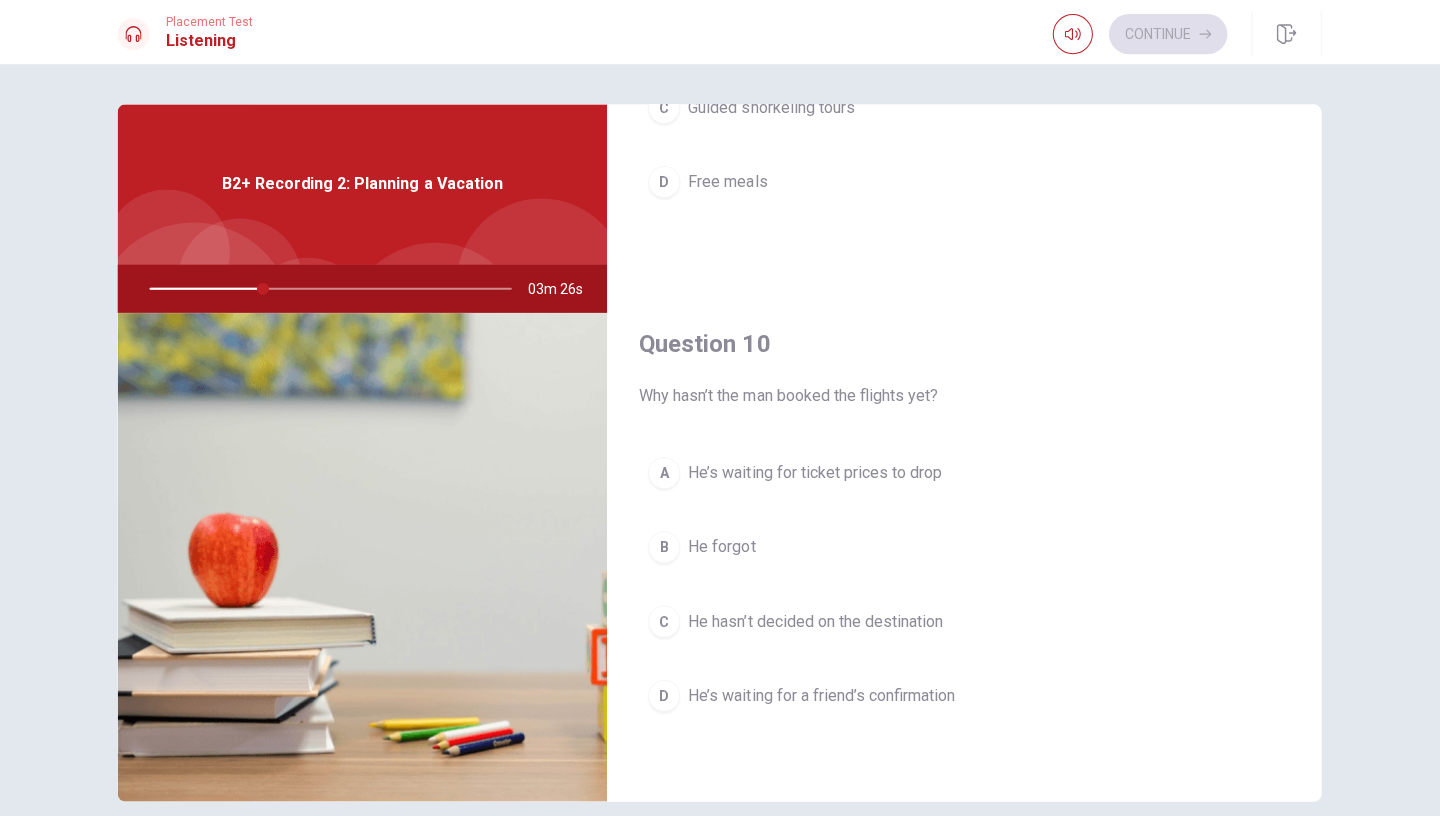 click on "A He’s waiting for ticket prices to drop" at bounding box center [964, 472] 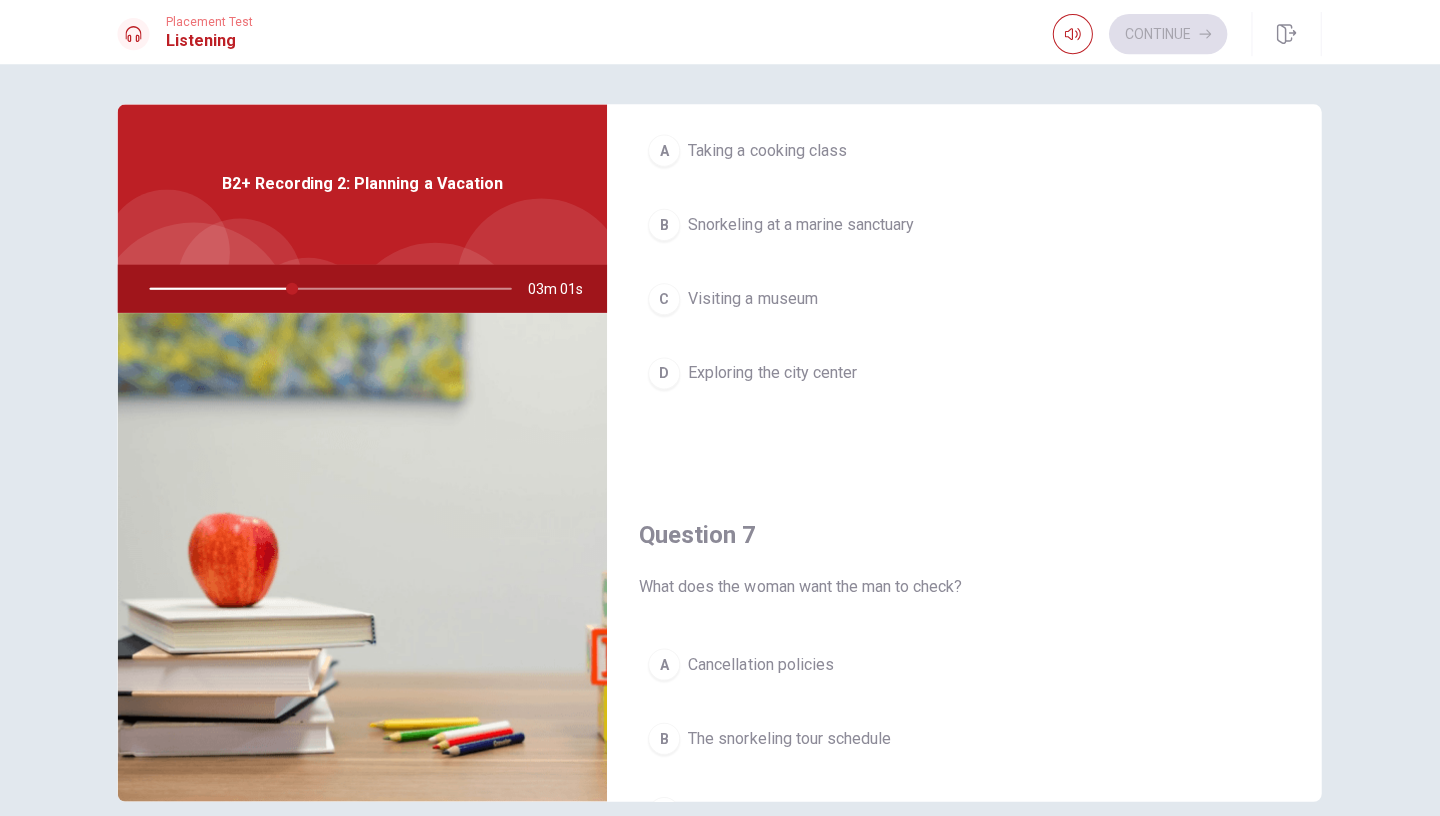 scroll, scrollTop: 0, scrollLeft: 0, axis: both 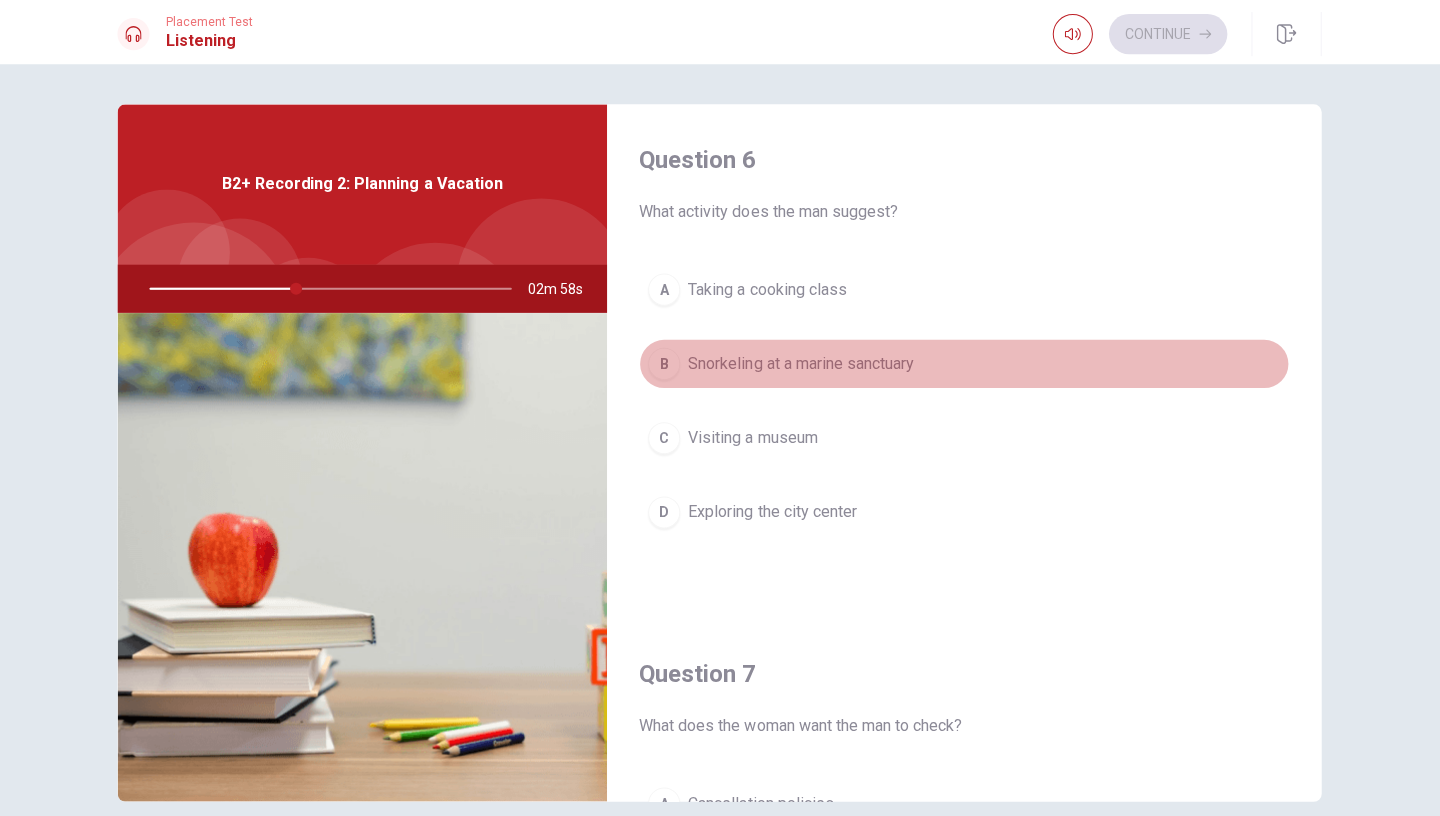 click on "B" at bounding box center [665, 363] 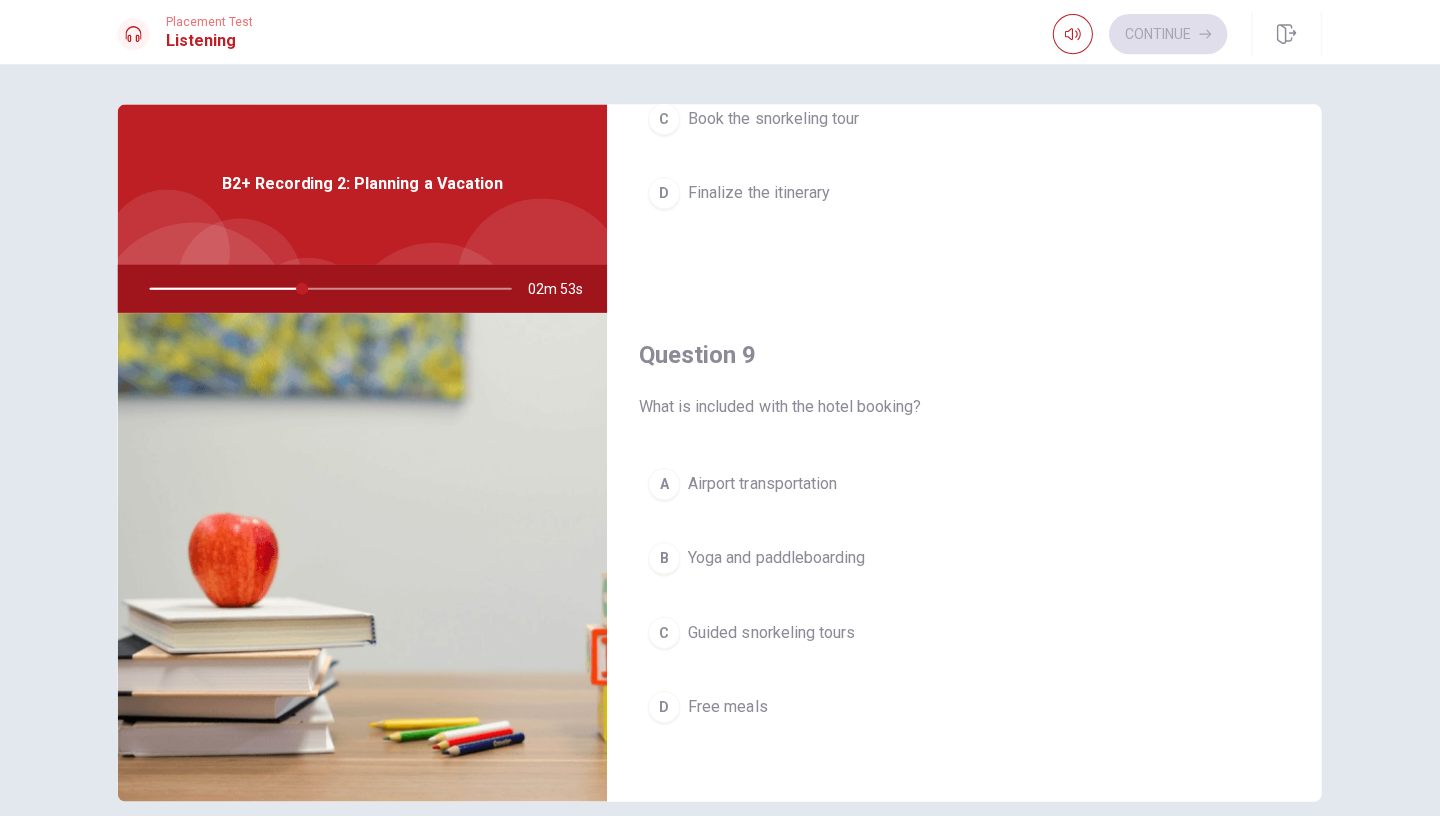 scroll, scrollTop: 1387, scrollLeft: 0, axis: vertical 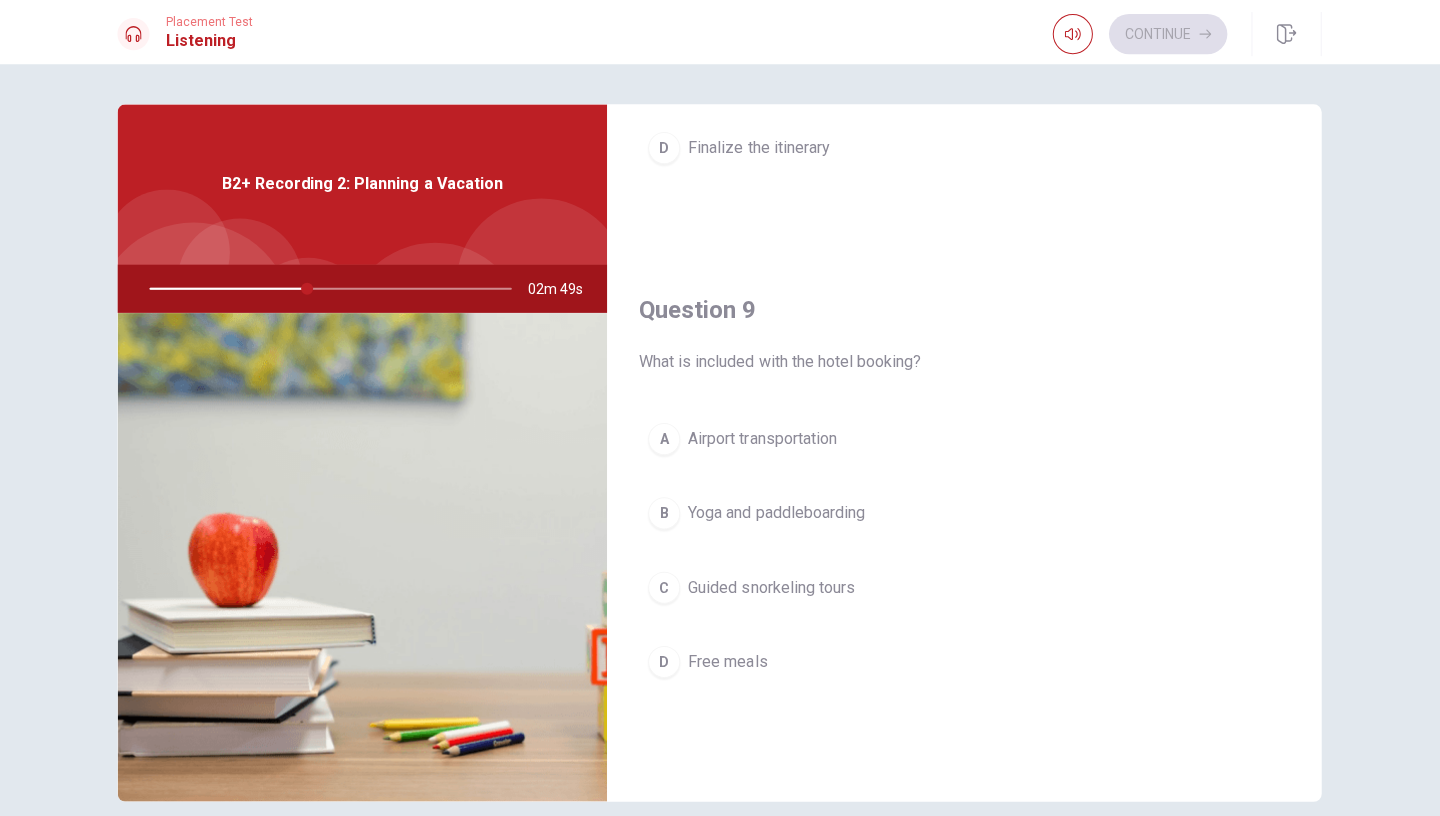click on "B" at bounding box center [665, 512] 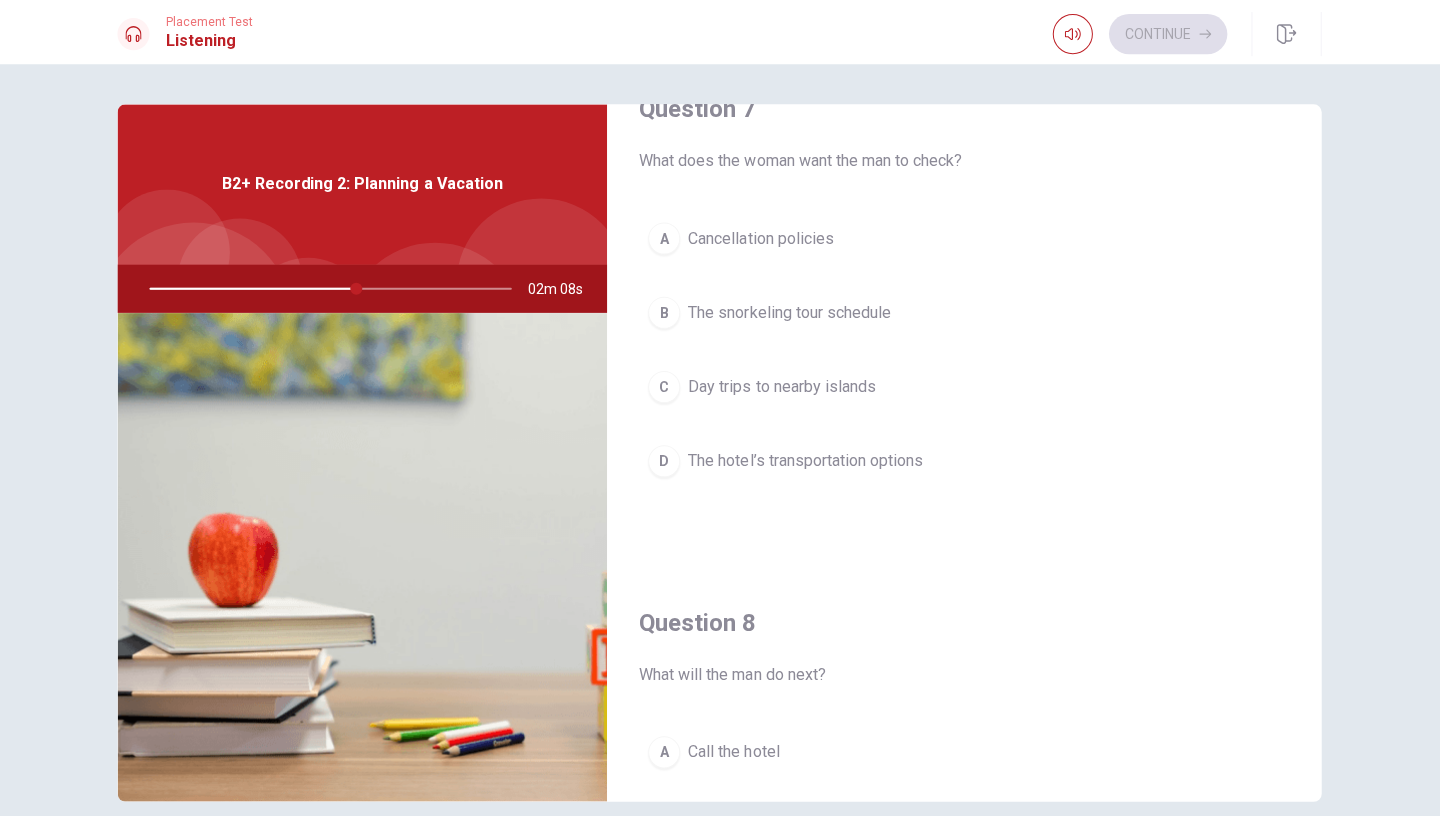scroll, scrollTop: 467, scrollLeft: 0, axis: vertical 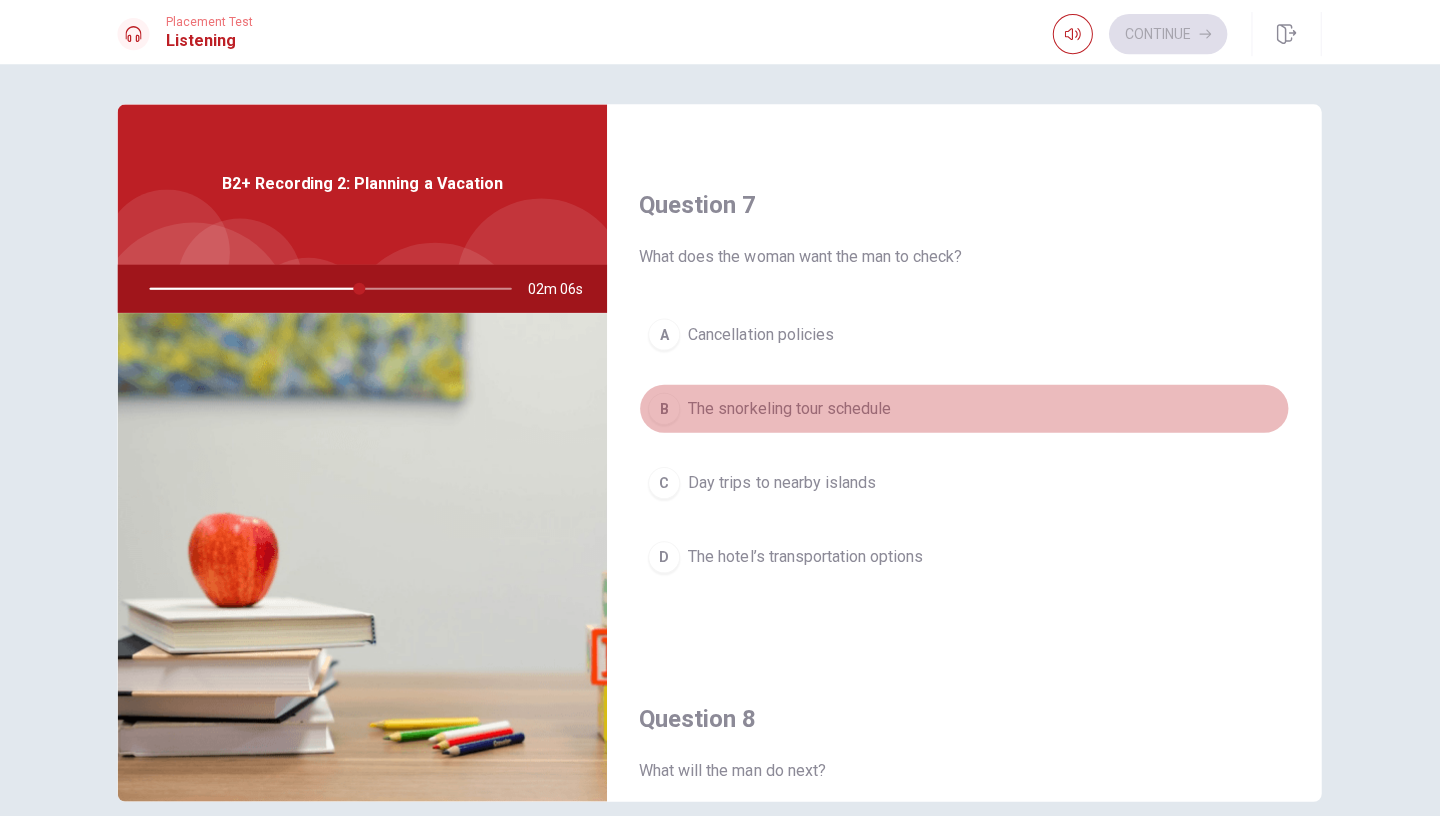click on "B" at bounding box center [665, 408] 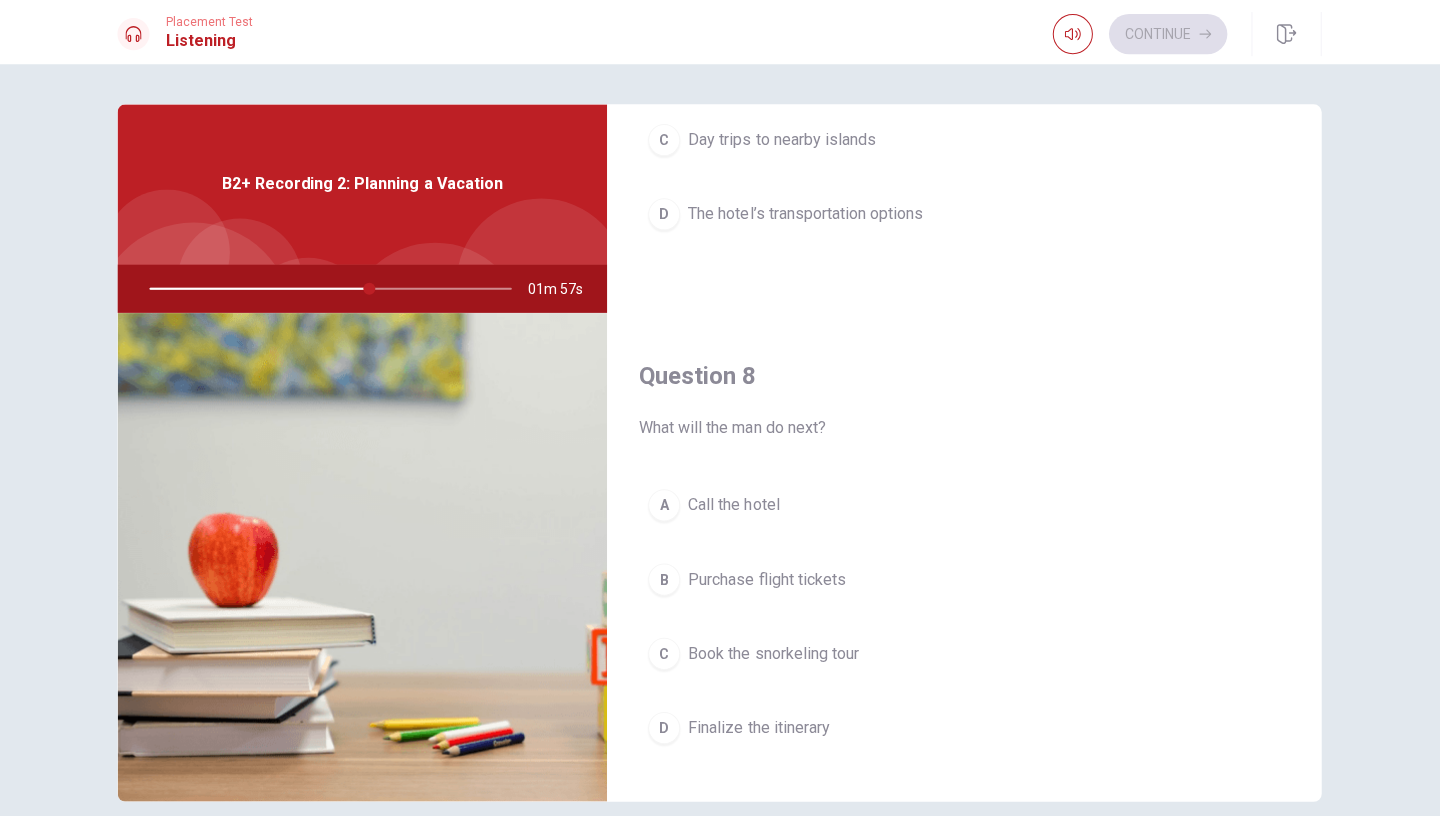 scroll, scrollTop: 873, scrollLeft: 0, axis: vertical 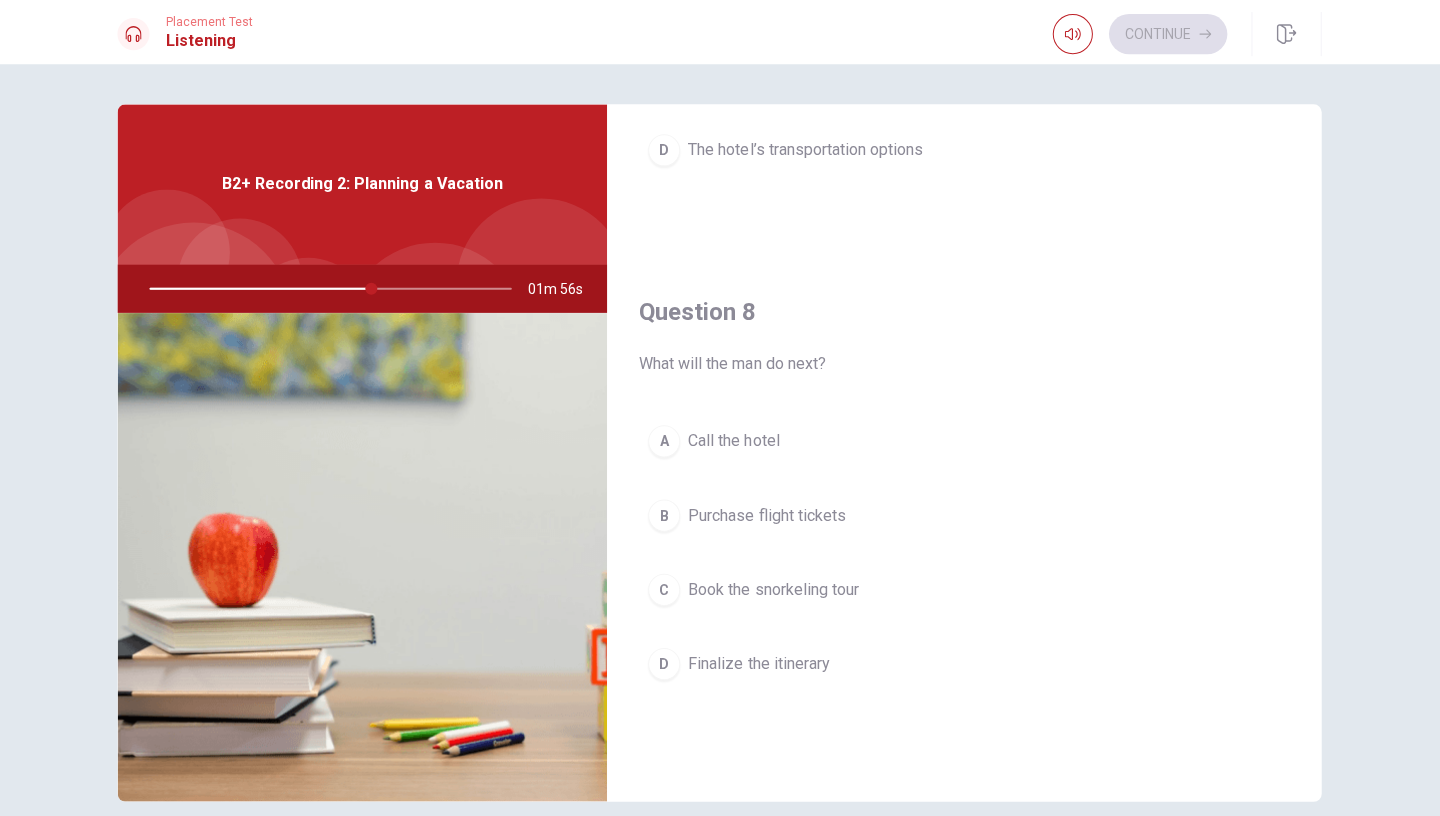 click on "A" at bounding box center [665, 440] 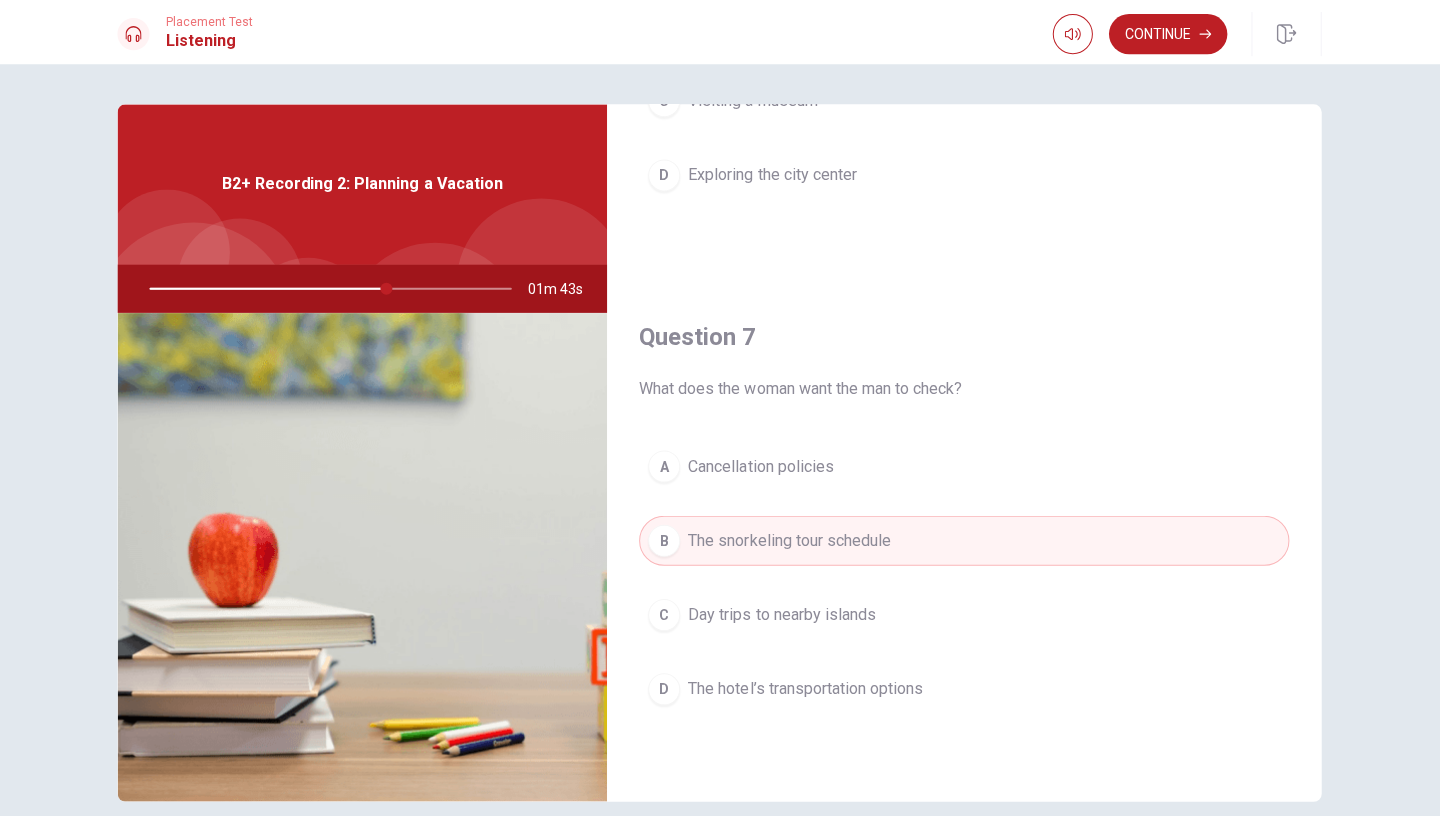 scroll, scrollTop: 383, scrollLeft: 0, axis: vertical 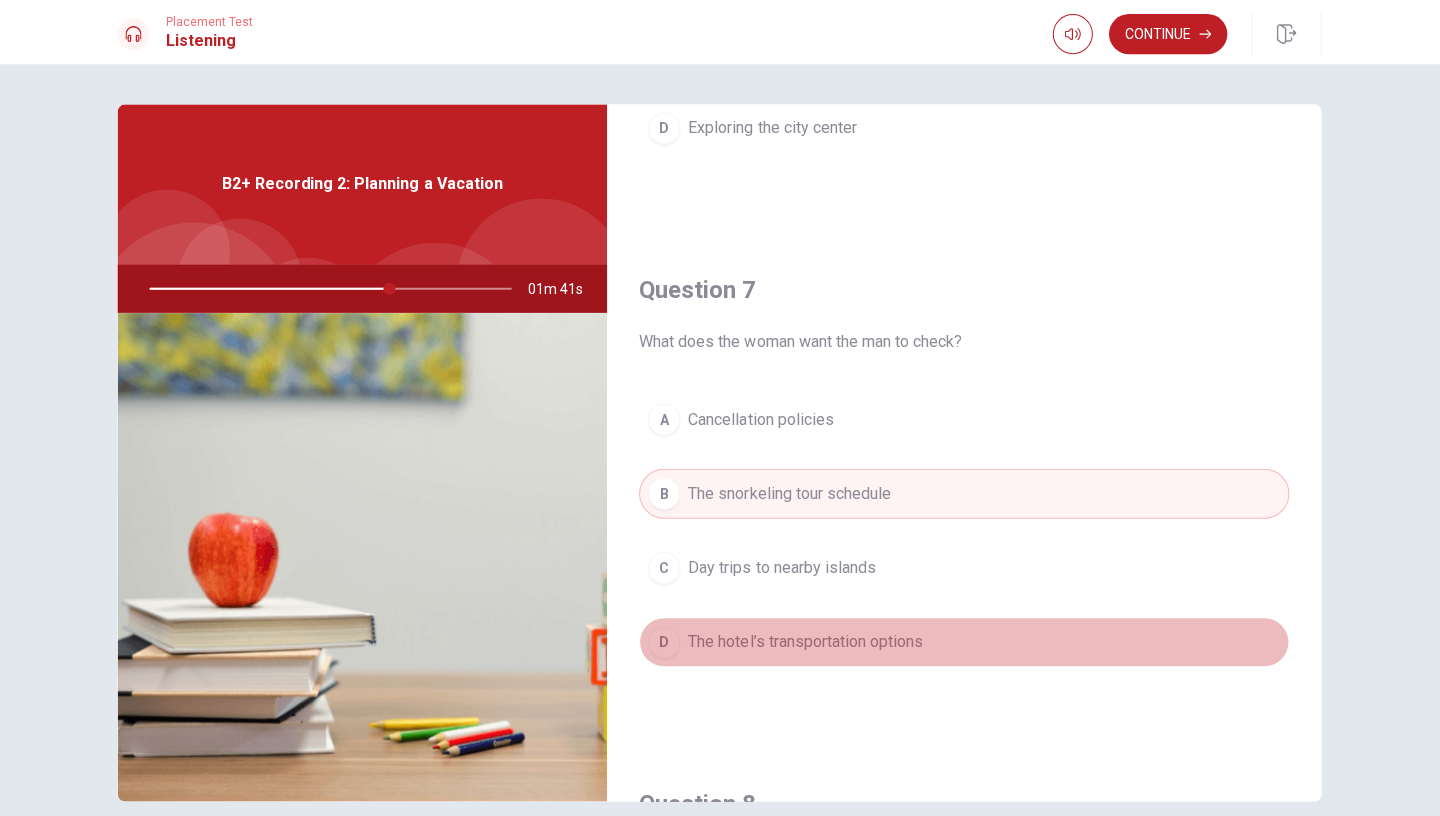 click on "D" at bounding box center (665, 640) 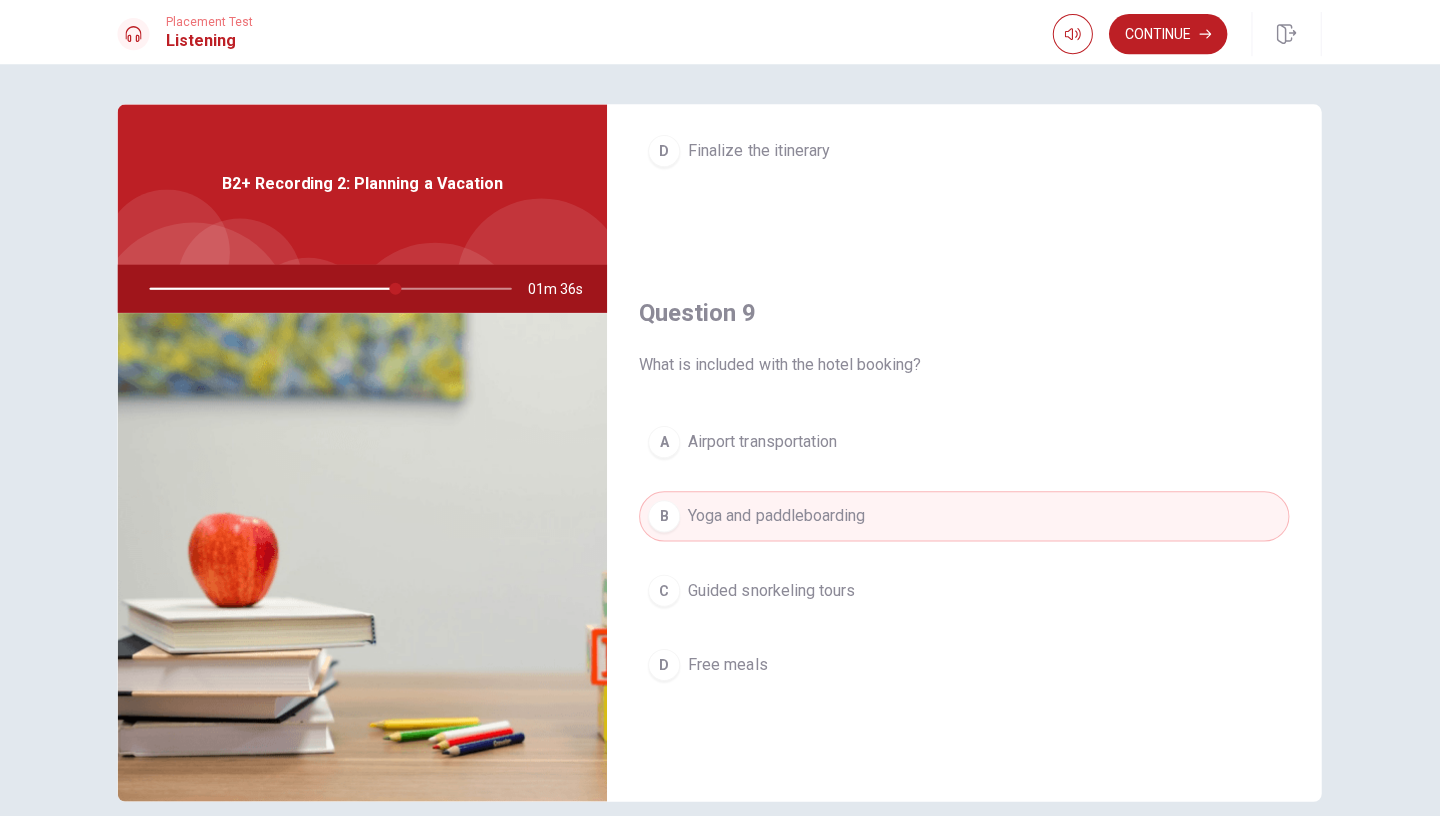 scroll, scrollTop: 1865, scrollLeft: 0, axis: vertical 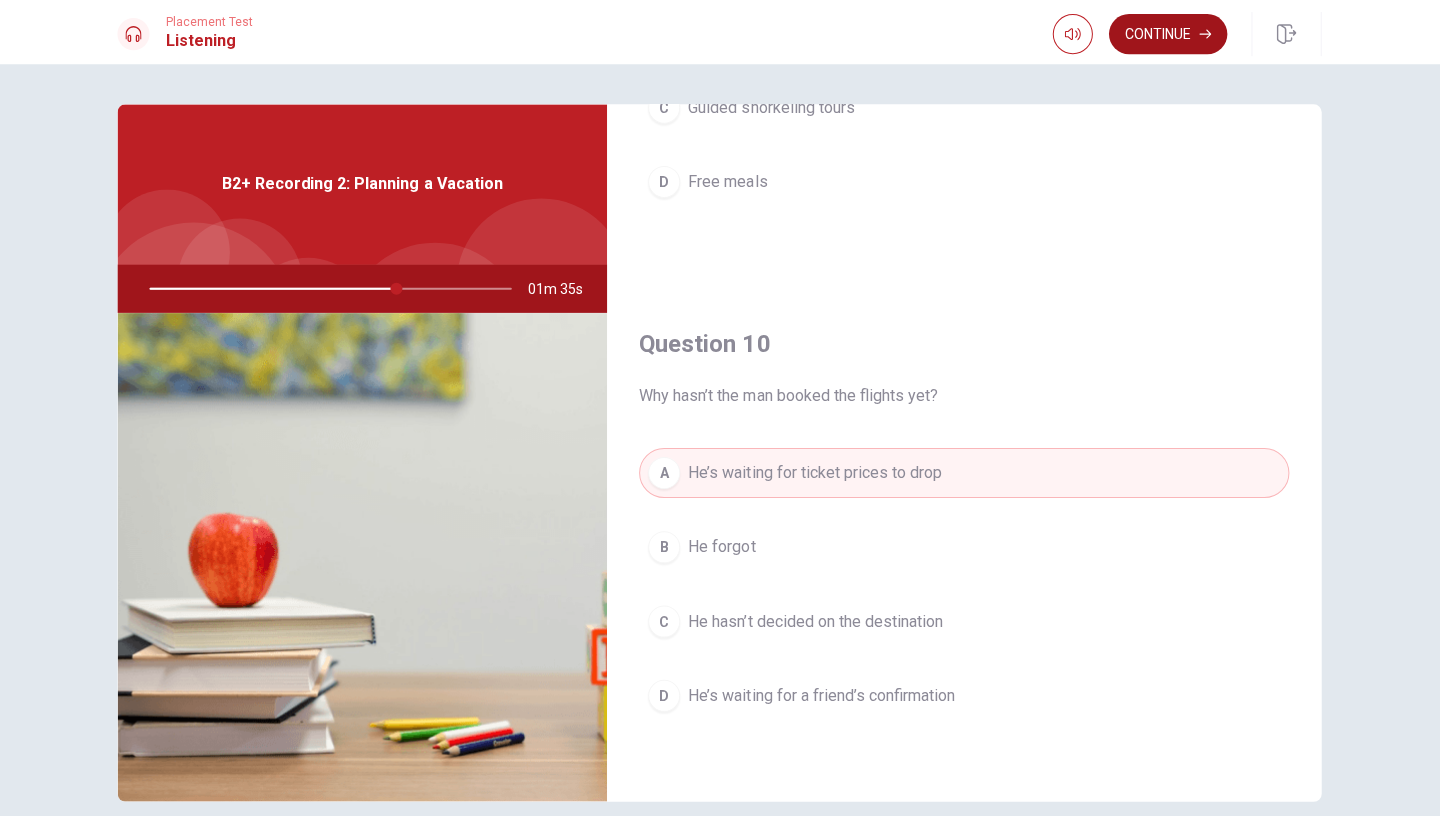 click on "Continue" at bounding box center (1167, 34) 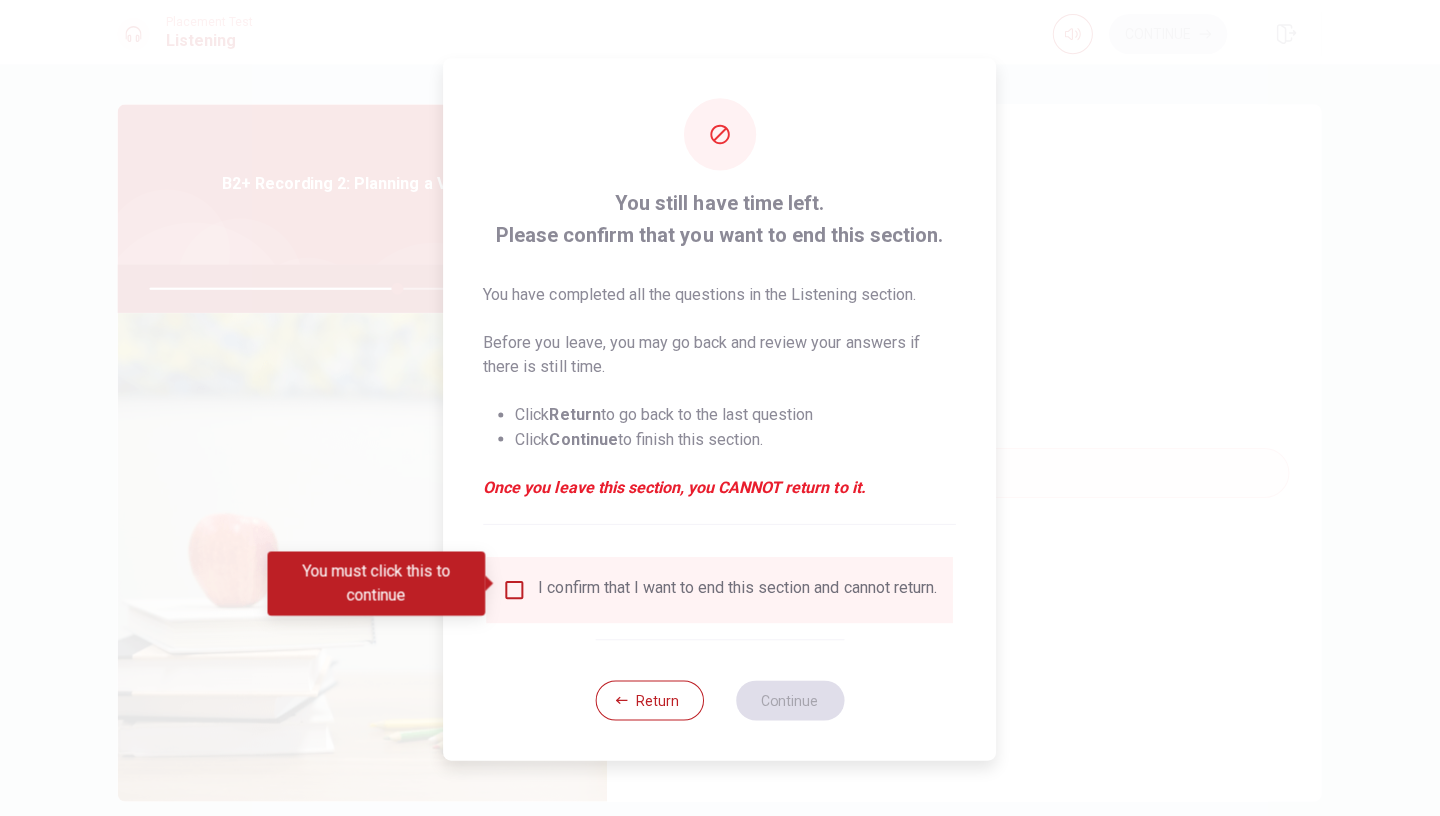 click on "I confirm that I want to end this section and cannot return." at bounding box center [720, 588] 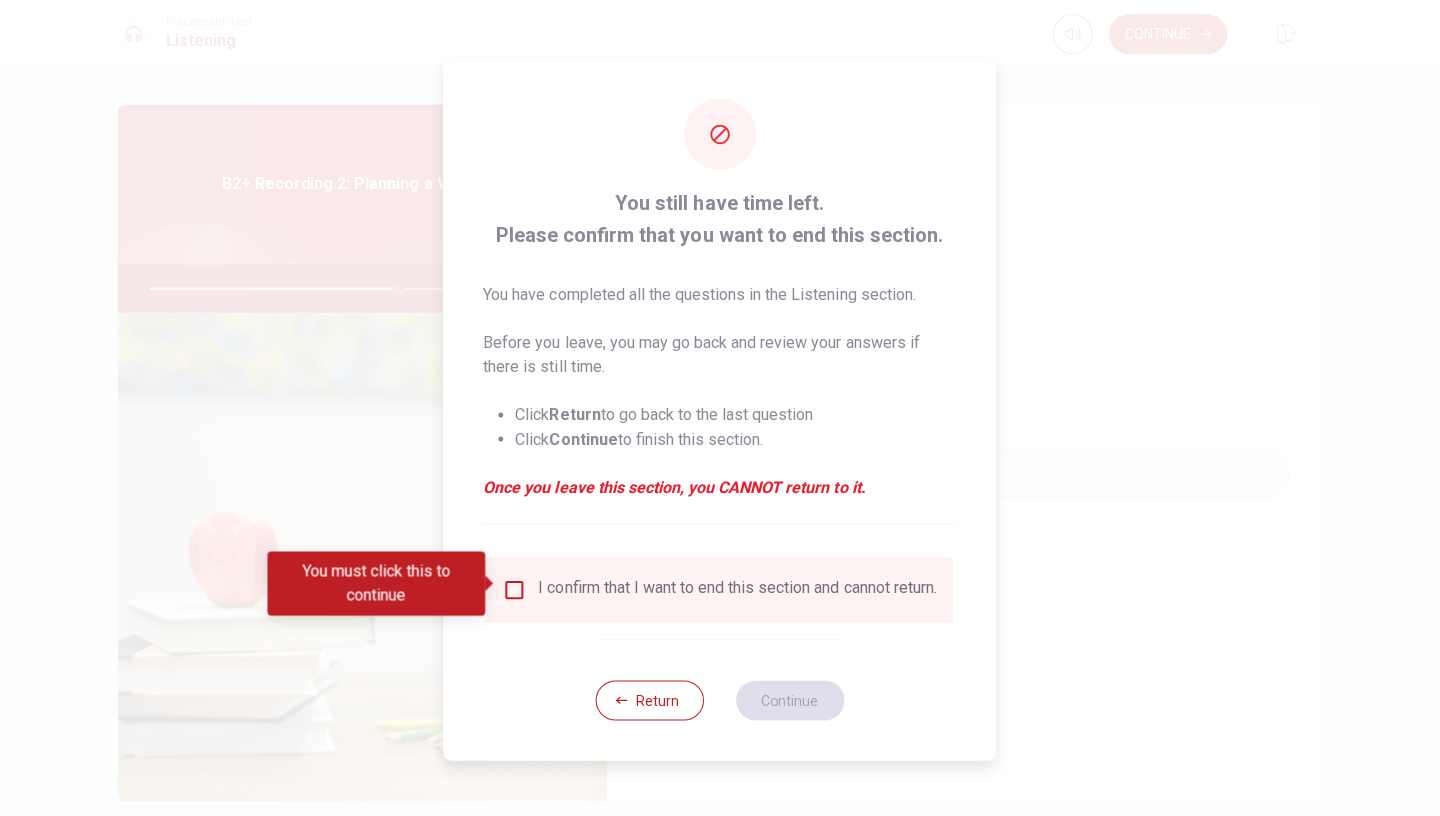 click at bounding box center [516, 588] 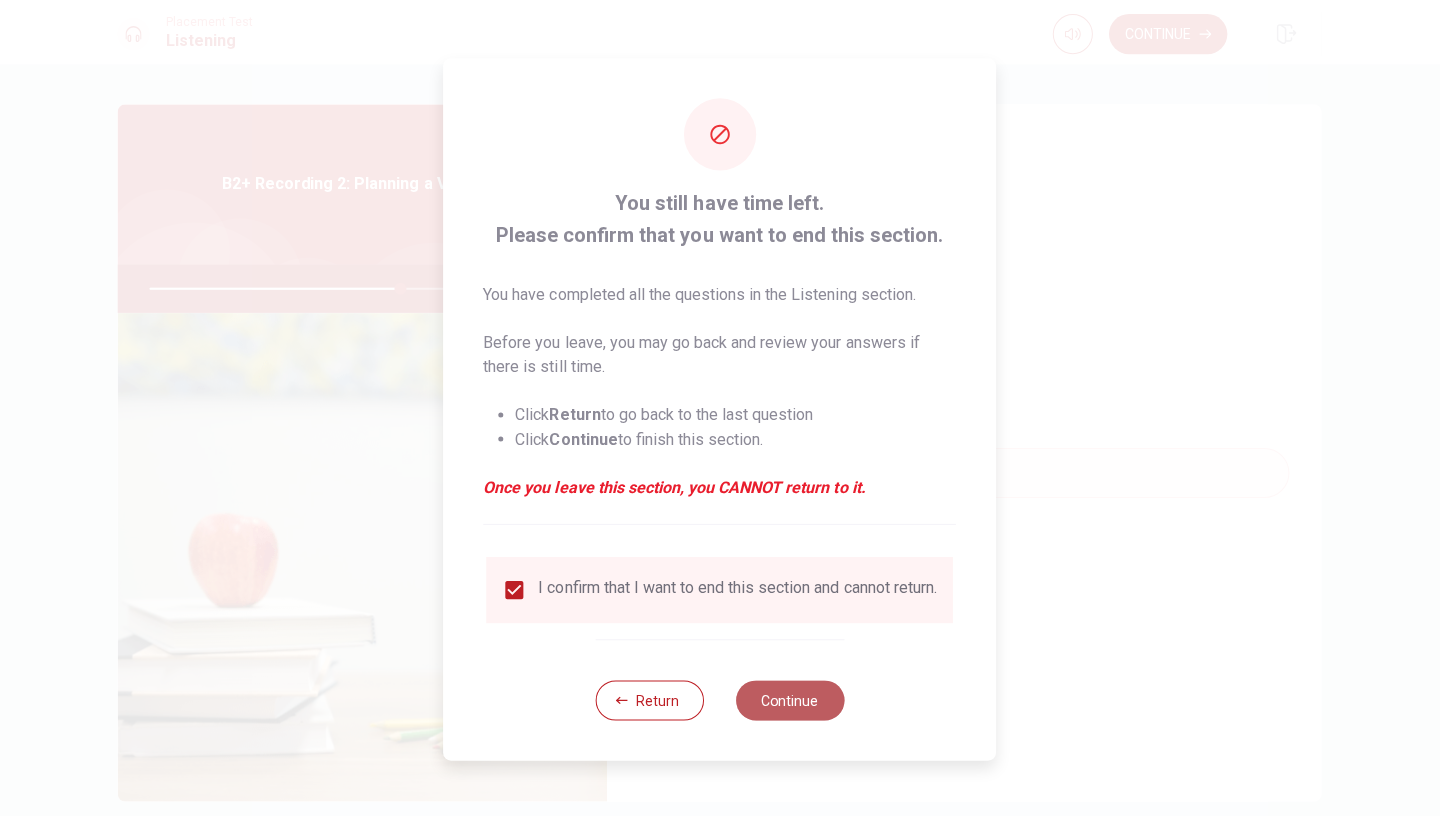 click on "Continue" at bounding box center (790, 698) 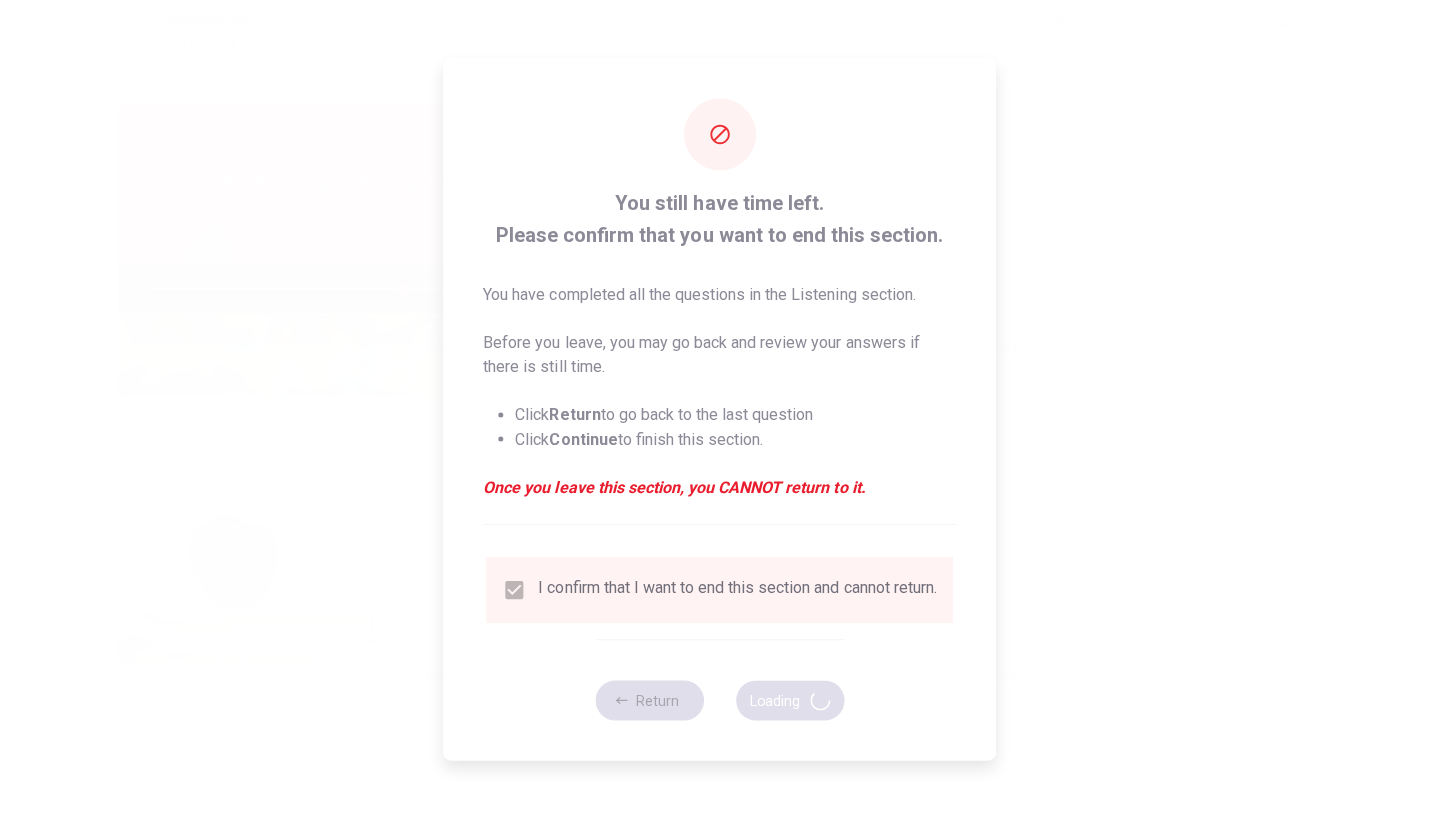 type on "70" 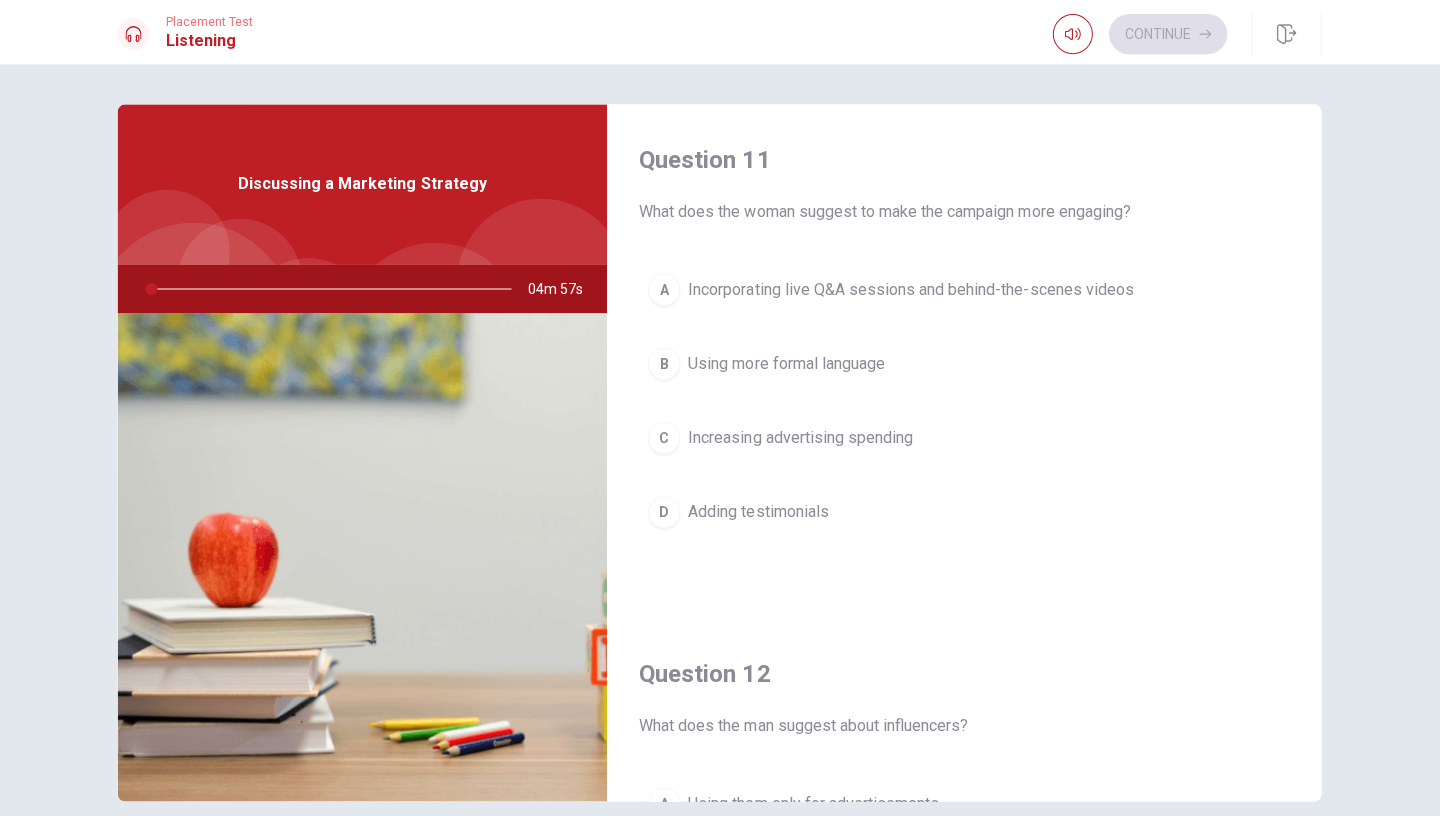 scroll, scrollTop: 8, scrollLeft: 0, axis: vertical 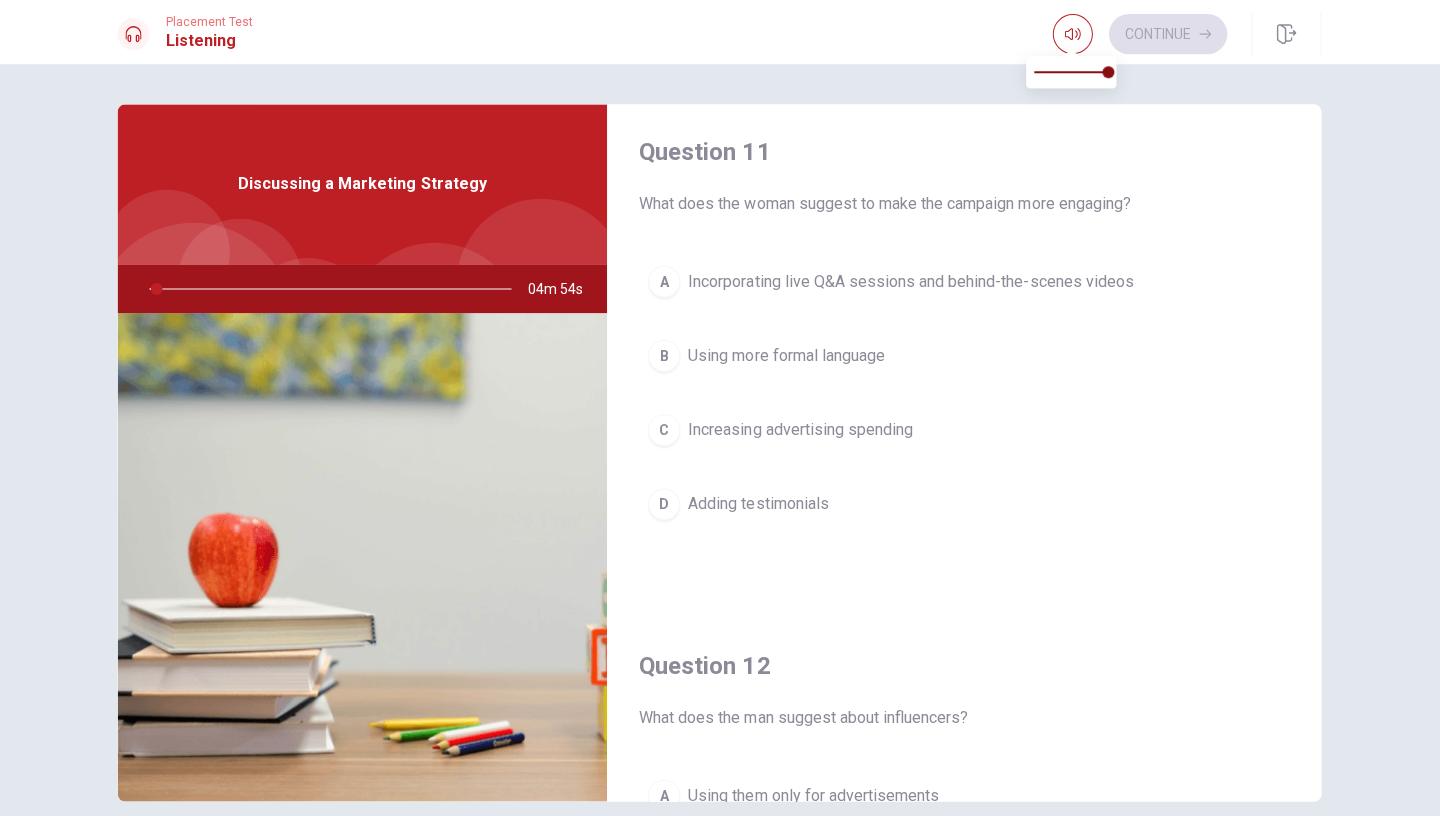 type on "2" 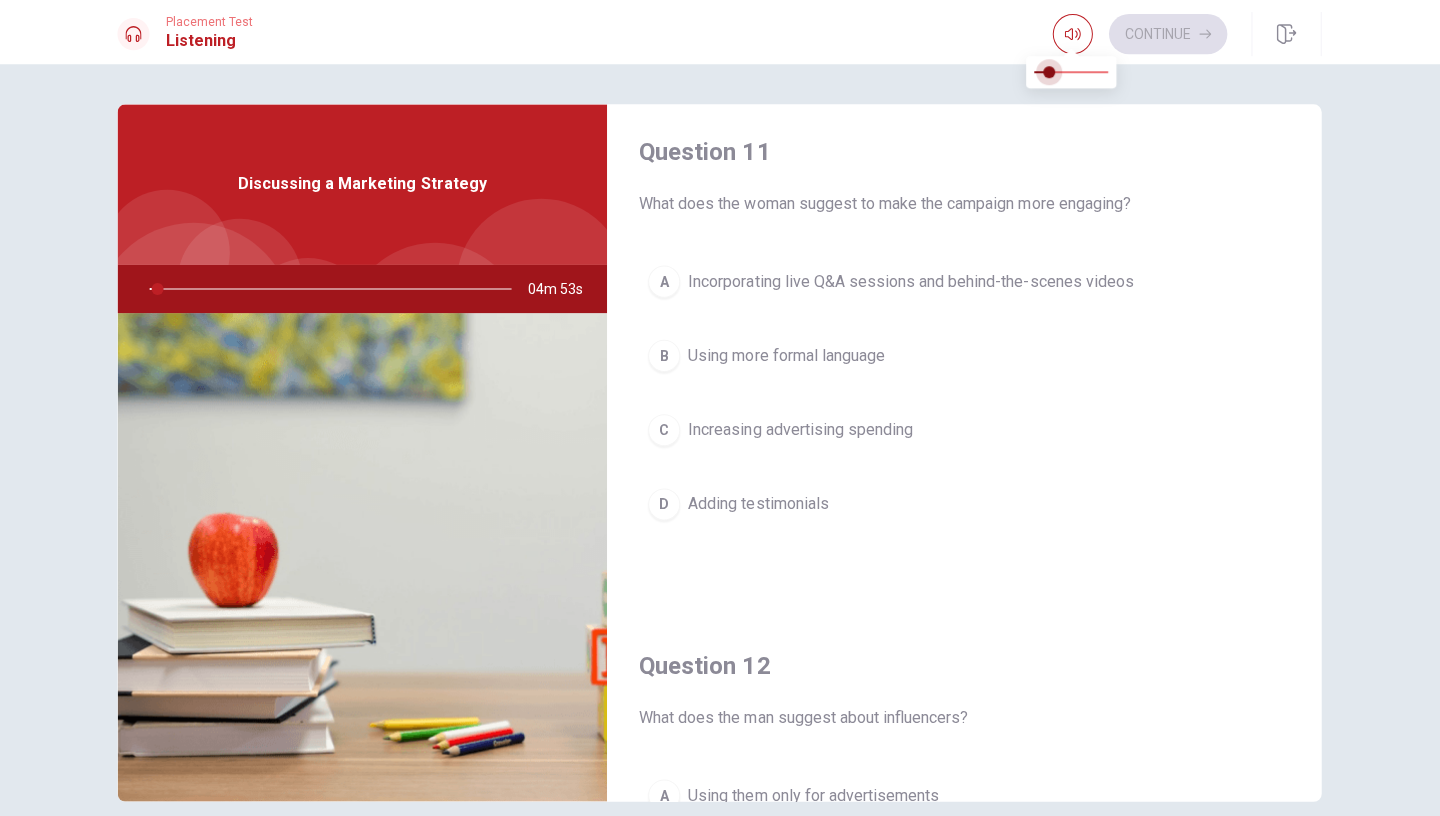 type on "2" 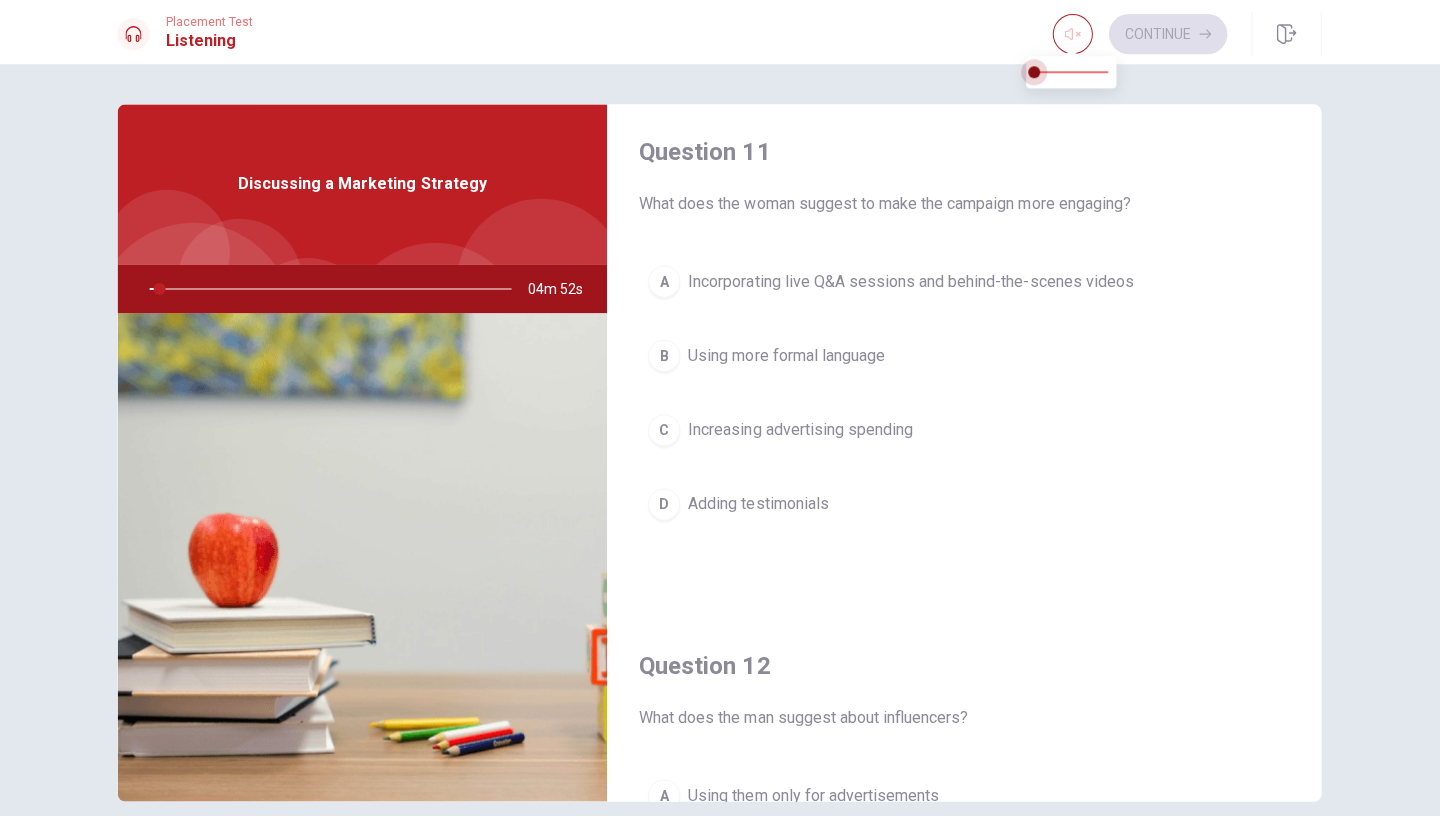 drag, startPoint x: 1048, startPoint y: 71, endPoint x: 1032, endPoint y: 71, distance: 16 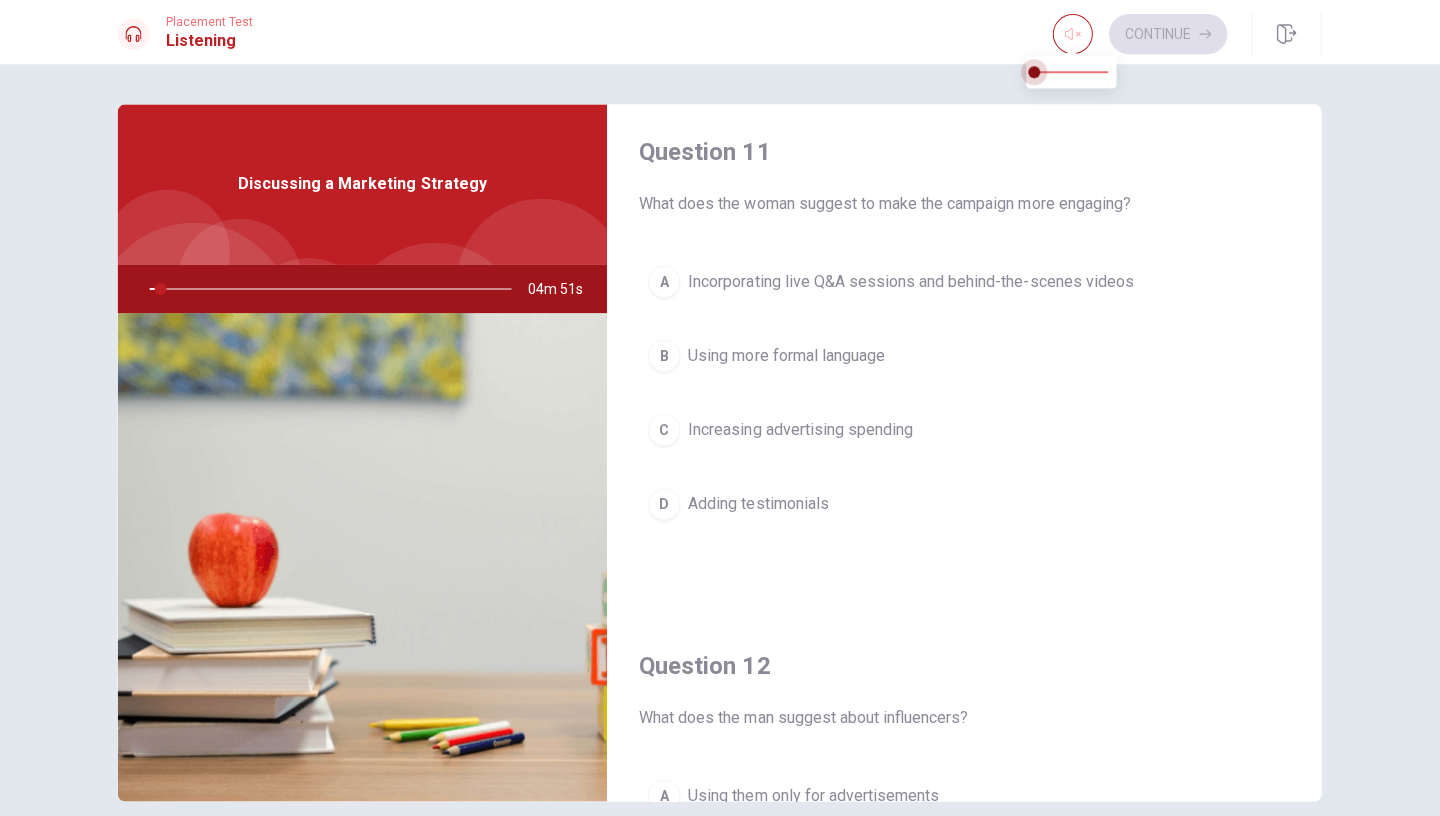 type on "3" 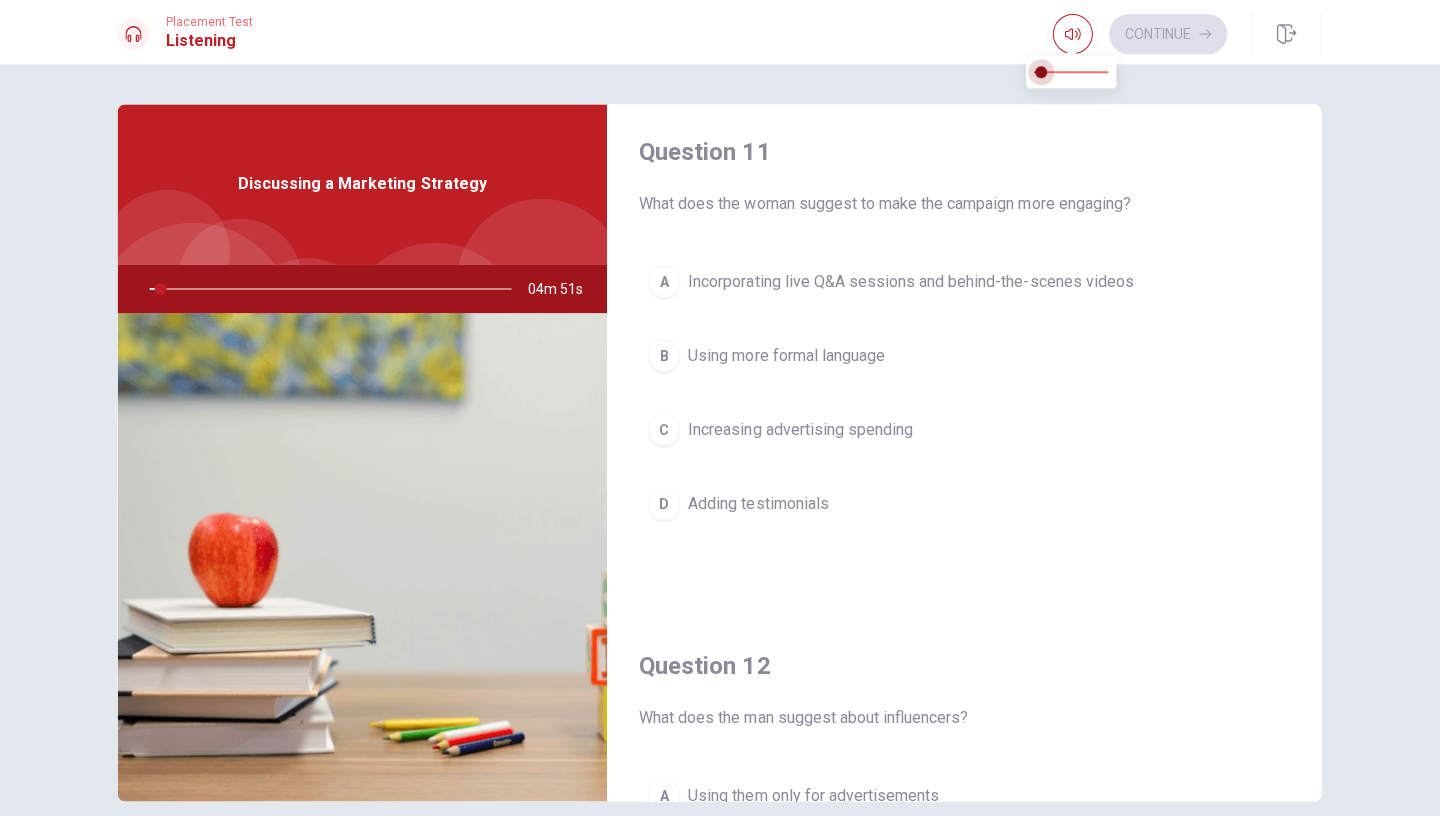 click at bounding box center [1041, 72] 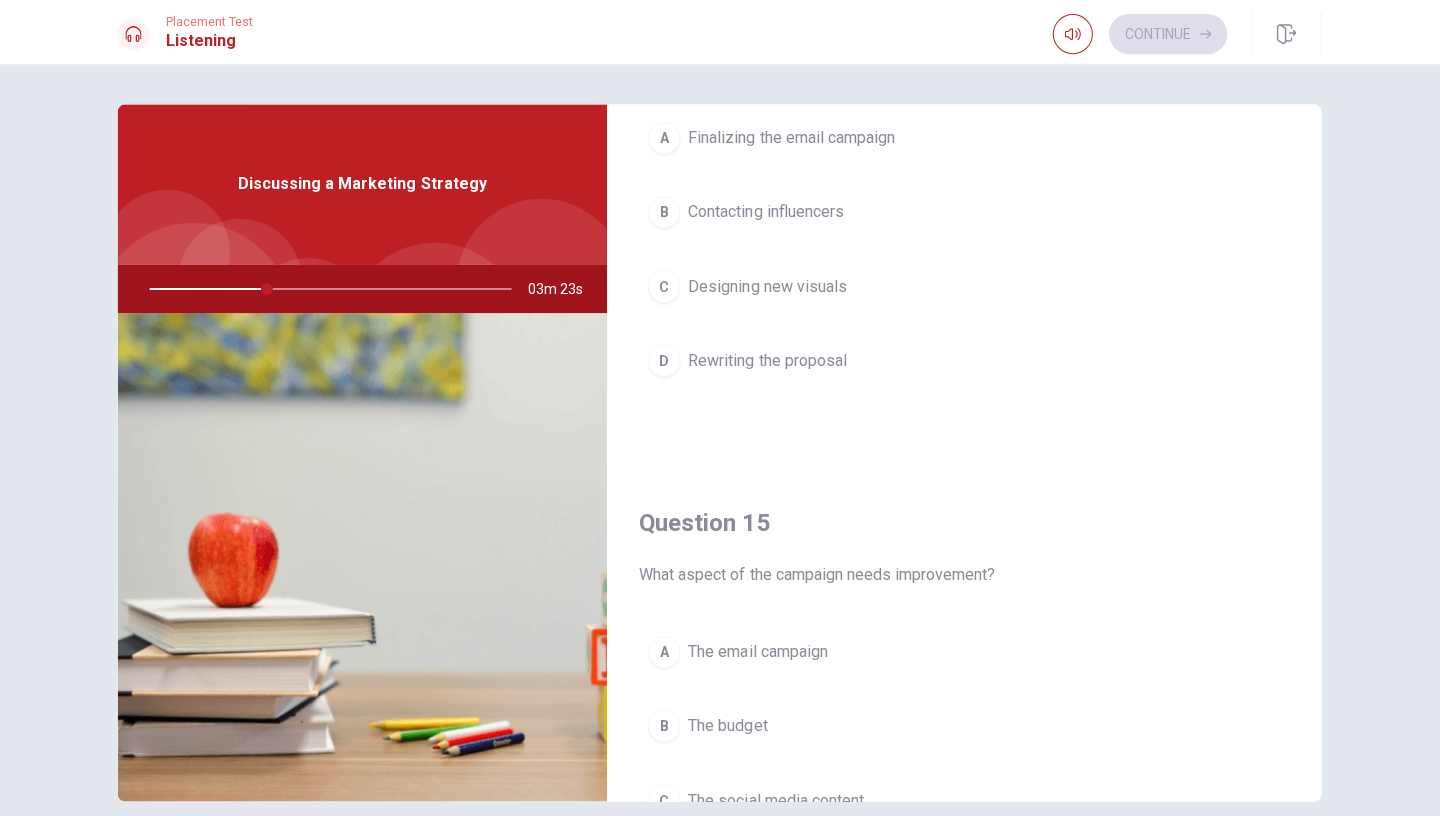 scroll, scrollTop: 1865, scrollLeft: 0, axis: vertical 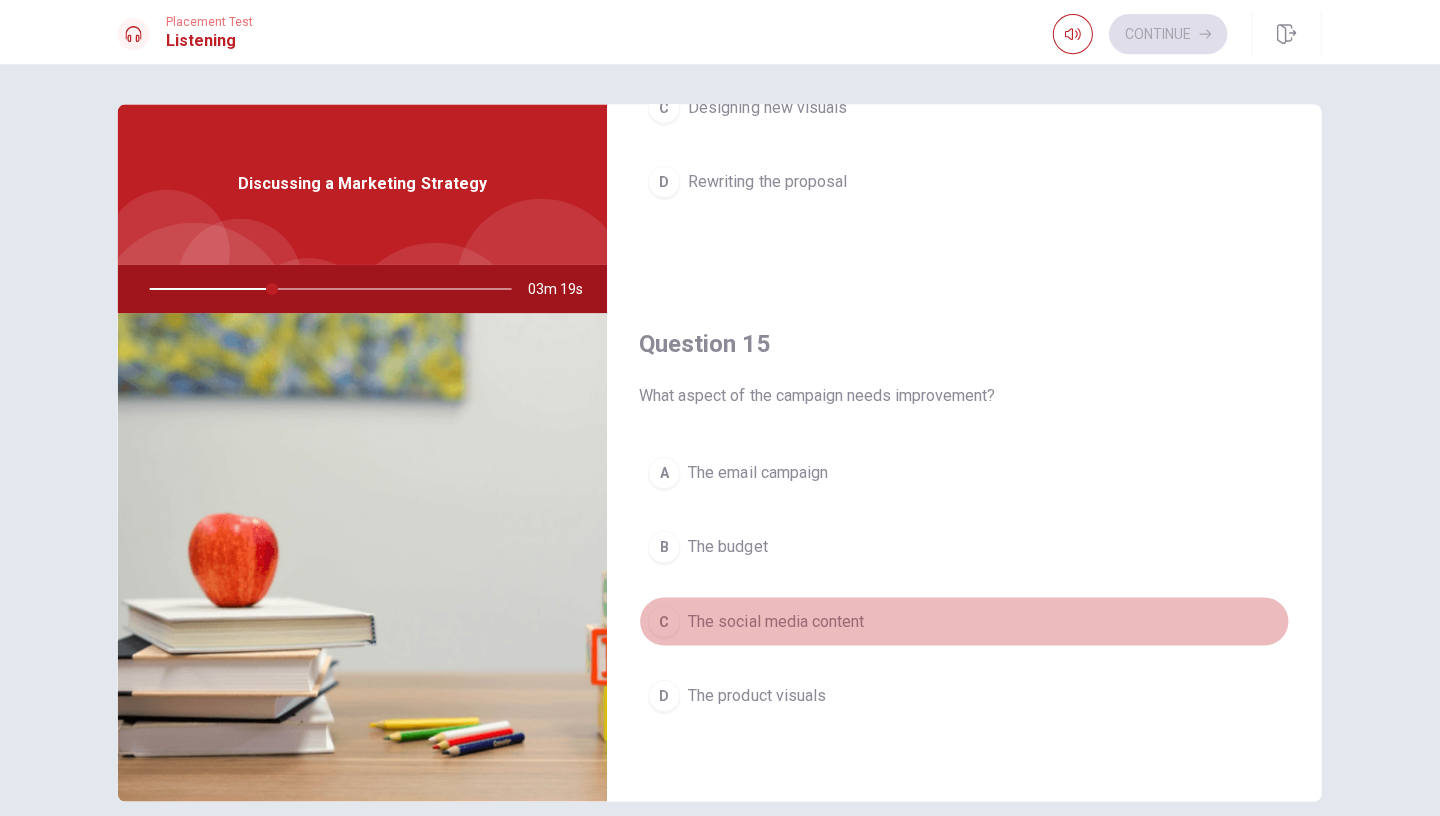 click on "C" at bounding box center [665, 620] 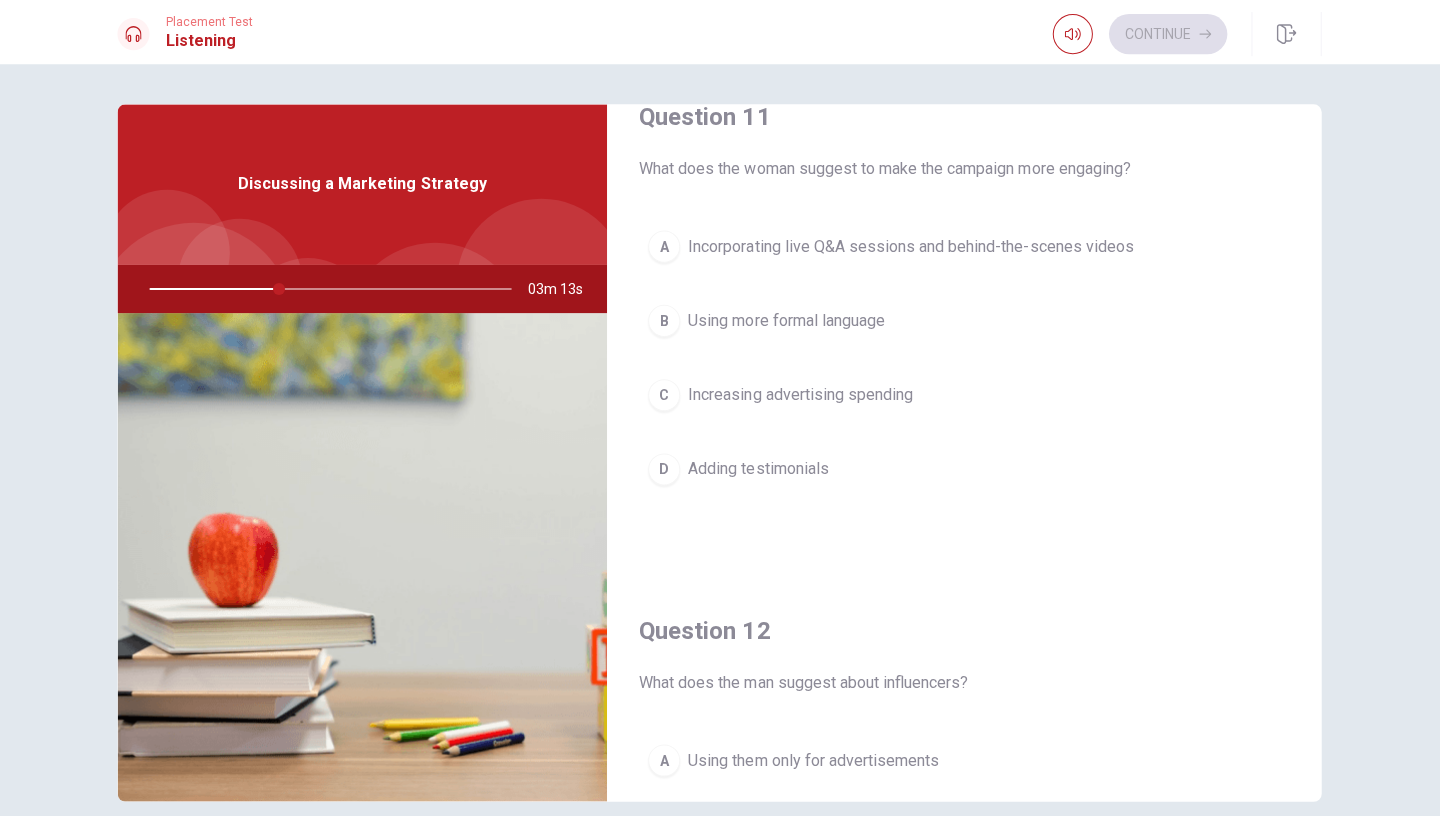 scroll, scrollTop: 0, scrollLeft: 0, axis: both 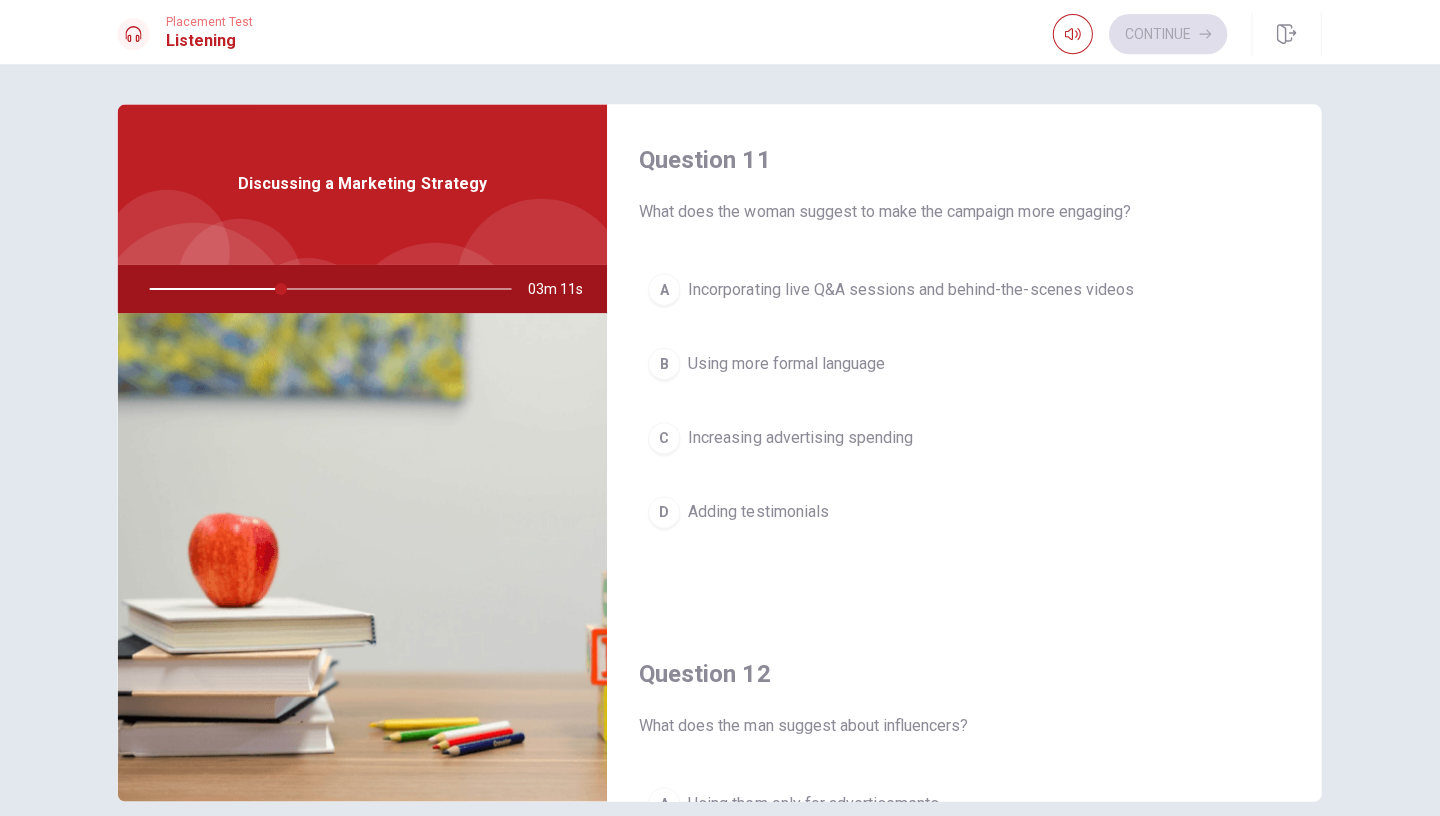 click on "A" at bounding box center [665, 289] 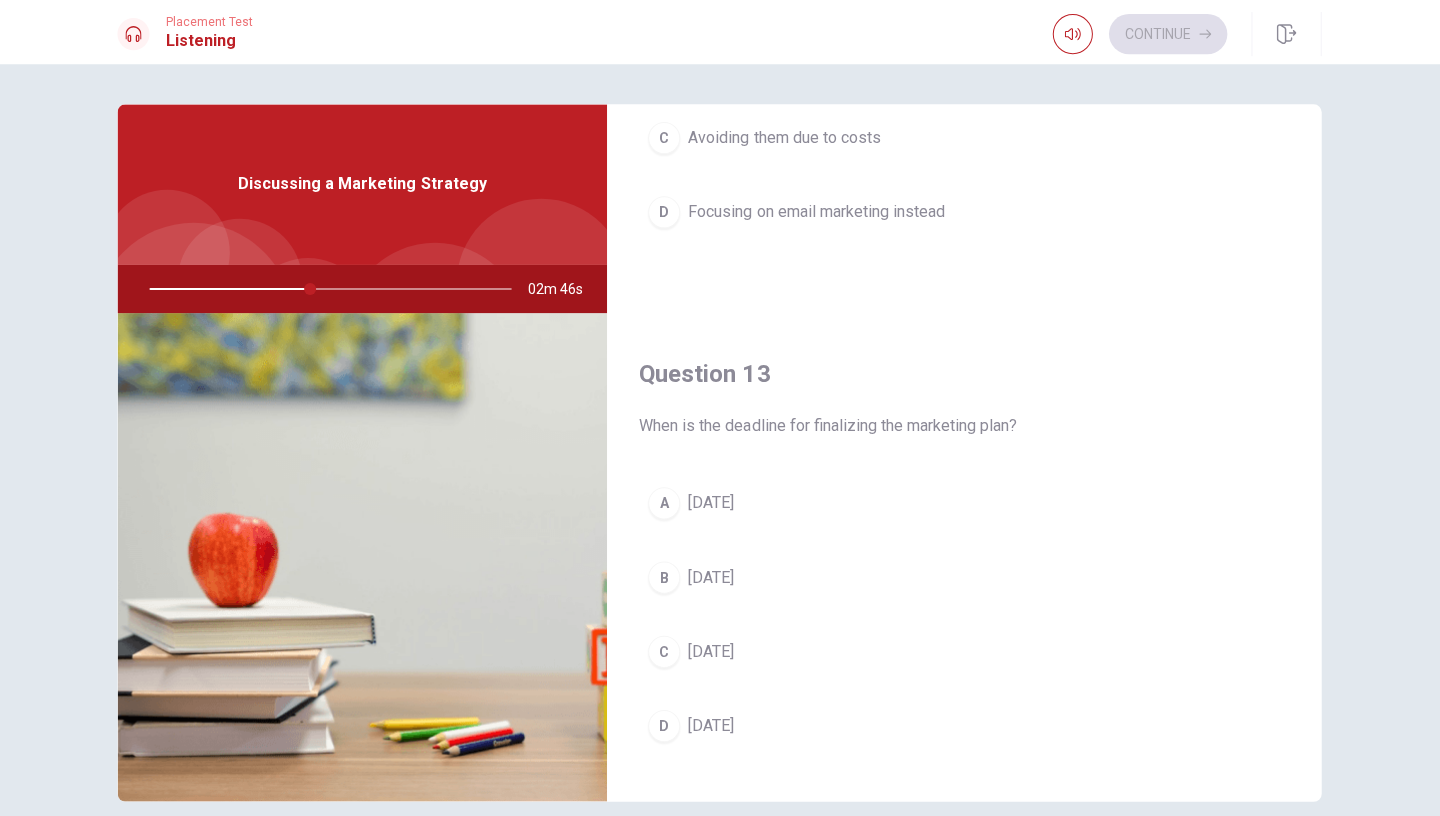 scroll, scrollTop: 825, scrollLeft: 0, axis: vertical 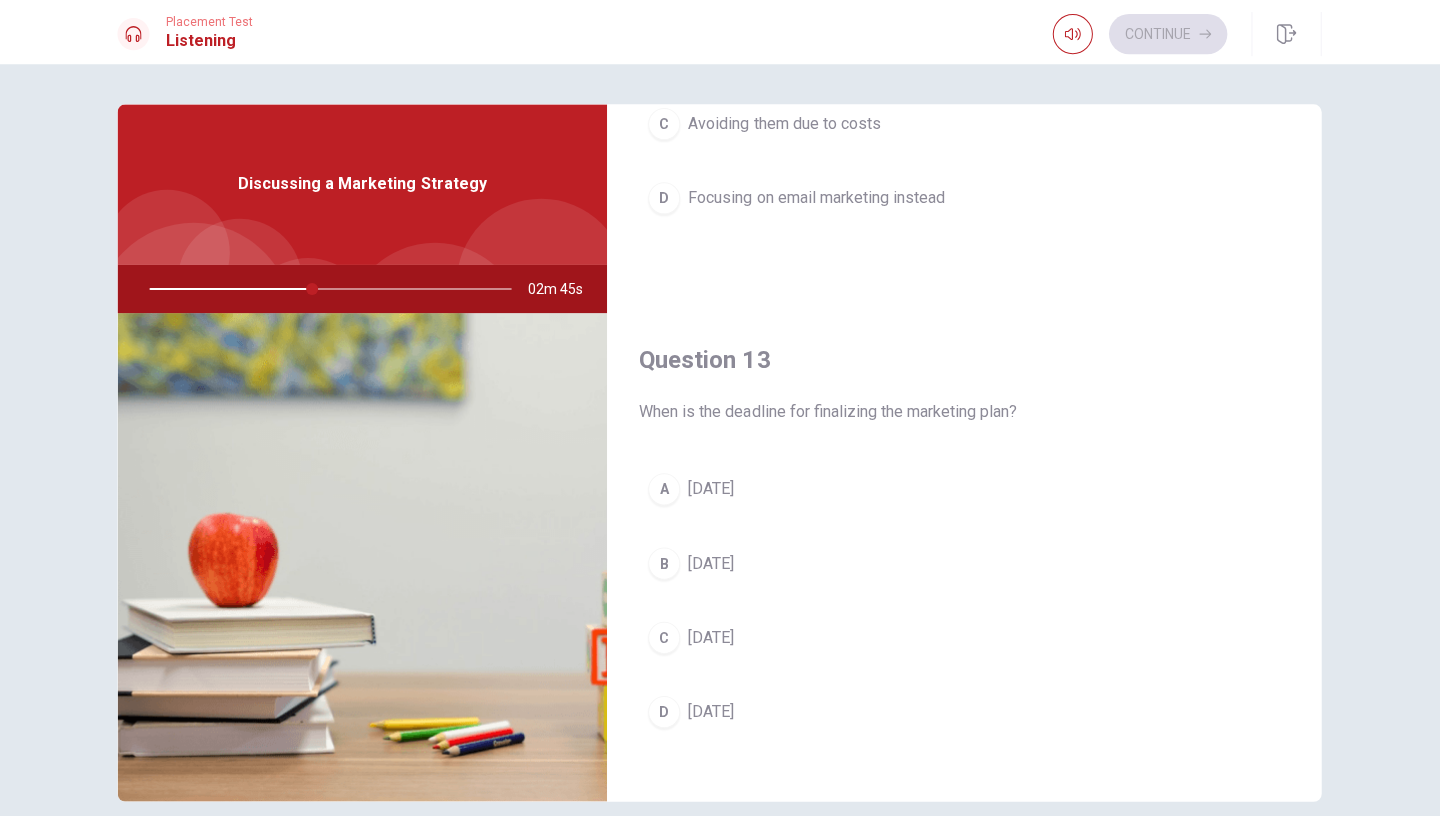 click on "C" at bounding box center (665, 636) 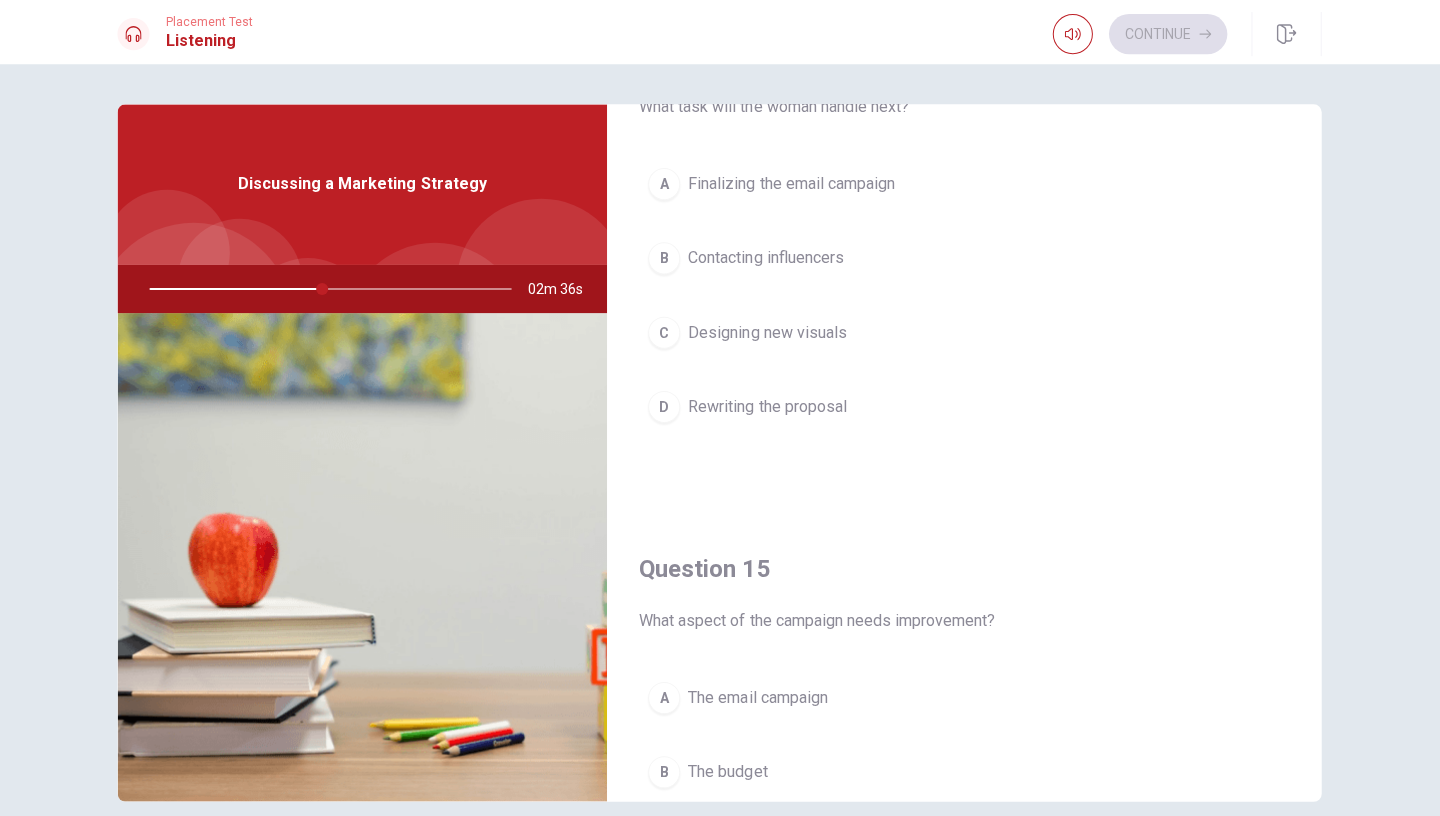 scroll, scrollTop: 1640, scrollLeft: 0, axis: vertical 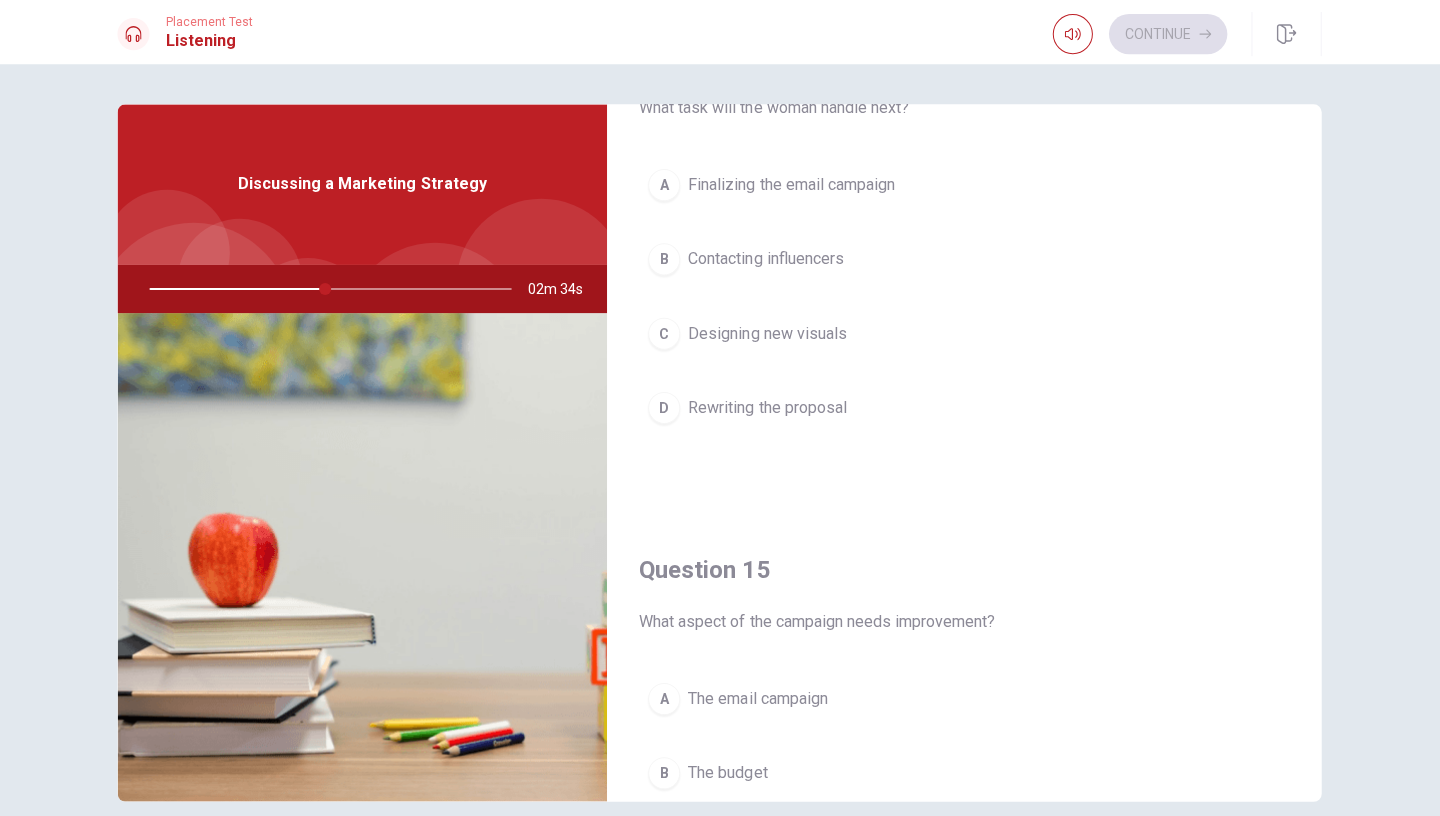 click on "B" at bounding box center [665, 259] 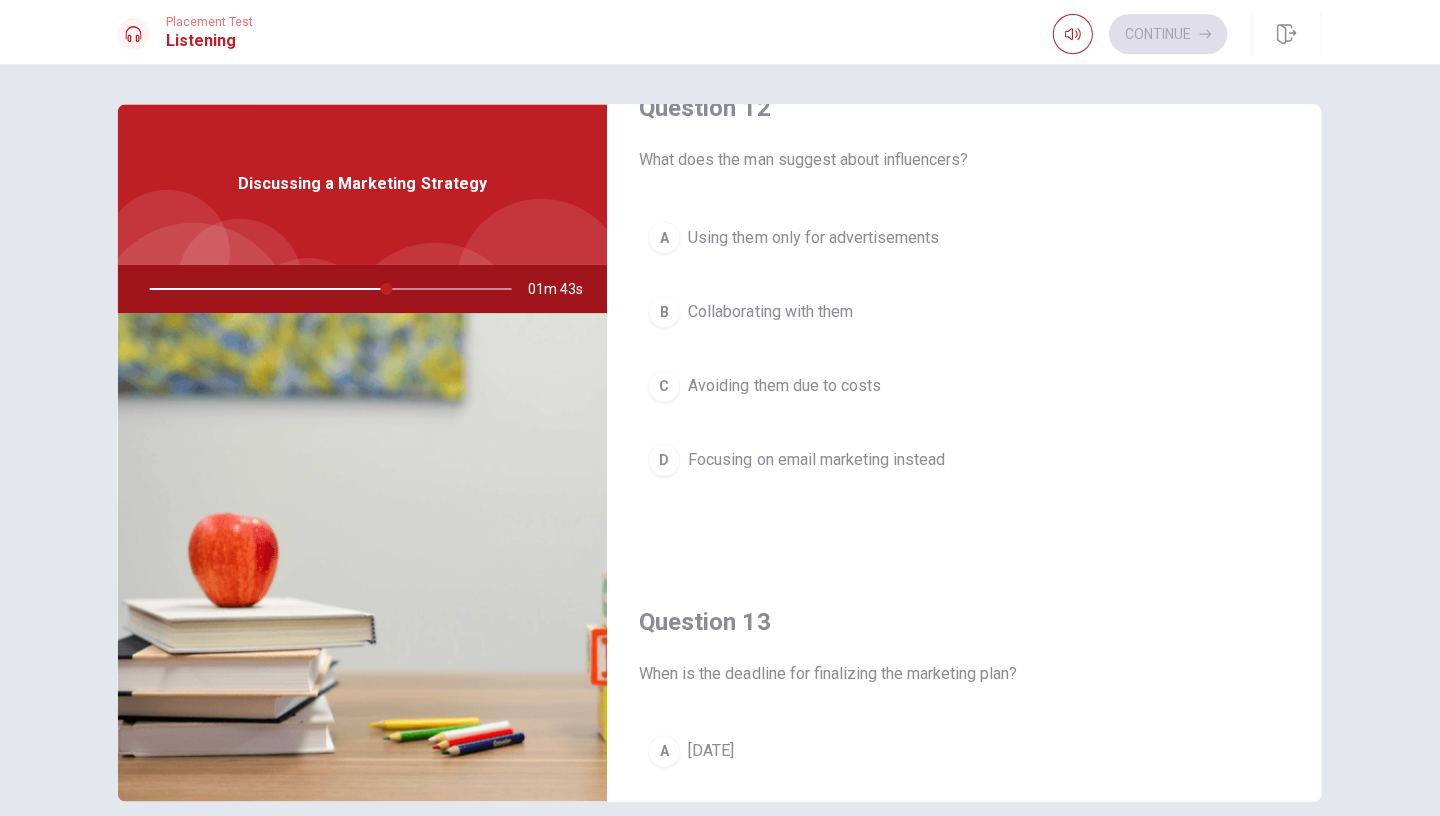 scroll, scrollTop: 550, scrollLeft: 0, axis: vertical 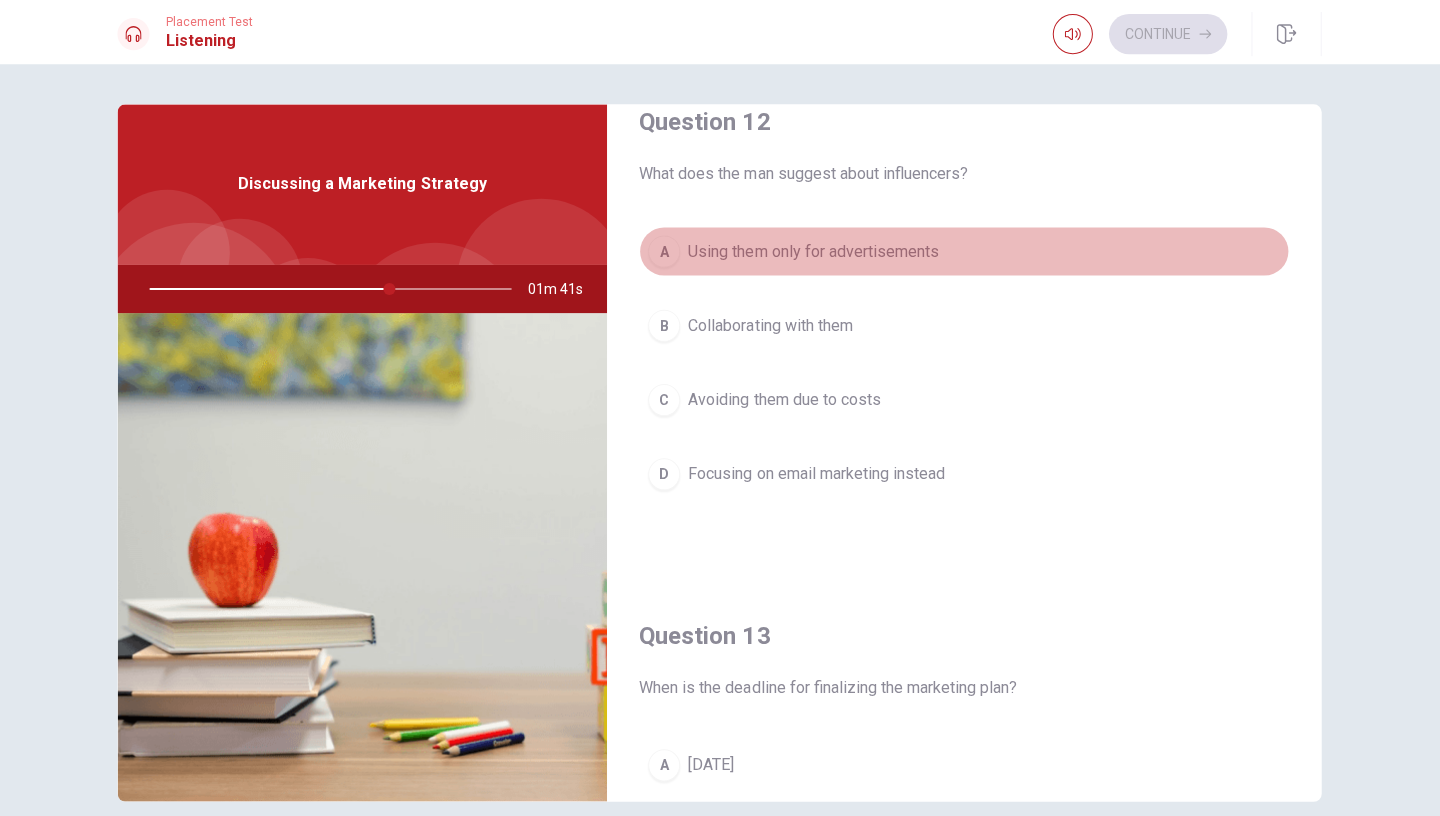 click on "A" at bounding box center [665, 251] 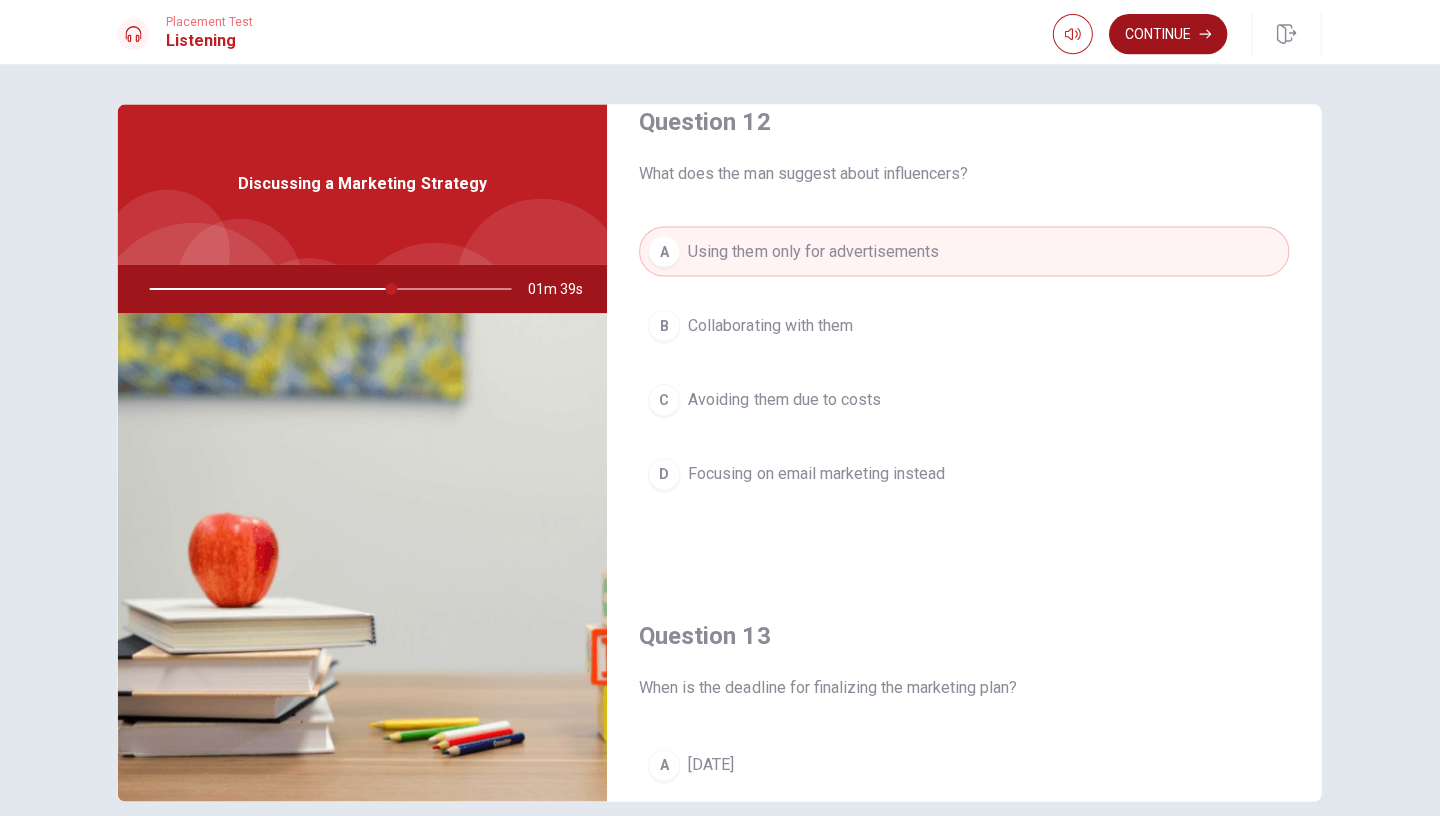 click on "Continue" at bounding box center [1167, 34] 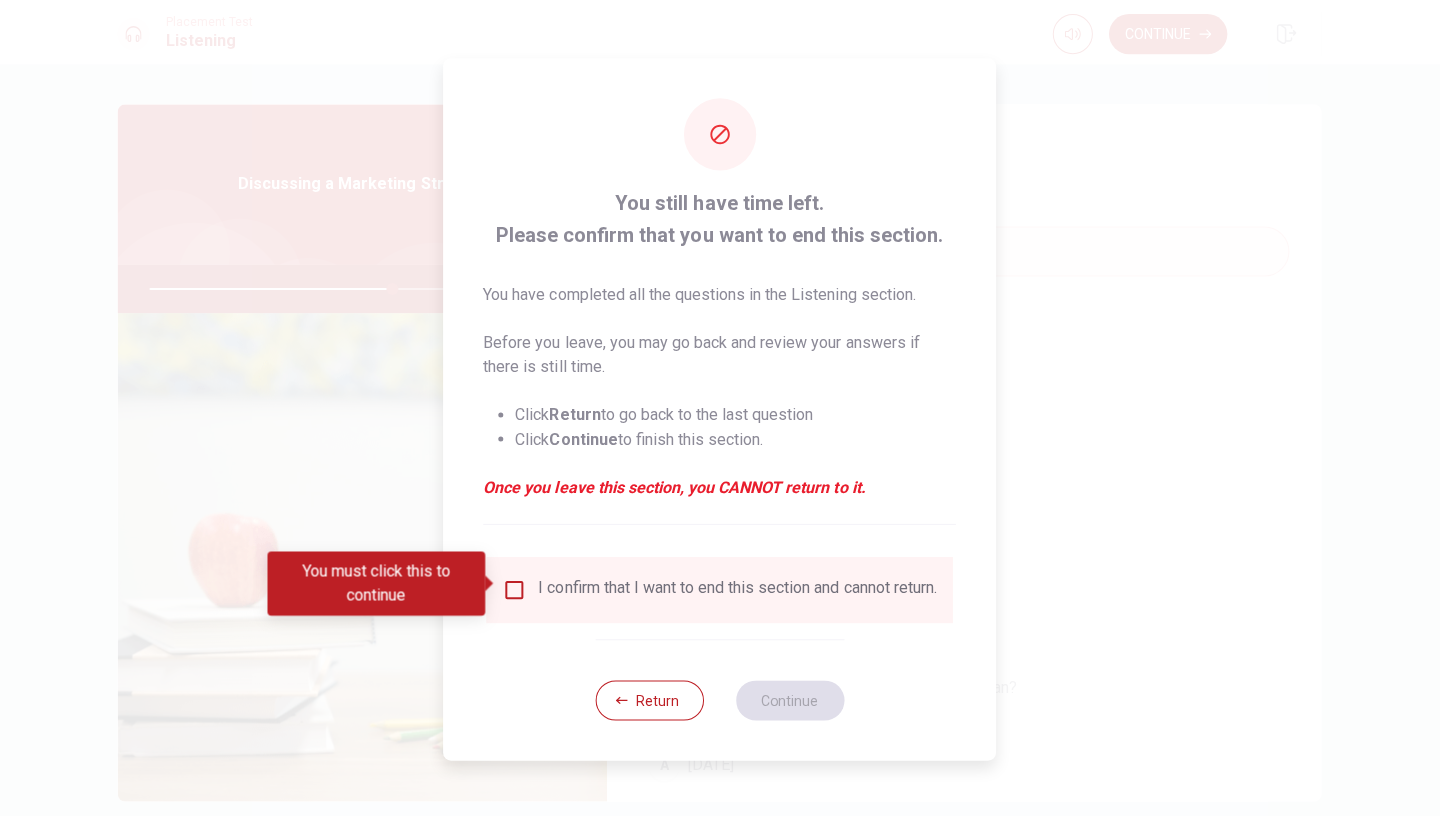 click at bounding box center (516, 588) 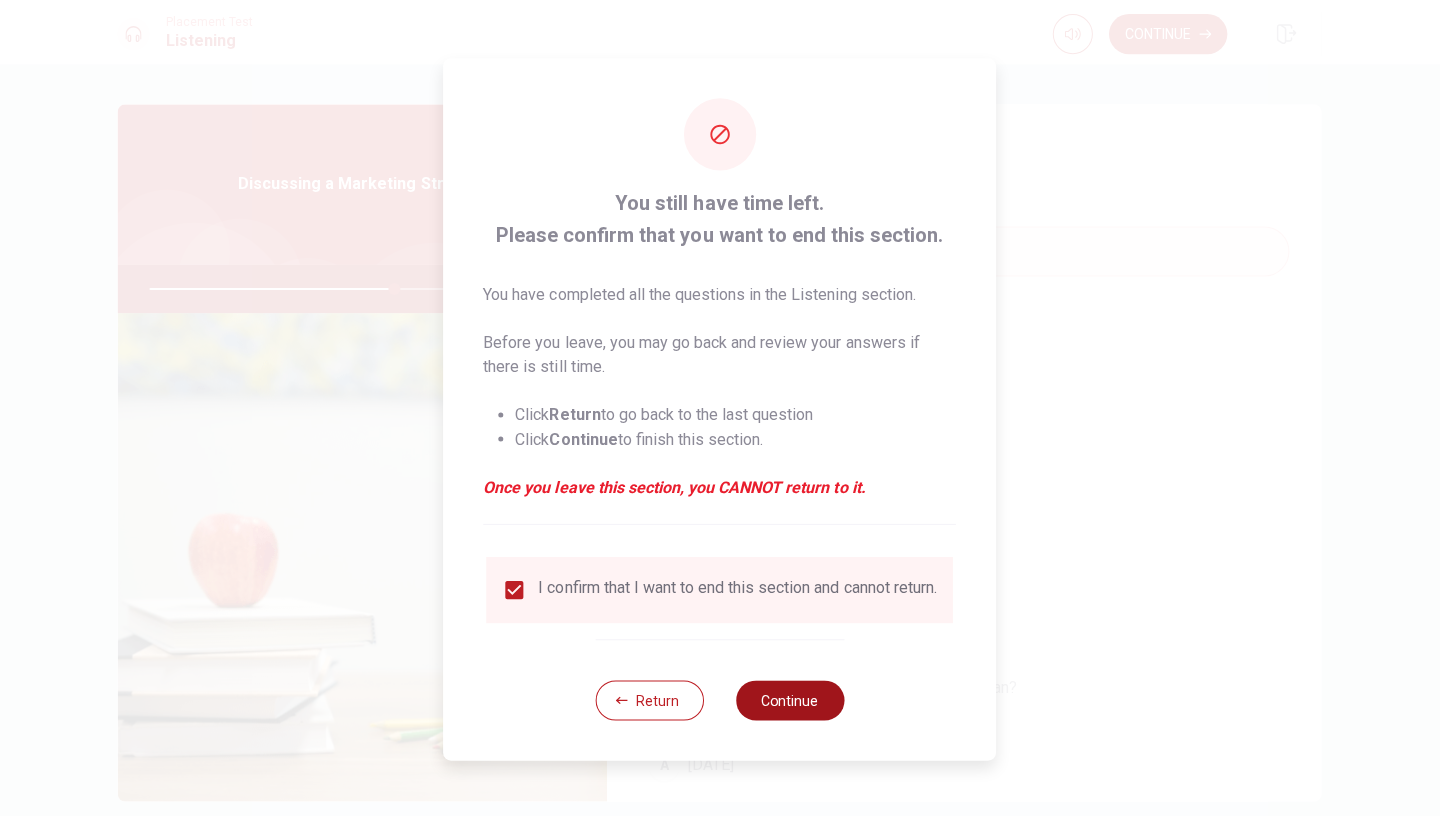 click on "Continue" at bounding box center [790, 698] 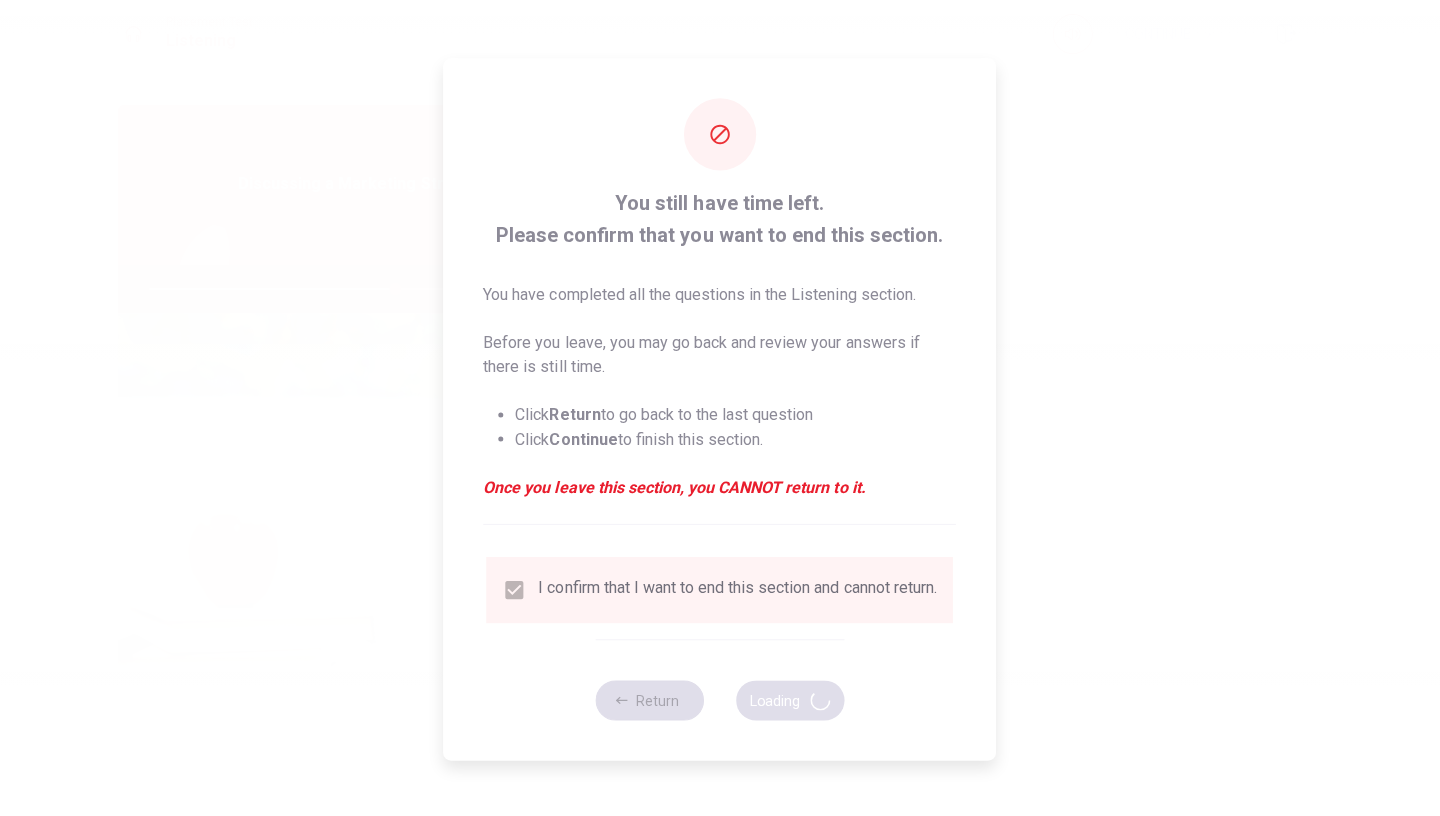 type on "68" 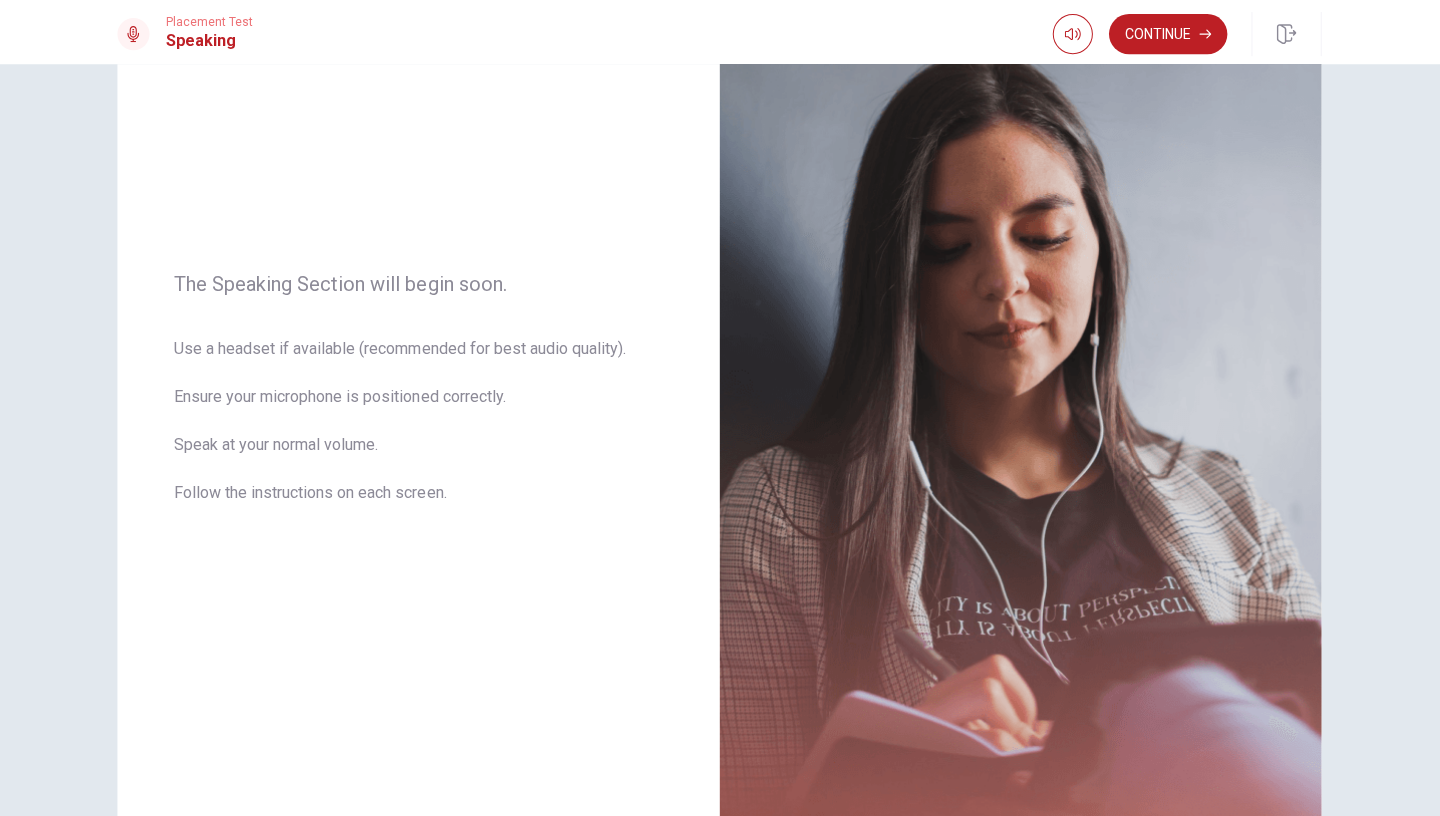 scroll, scrollTop: 0, scrollLeft: 0, axis: both 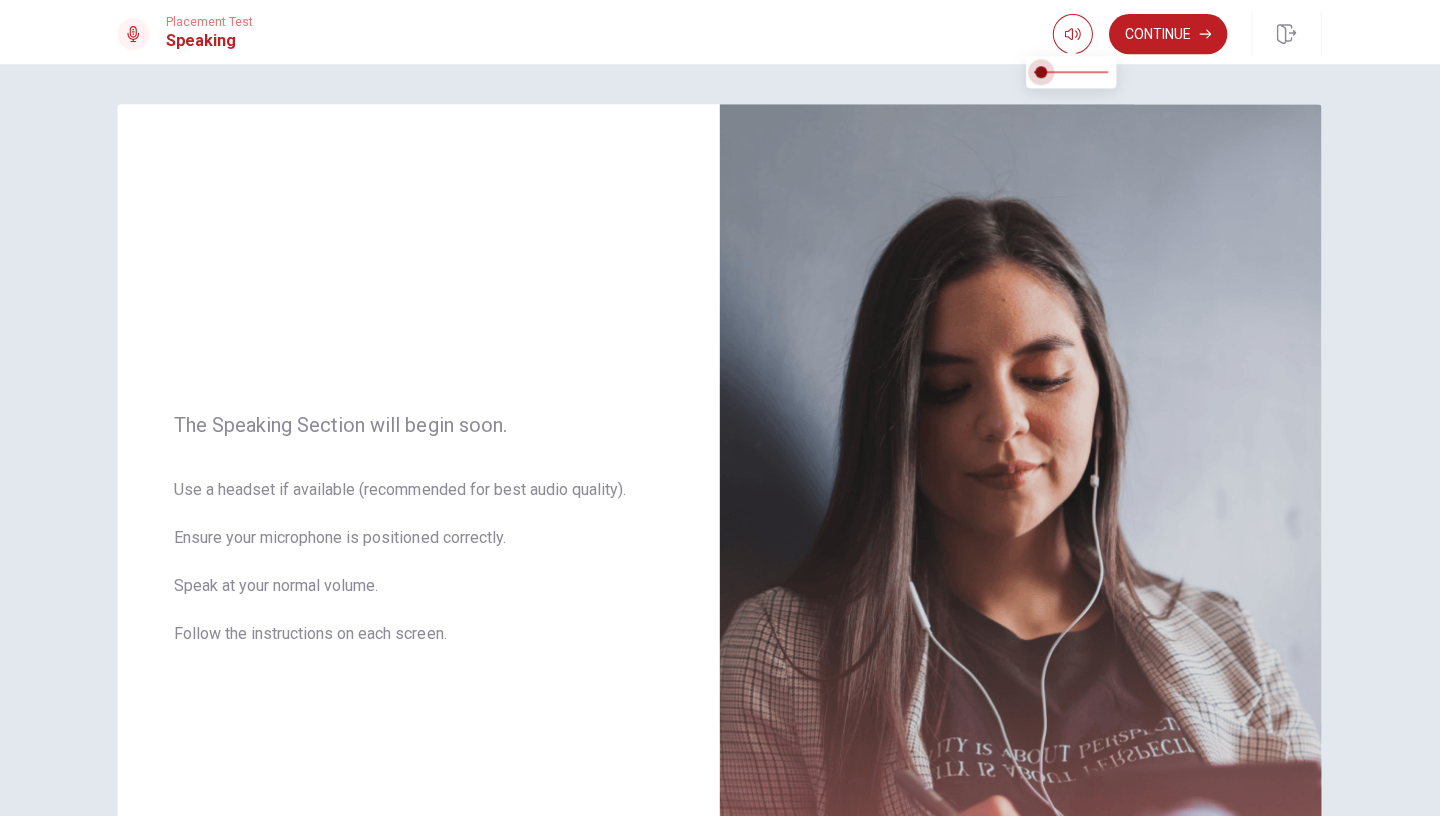 type on "0.9" 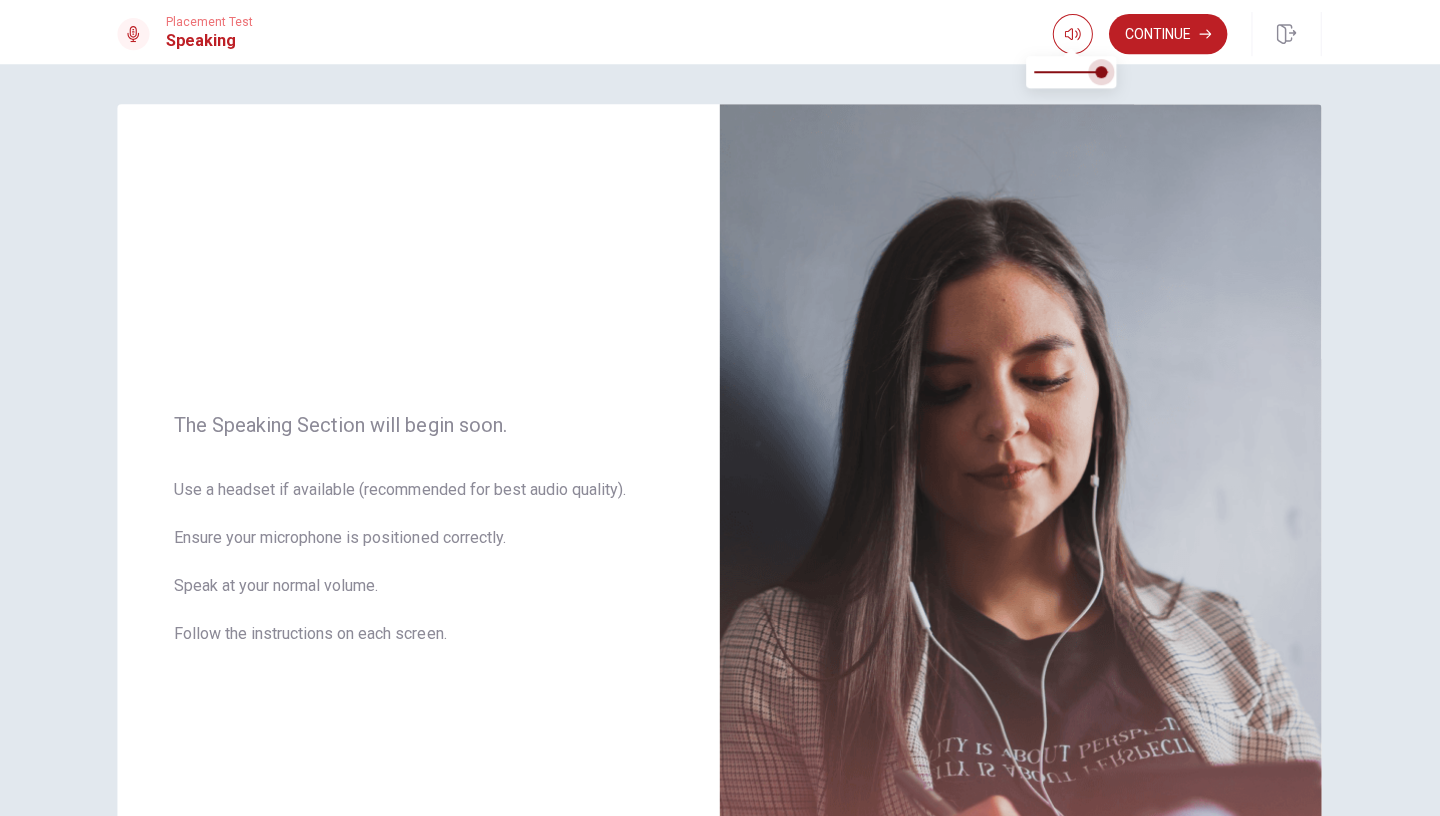 drag, startPoint x: 1044, startPoint y: 78, endPoint x: 1098, endPoint y: 77, distance: 54.00926 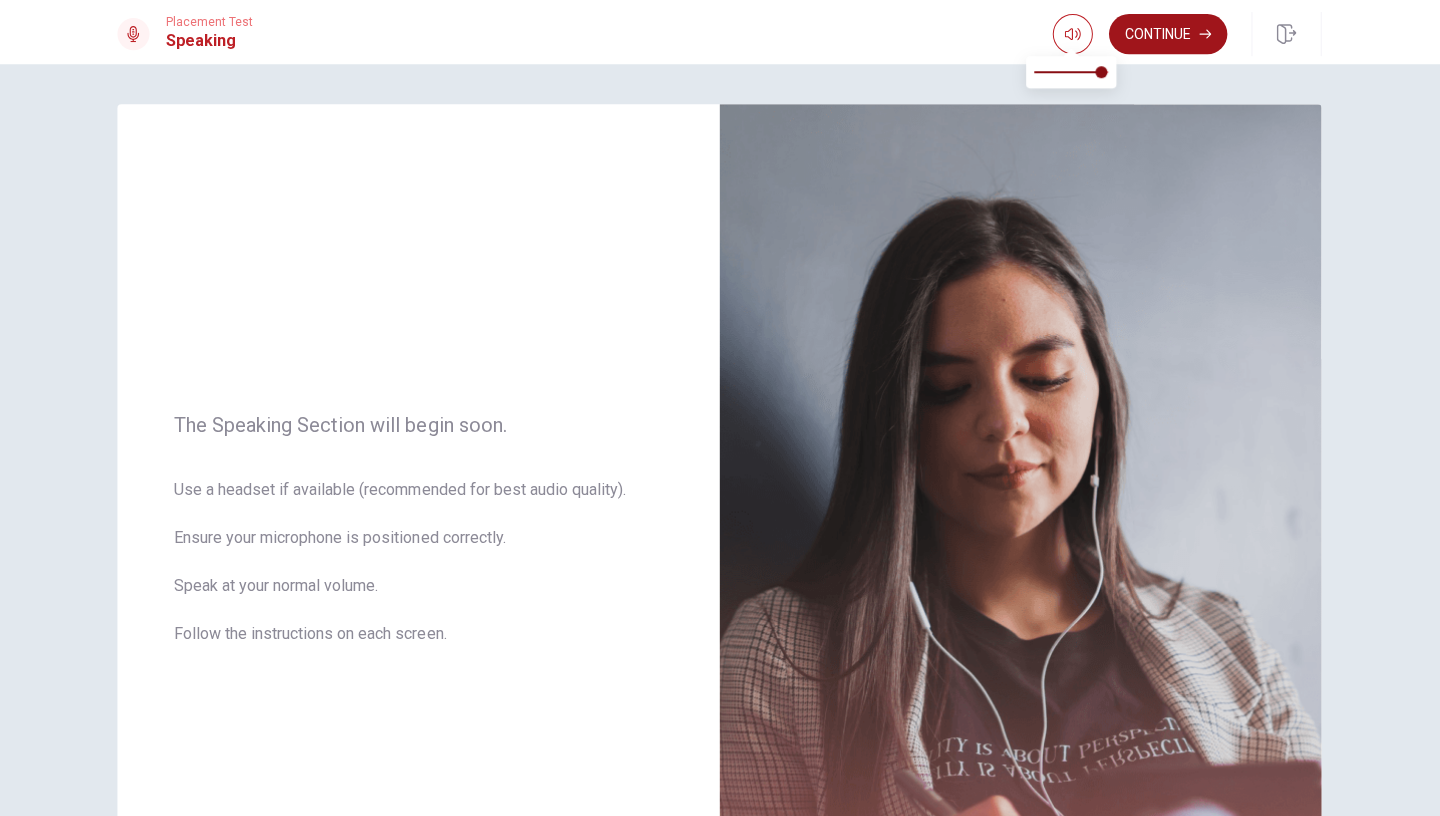 click on "Continue" at bounding box center (1167, 34) 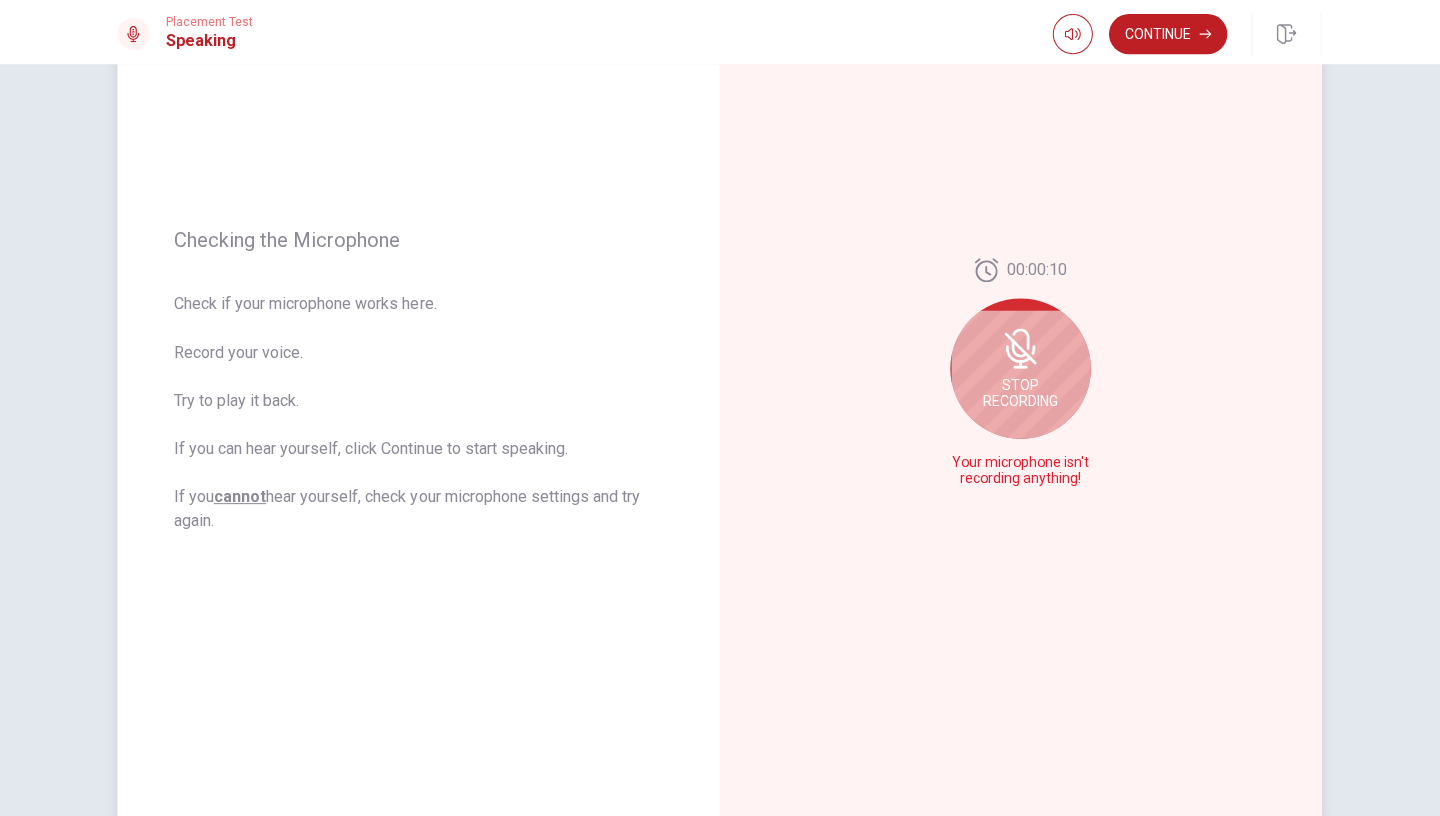 scroll, scrollTop: 162, scrollLeft: 0, axis: vertical 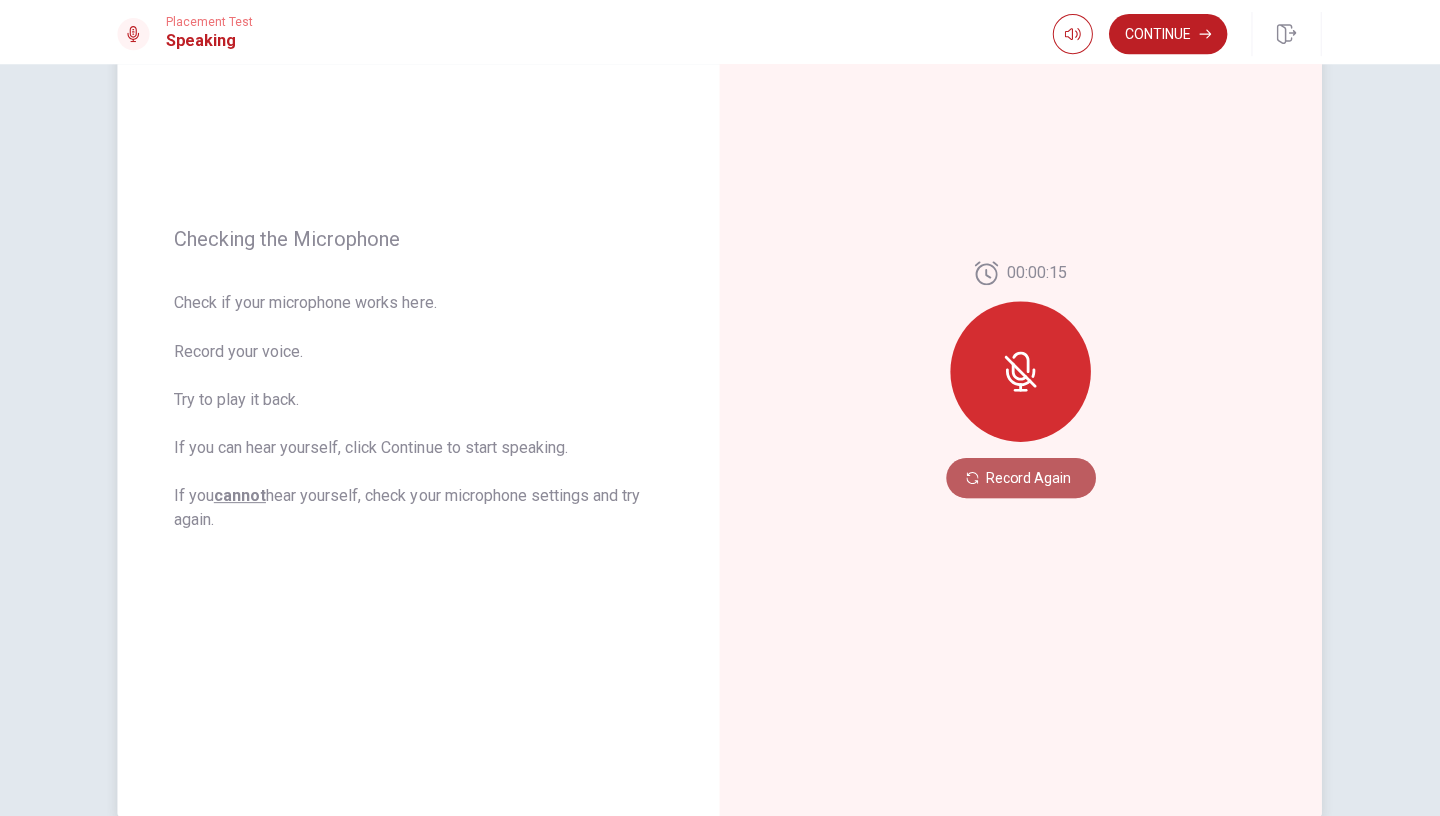 click on "Record Again" at bounding box center (1020, 476) 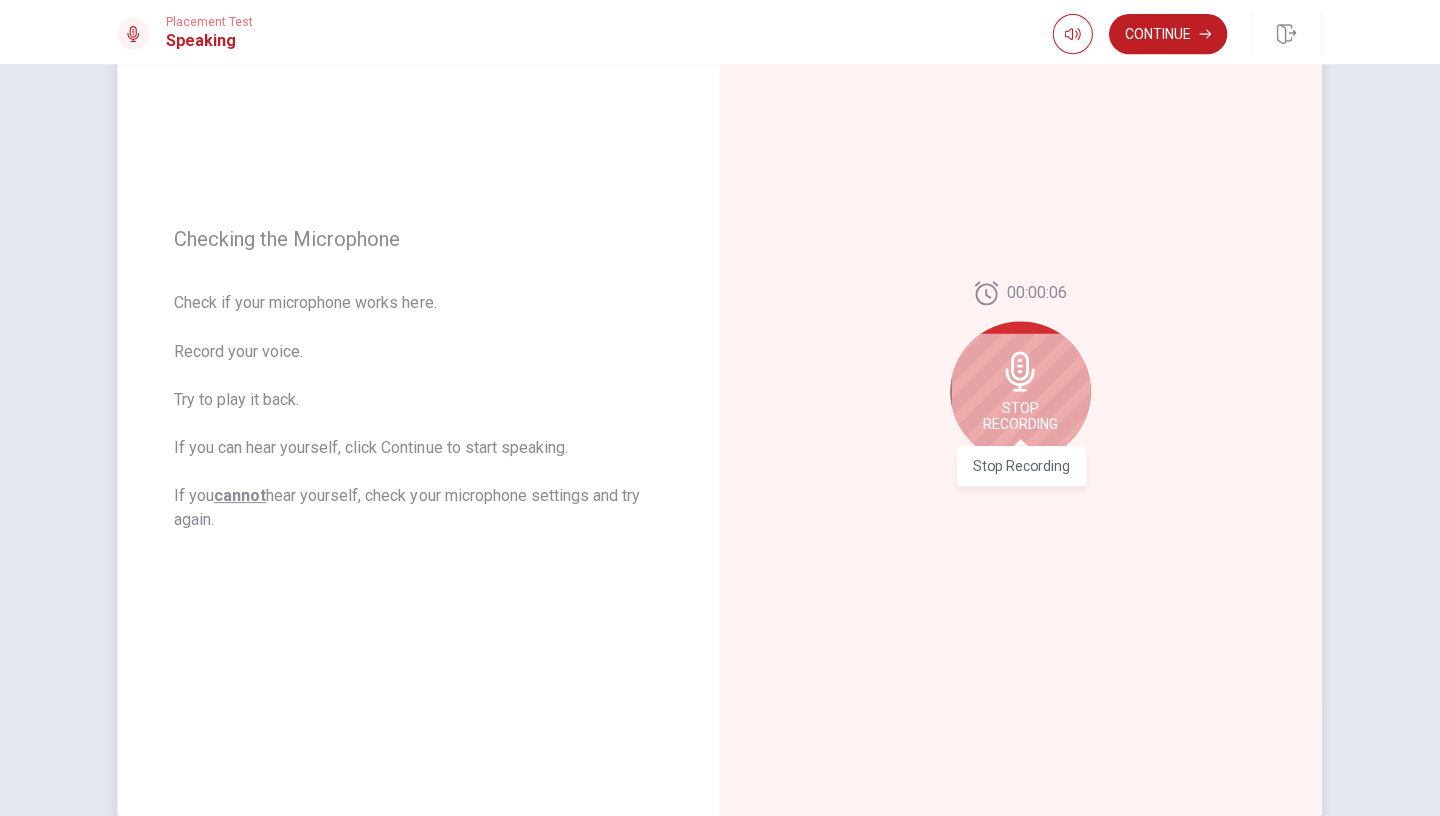 click on "Stop   Recording" at bounding box center (1020, 414) 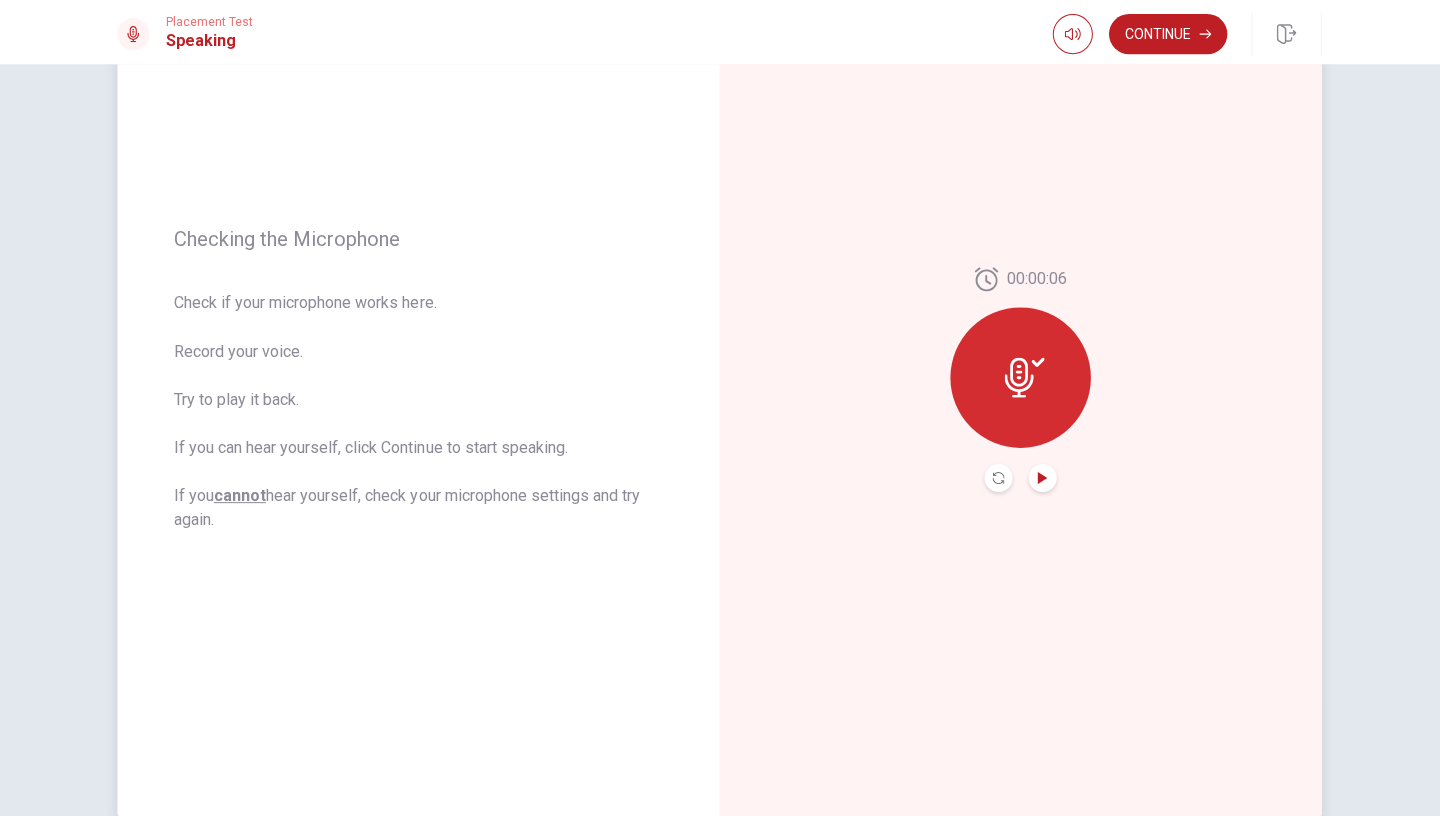 click 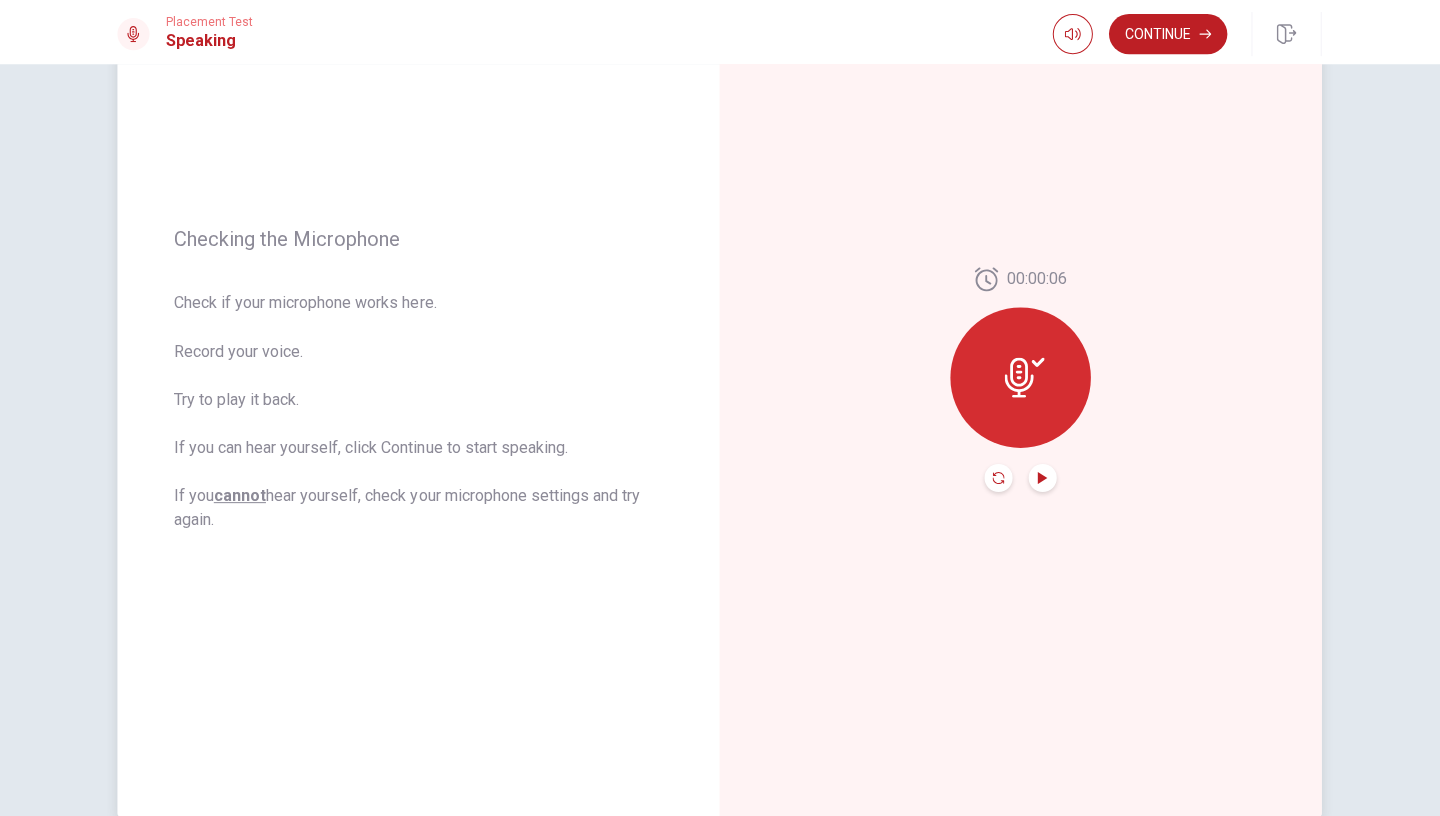 click 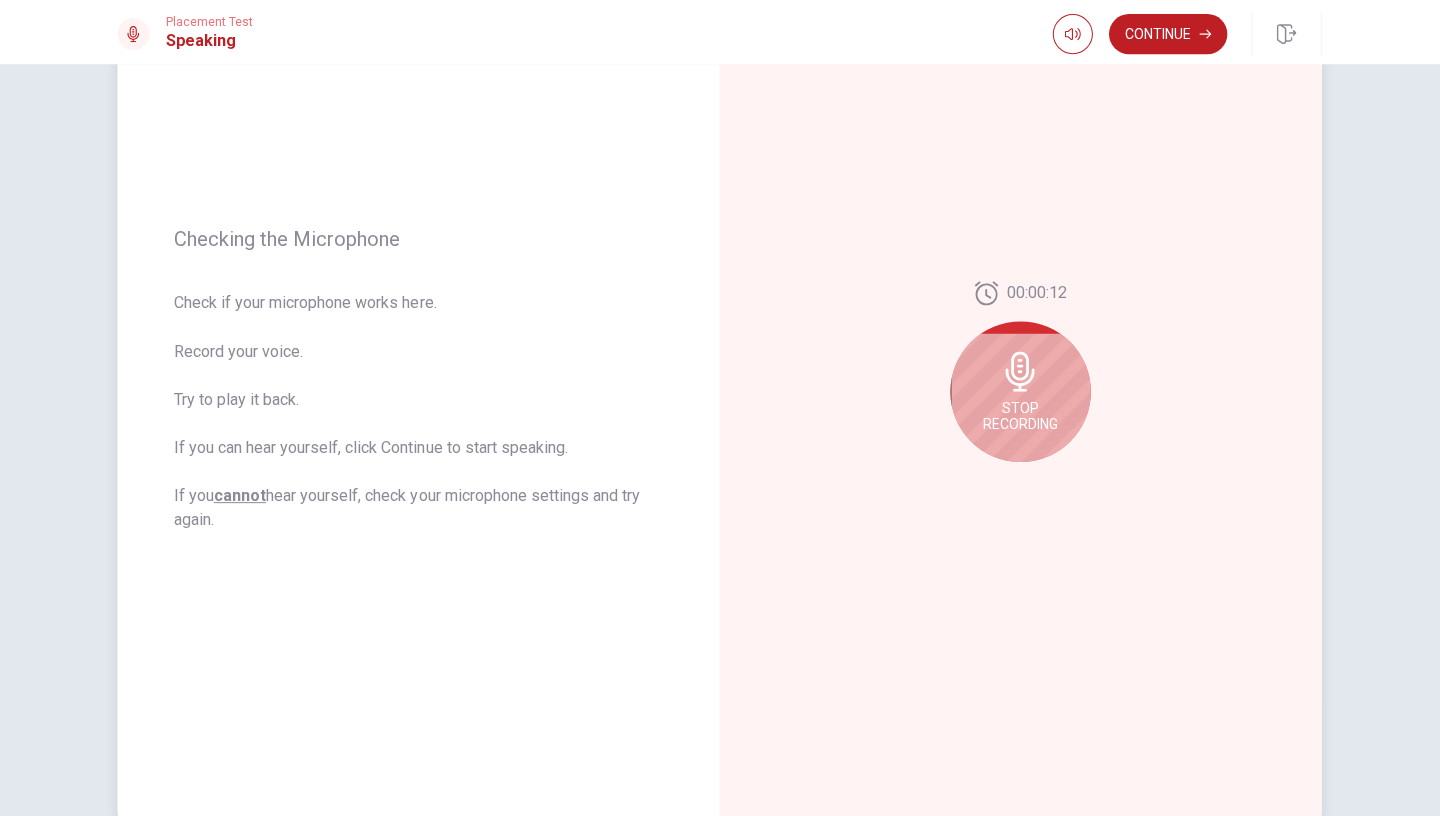 click on "Stop   Recording" at bounding box center (1020, 390) 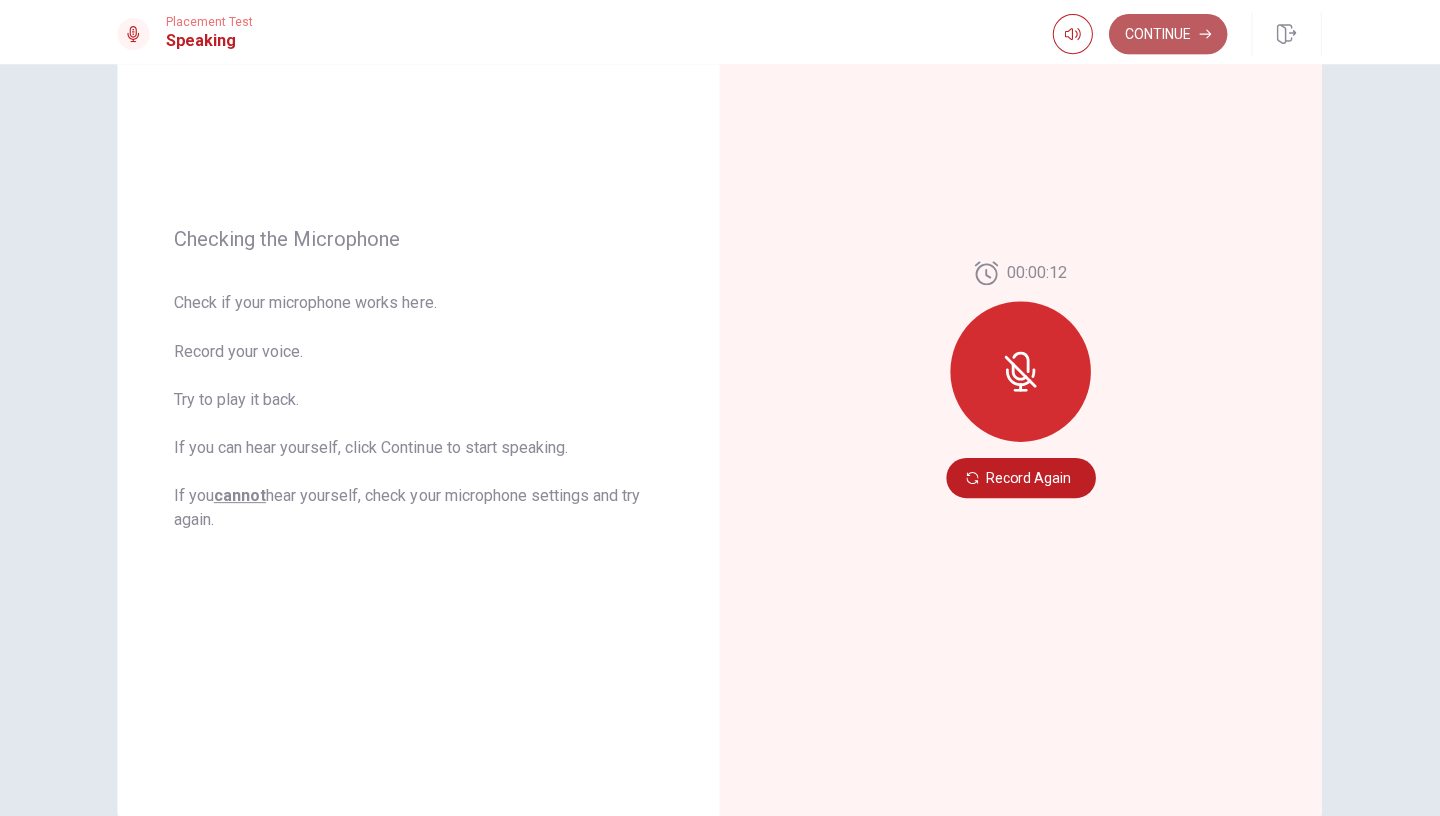 click on "Continue" at bounding box center (1167, 34) 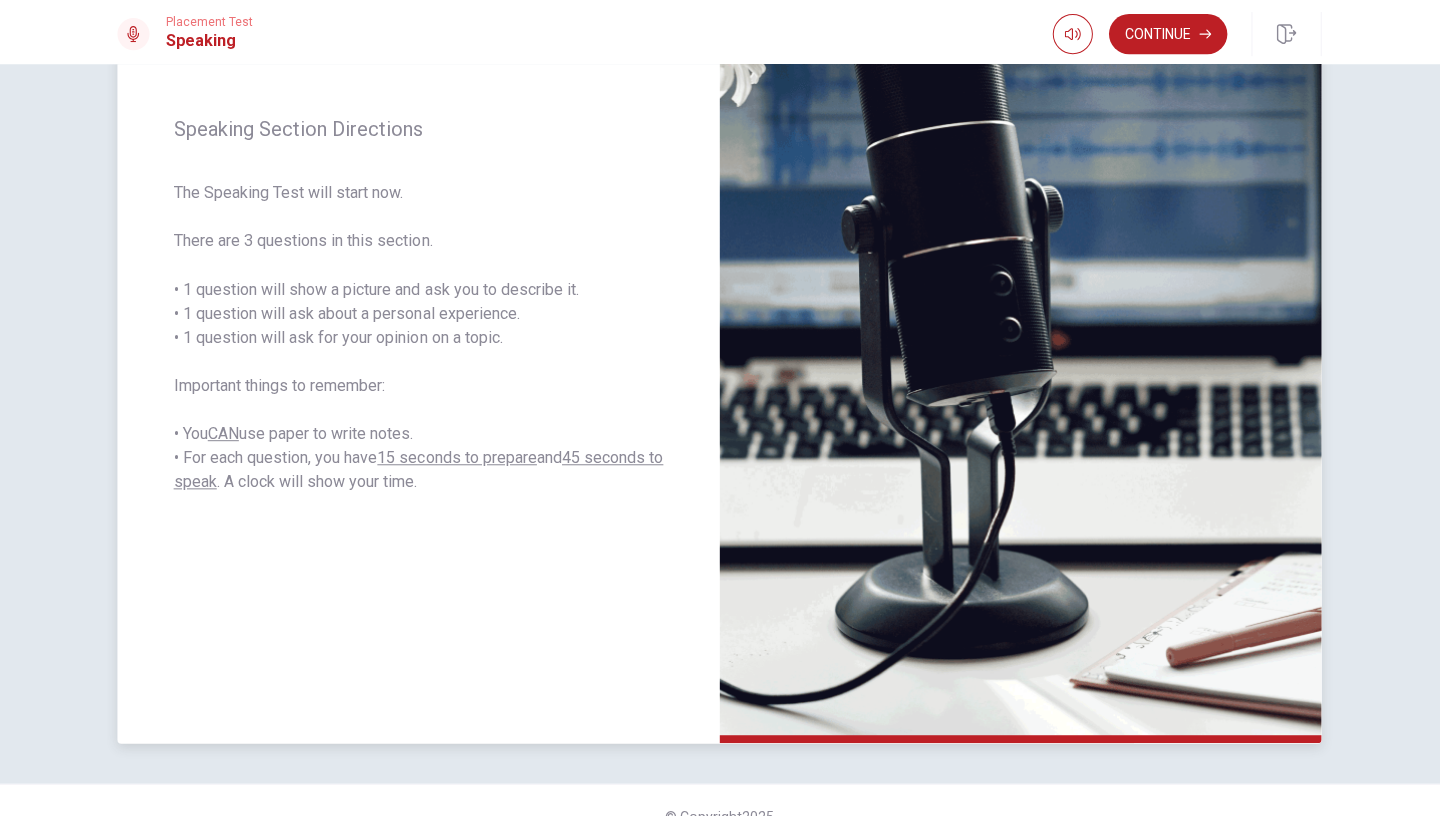 scroll, scrollTop: 265, scrollLeft: 0, axis: vertical 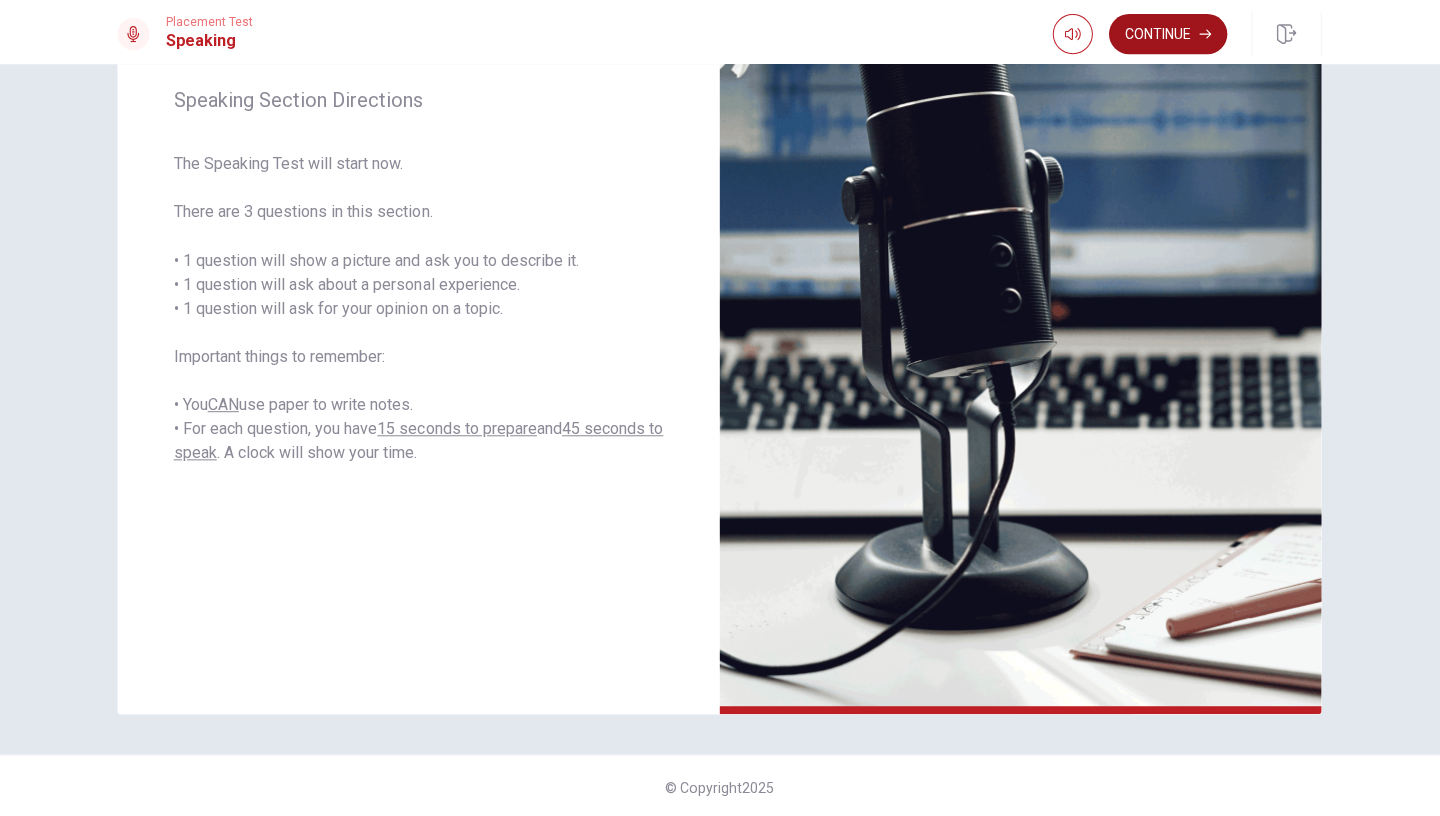 click on "Continue" at bounding box center (1167, 34) 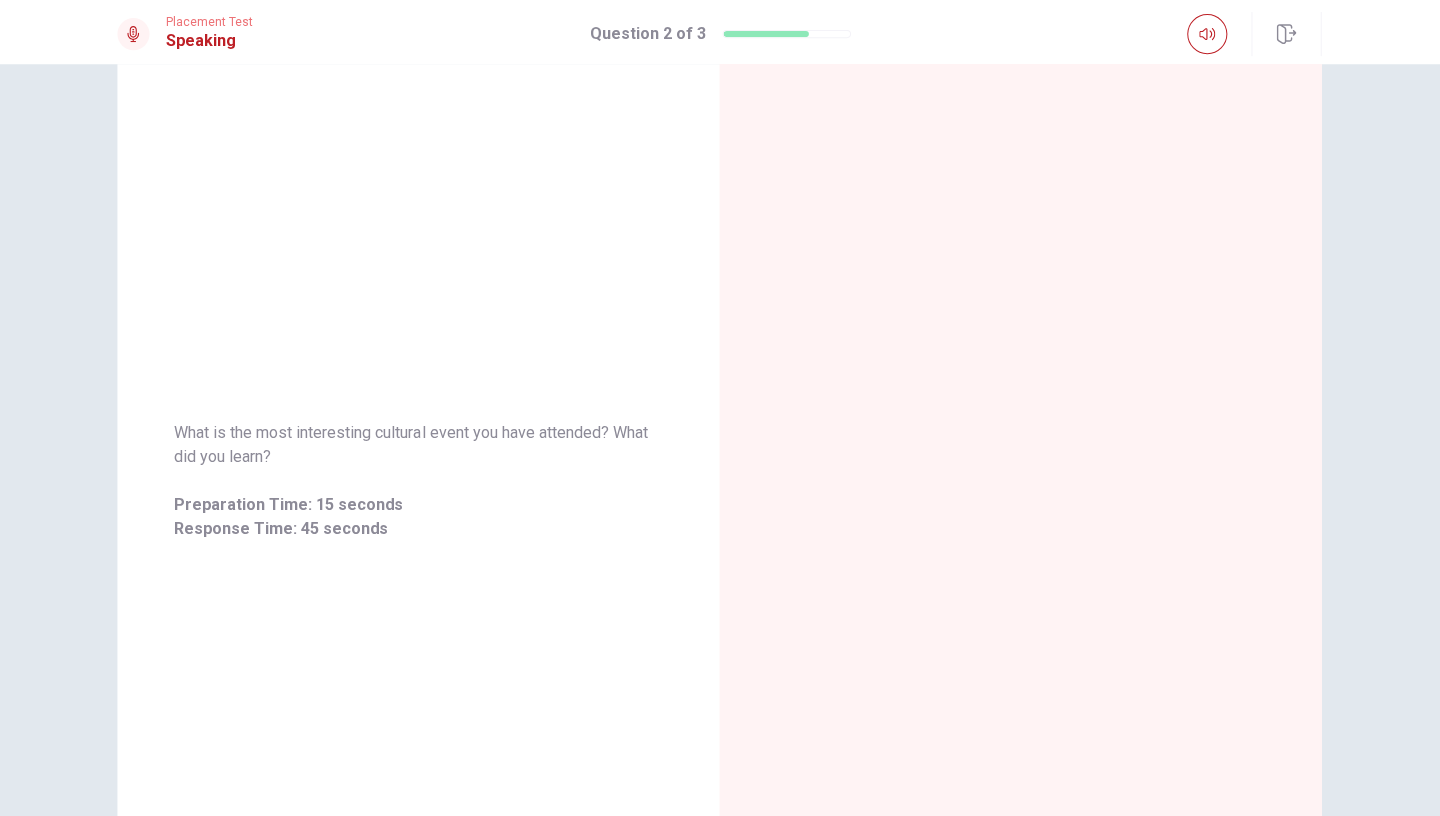scroll, scrollTop: 0, scrollLeft: 0, axis: both 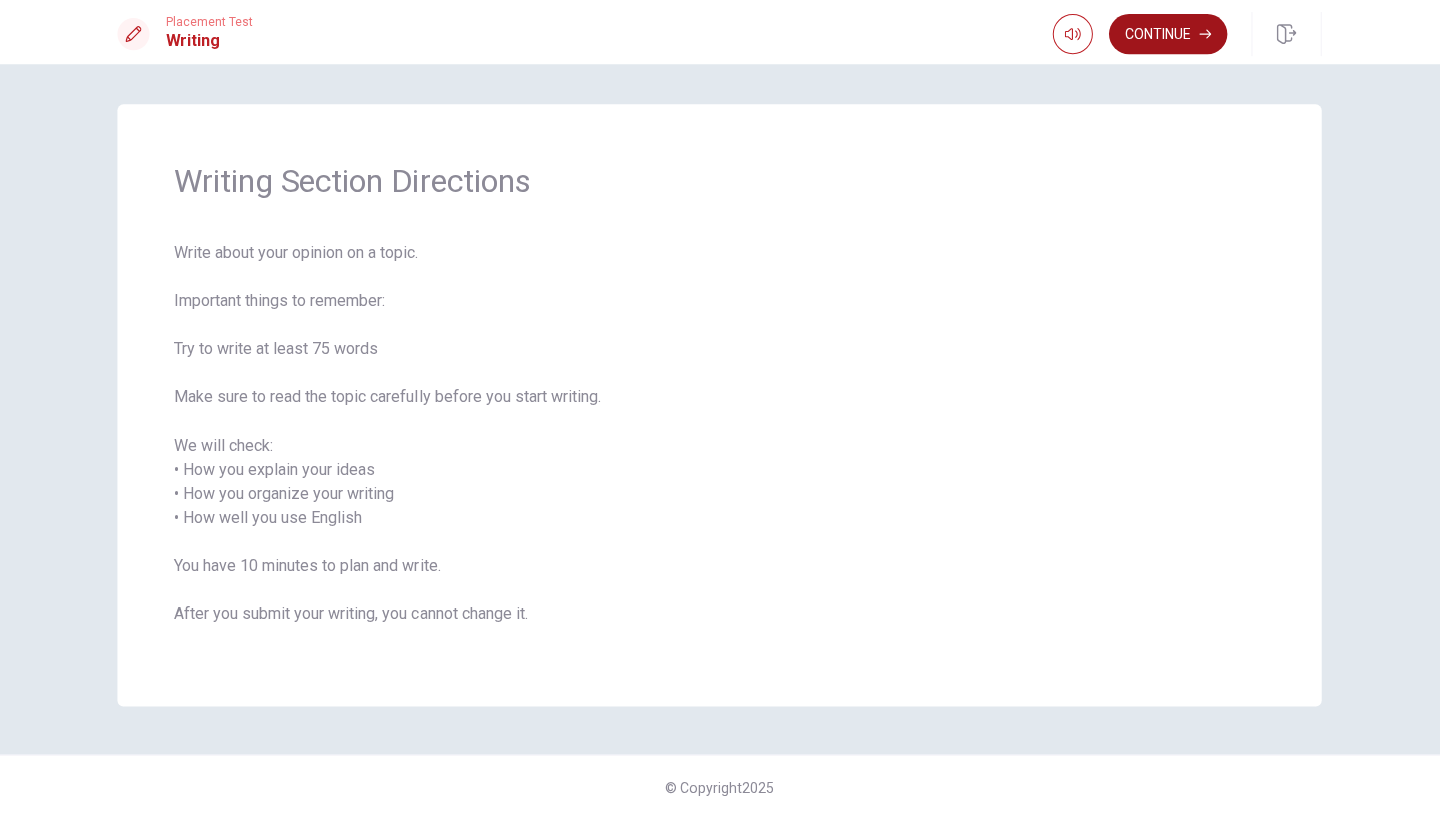 click on "Continue" at bounding box center (1167, 34) 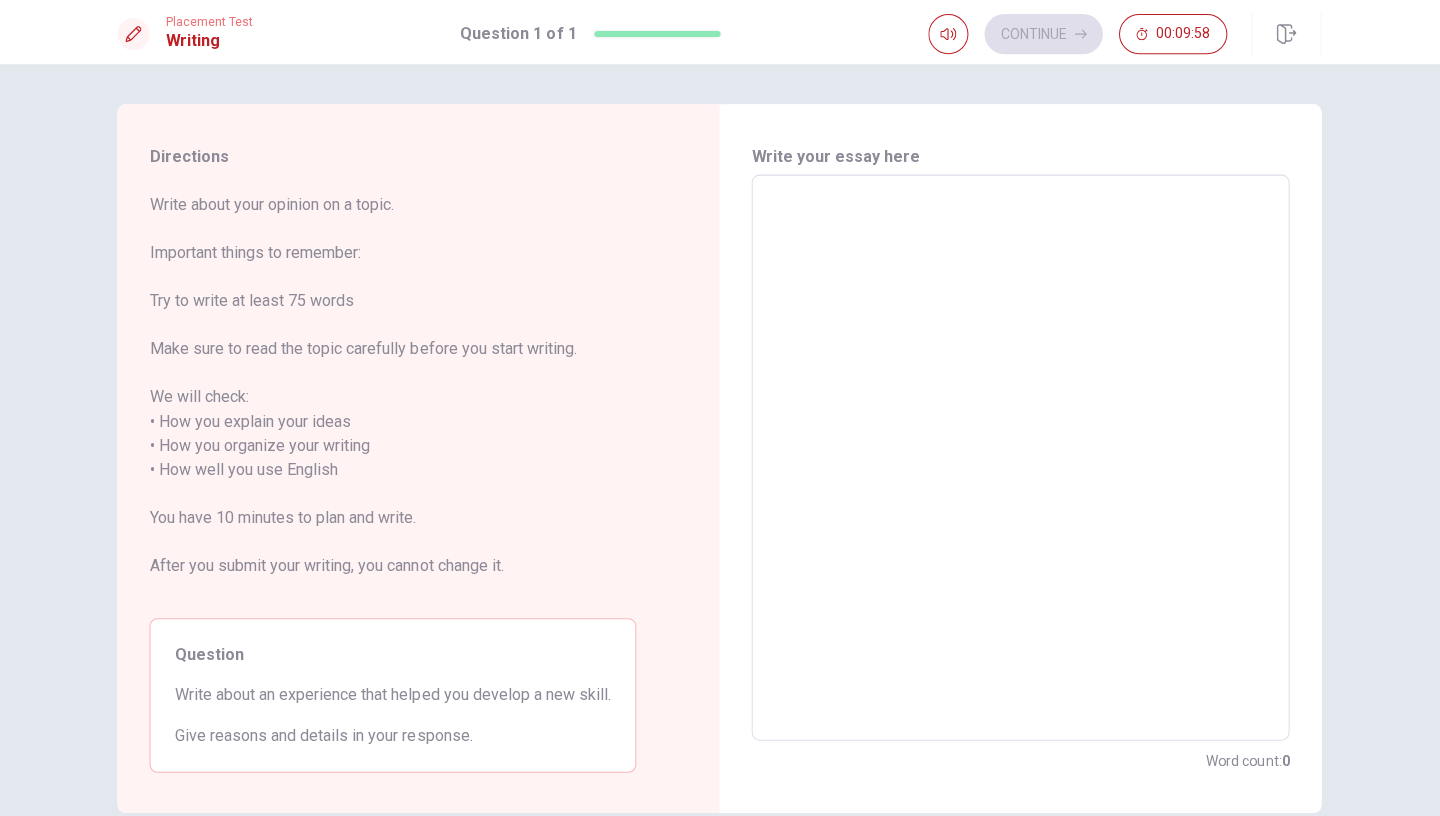 click at bounding box center [1020, 456] 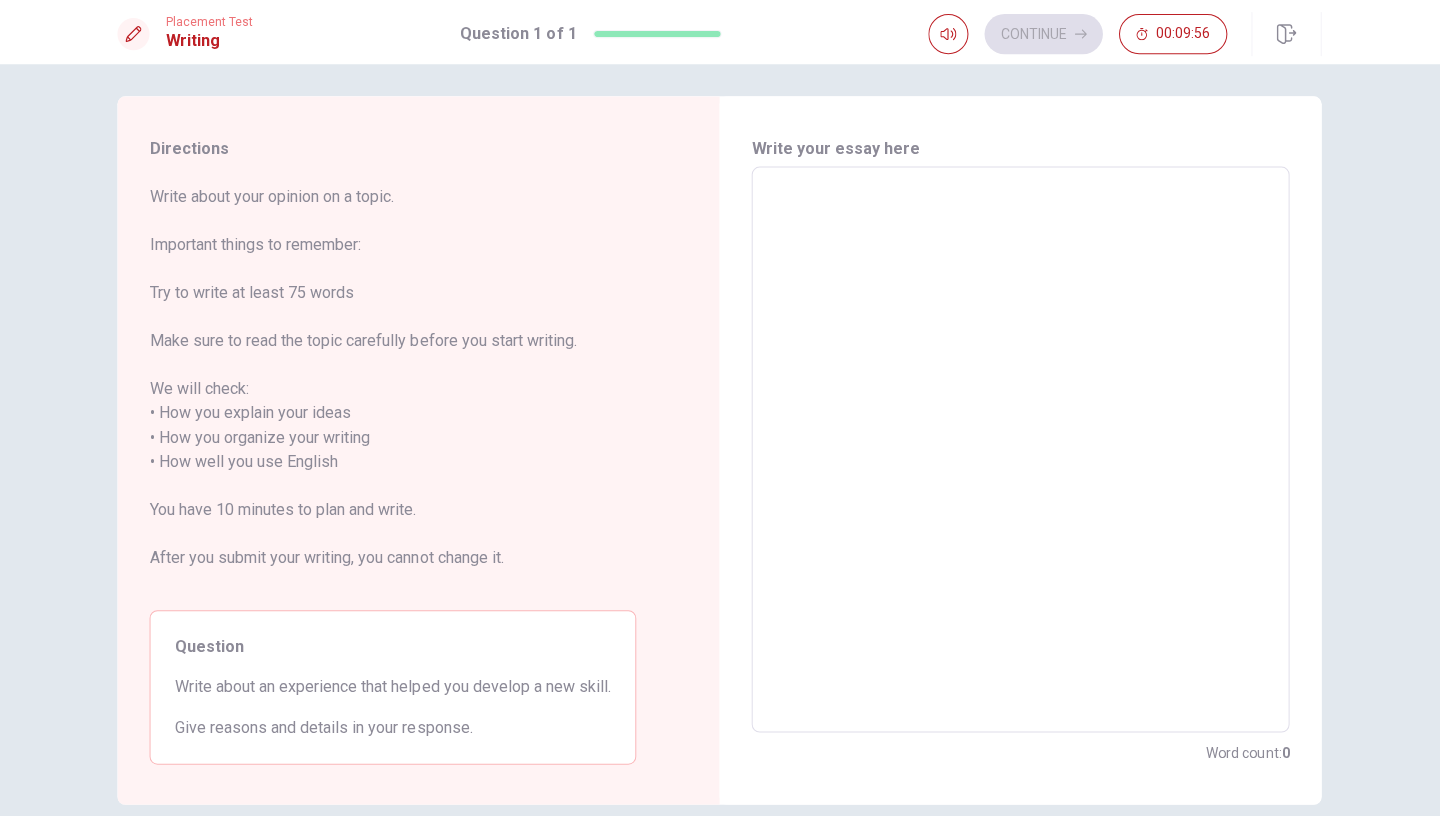 scroll, scrollTop: 3, scrollLeft: 0, axis: vertical 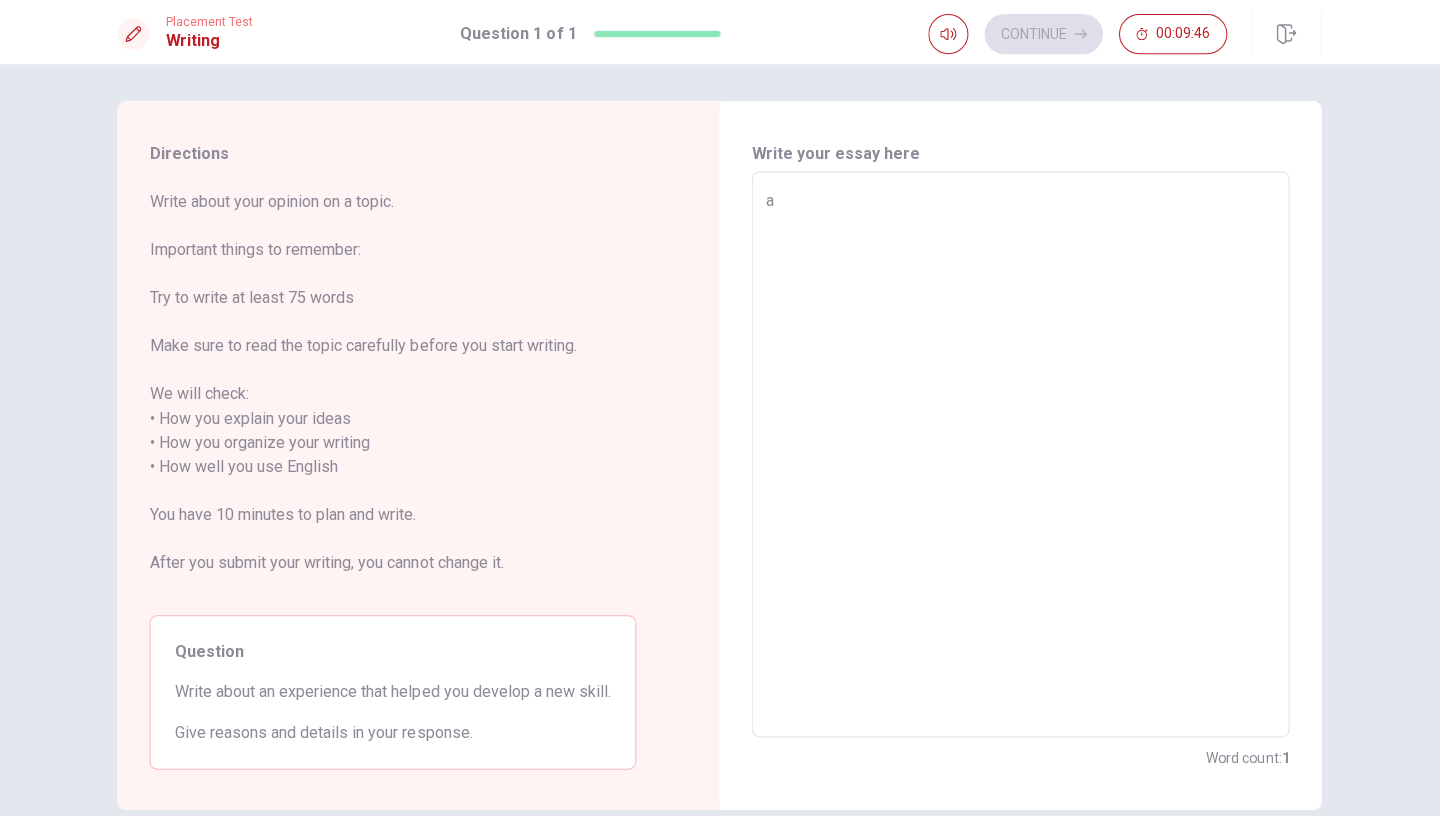 type on "a" 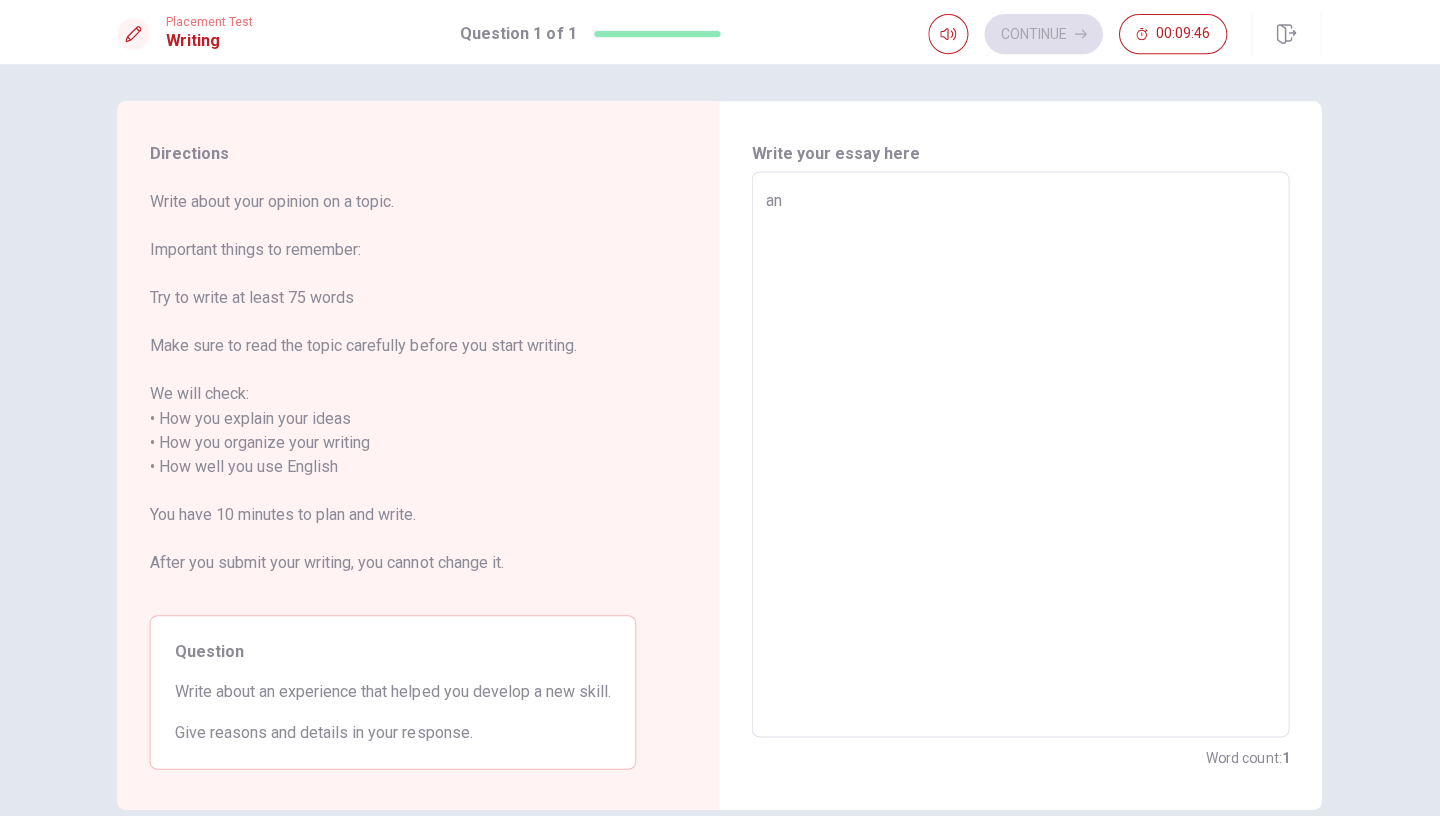 type on "x" 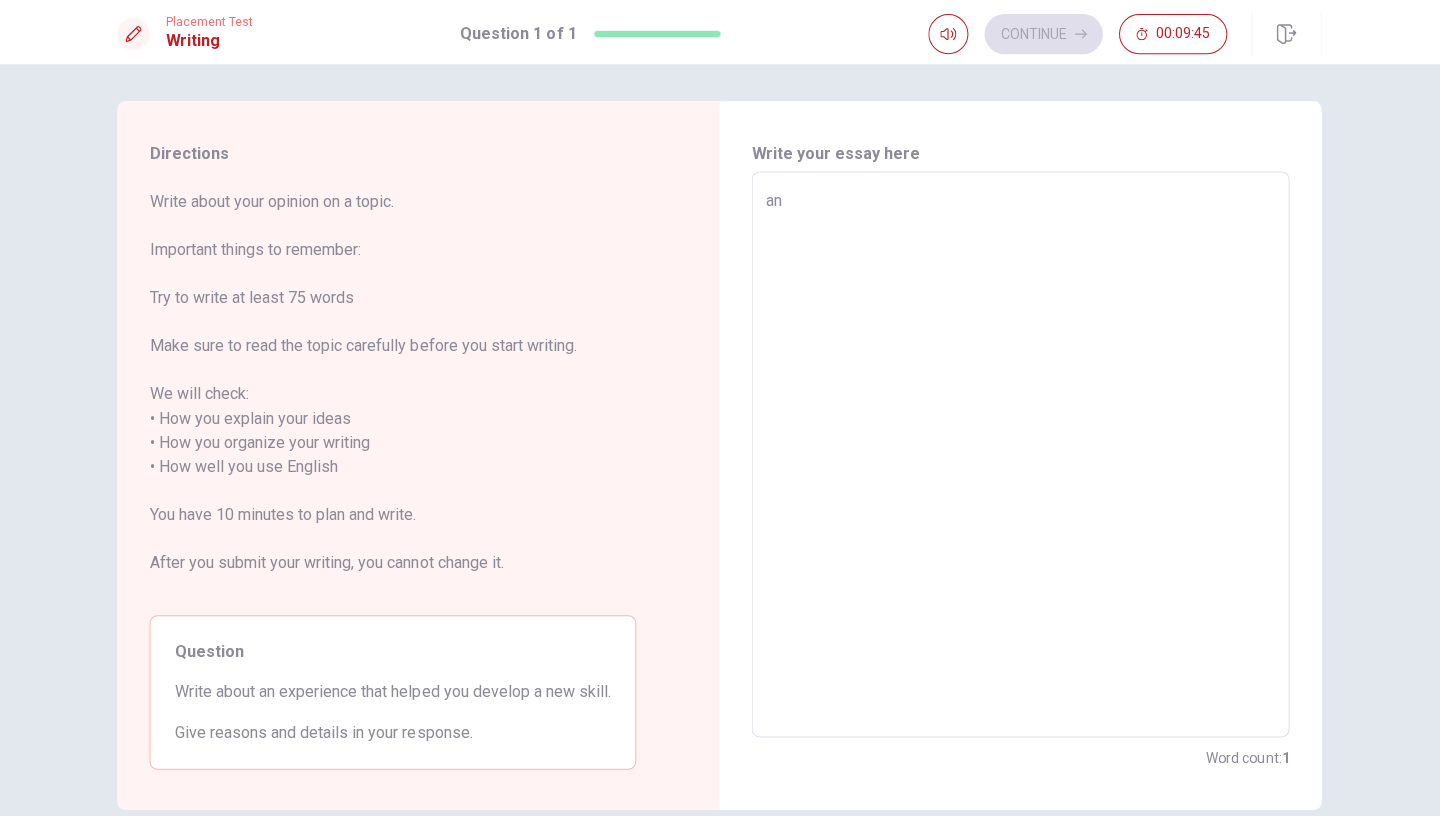 type on "an e" 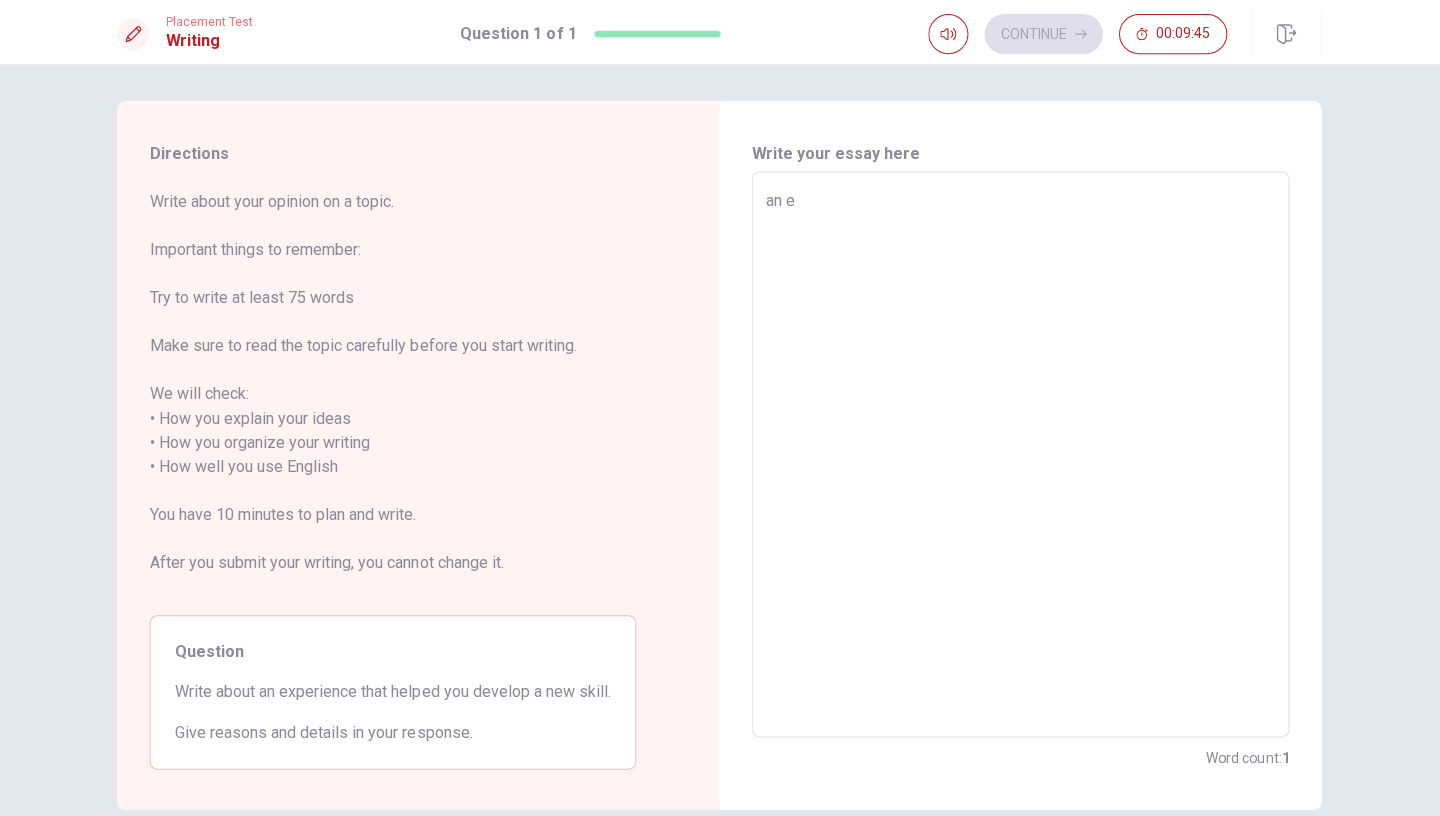type on "x" 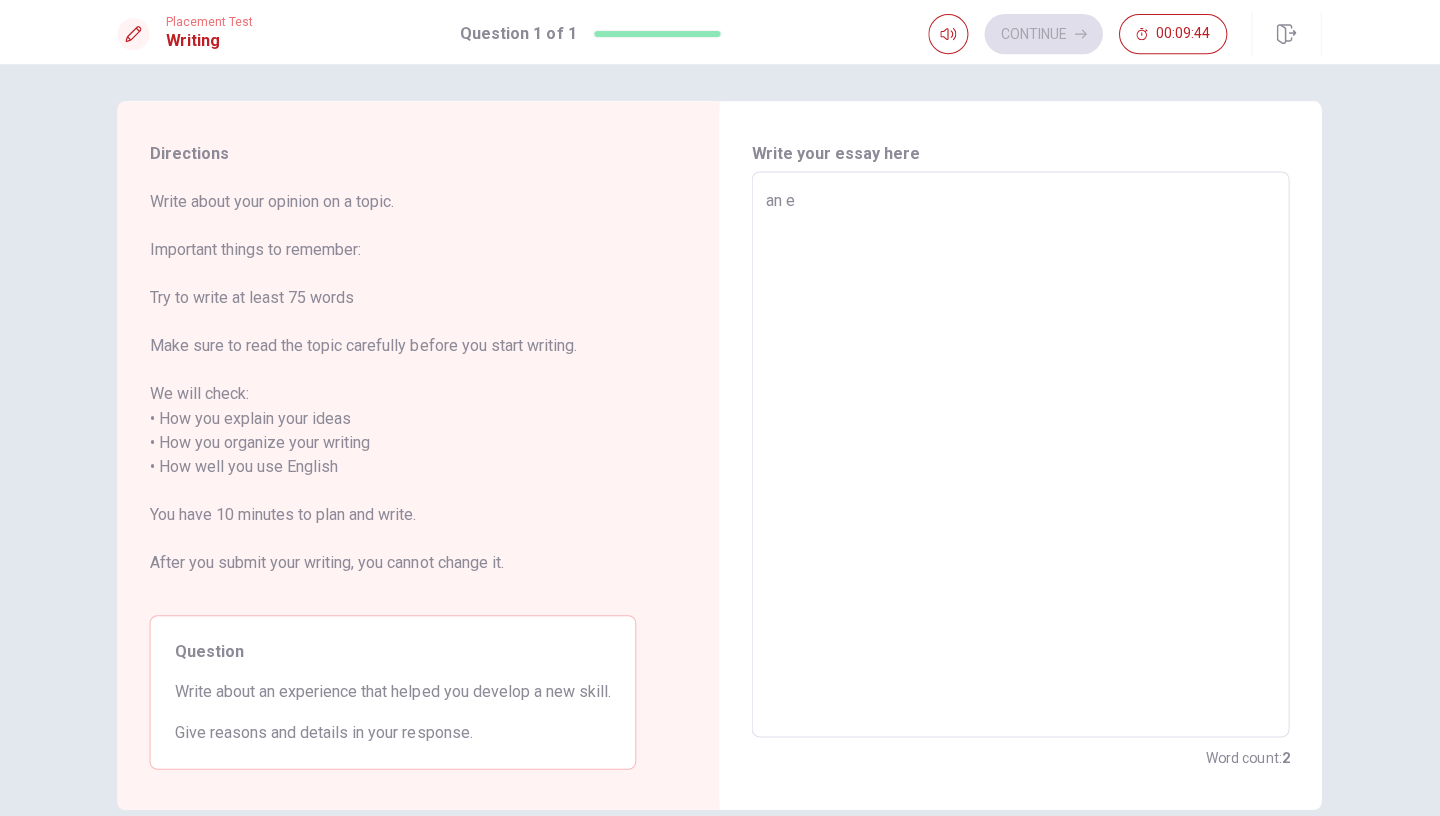 type on "an ex" 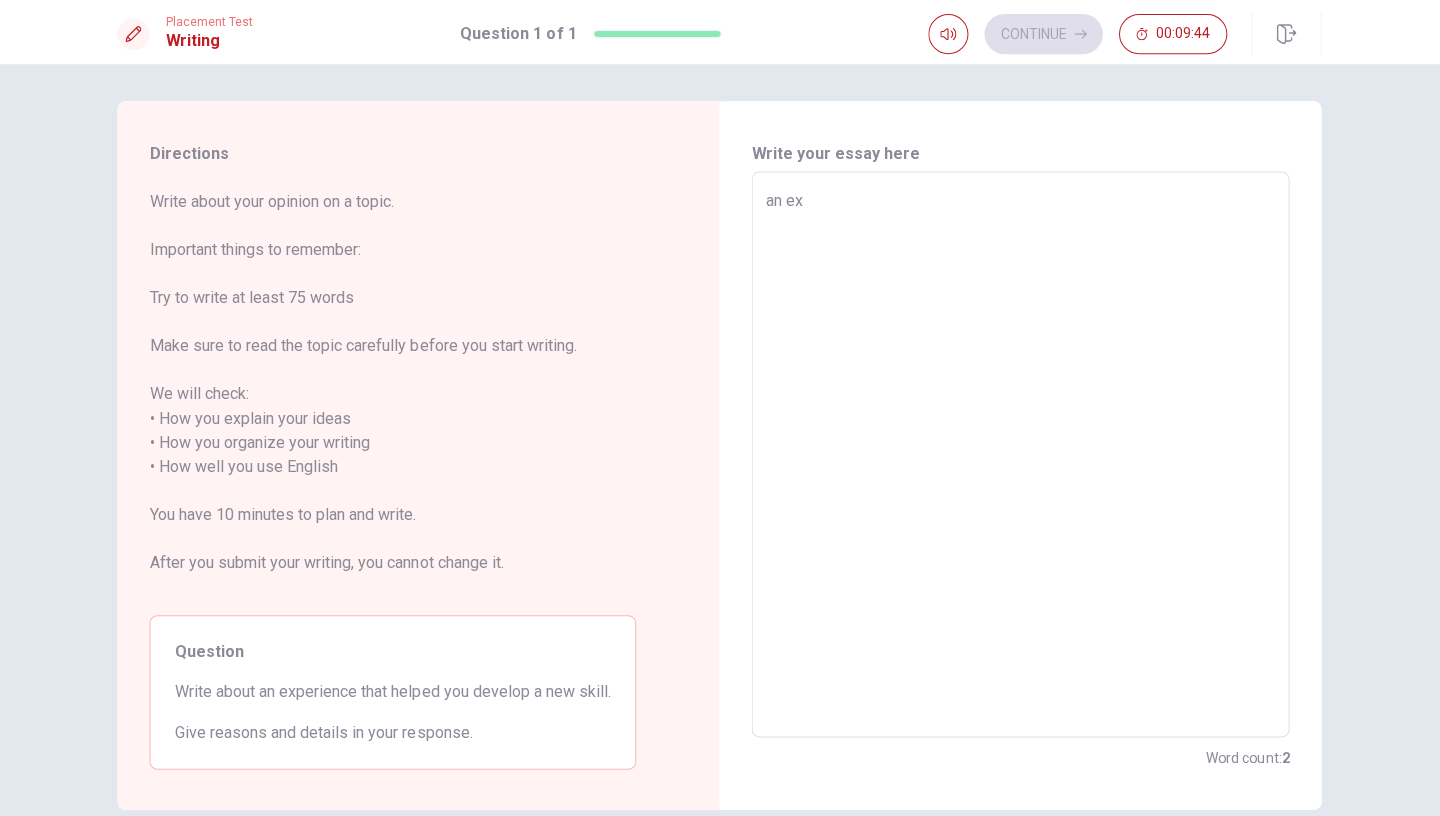 type on "x" 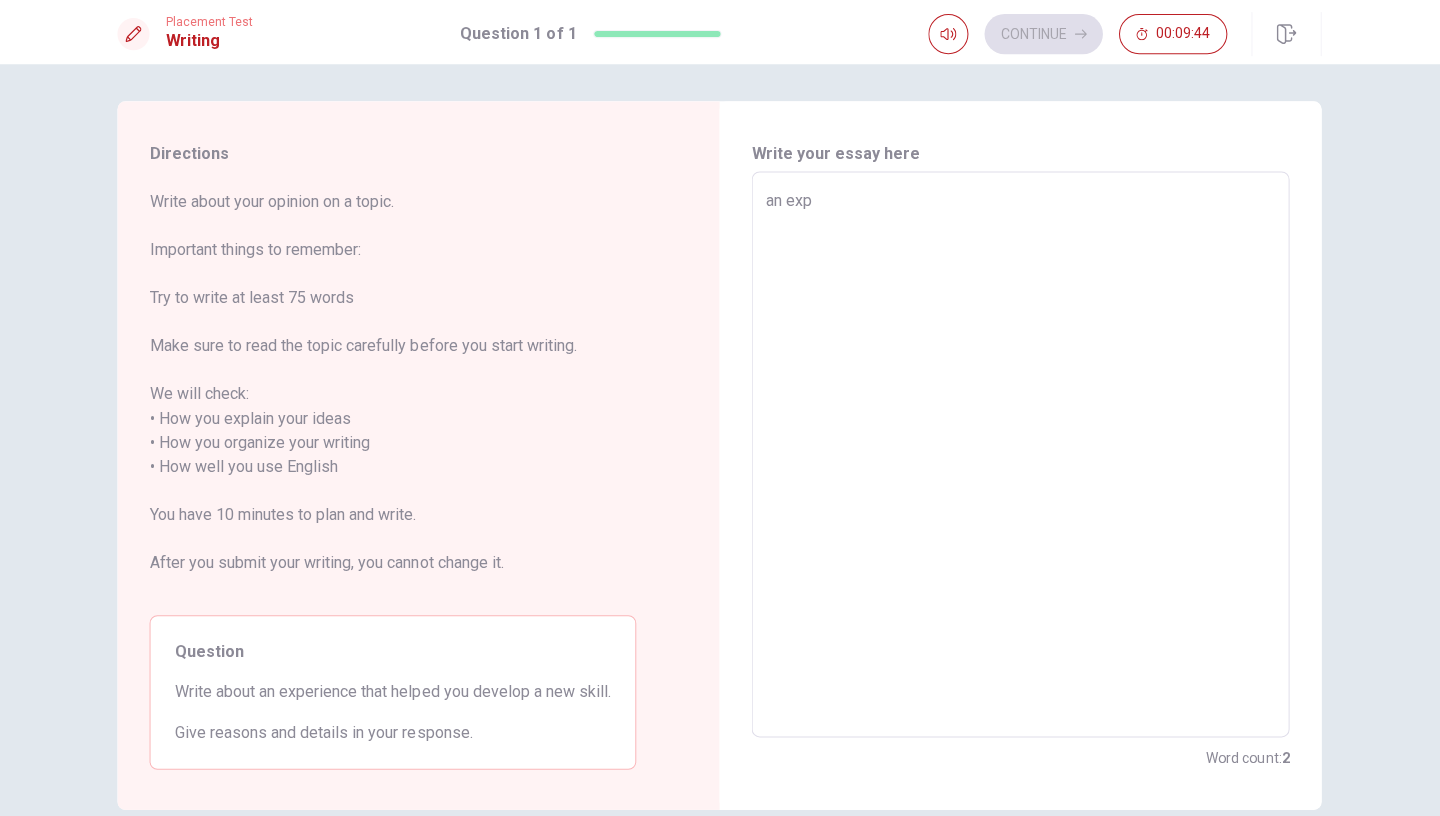 type on "x" 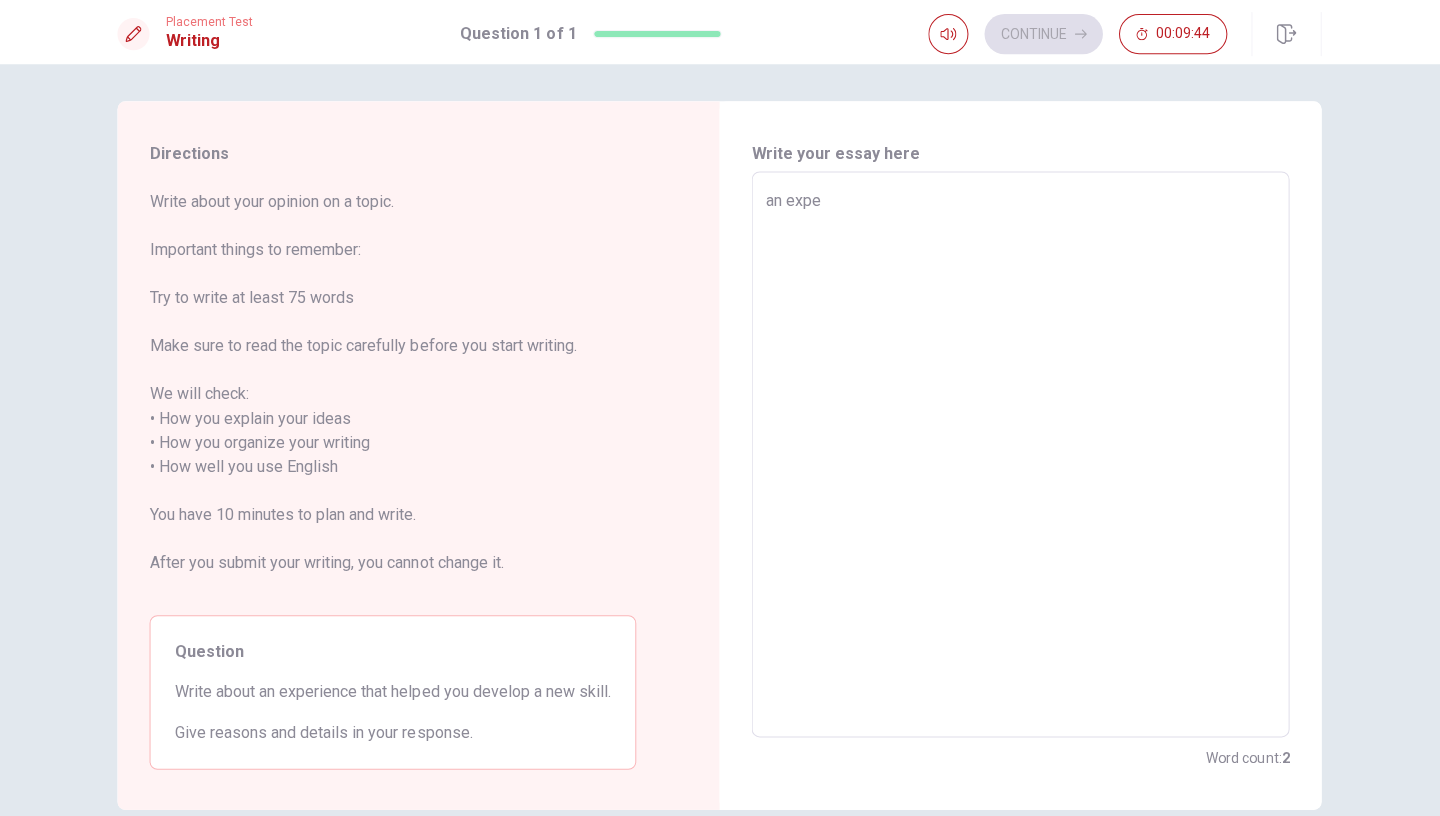 type on "x" 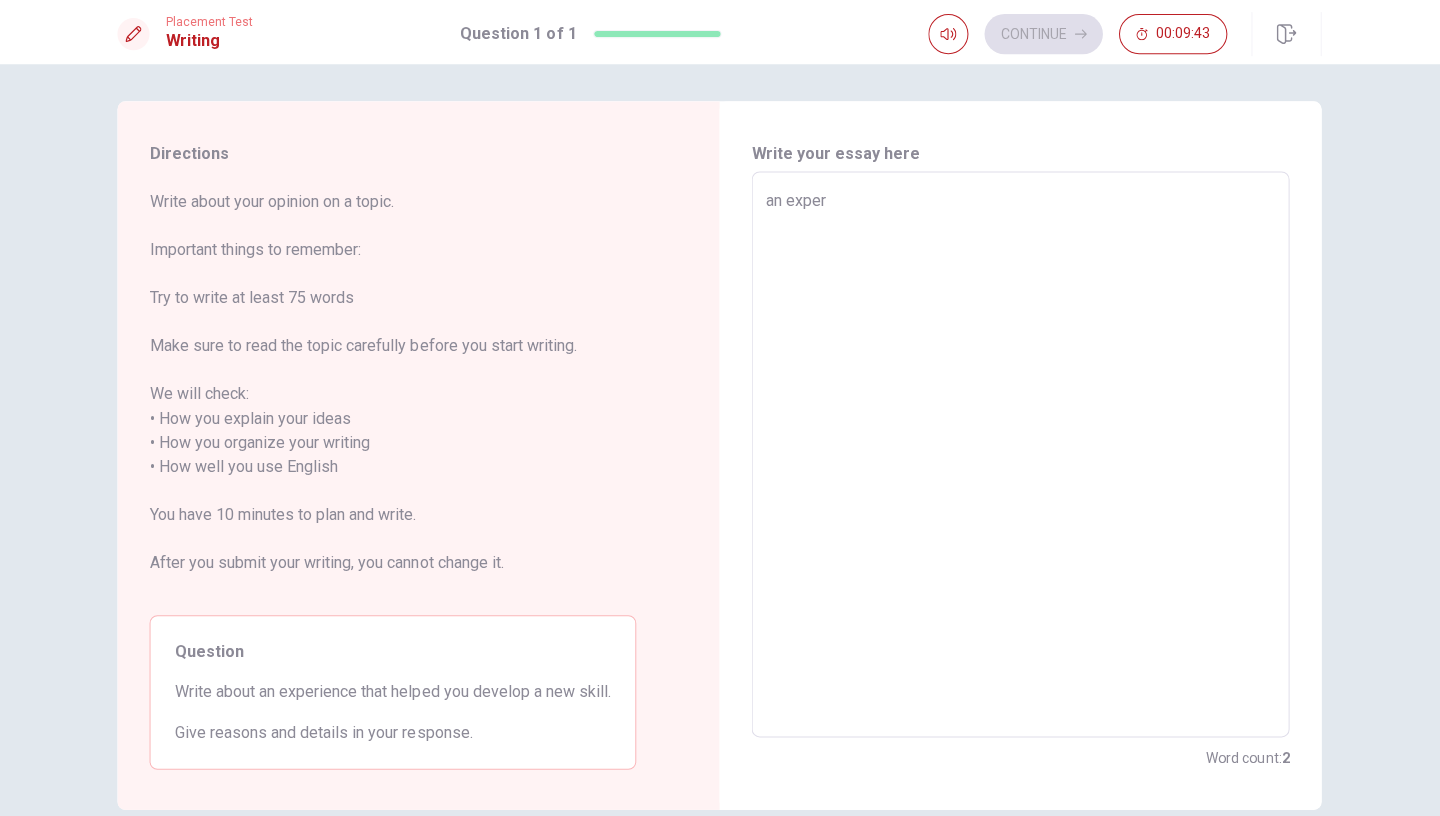 type on "x" 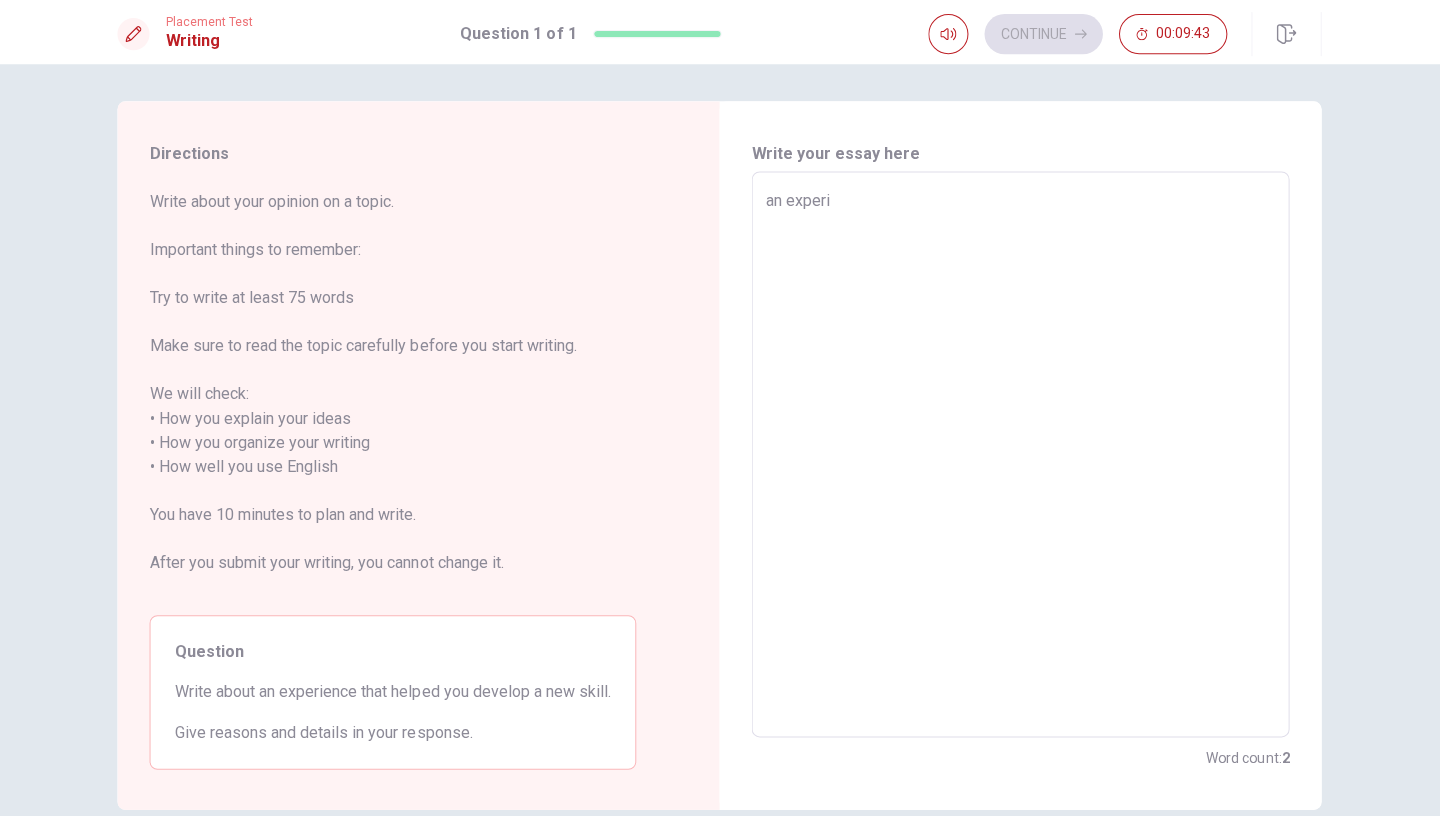 type on "x" 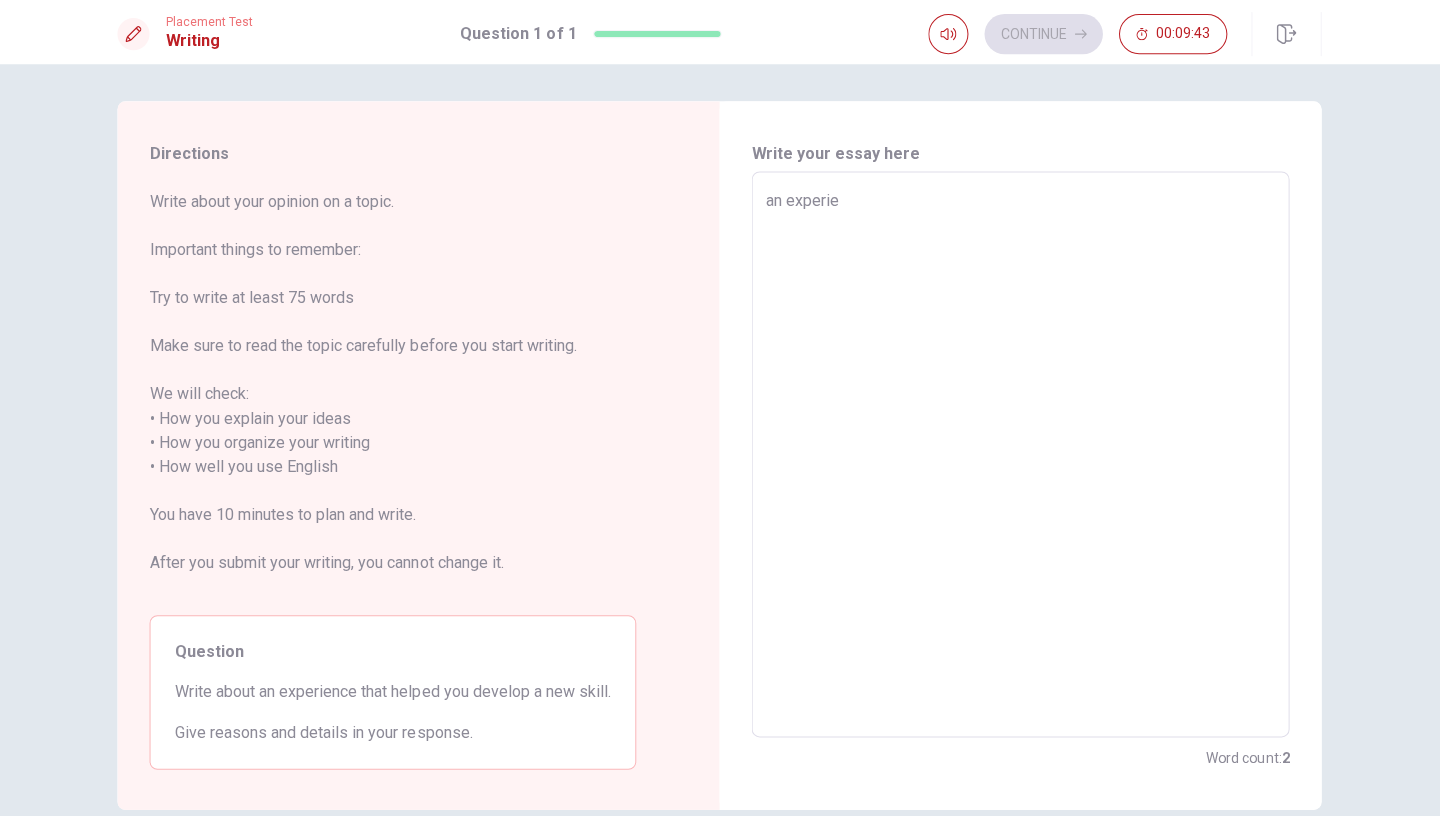 type on "x" 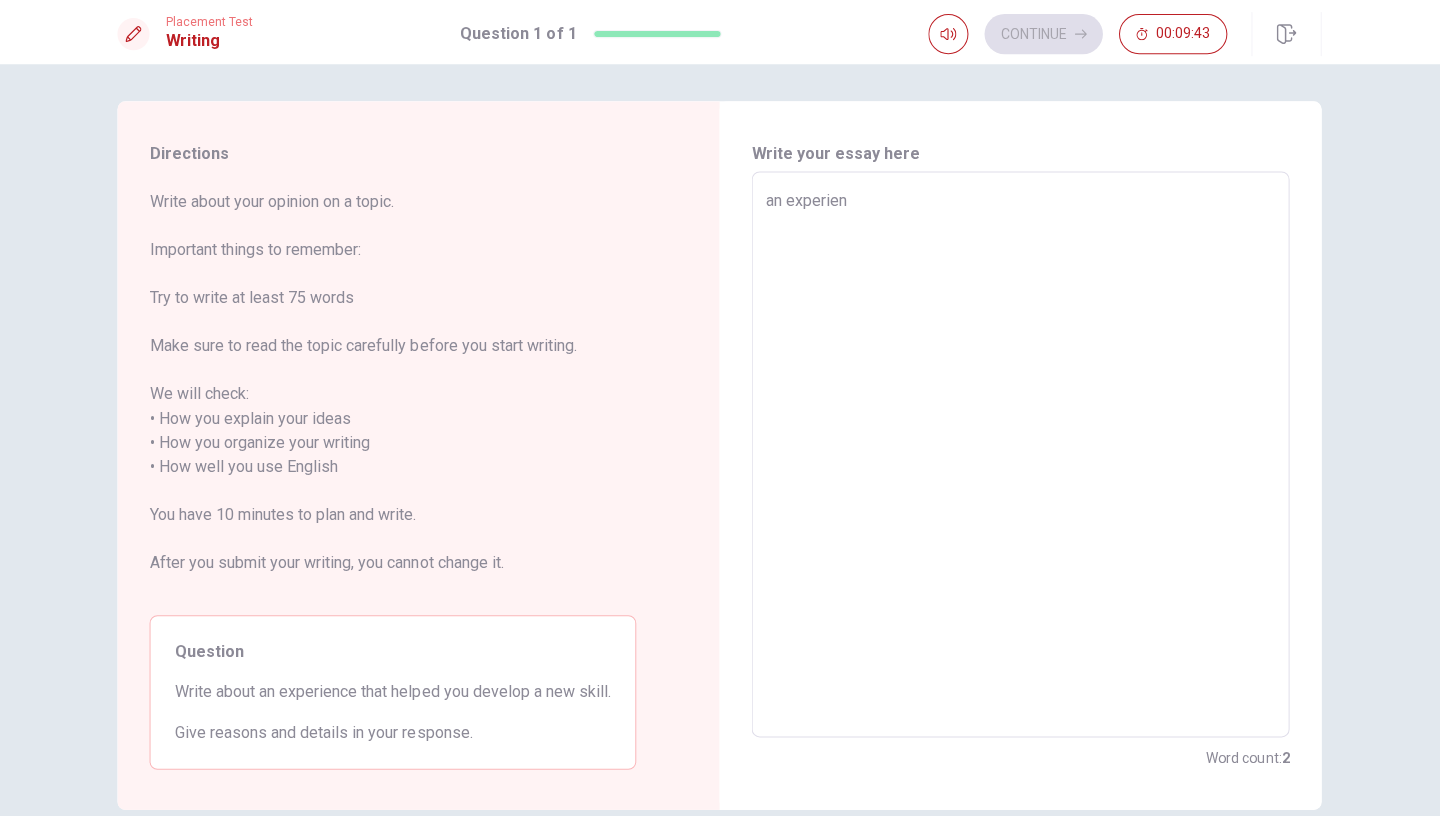 type on "x" 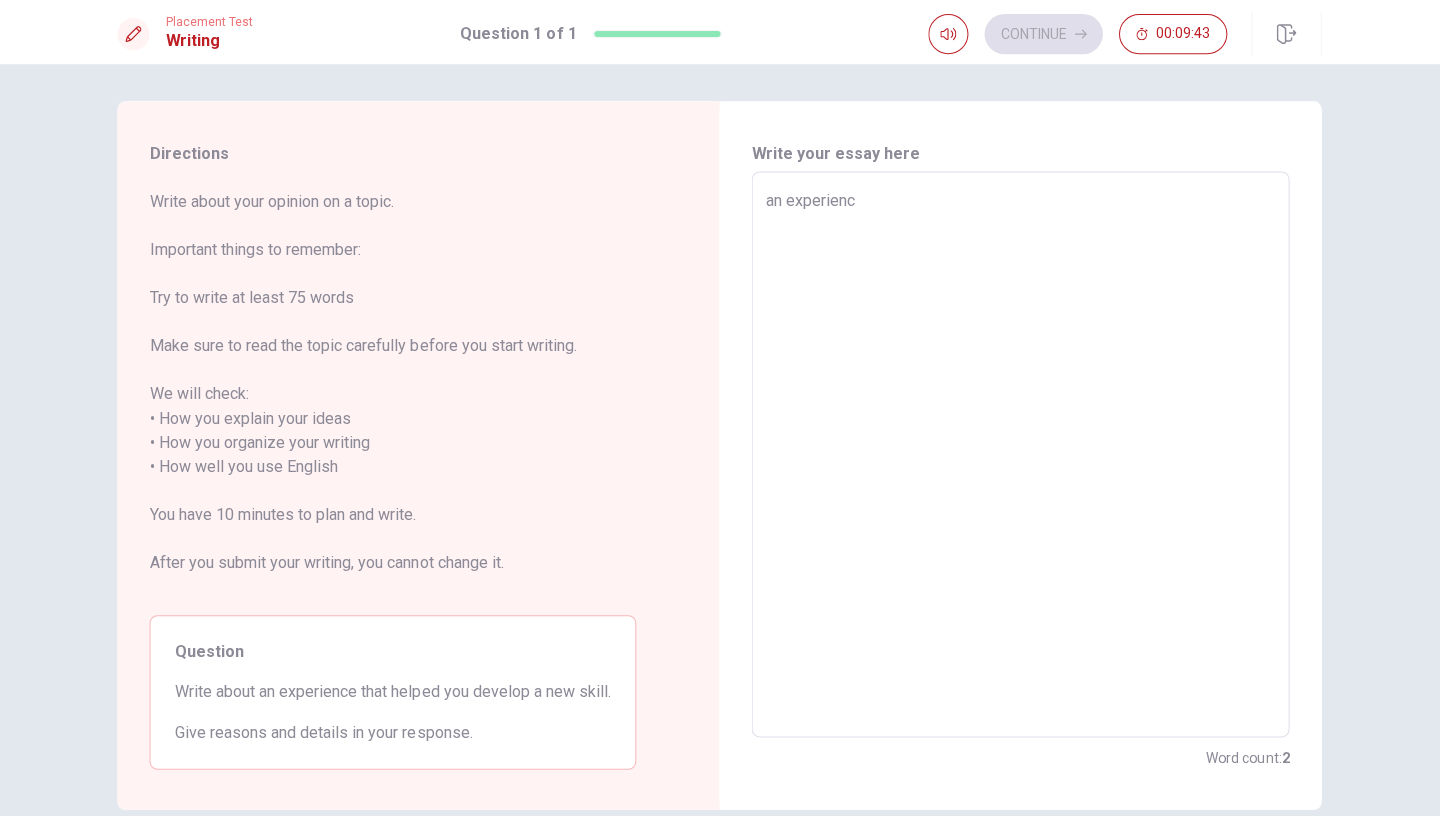 type on "x" 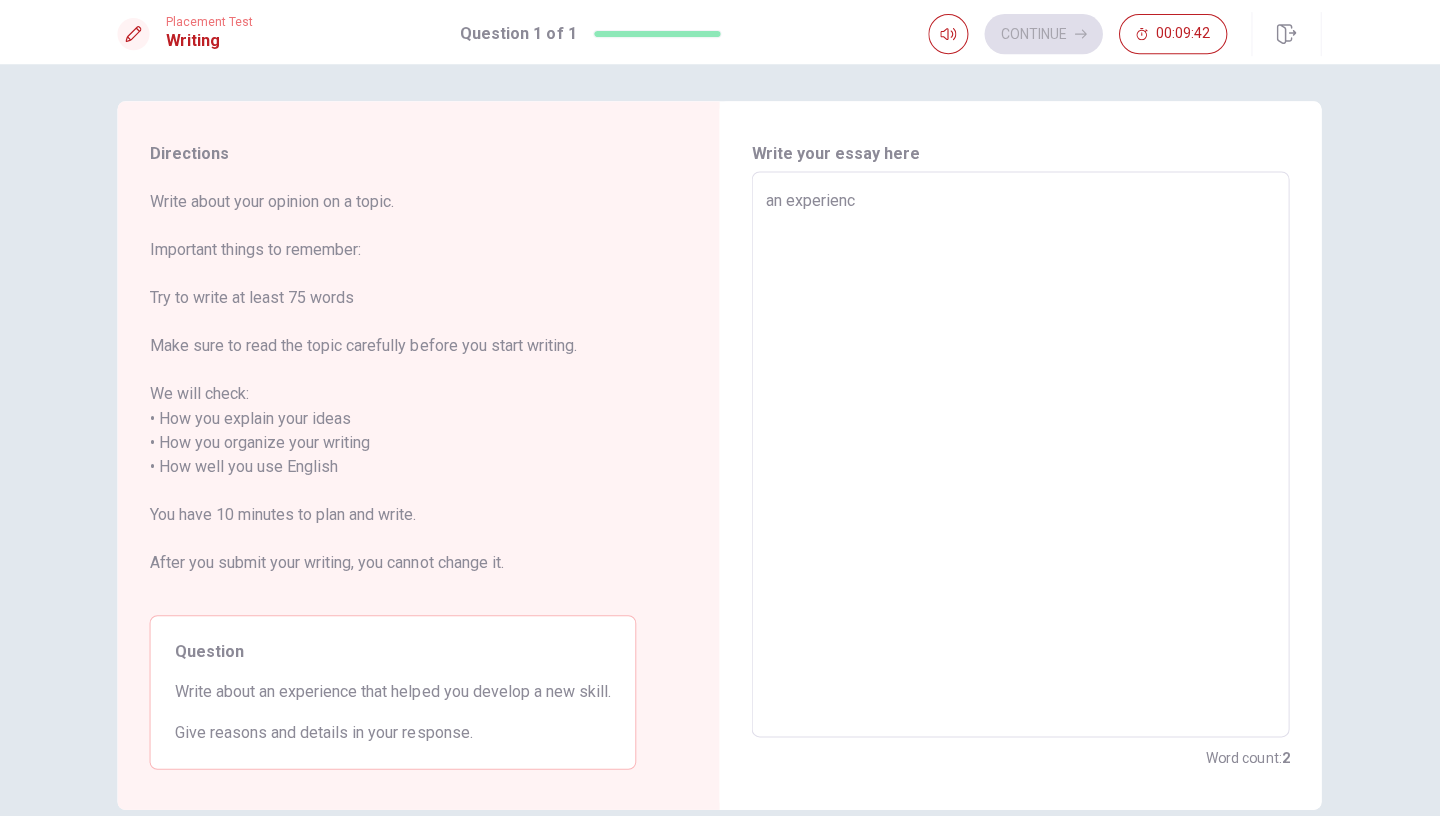 type on "an experience" 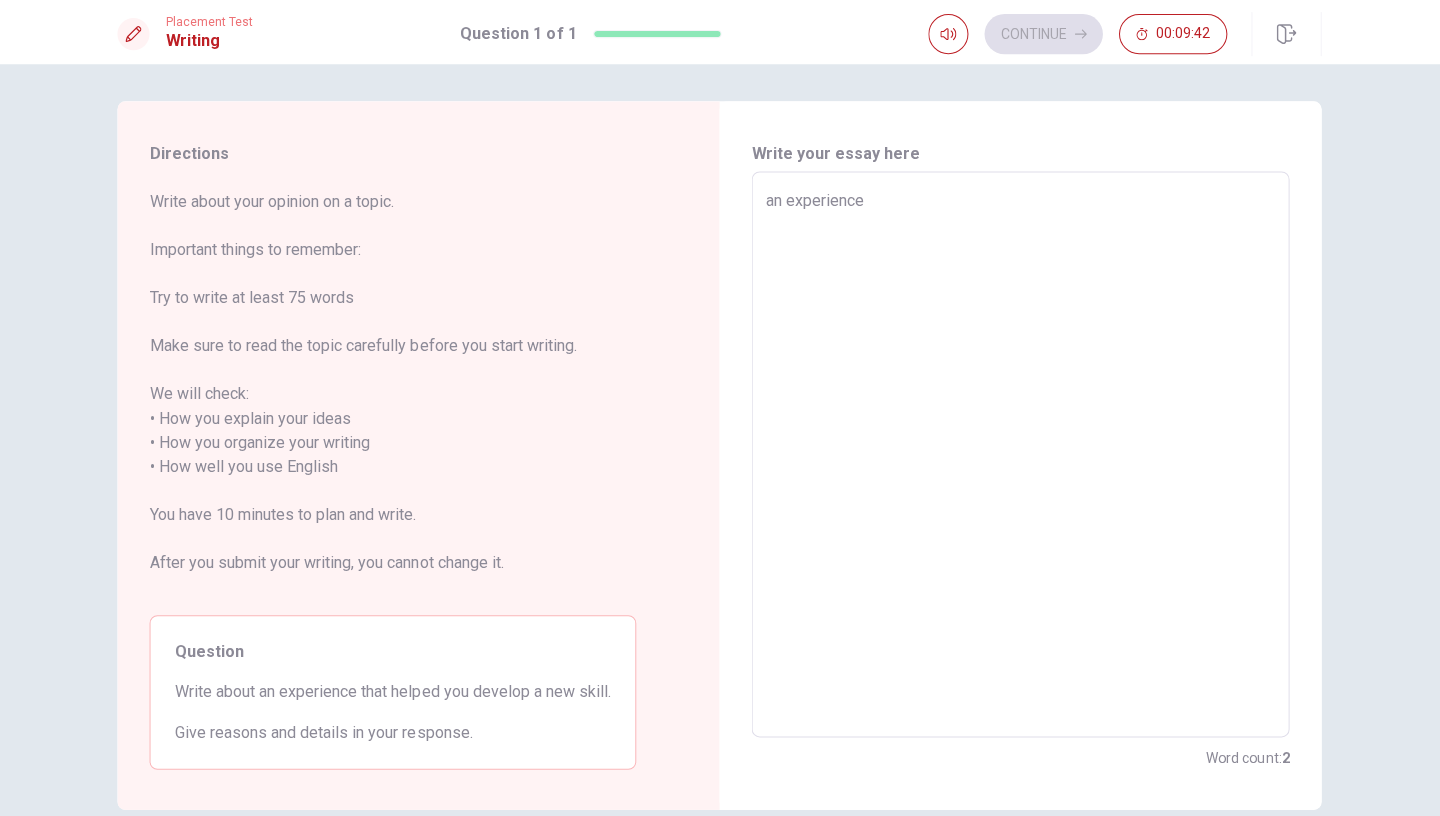 type on "x" 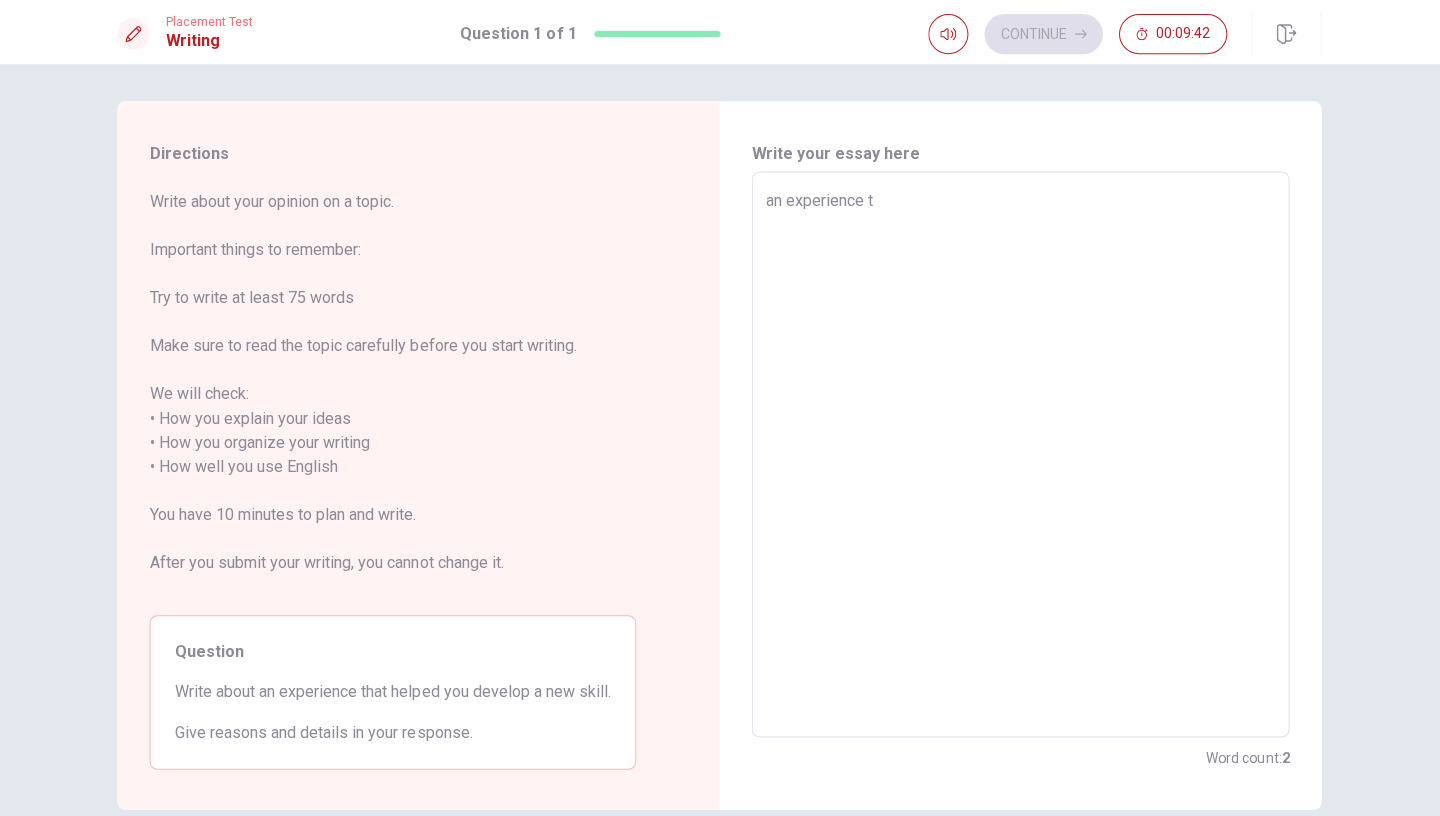 type on "x" 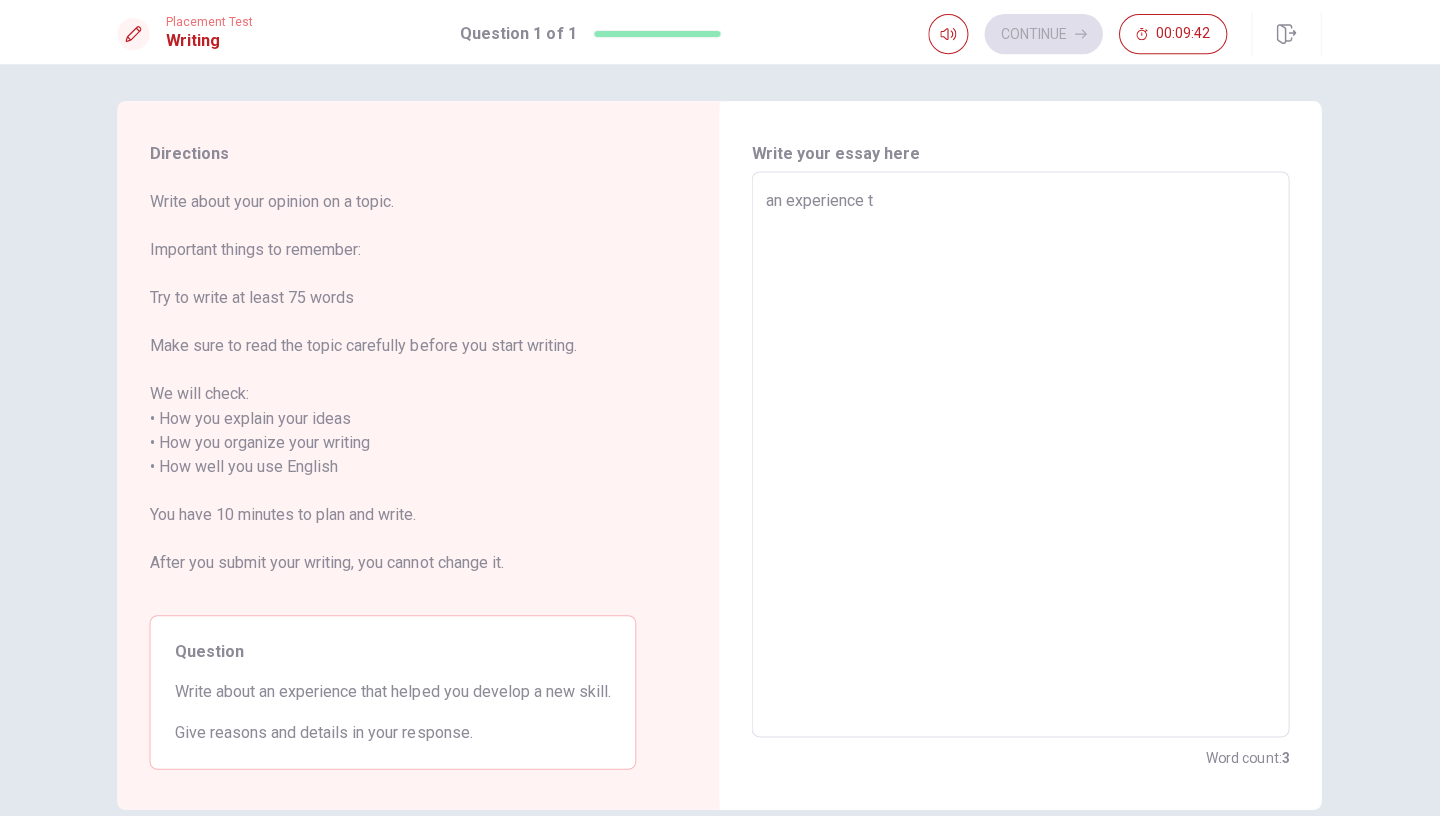 type on "an experience th" 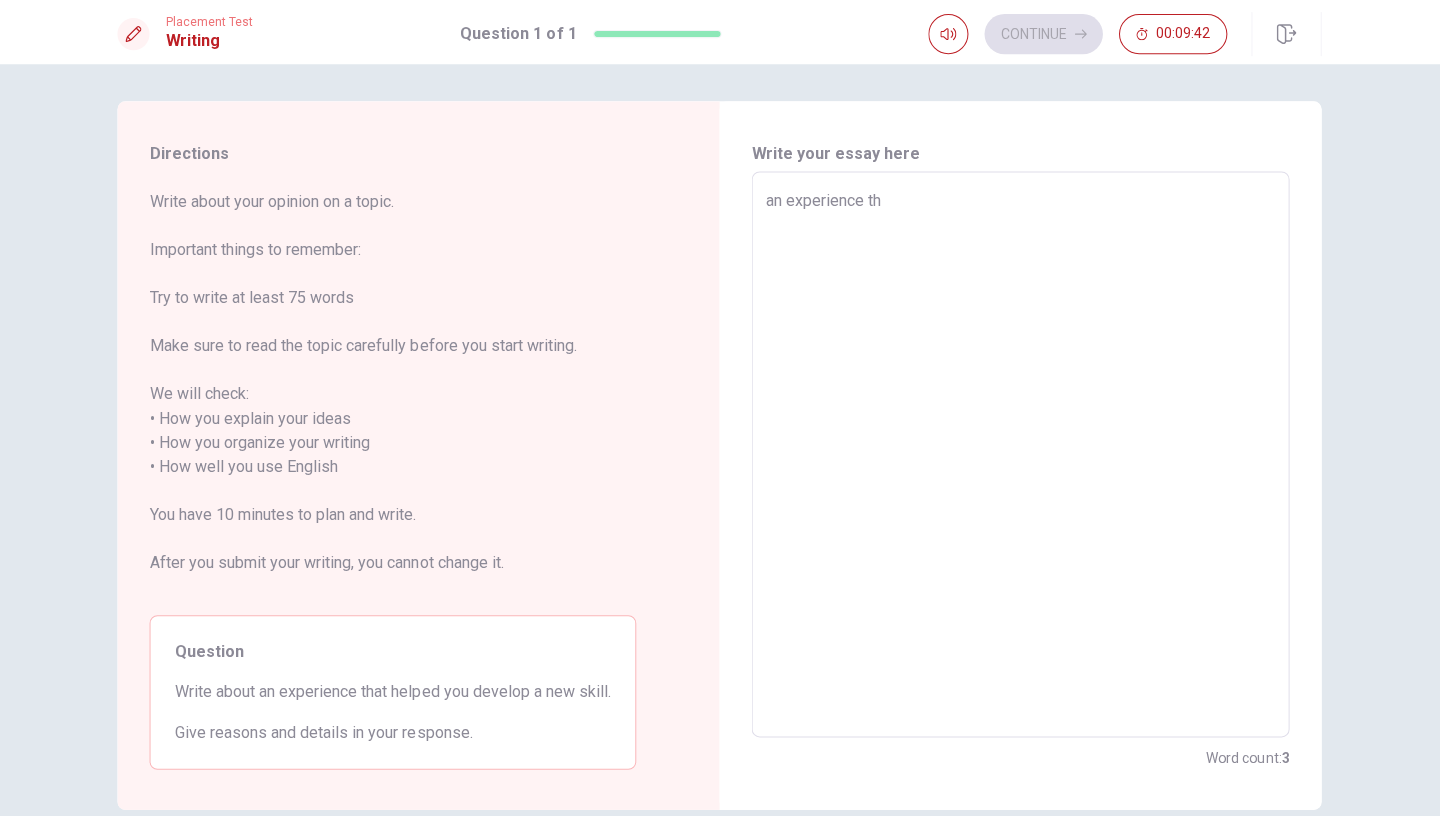 type on "x" 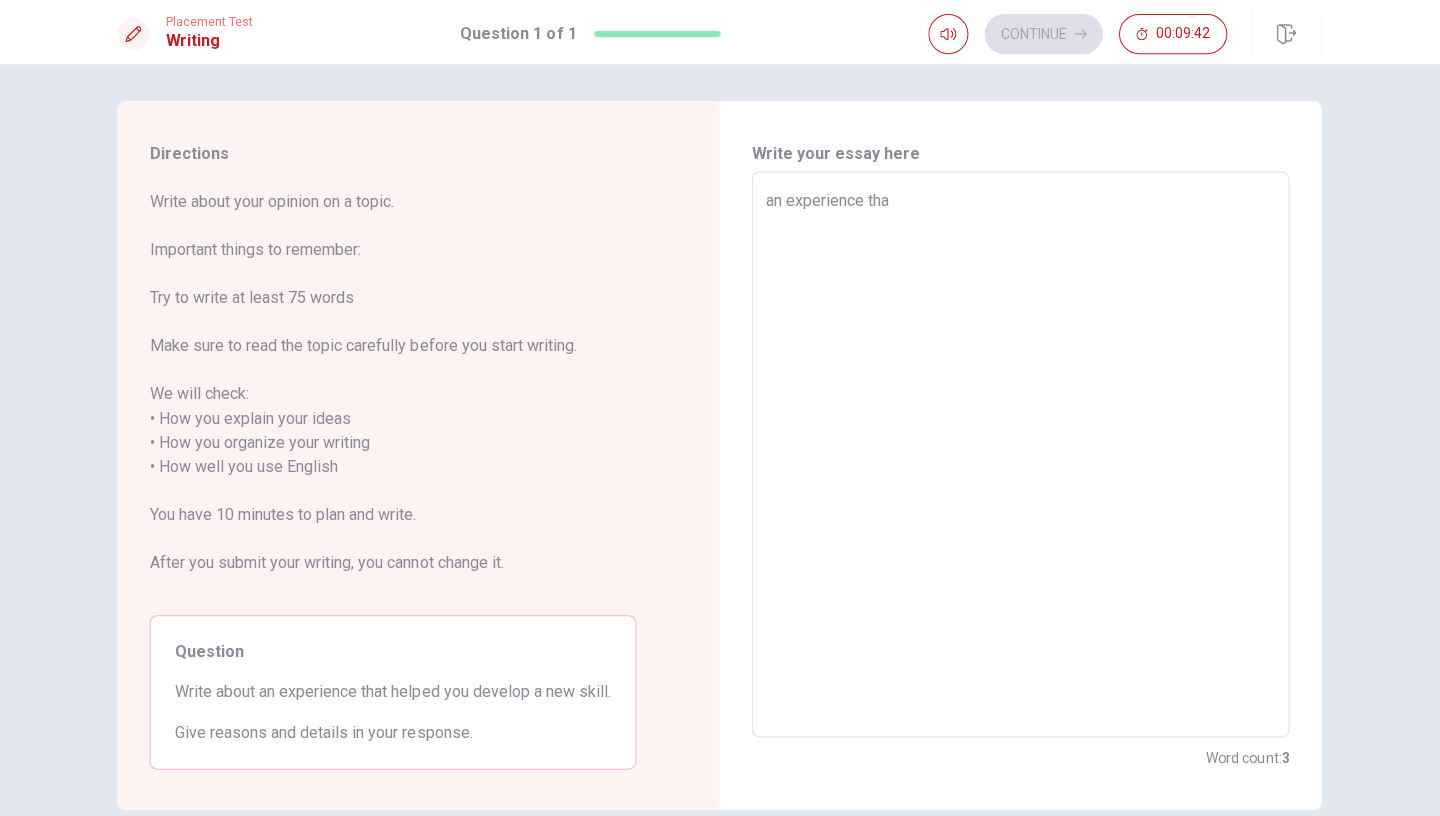 type on "x" 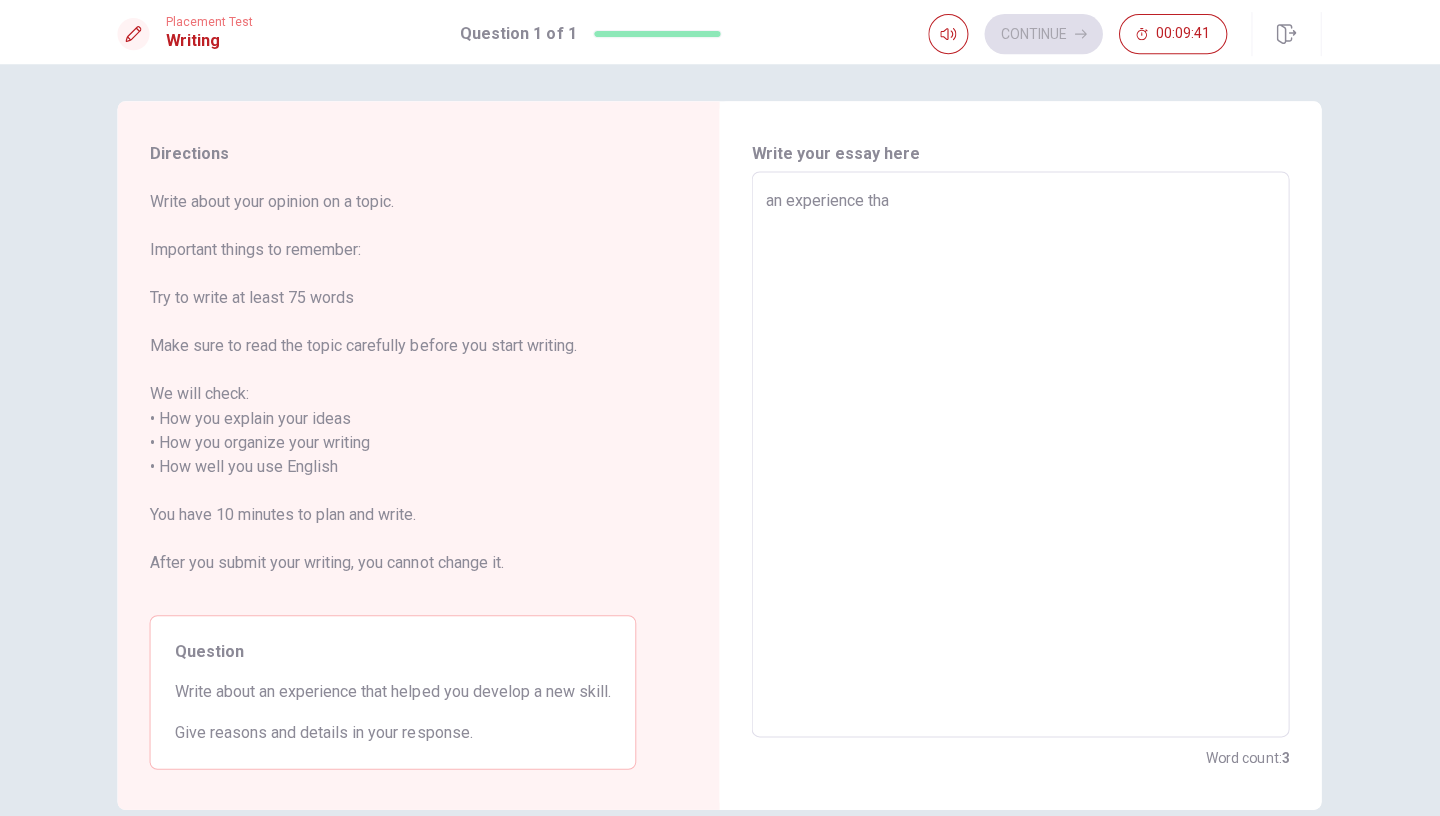type on "an experience that" 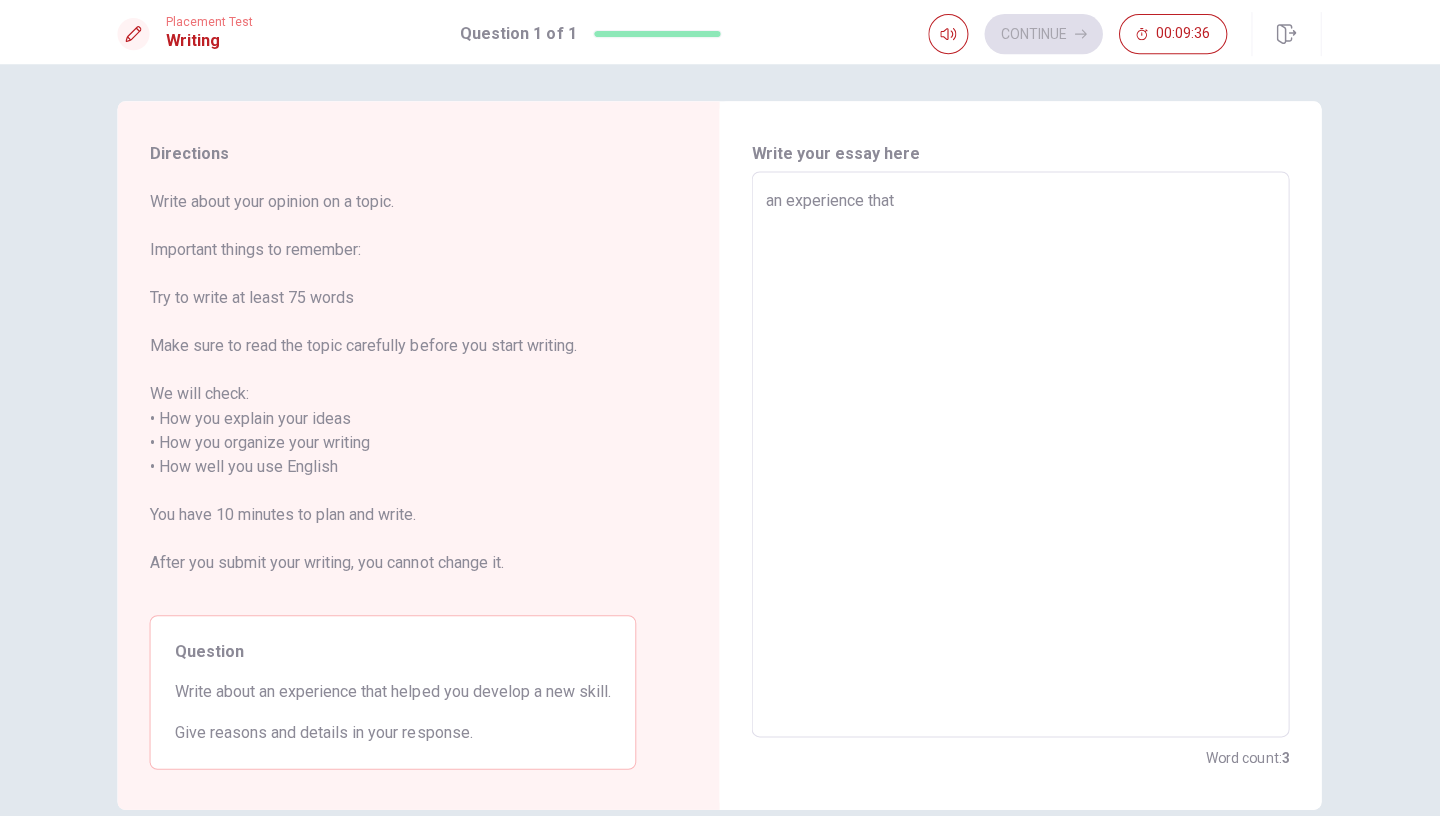 type on "x" 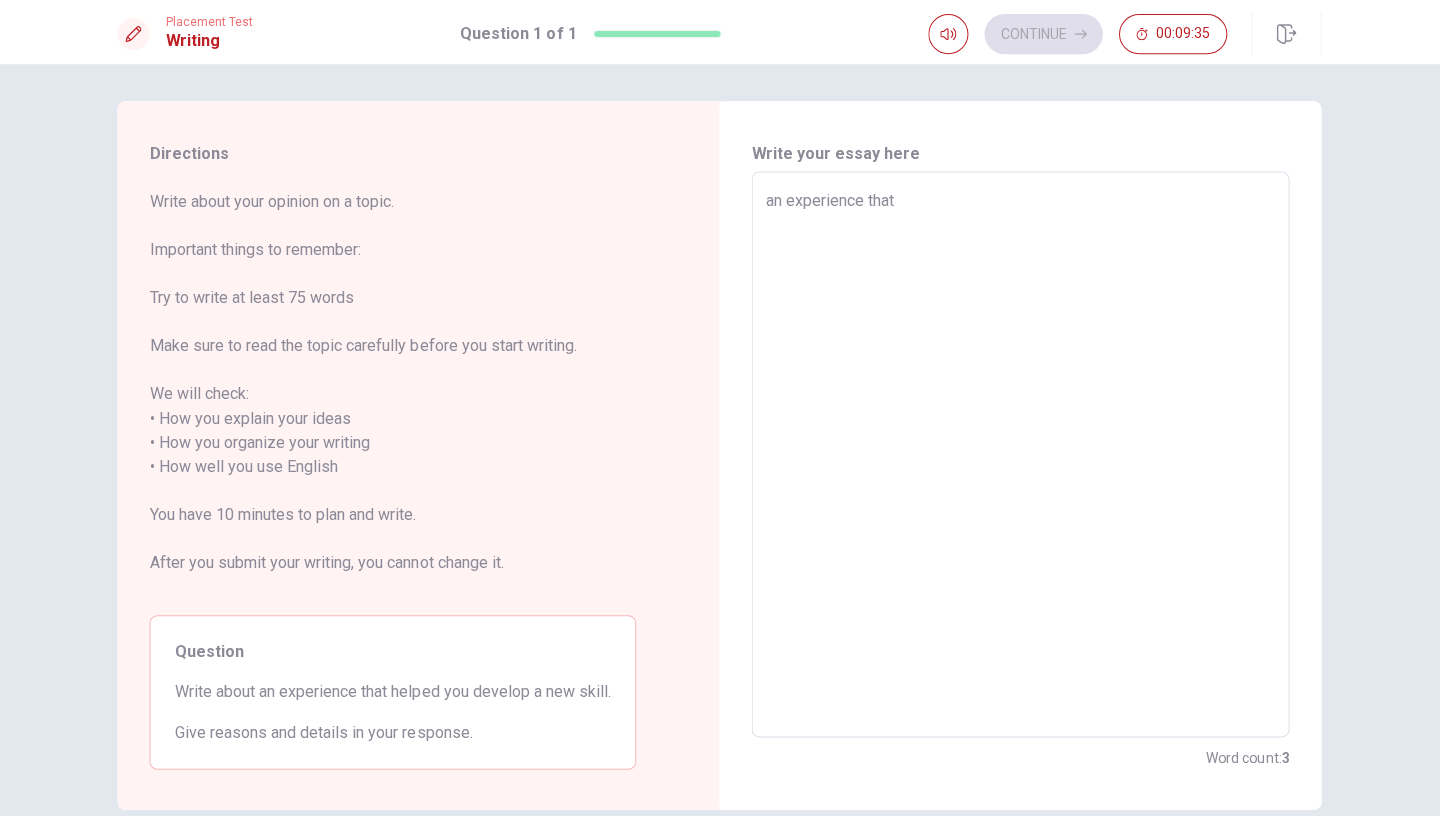 type on "an experience that h" 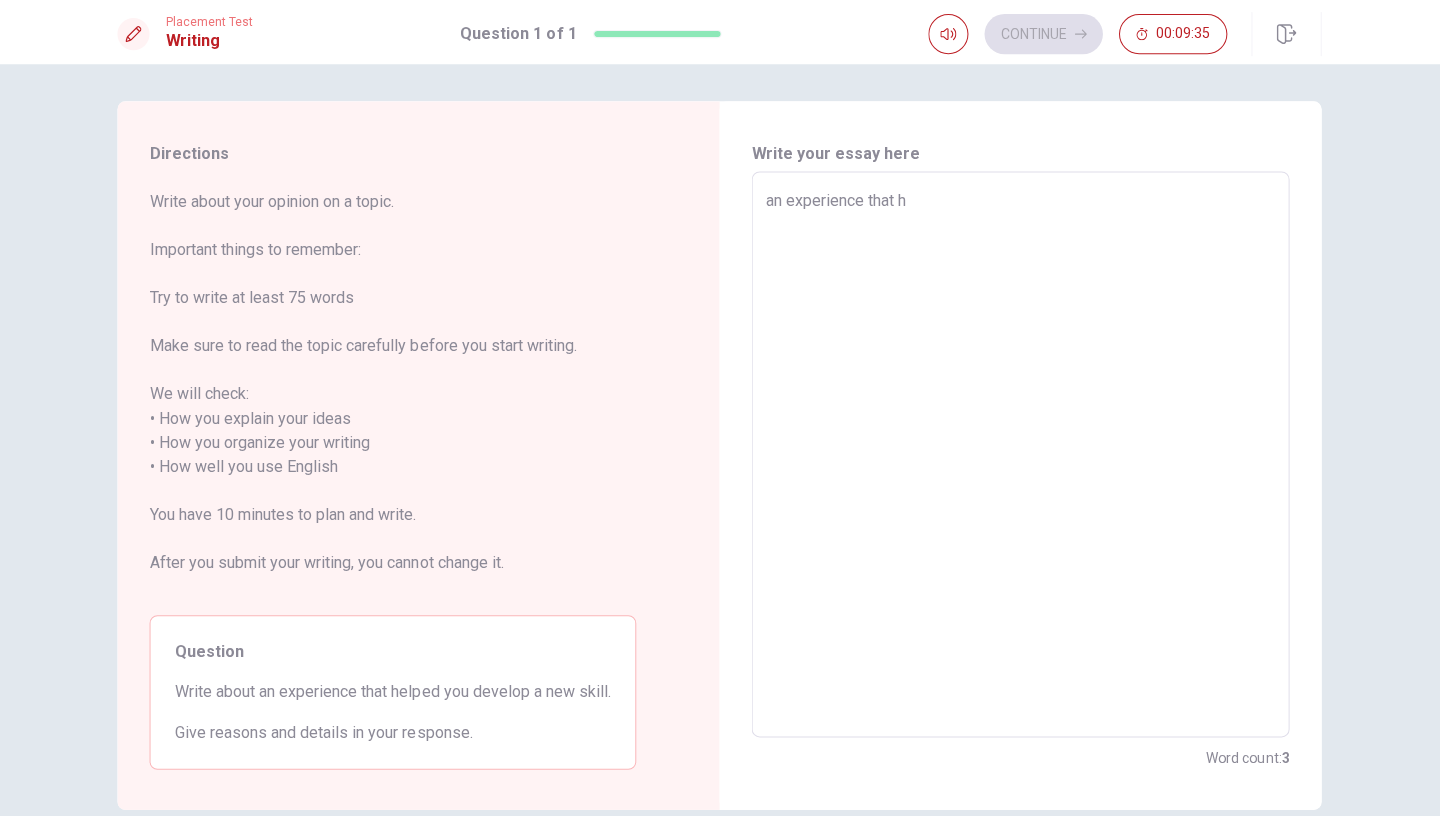 type on "x" 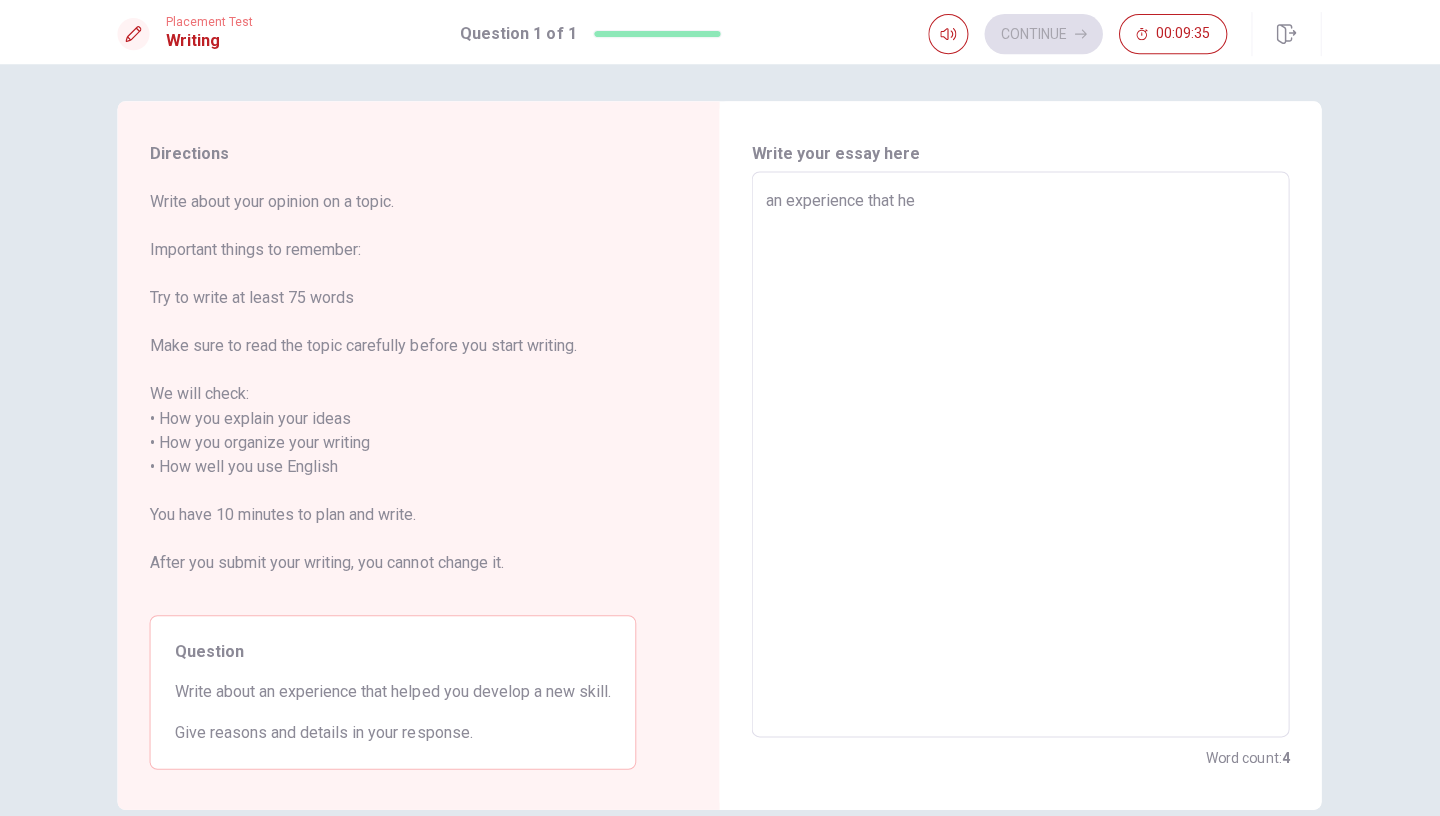 type on "x" 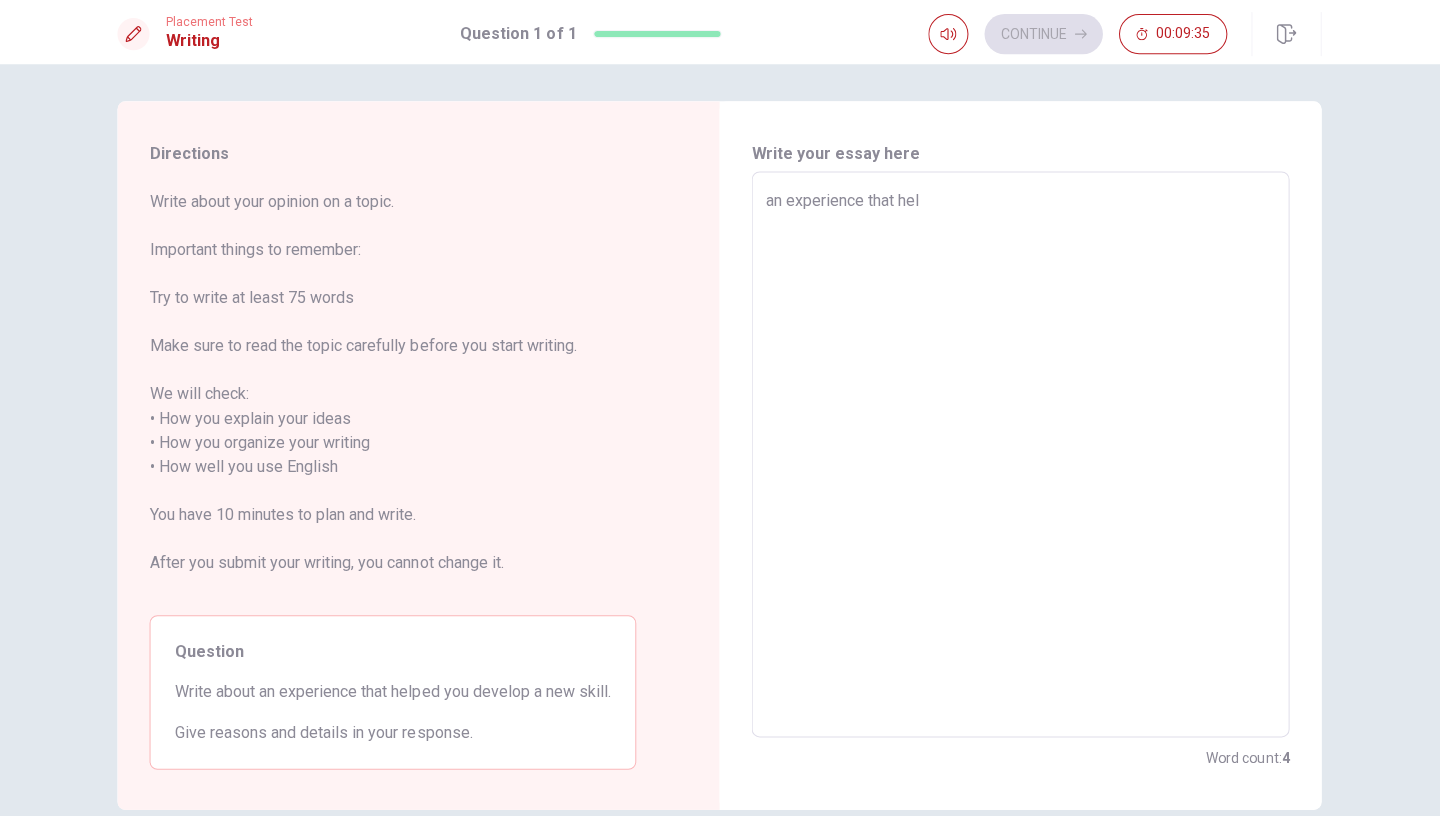type on "x" 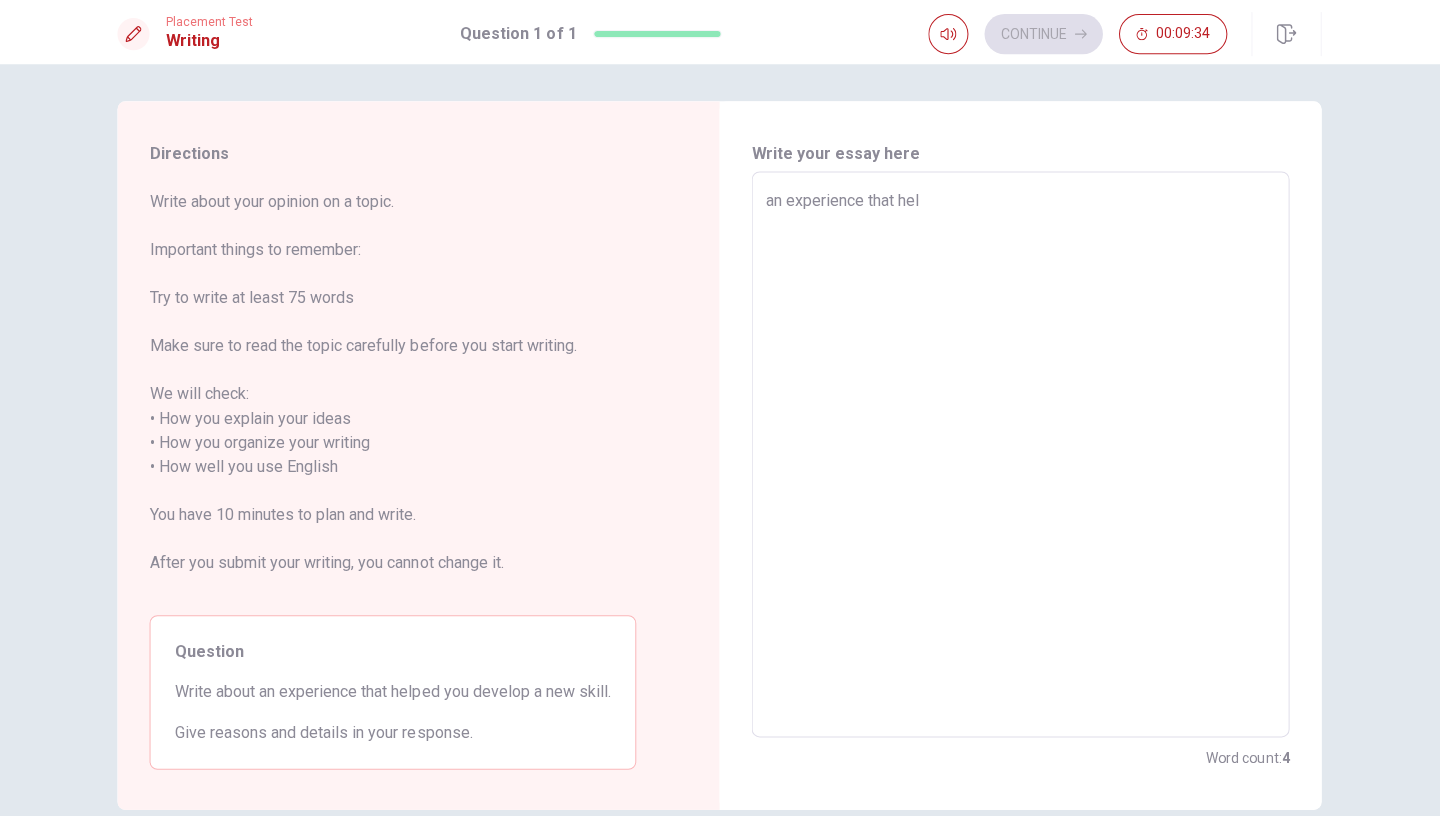 type on "an experience that help" 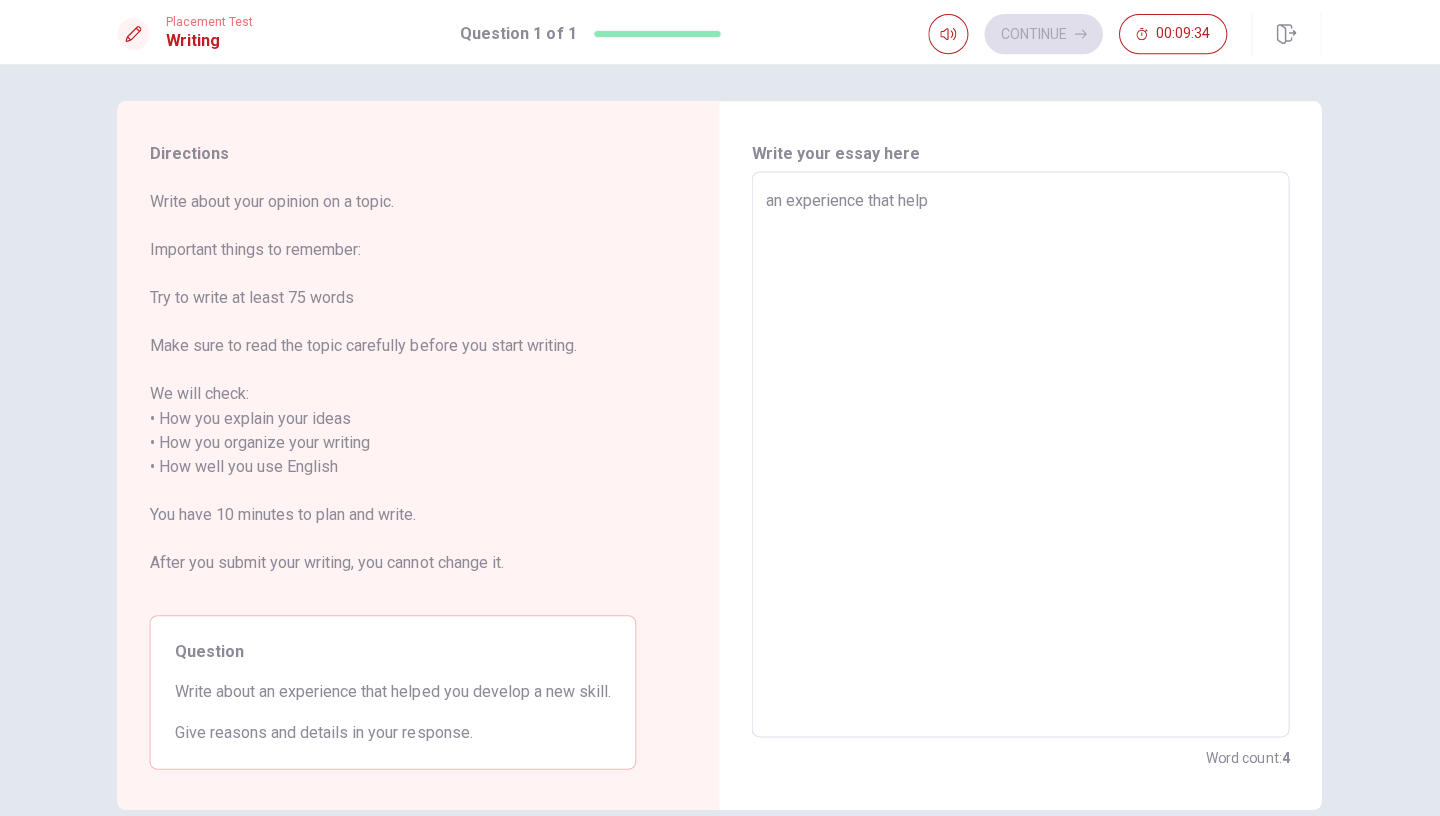 type on "x" 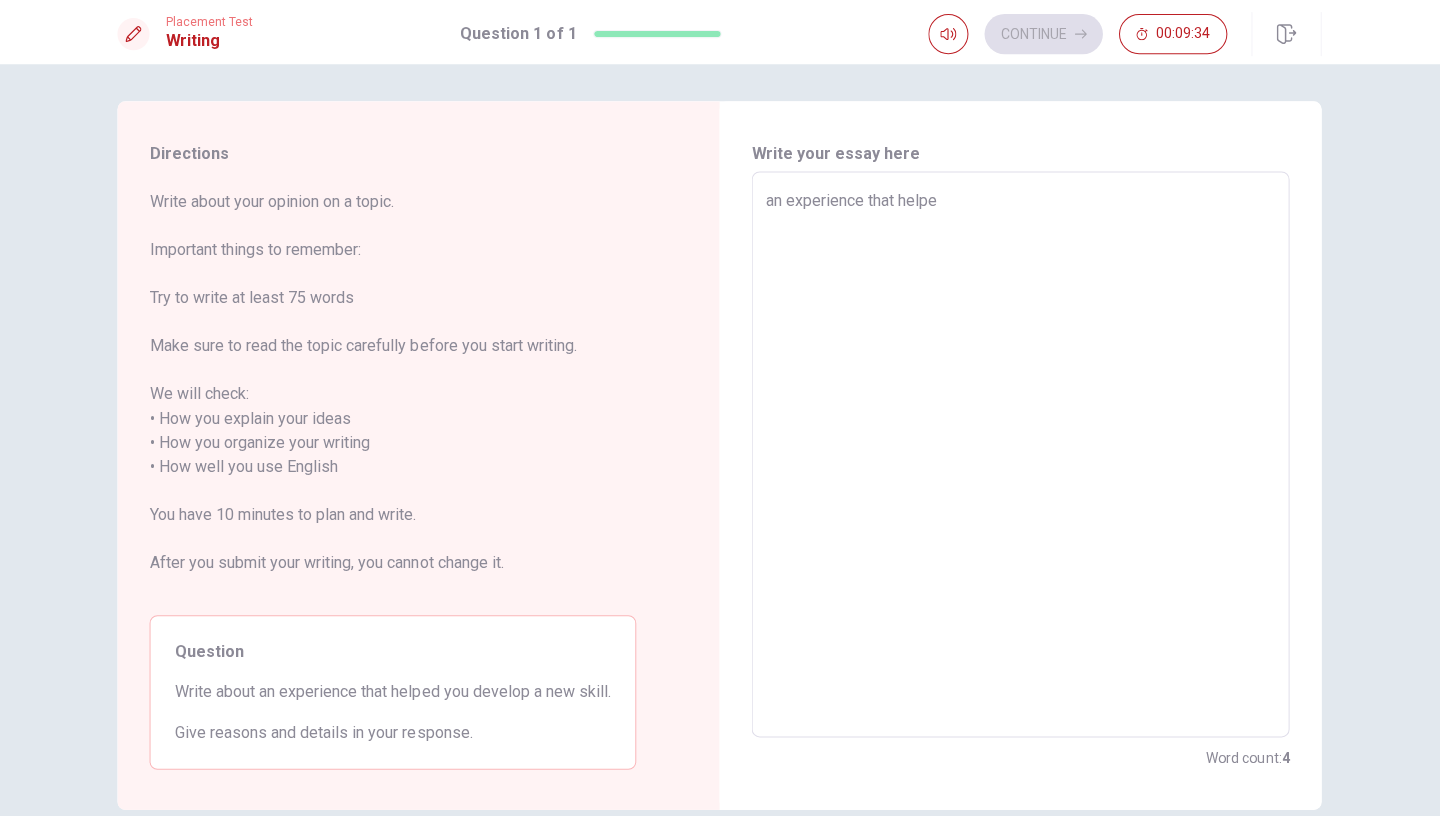 type on "x" 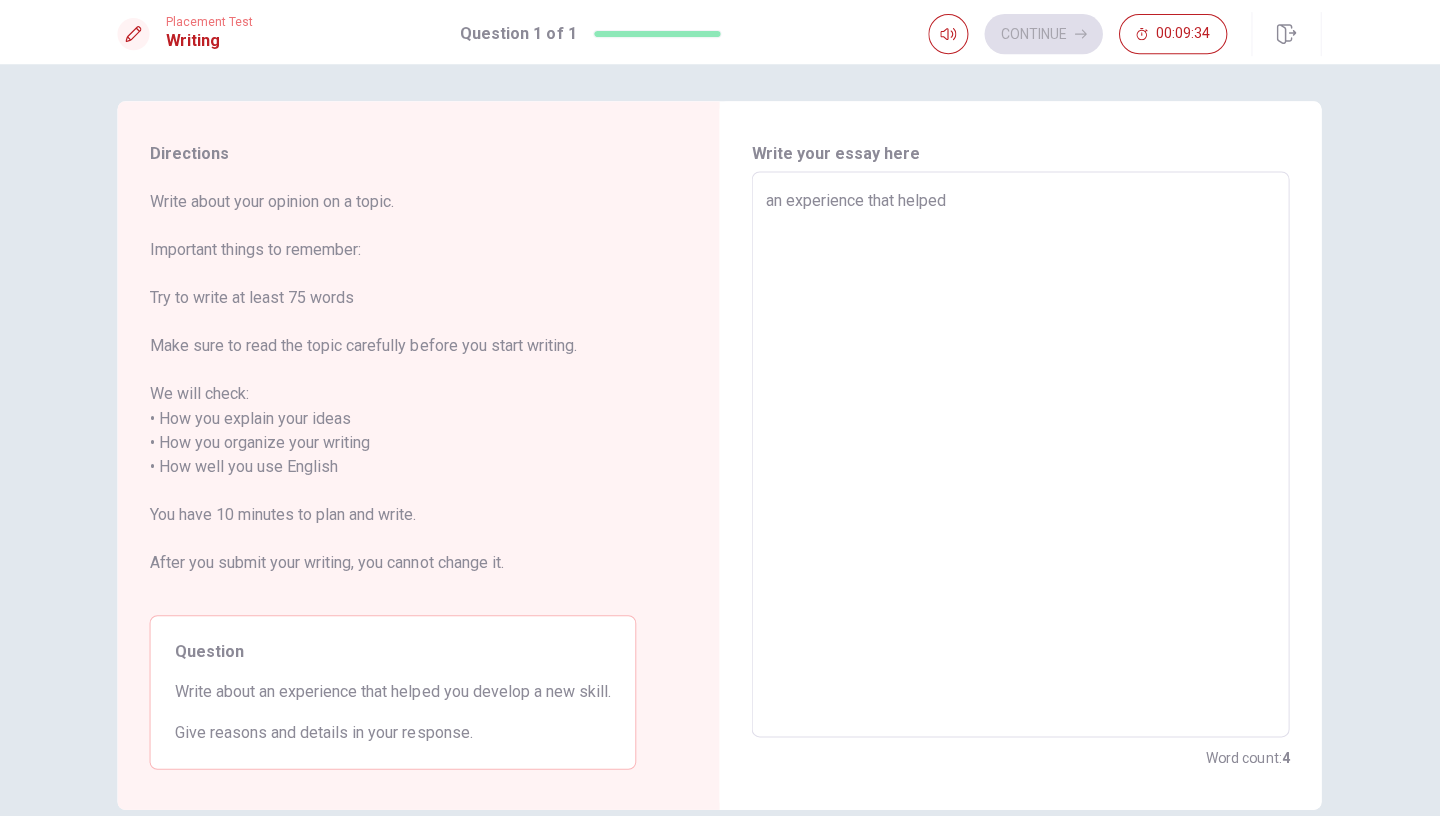 type on "x" 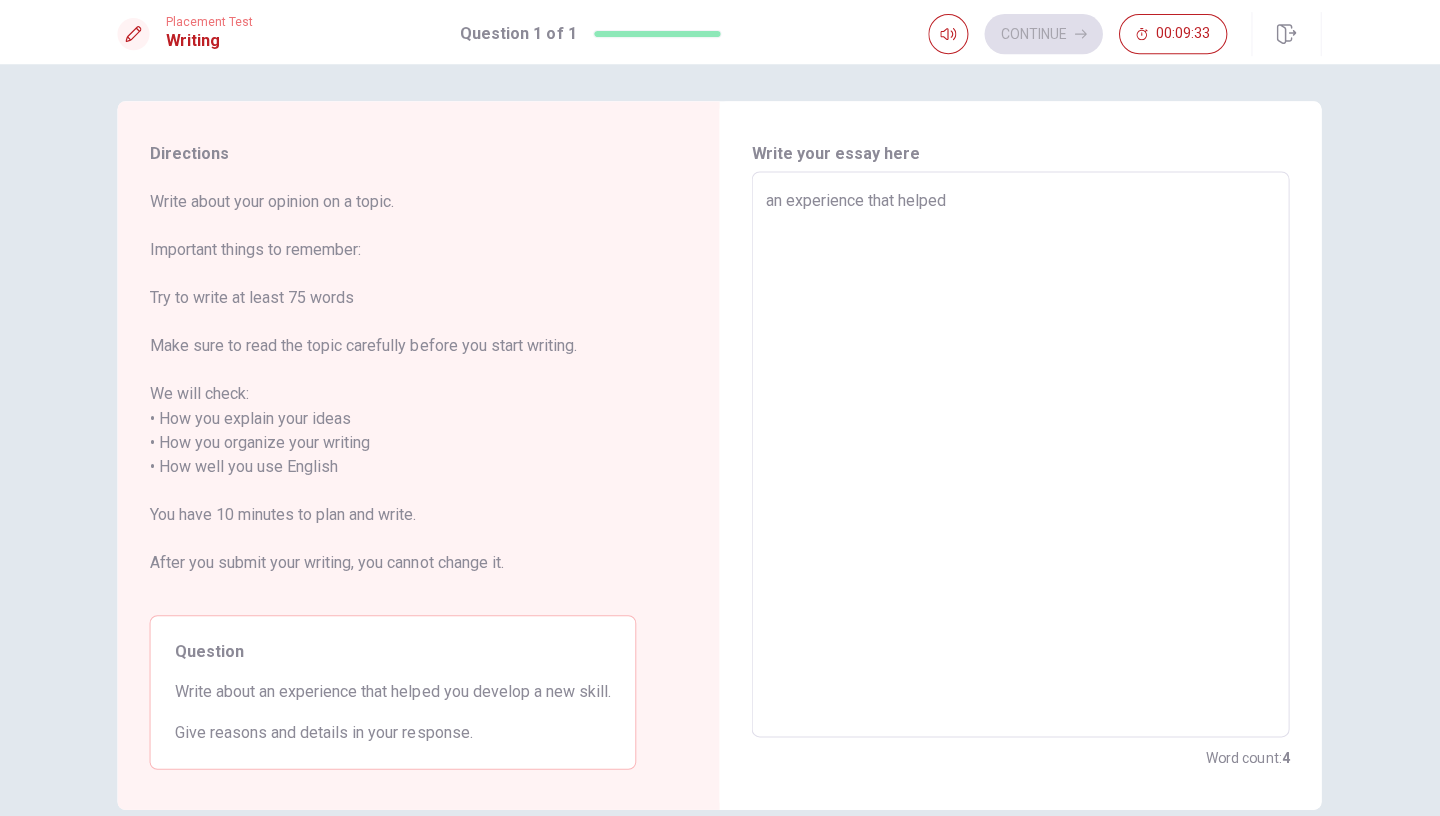 type on "an experience that helped m" 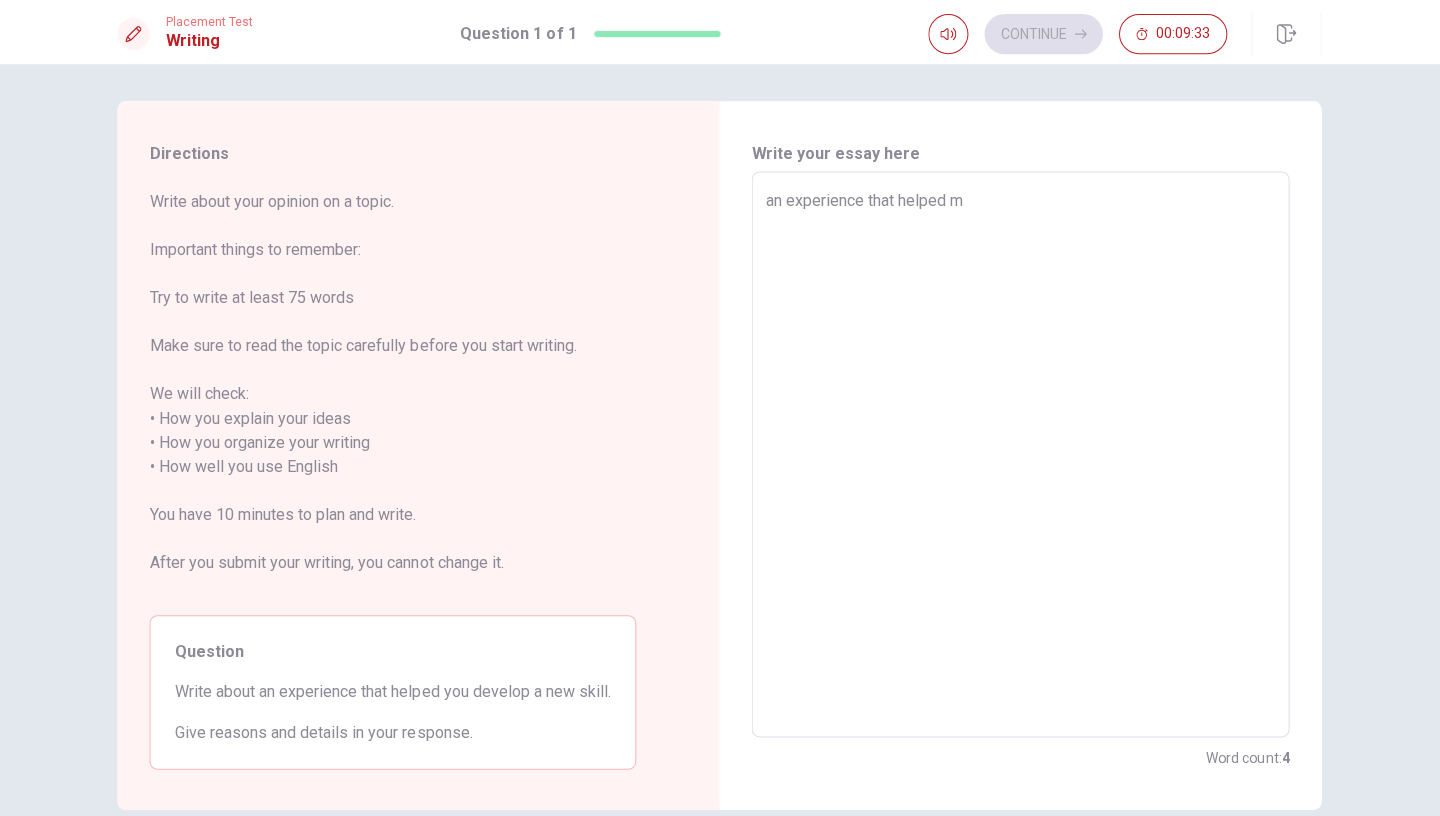 type on "x" 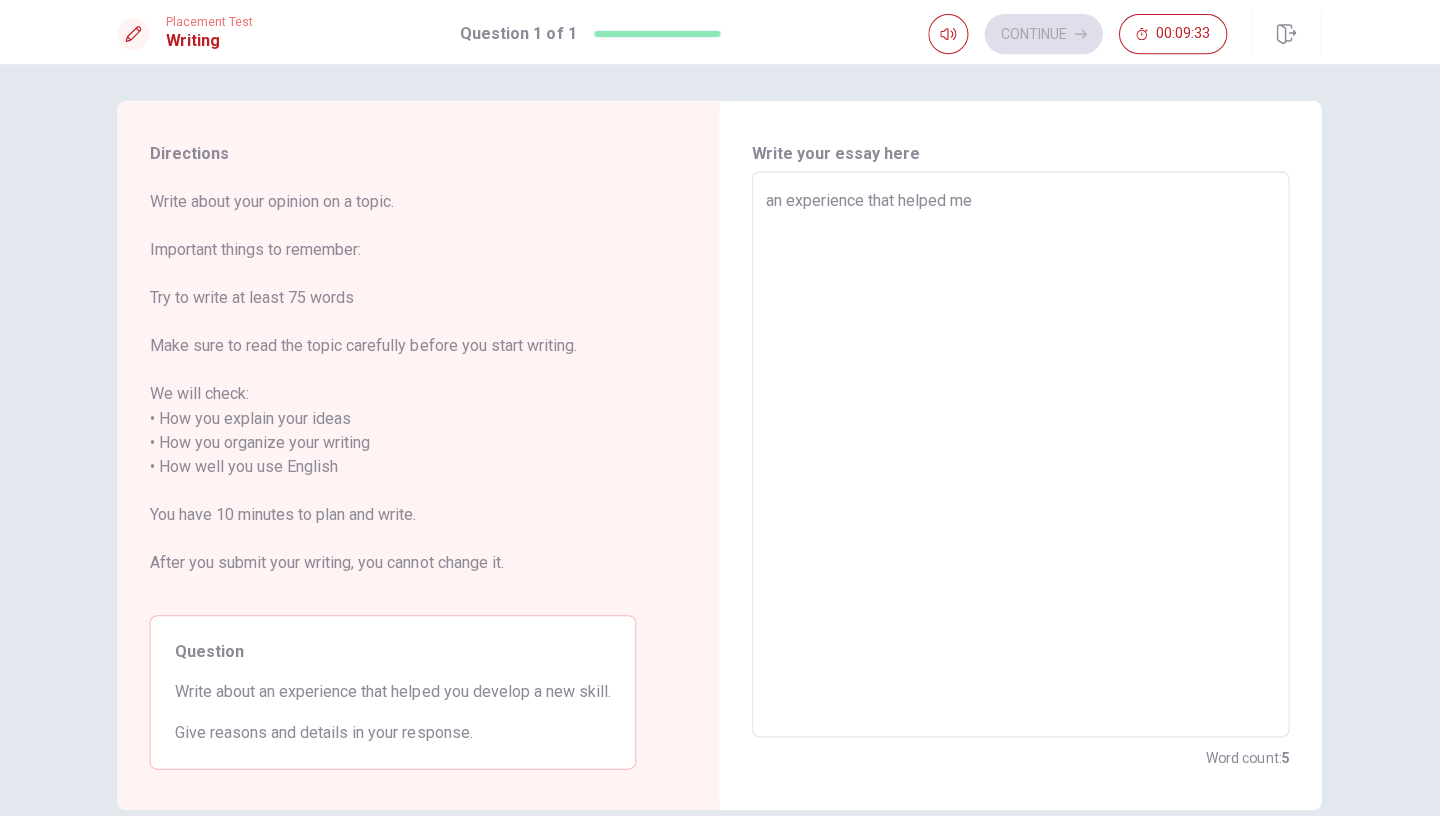 type on "x" 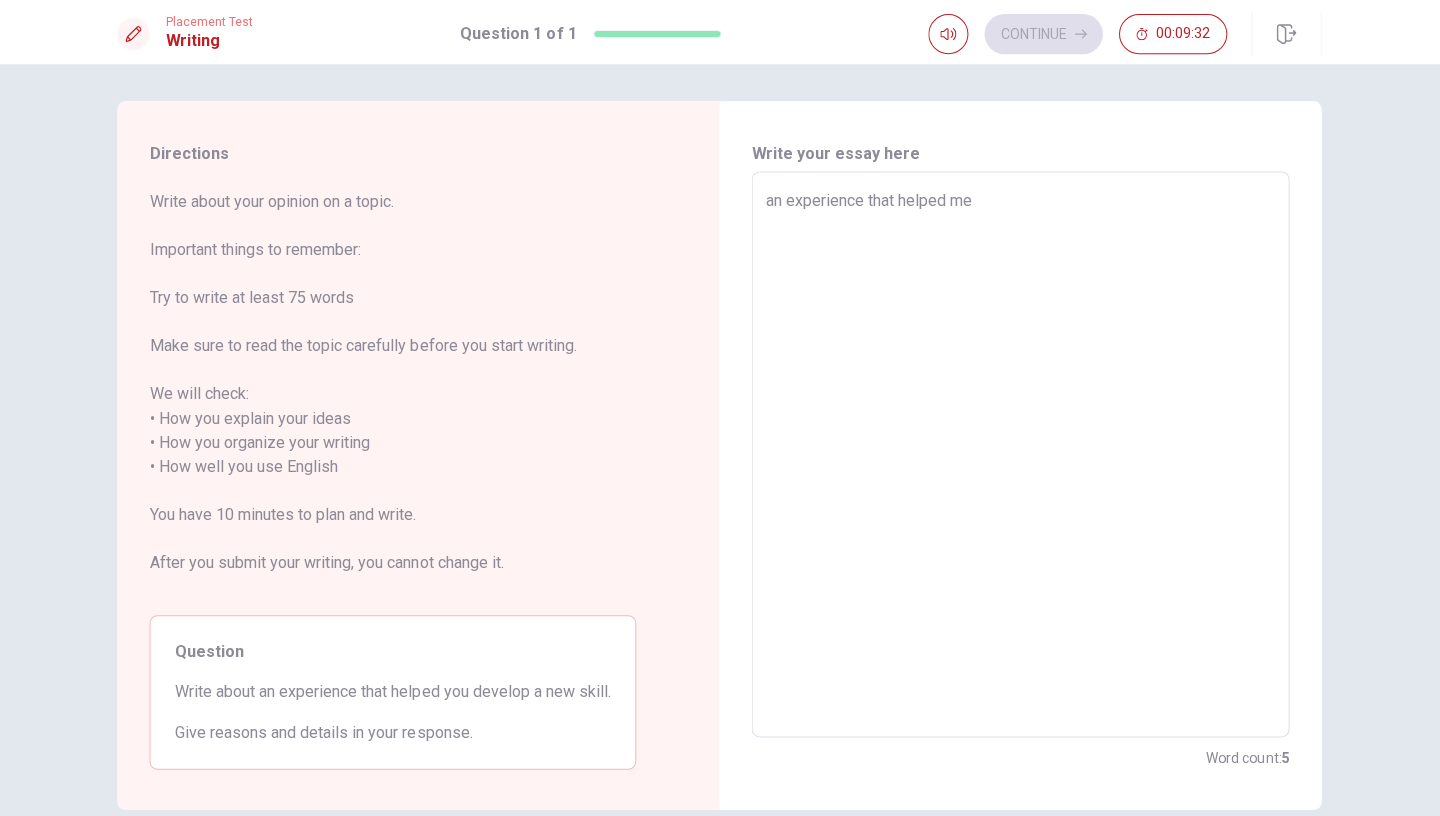 type on "x" 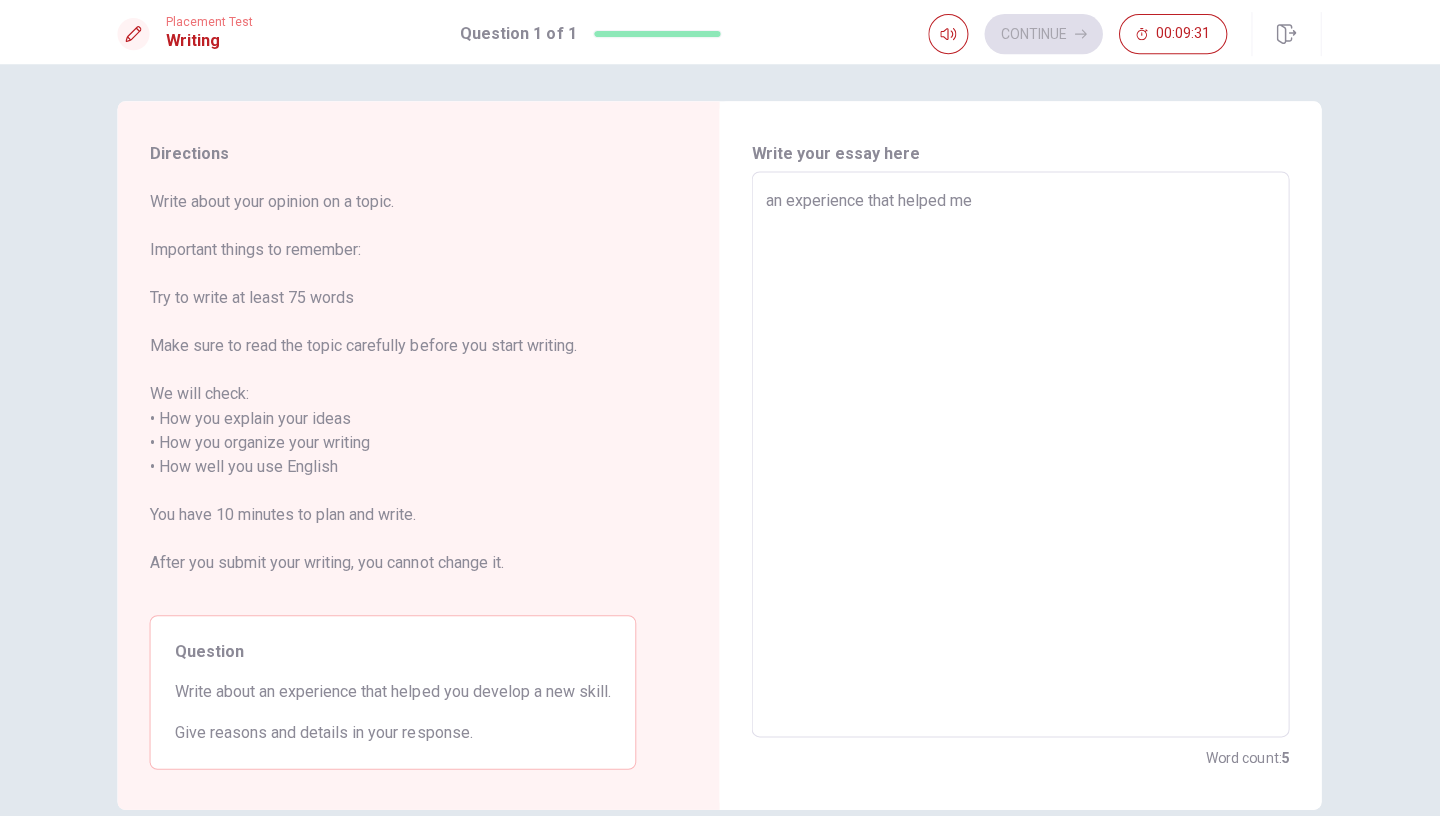 type on "an experience that helped me d" 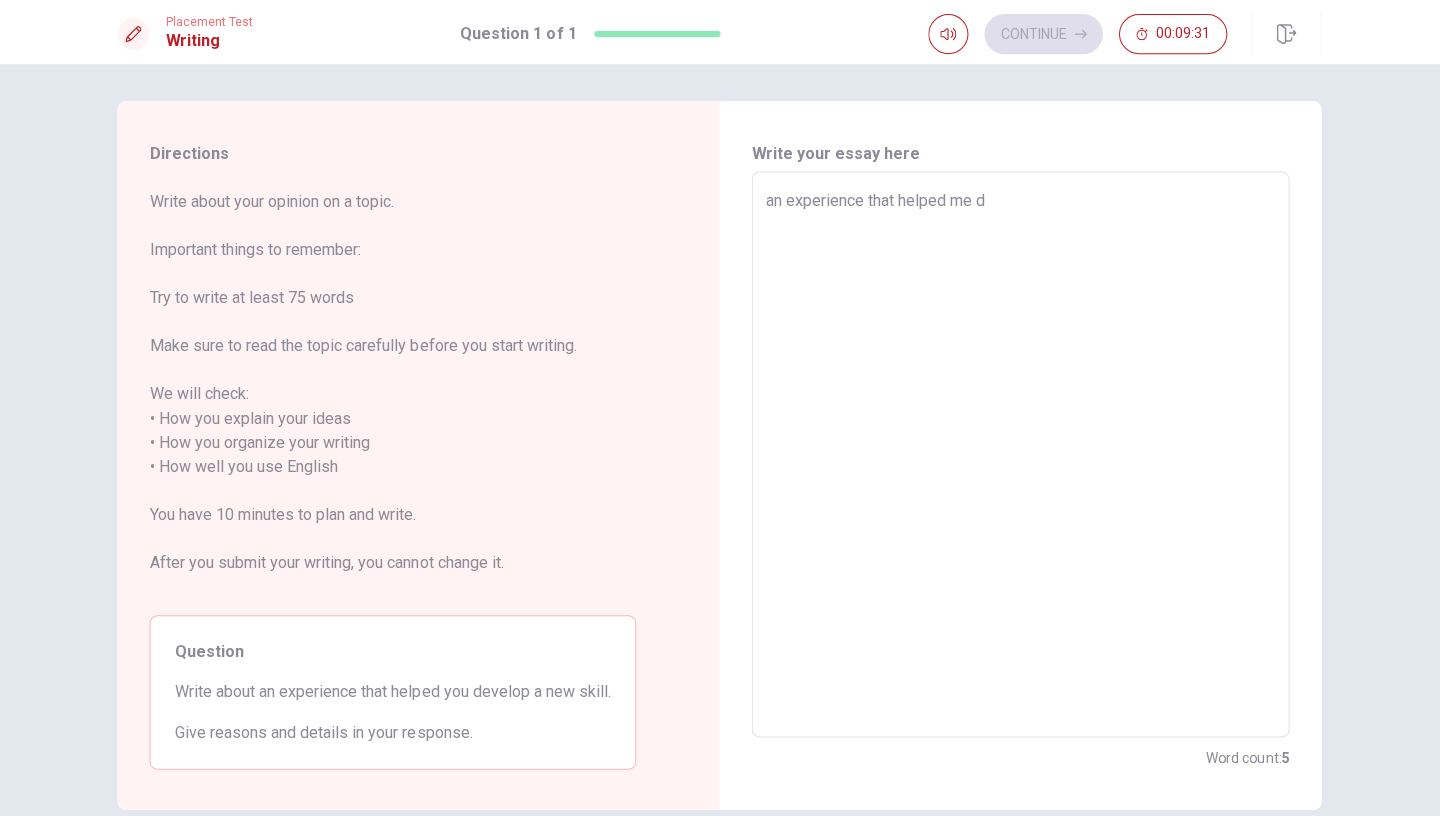 type on "x" 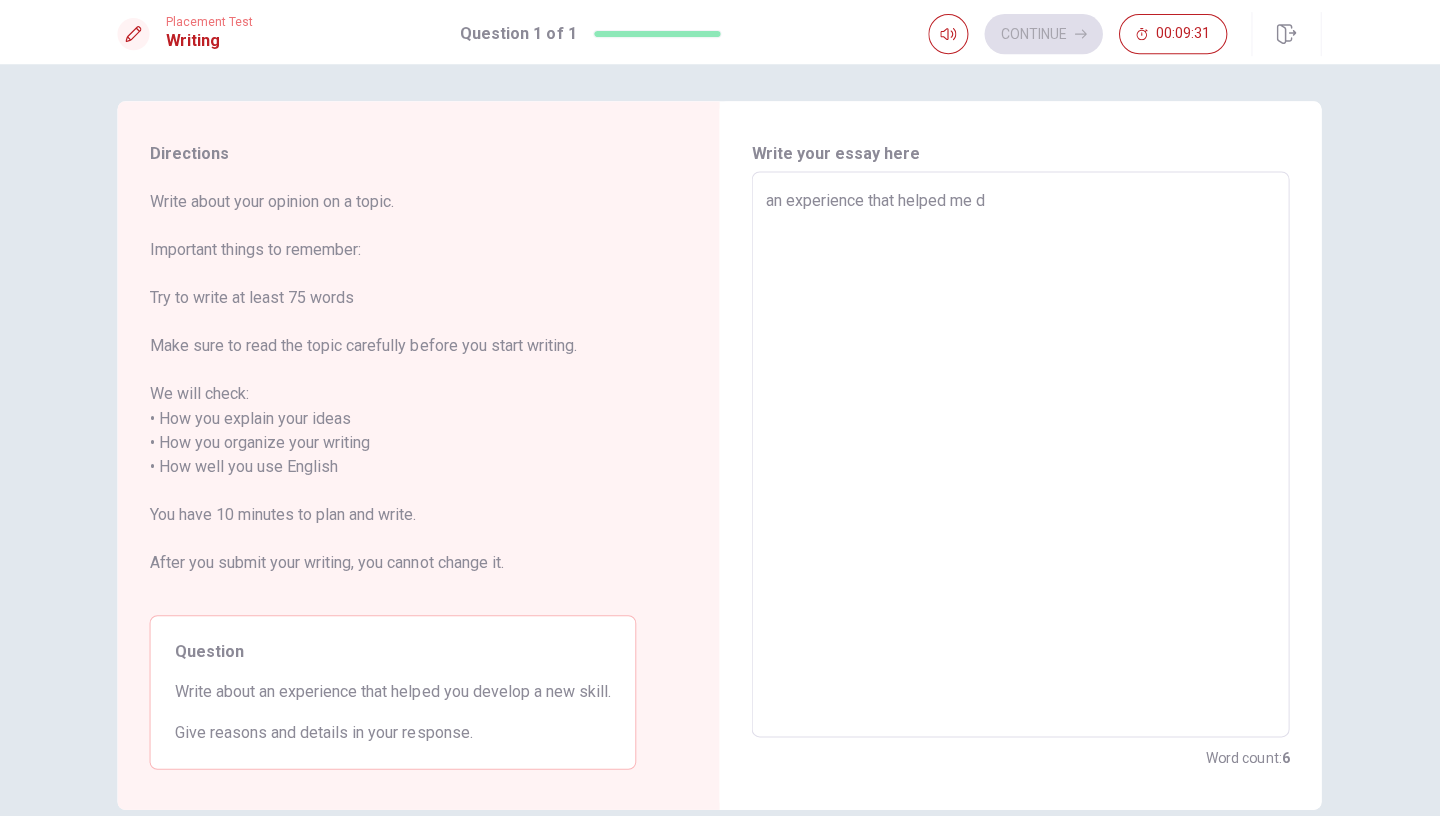 type on "an experience that helped me de" 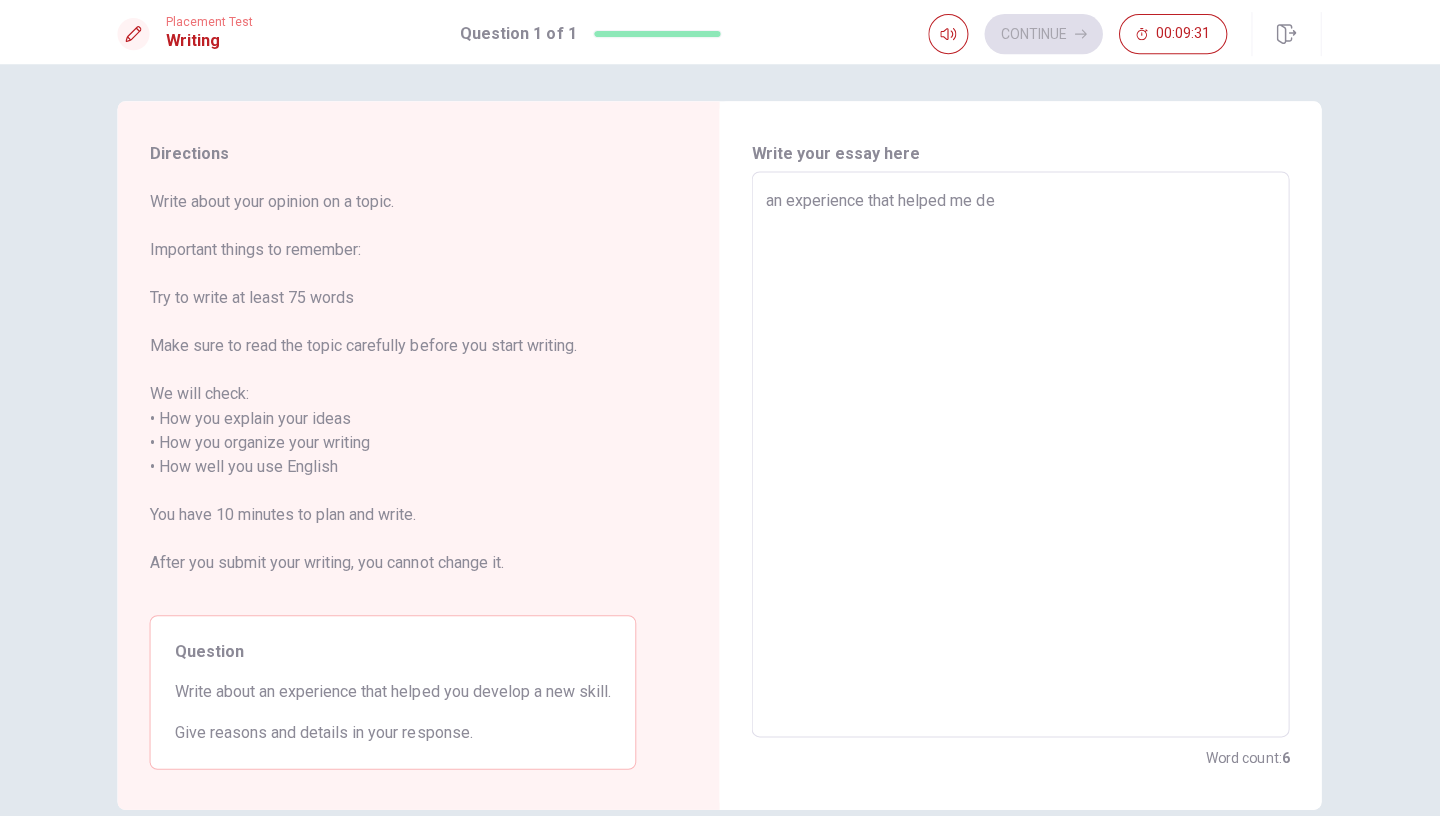 type on "x" 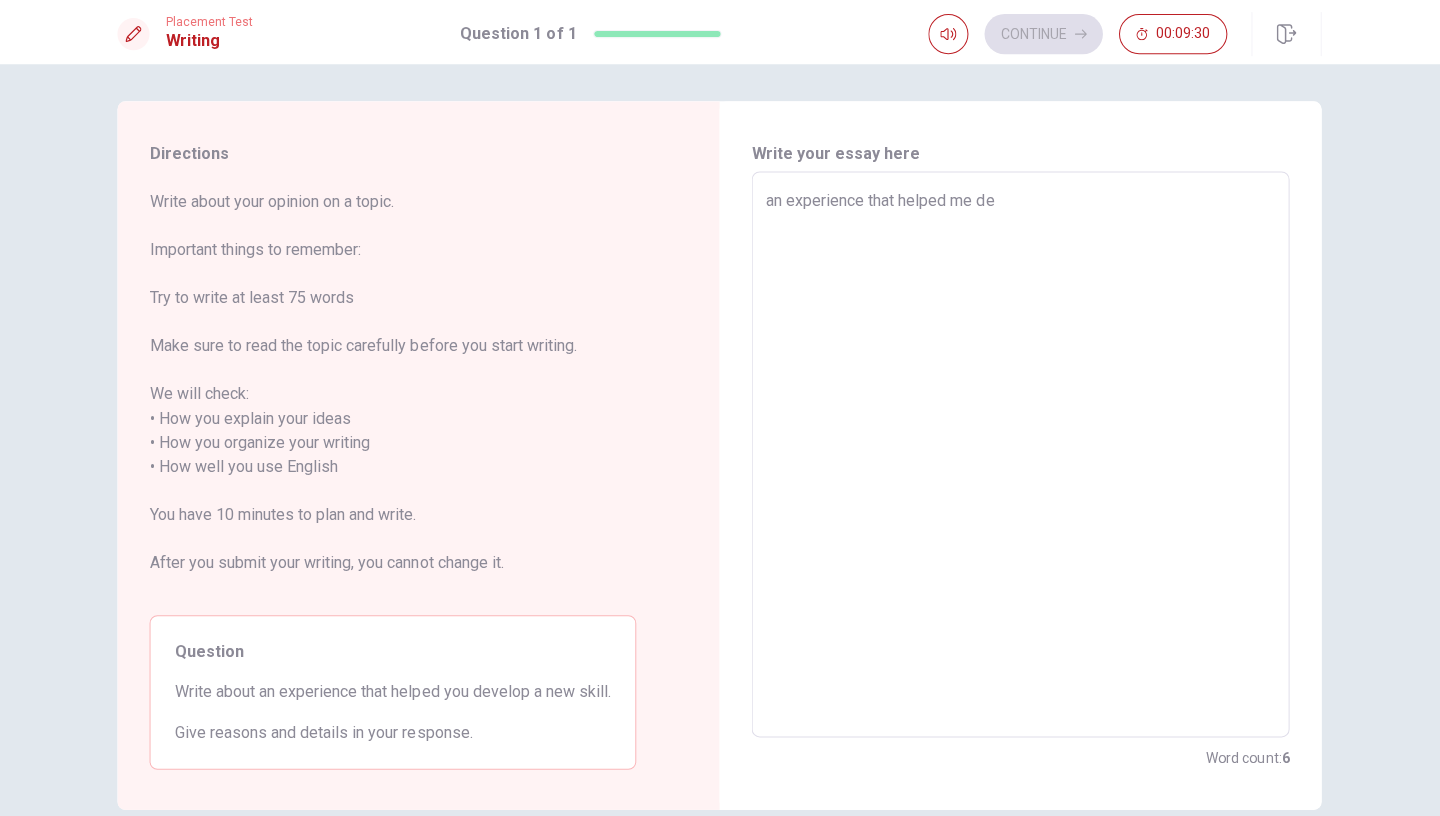 type on "an experience that helped me dev" 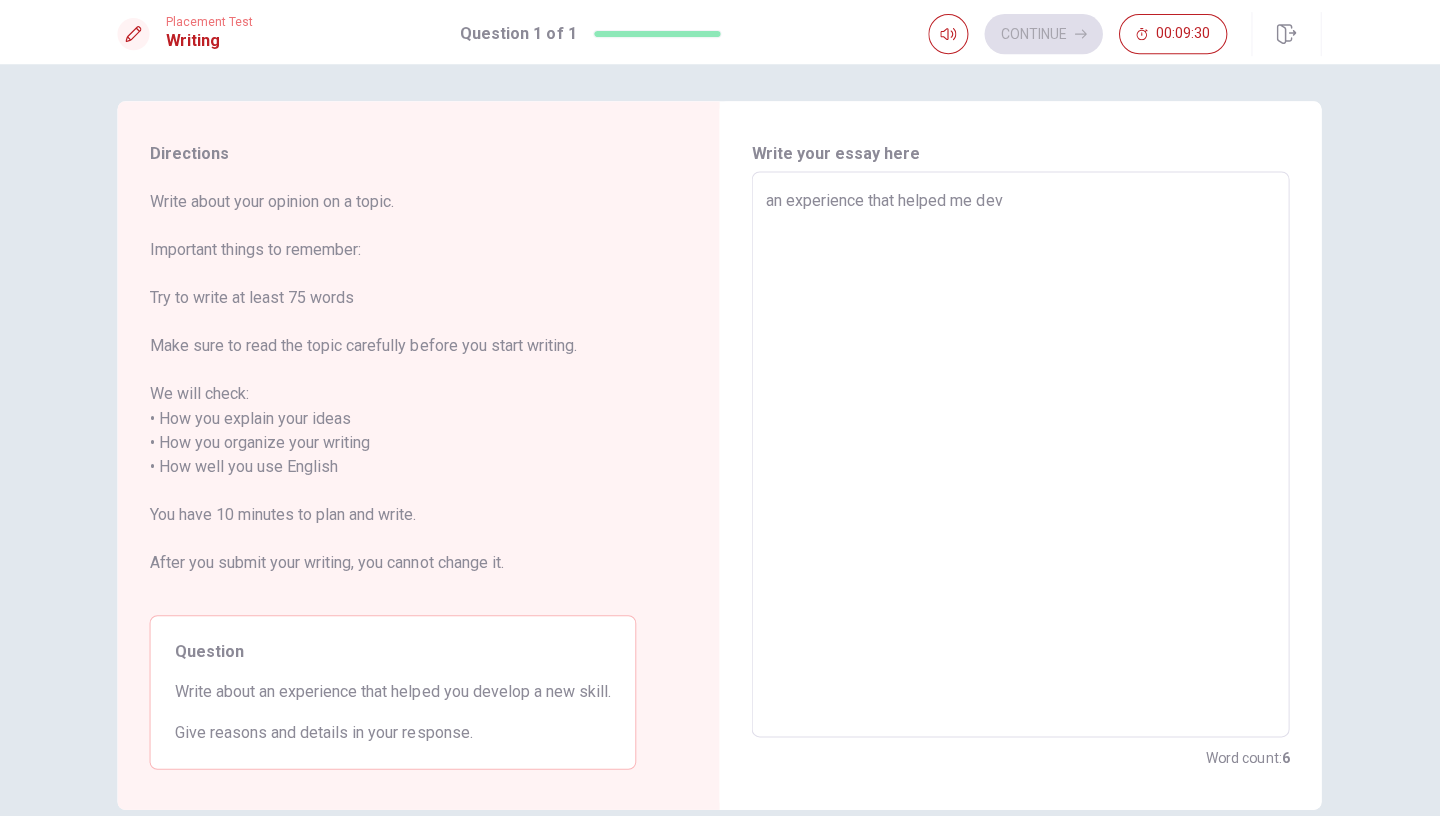 type on "x" 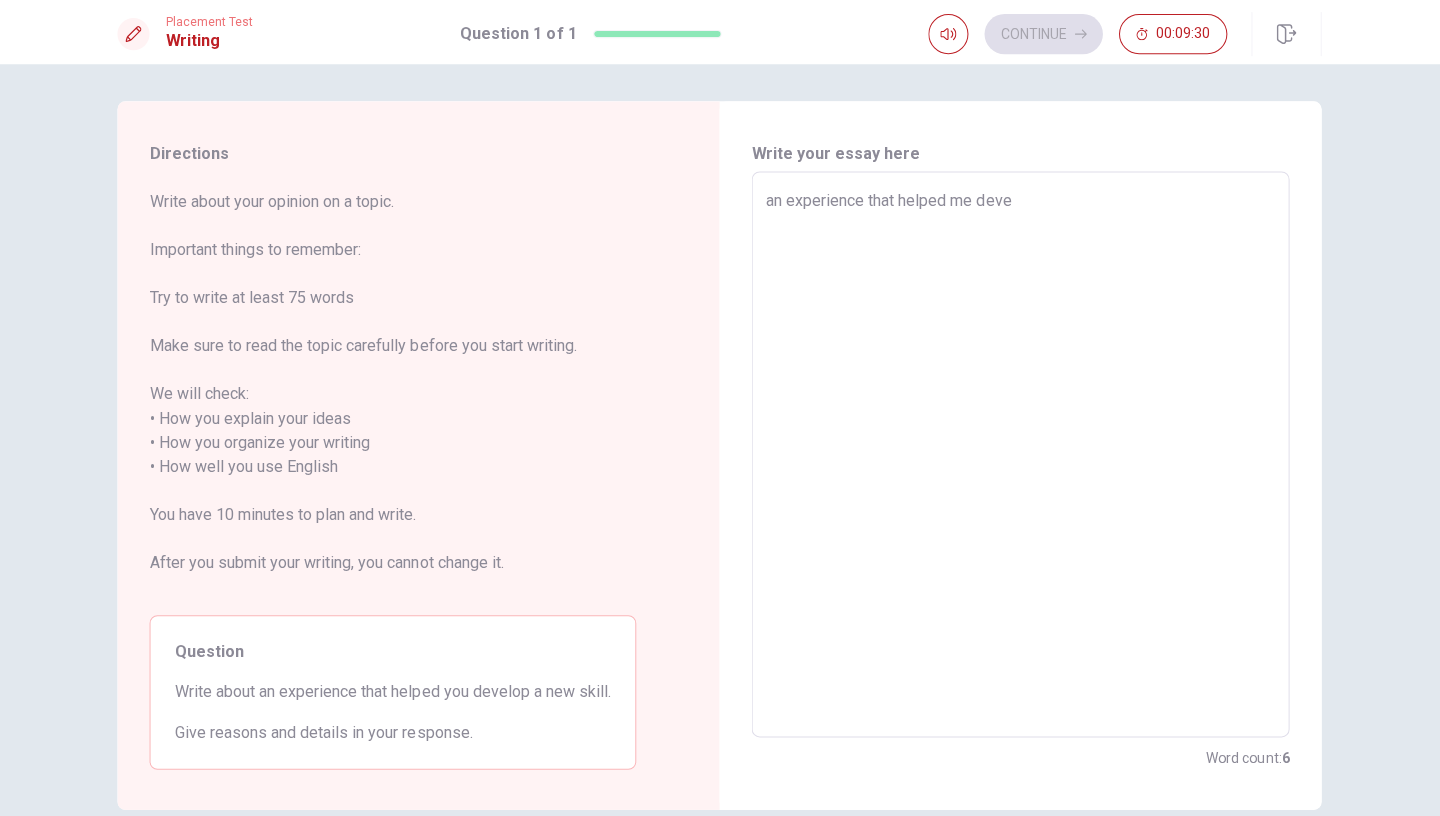 type on "x" 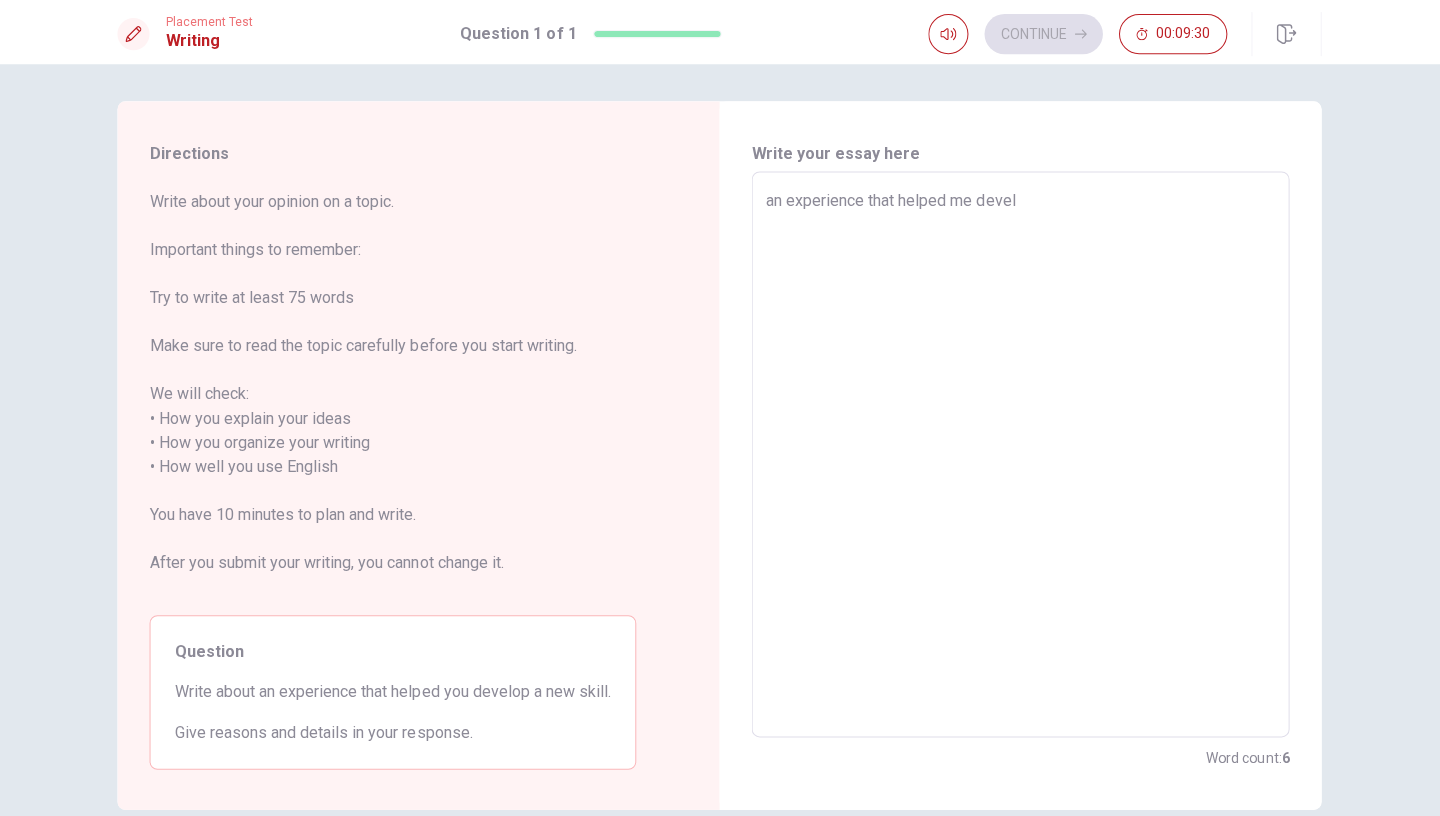 type on "x" 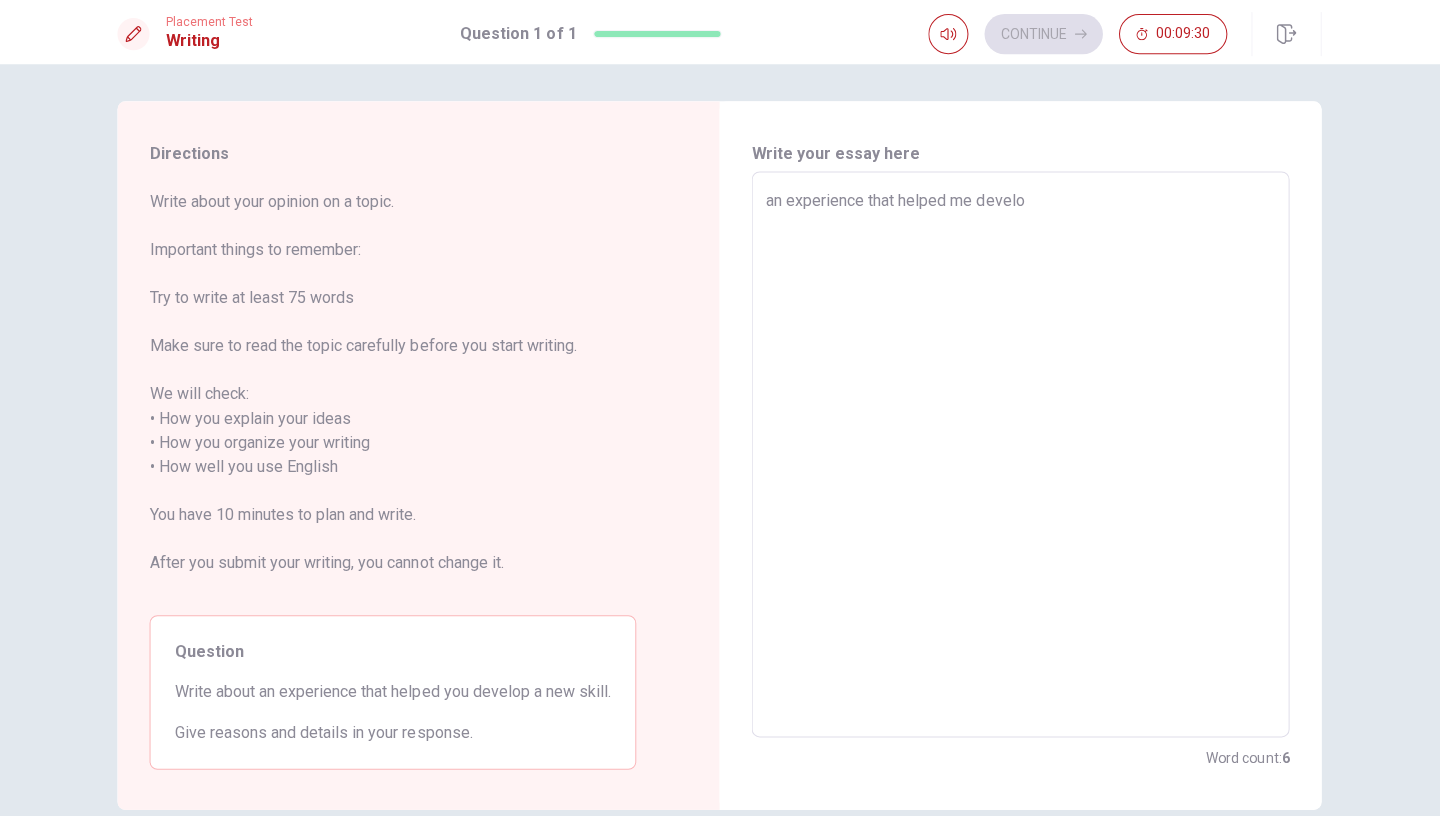 type on "x" 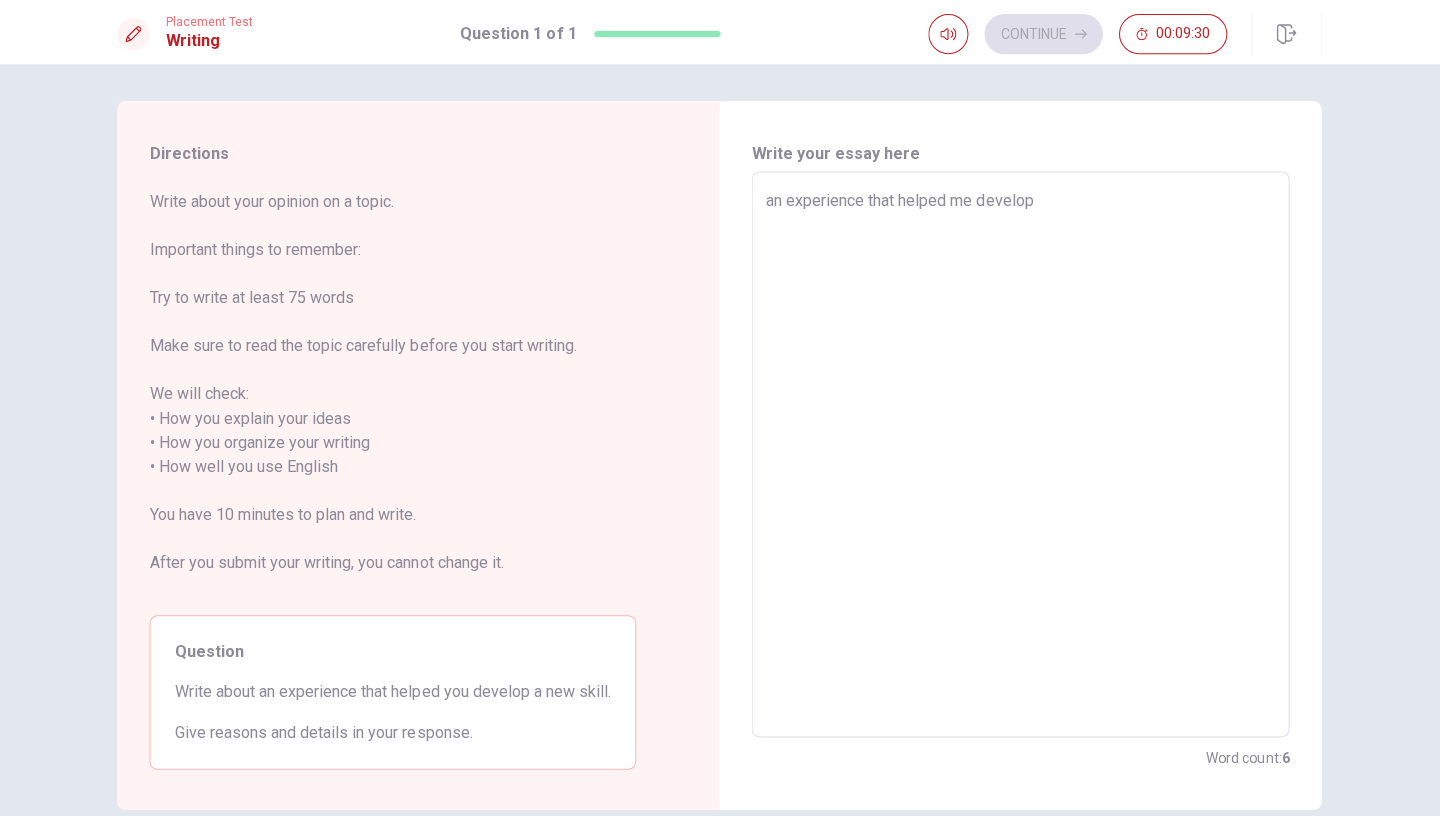 type on "x" 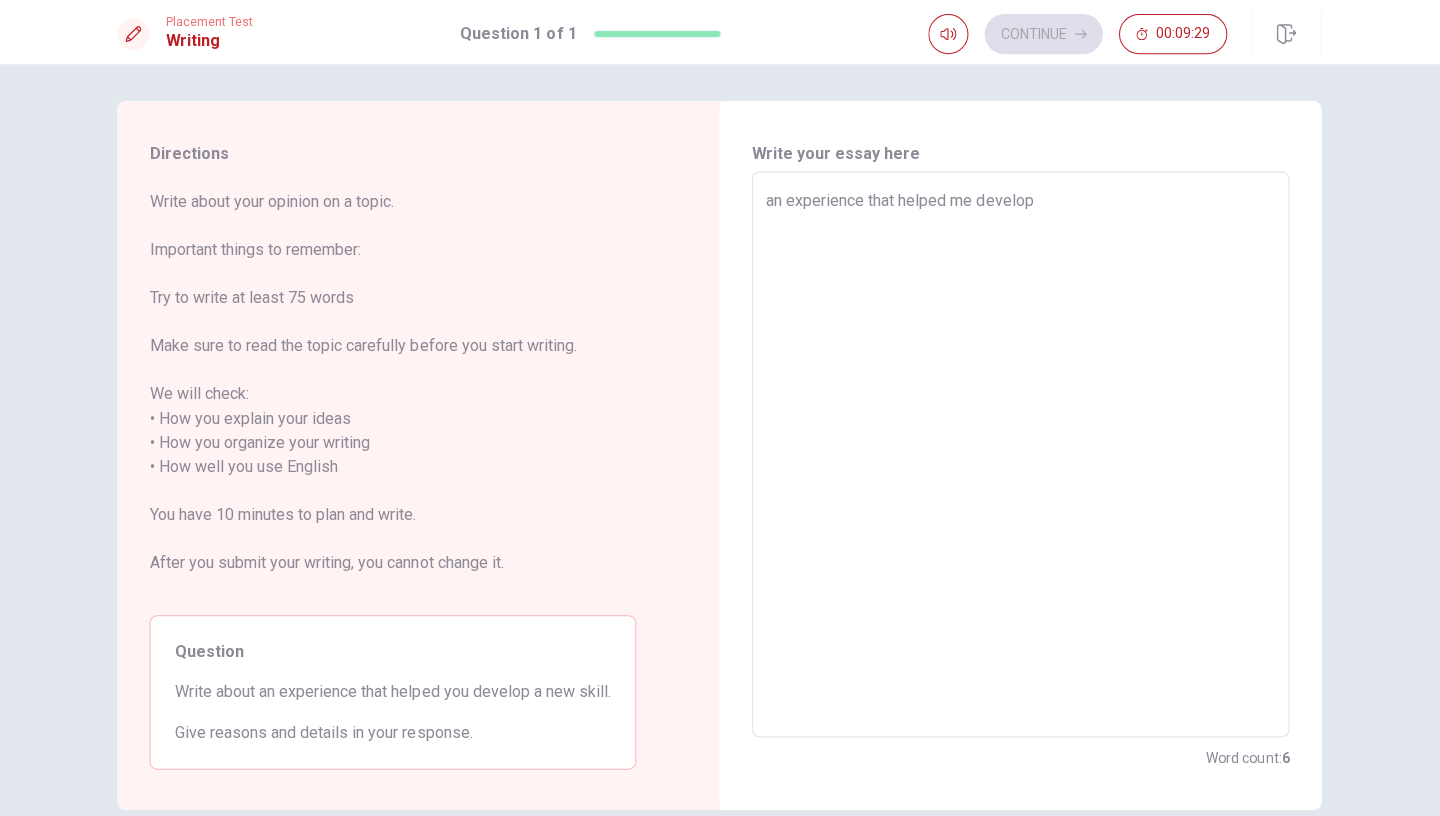 type on "an experience that helped me develop" 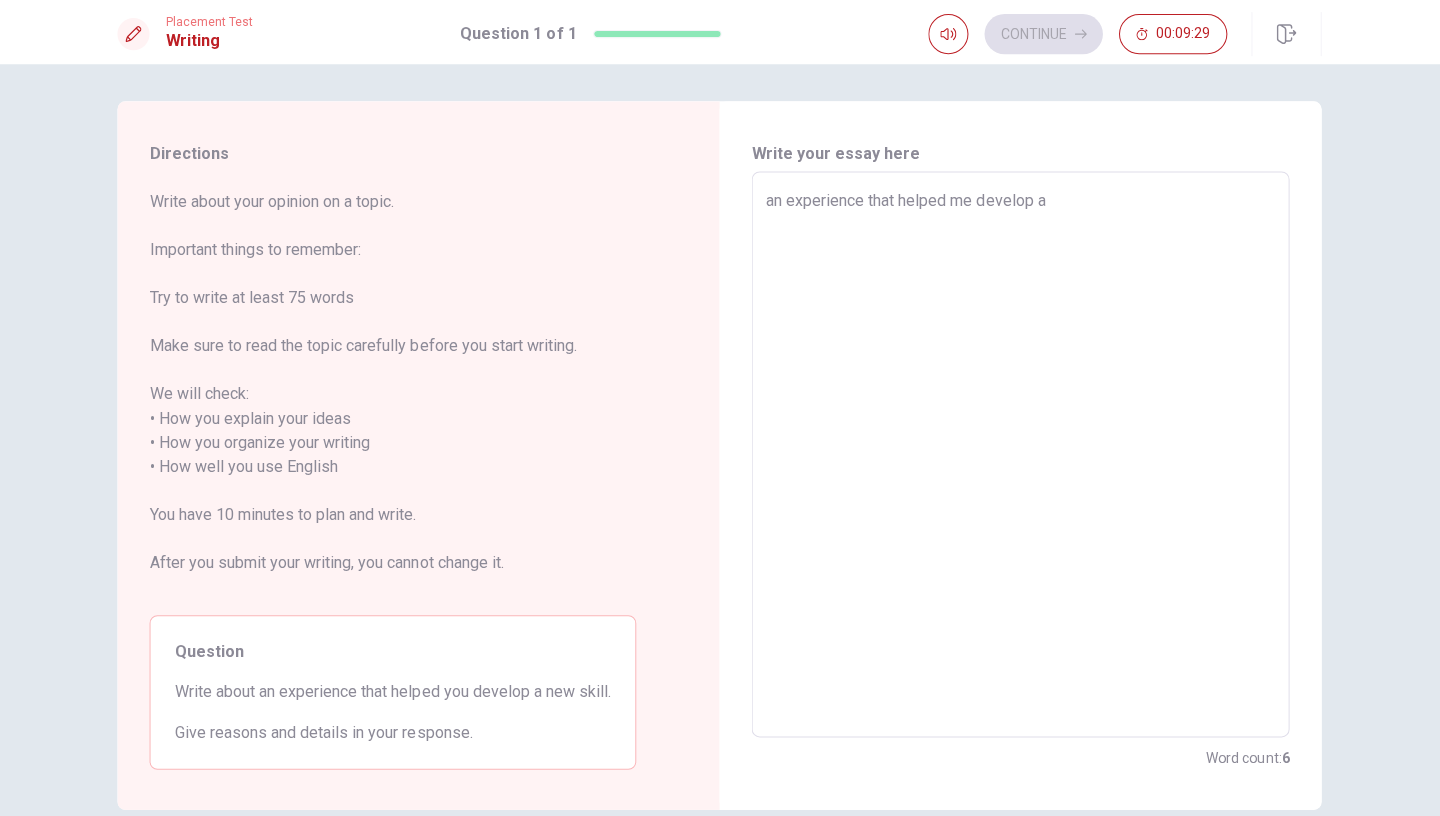 type on "x" 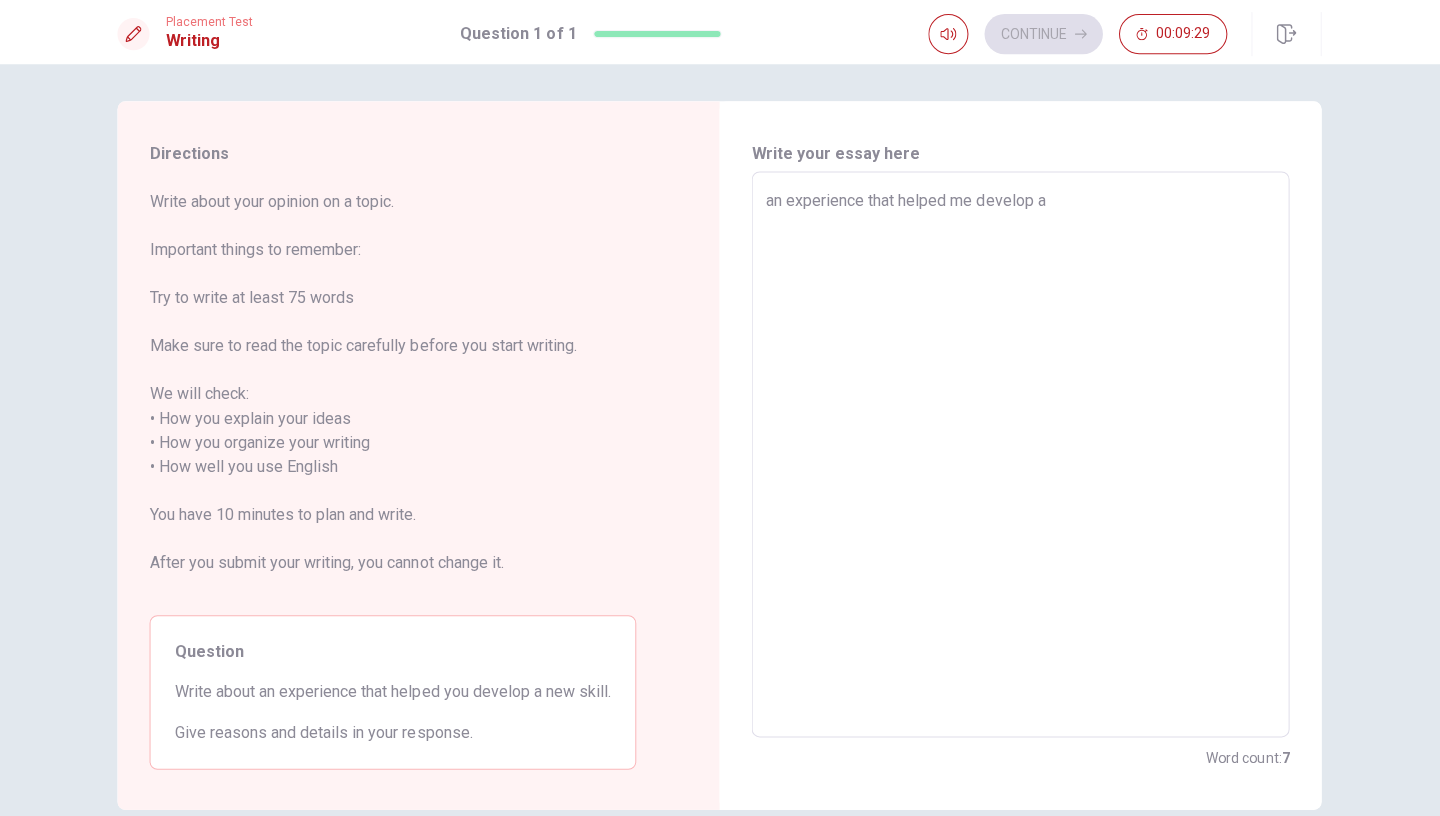 type on "an experience that helped me develop a n" 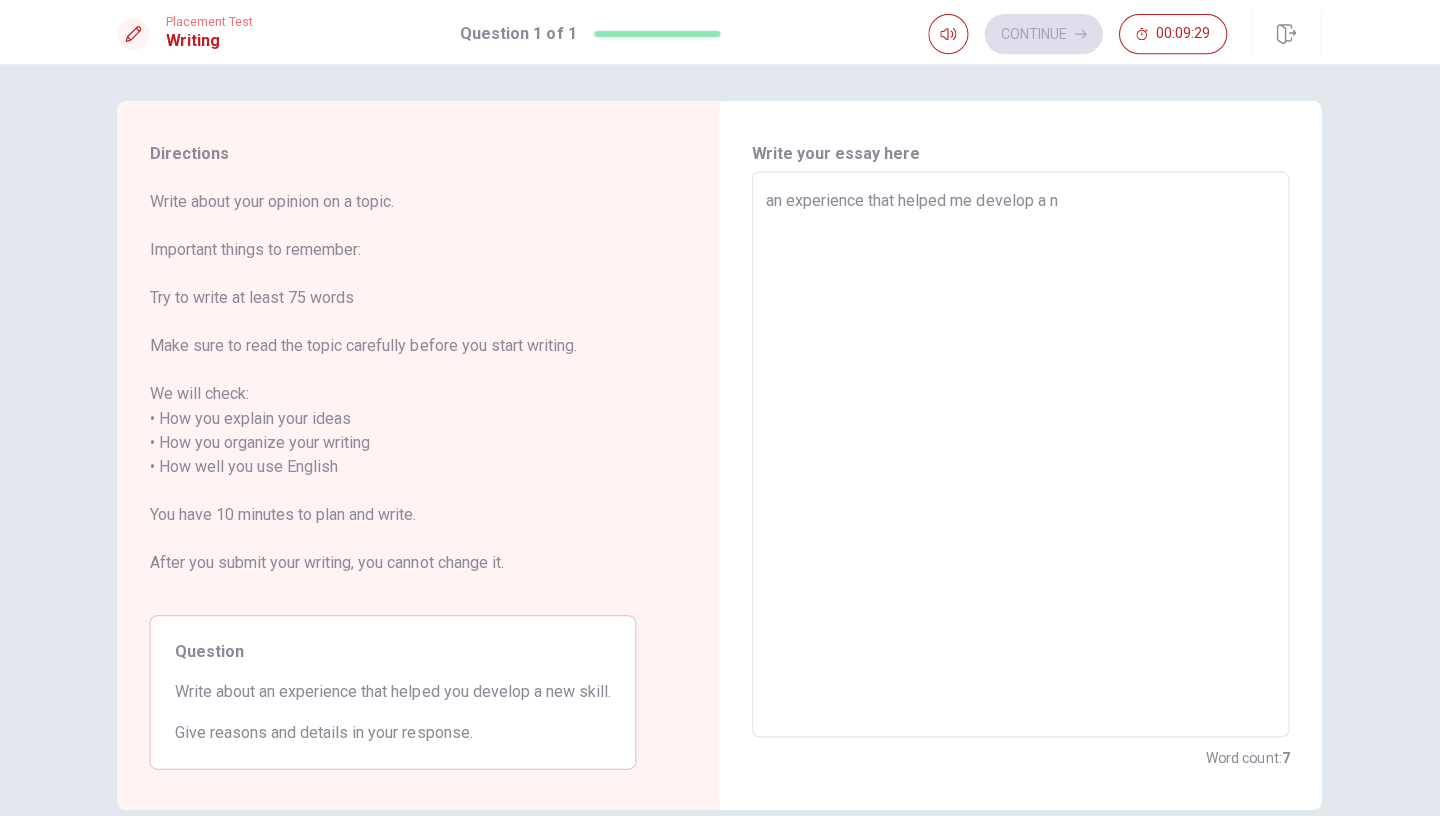 type on "x" 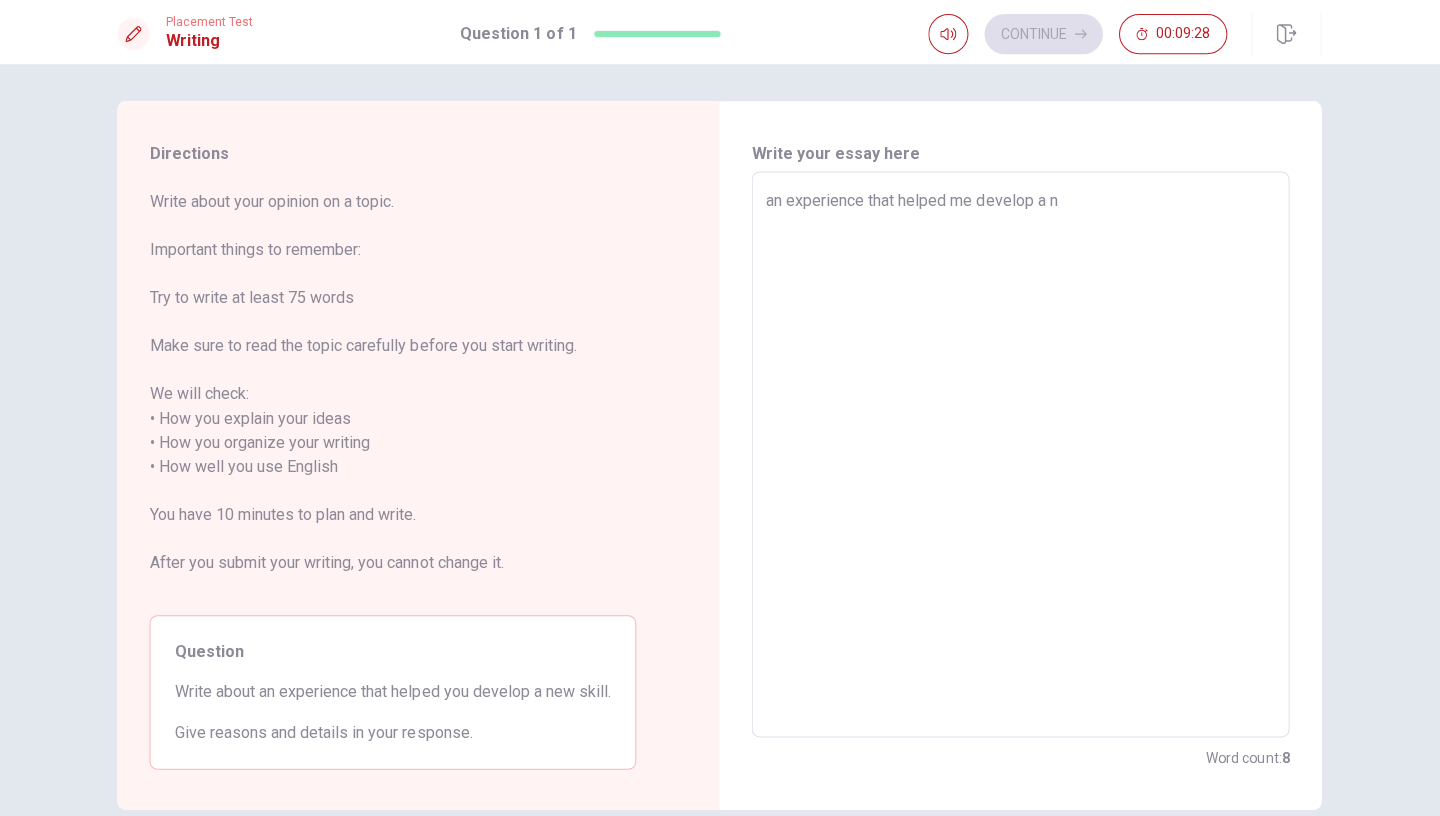type on "an experience that helped me develop a ne" 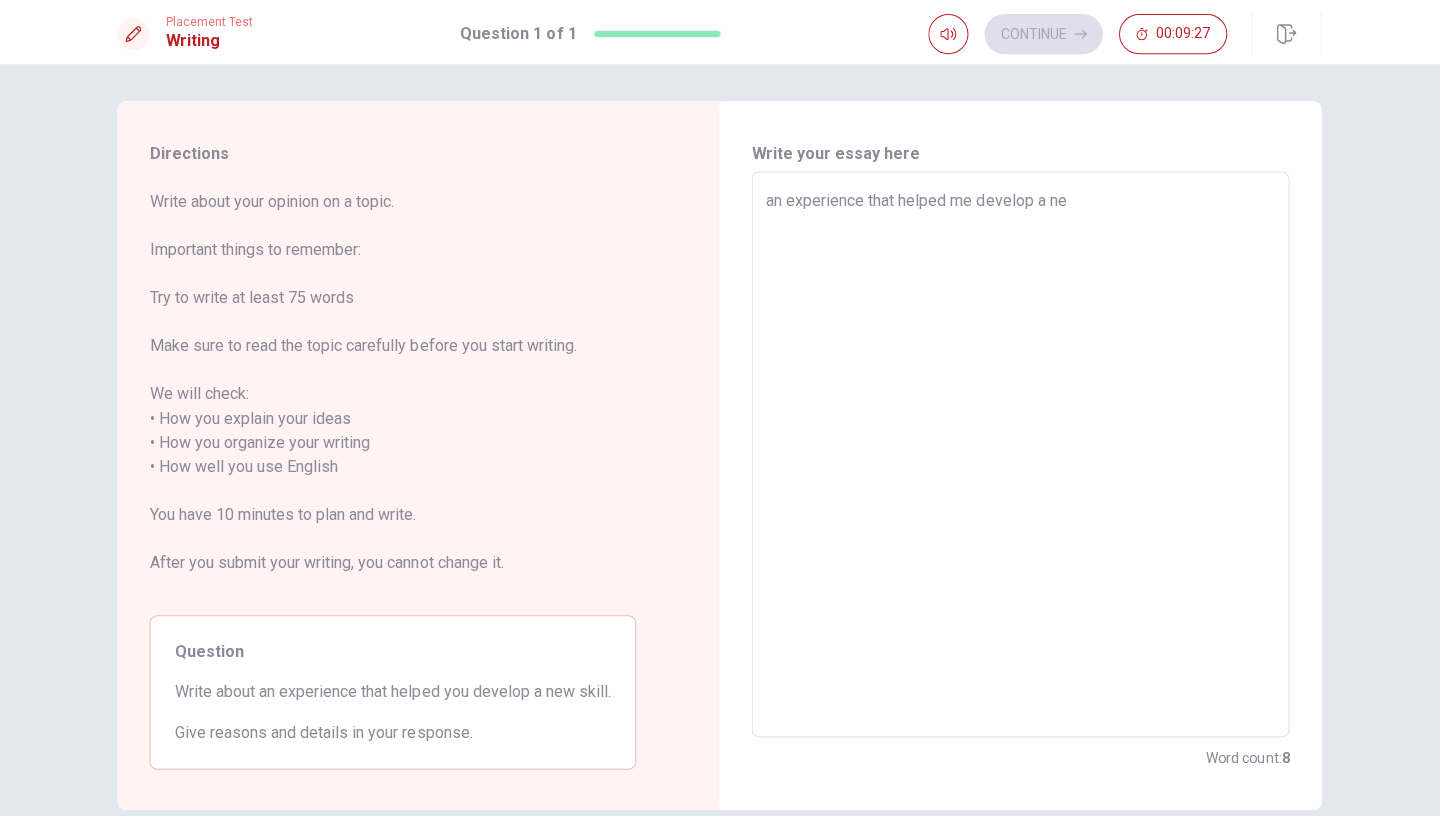 type on "x" 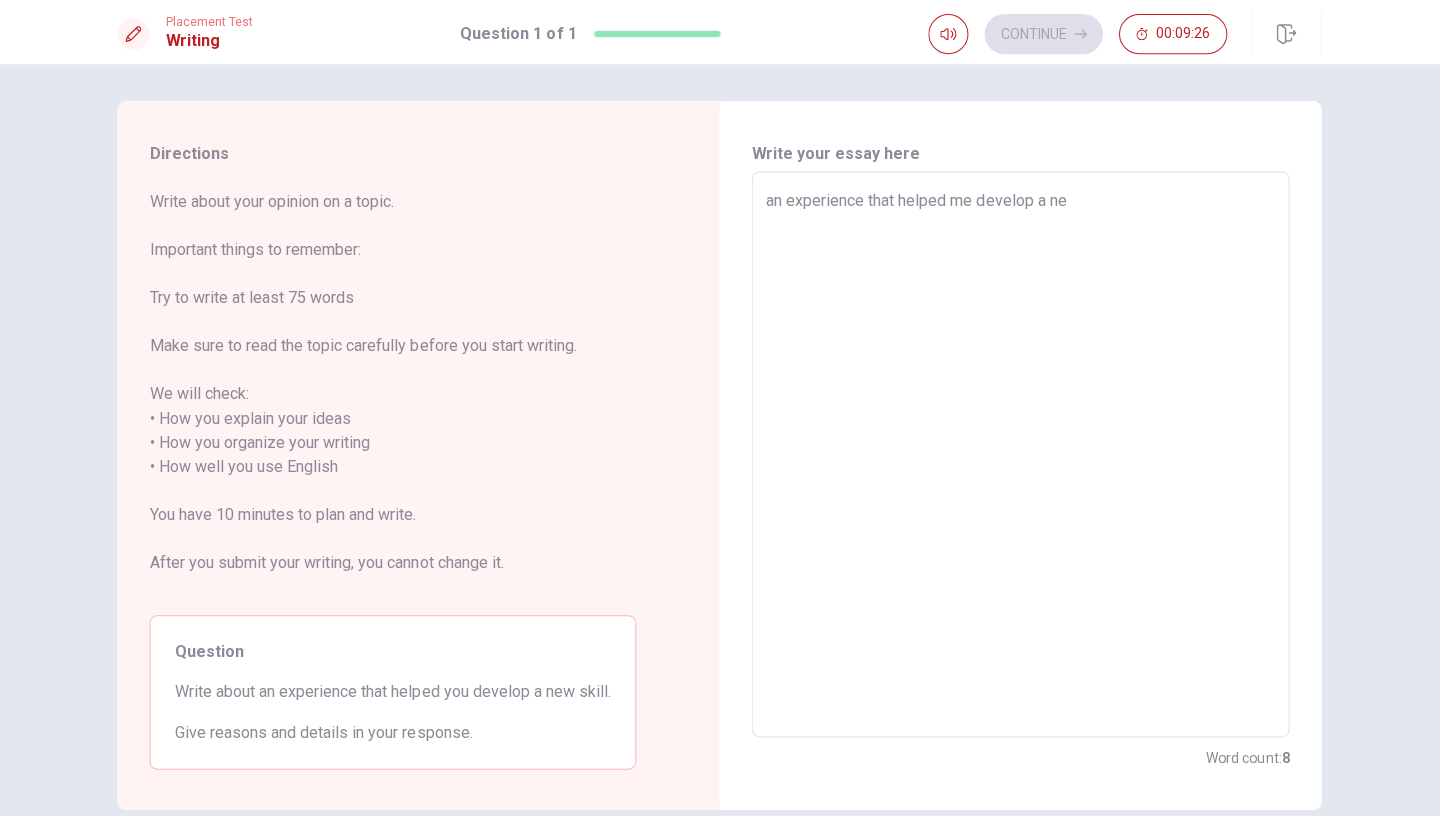 type on "an experience that helped me develop a new" 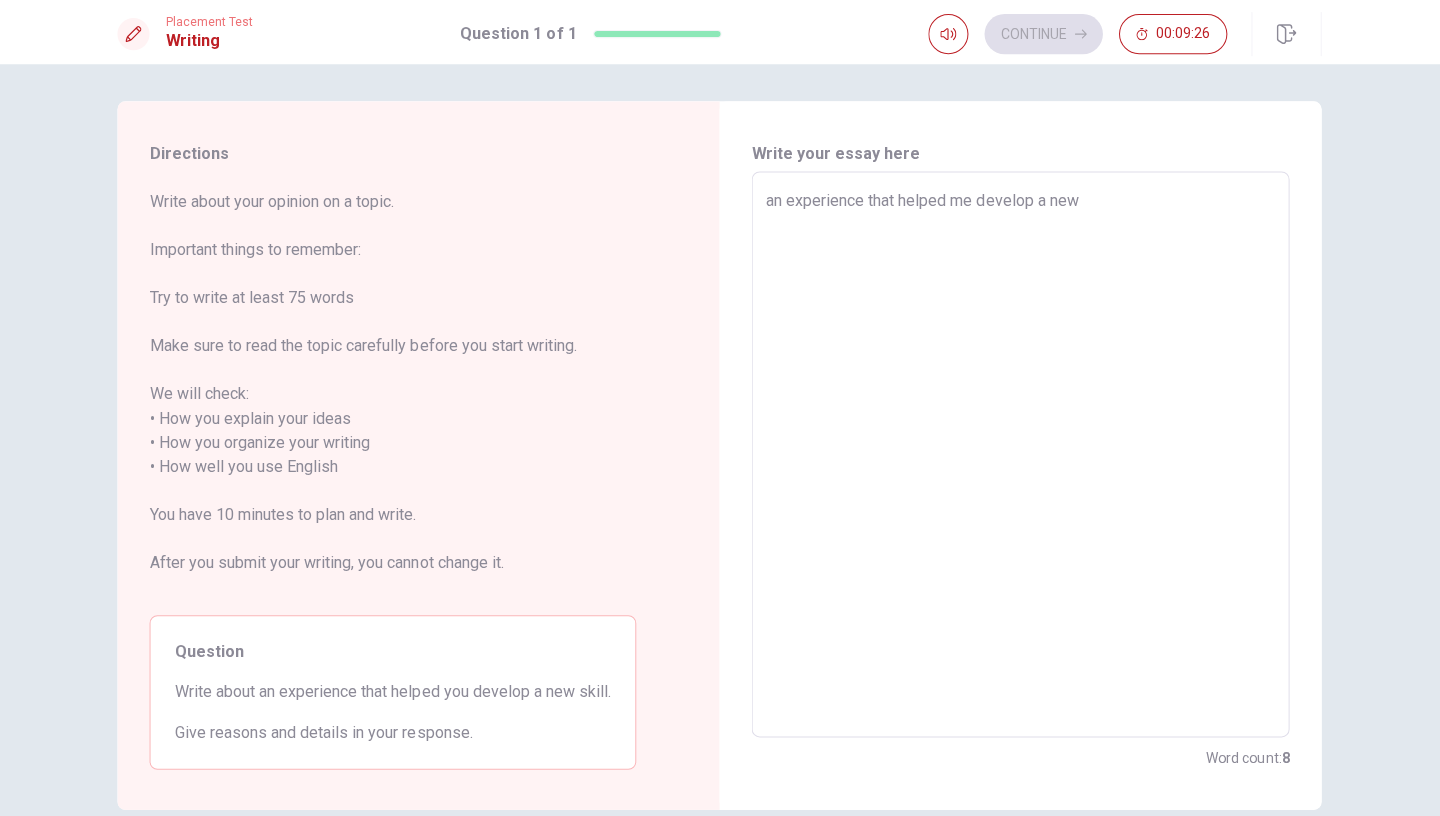 type on "x" 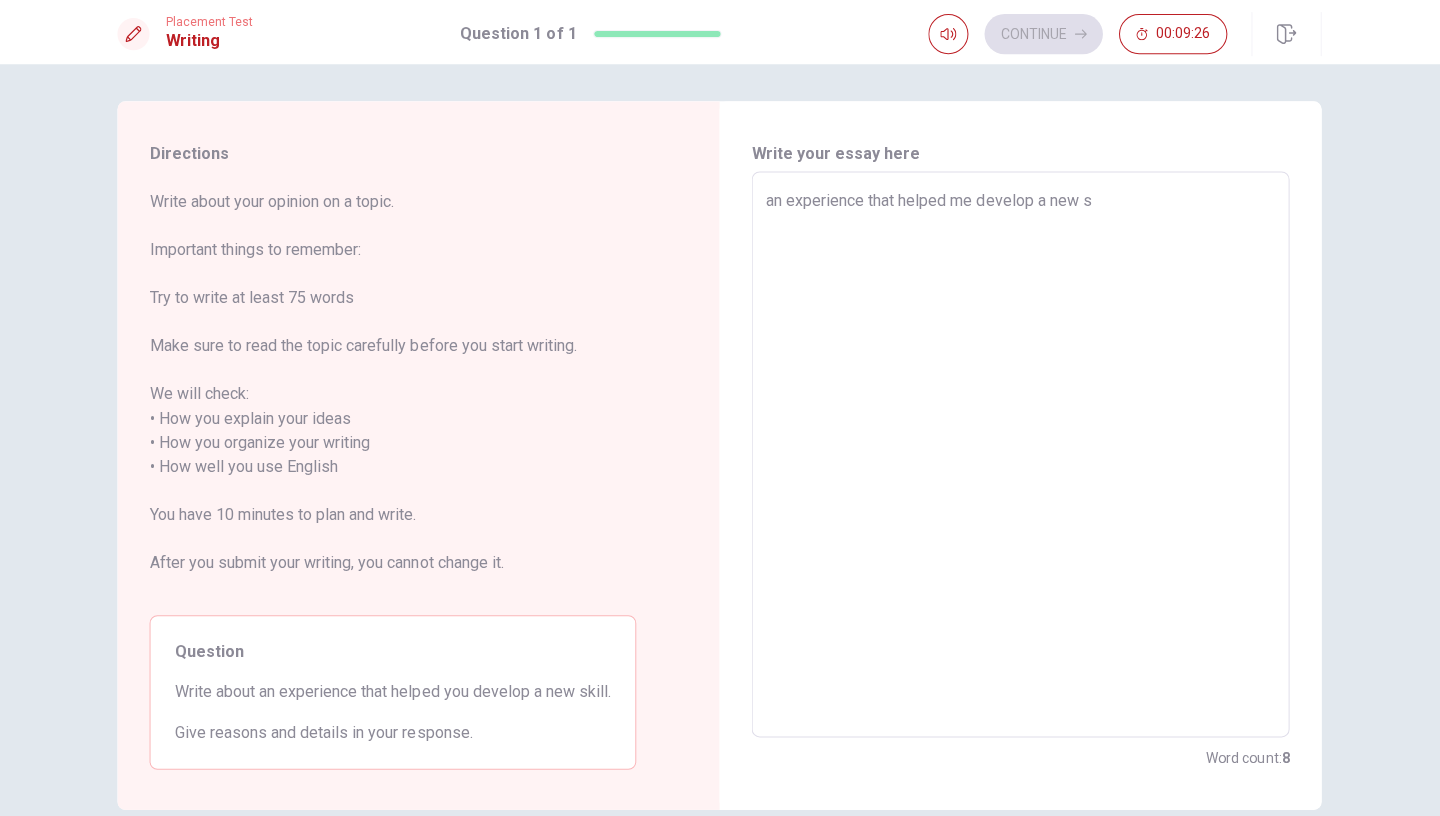 type on "x" 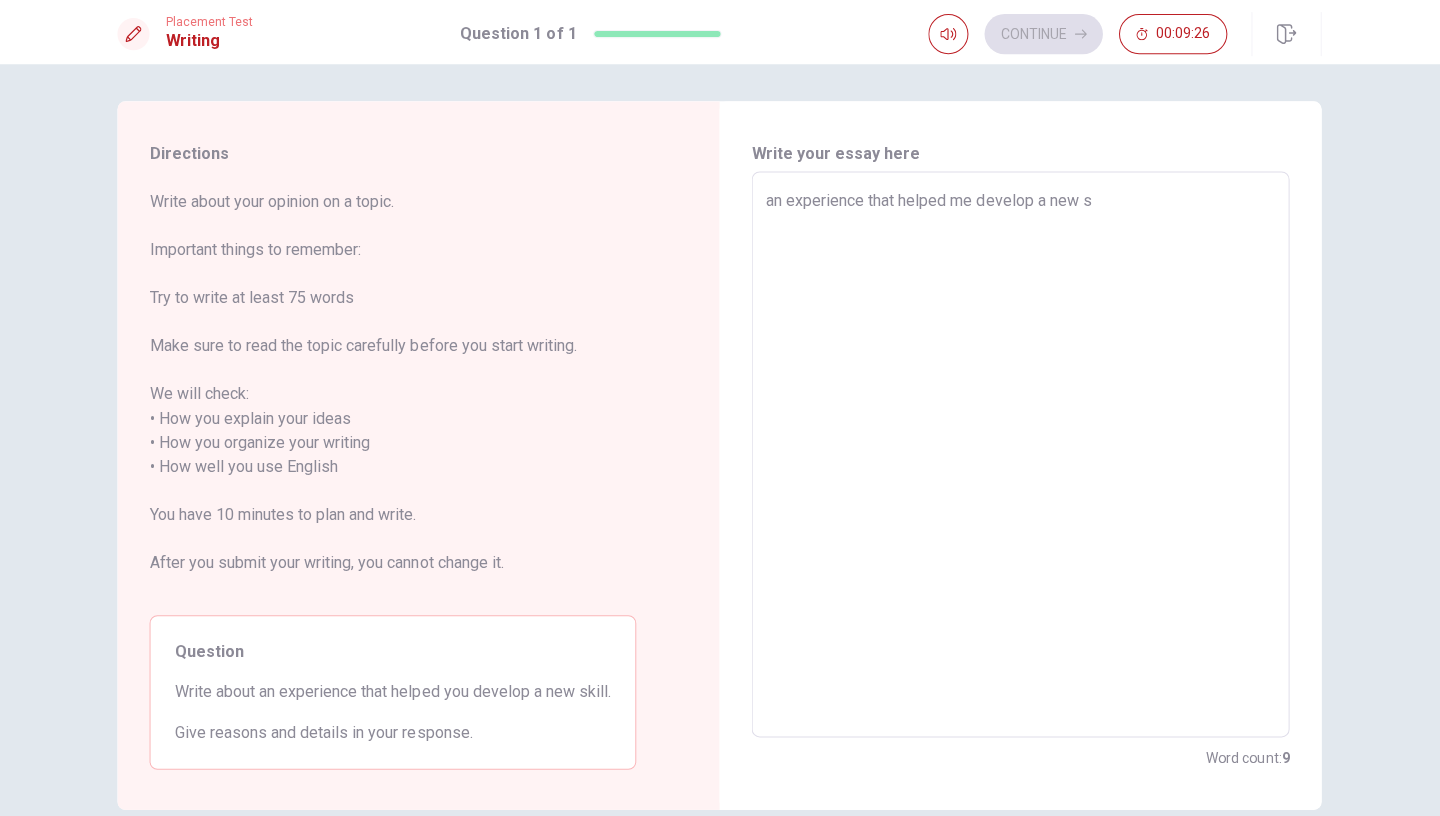 type on "an experience that helped me develop a new sk" 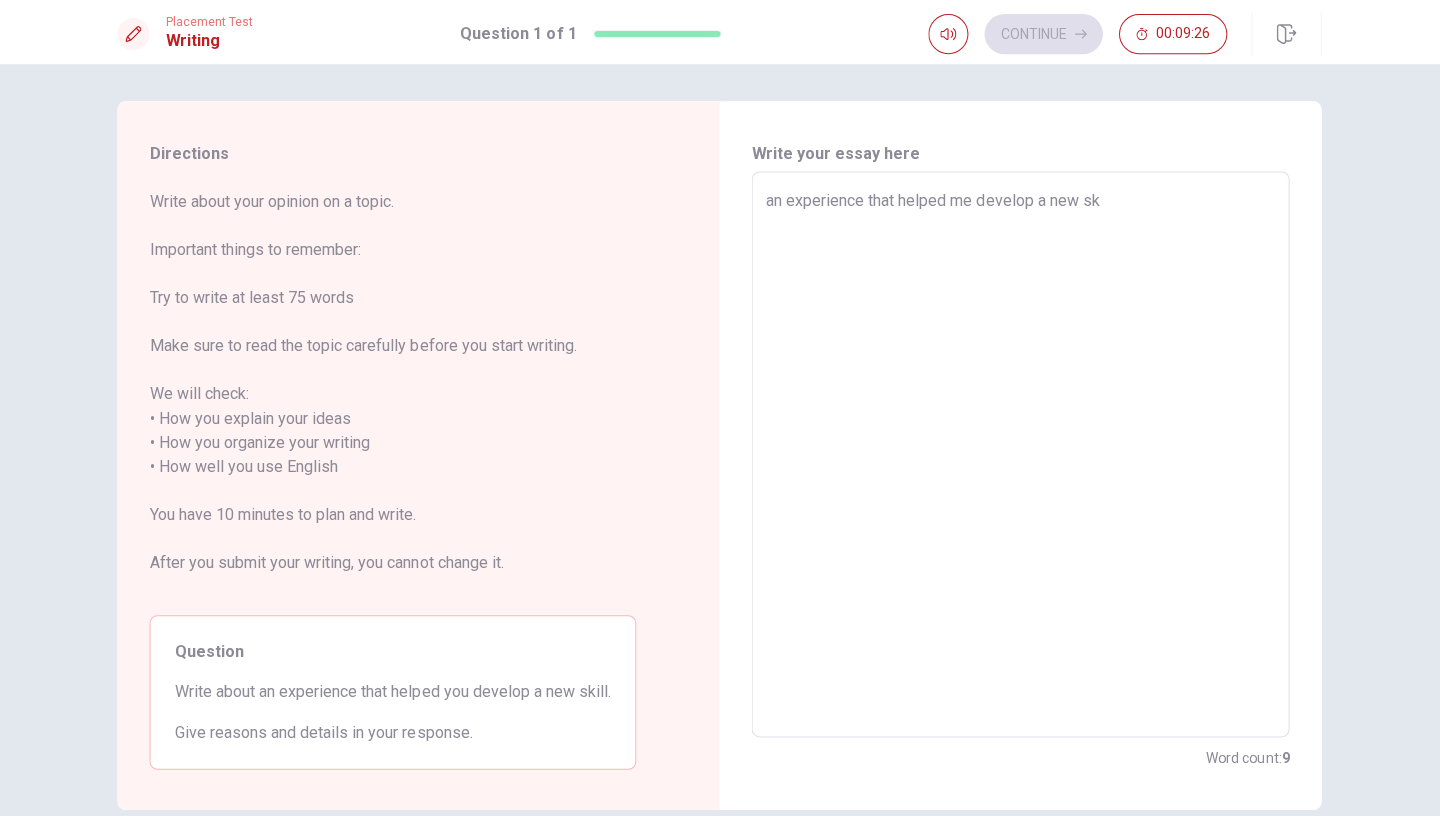 type on "x" 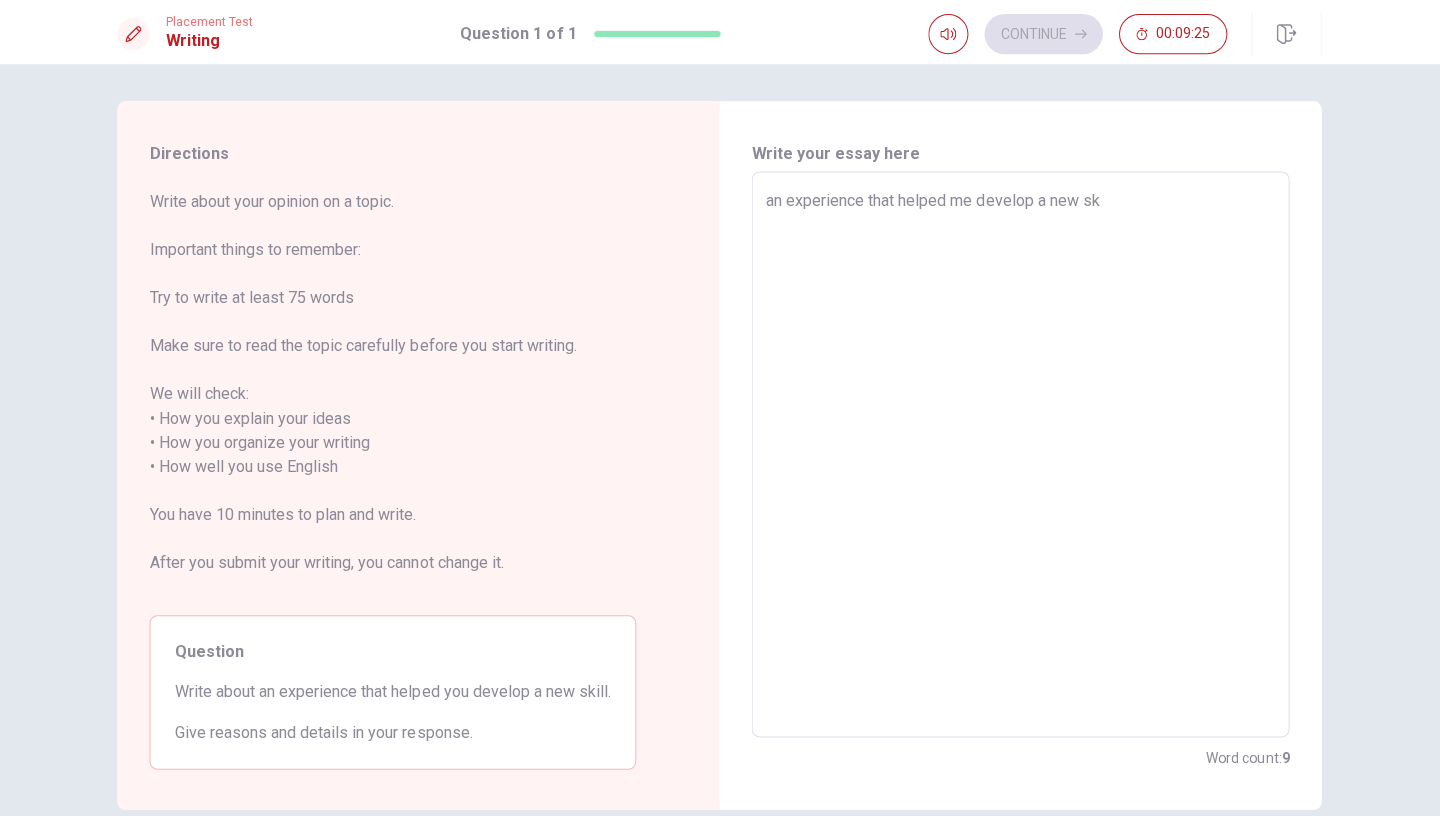 type on "an experience that helped me develop a new ski" 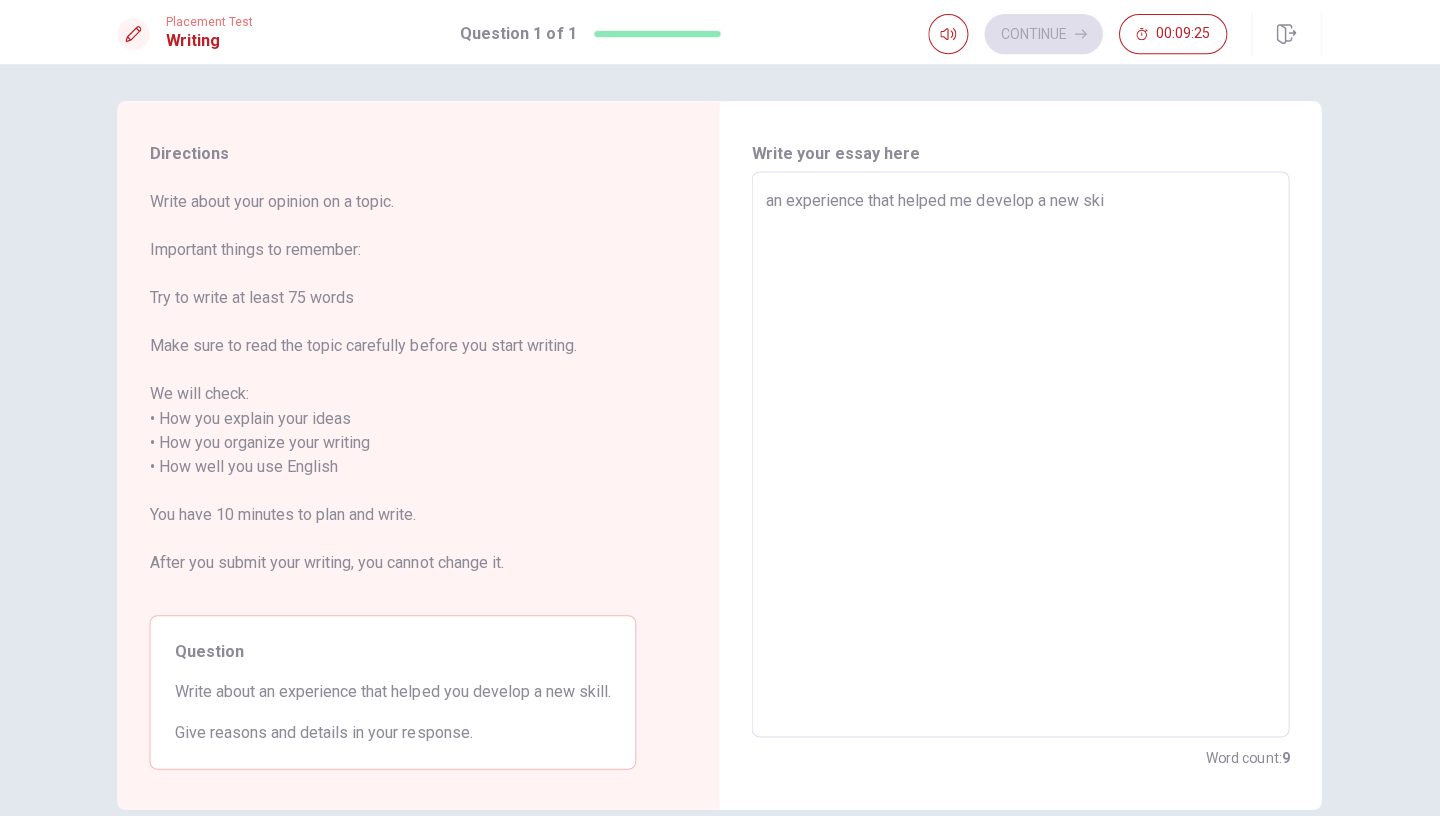 type on "x" 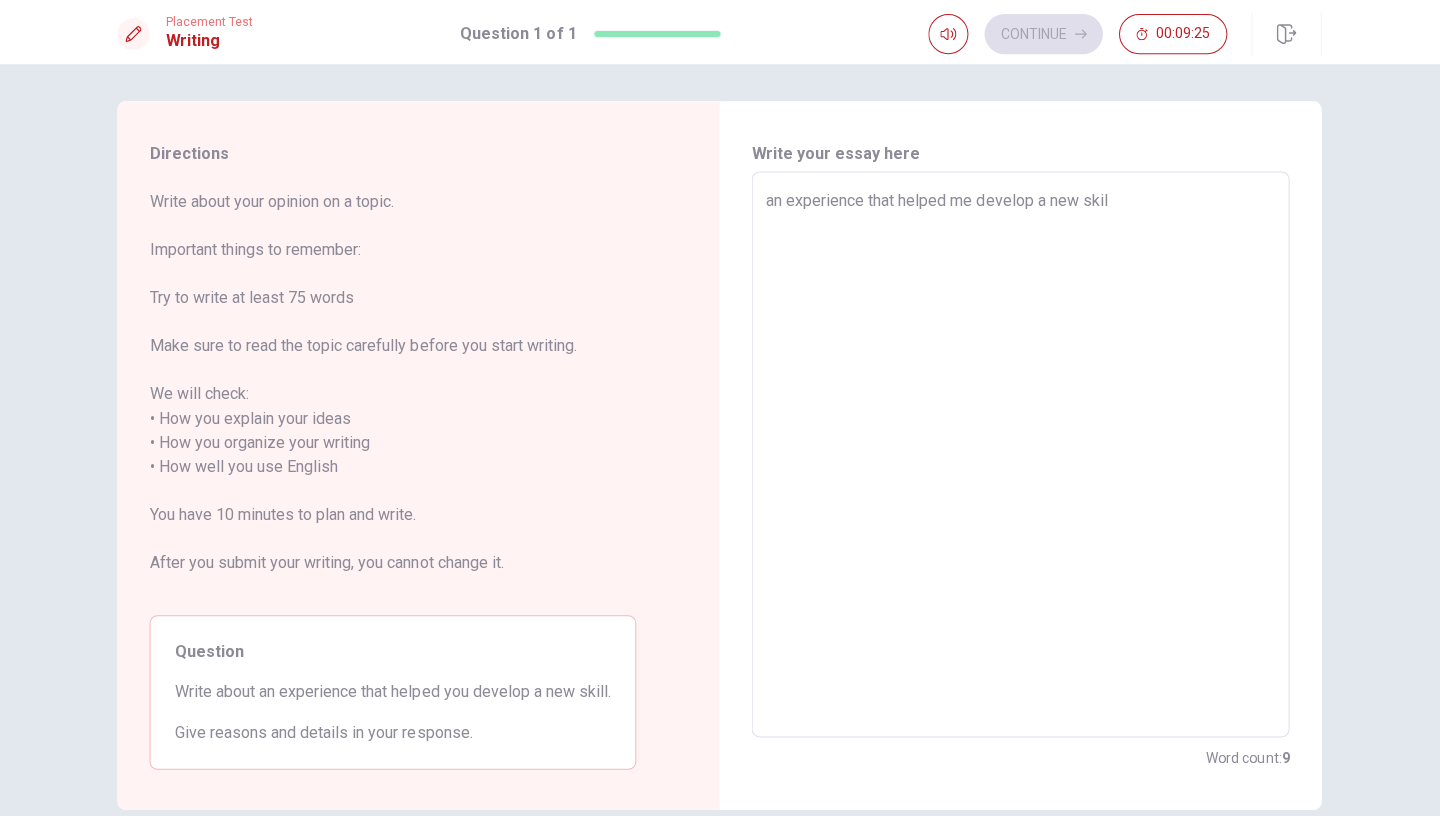 type on "an experience that helped me develop a new skill" 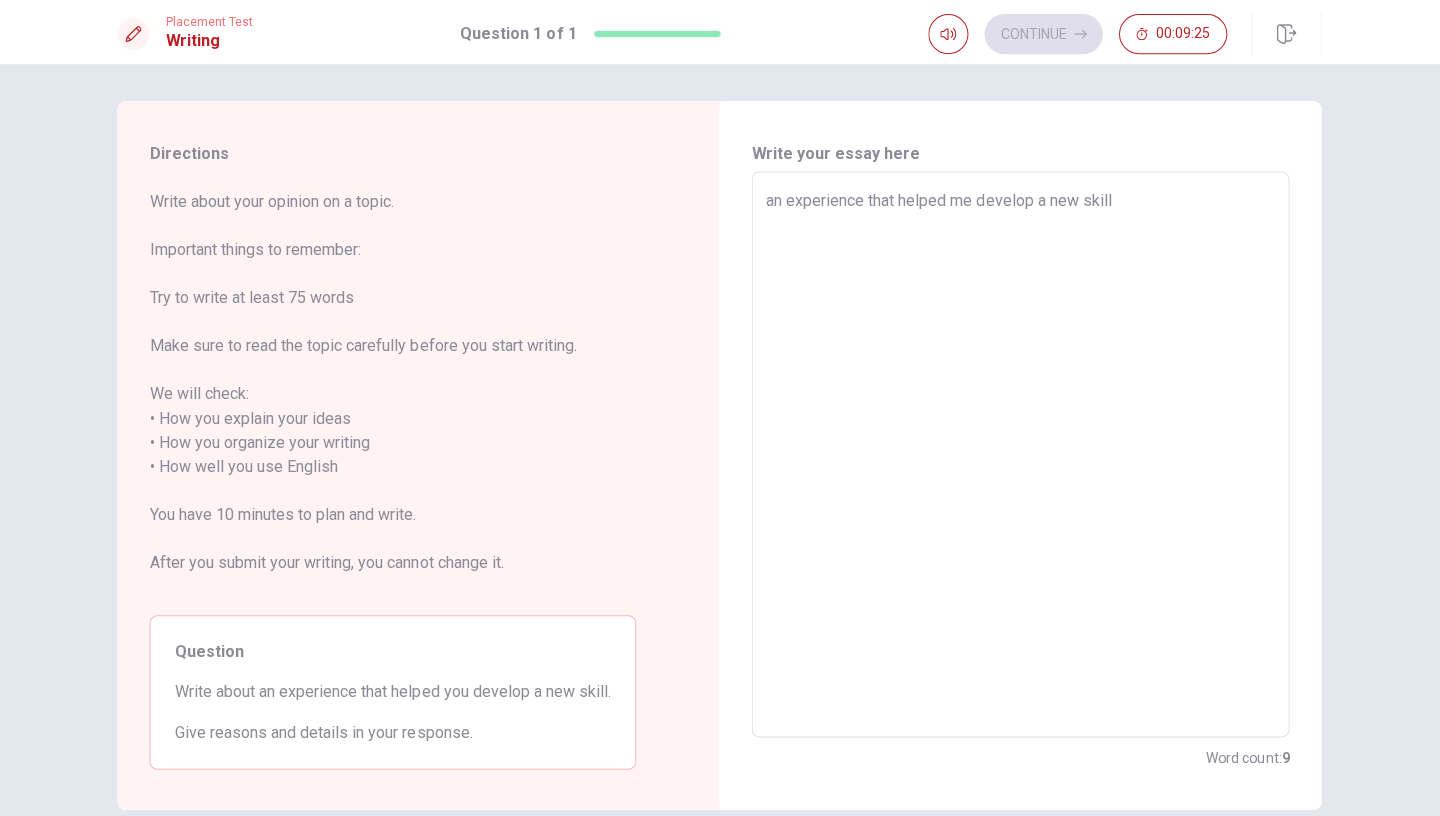 type on "x" 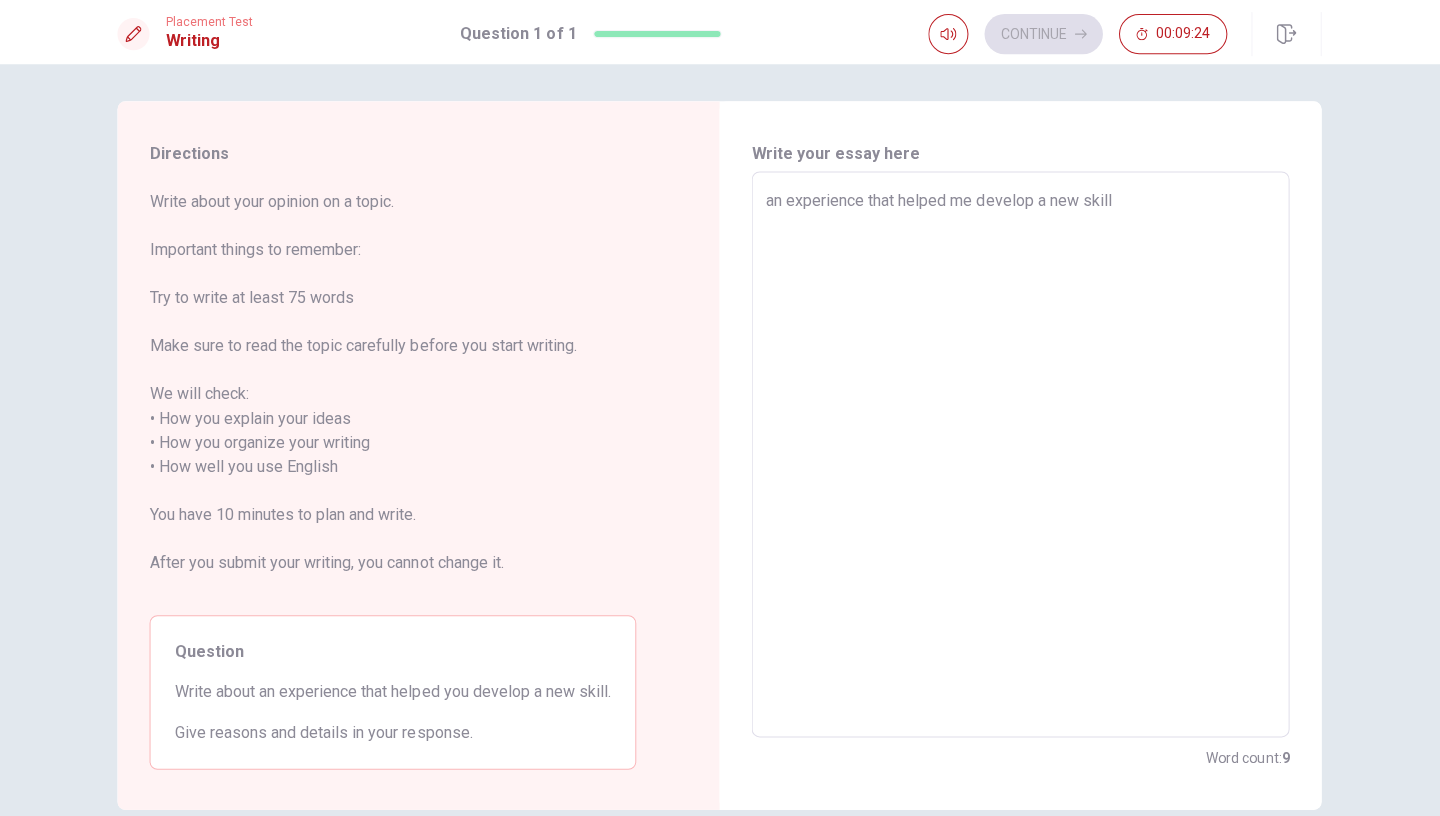 type on "an experience that helped me develop a new skill" 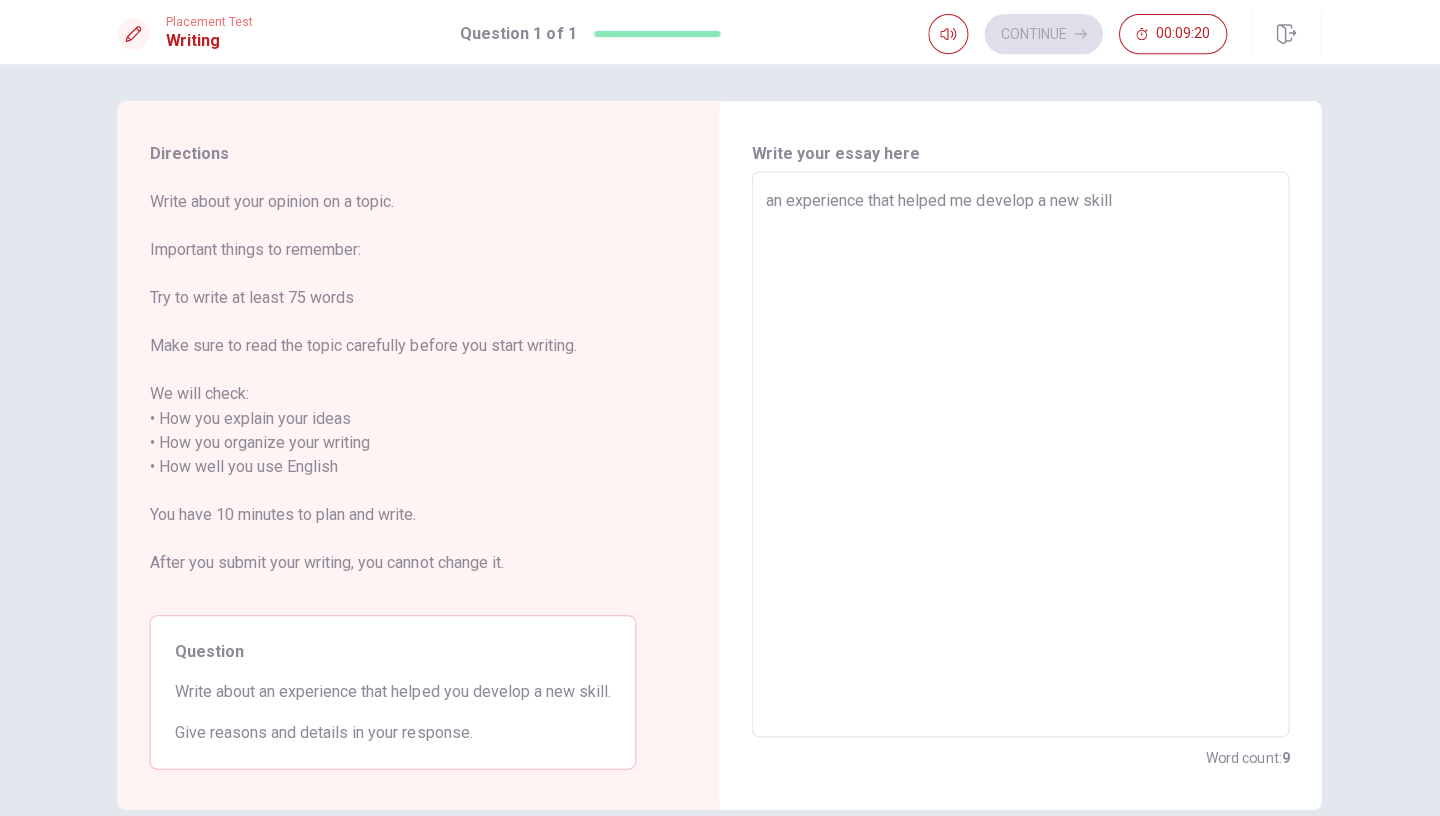 type on "x" 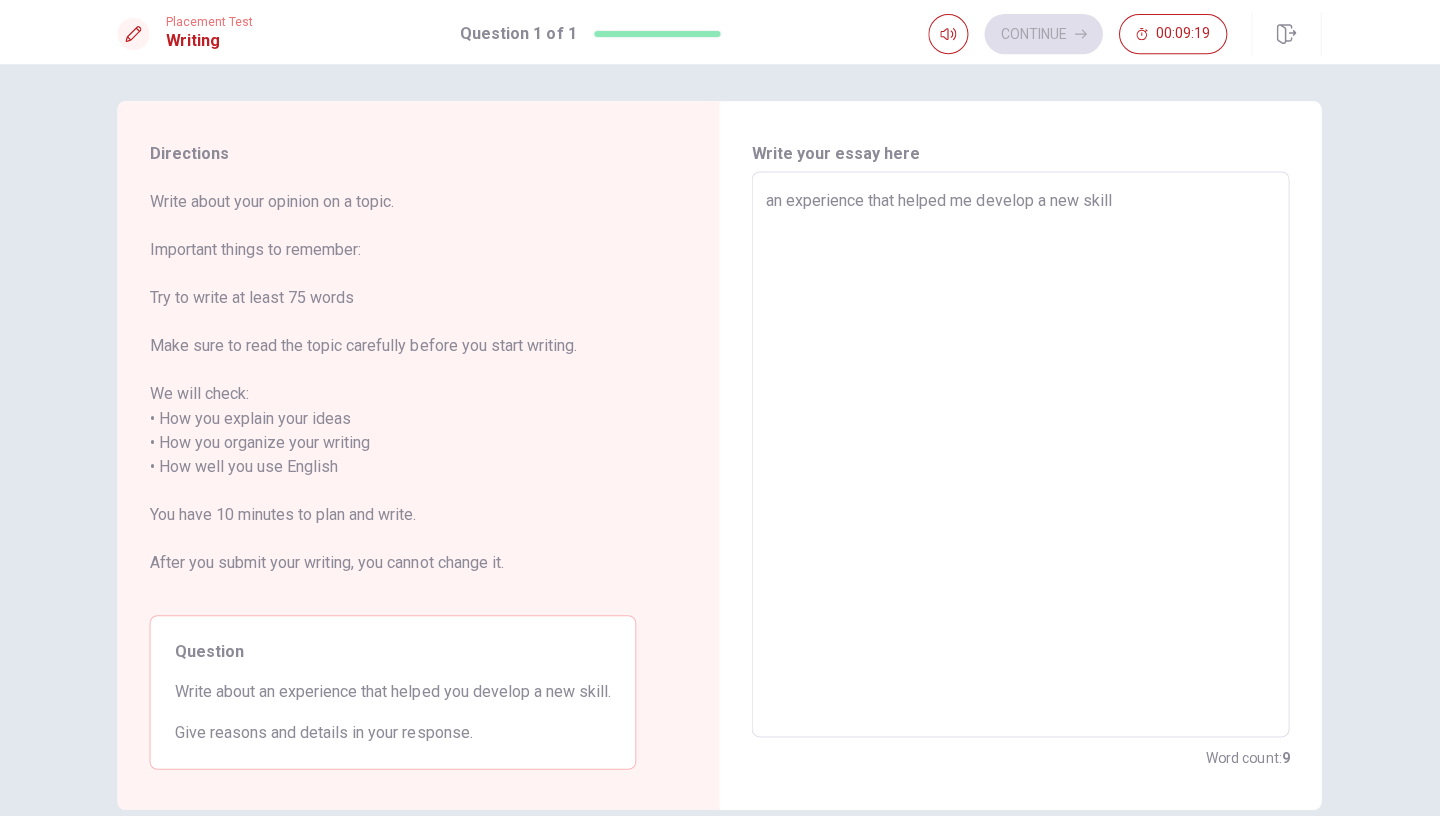 type on "an experience that helped me develop a new skill i" 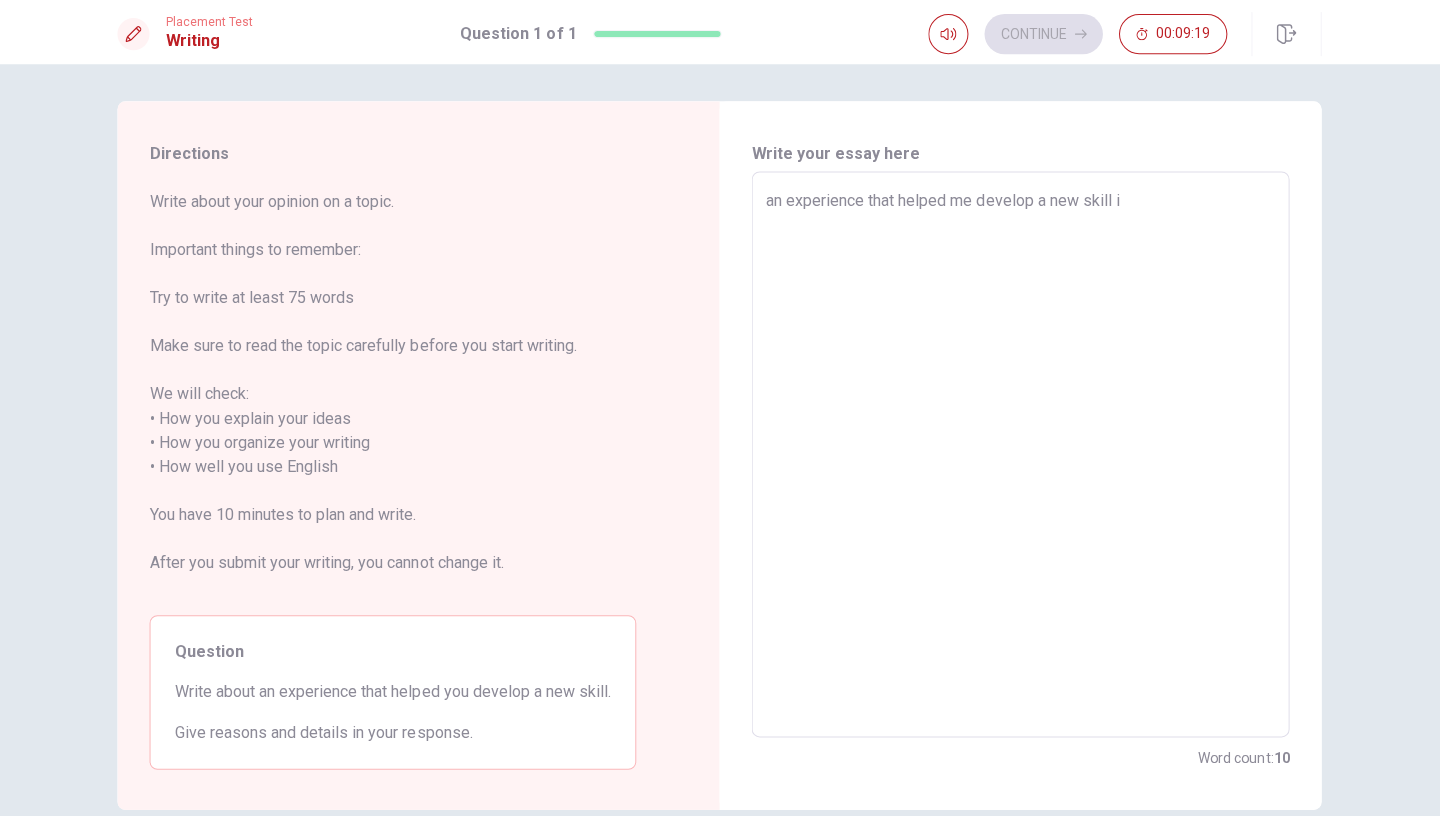 type on "x" 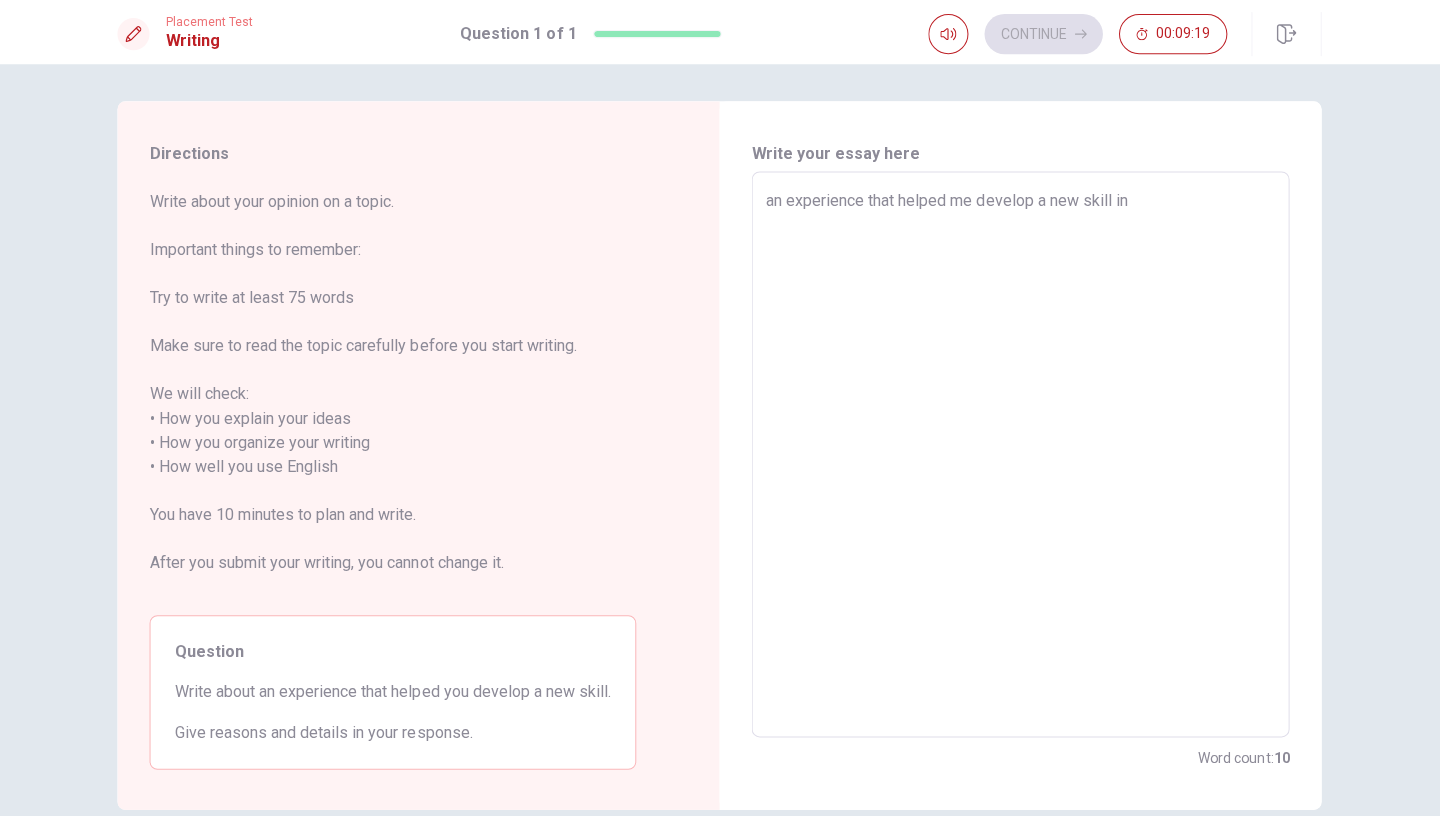 type on "x" 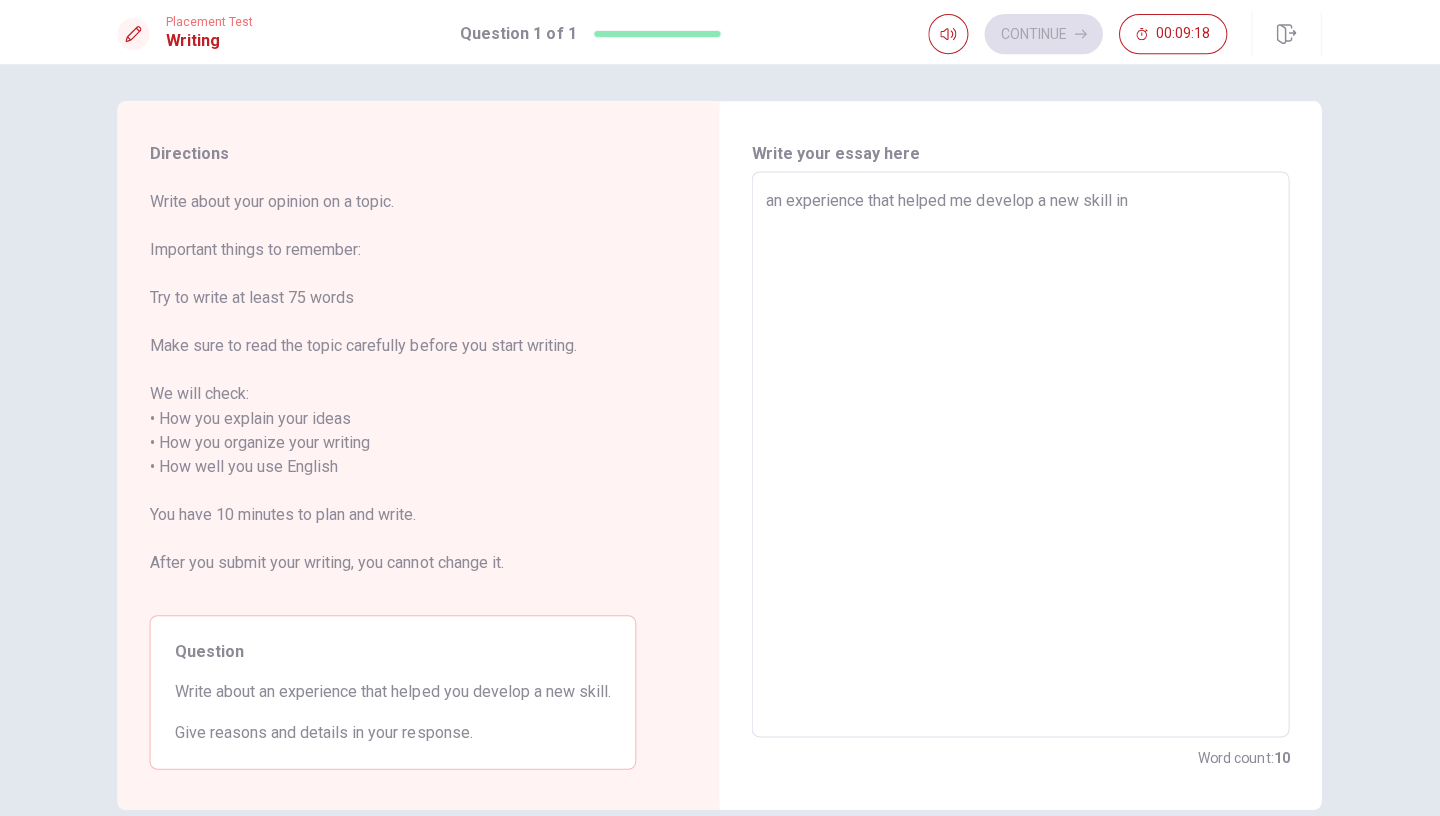 type on "an experience that helped me develop a new skill i" 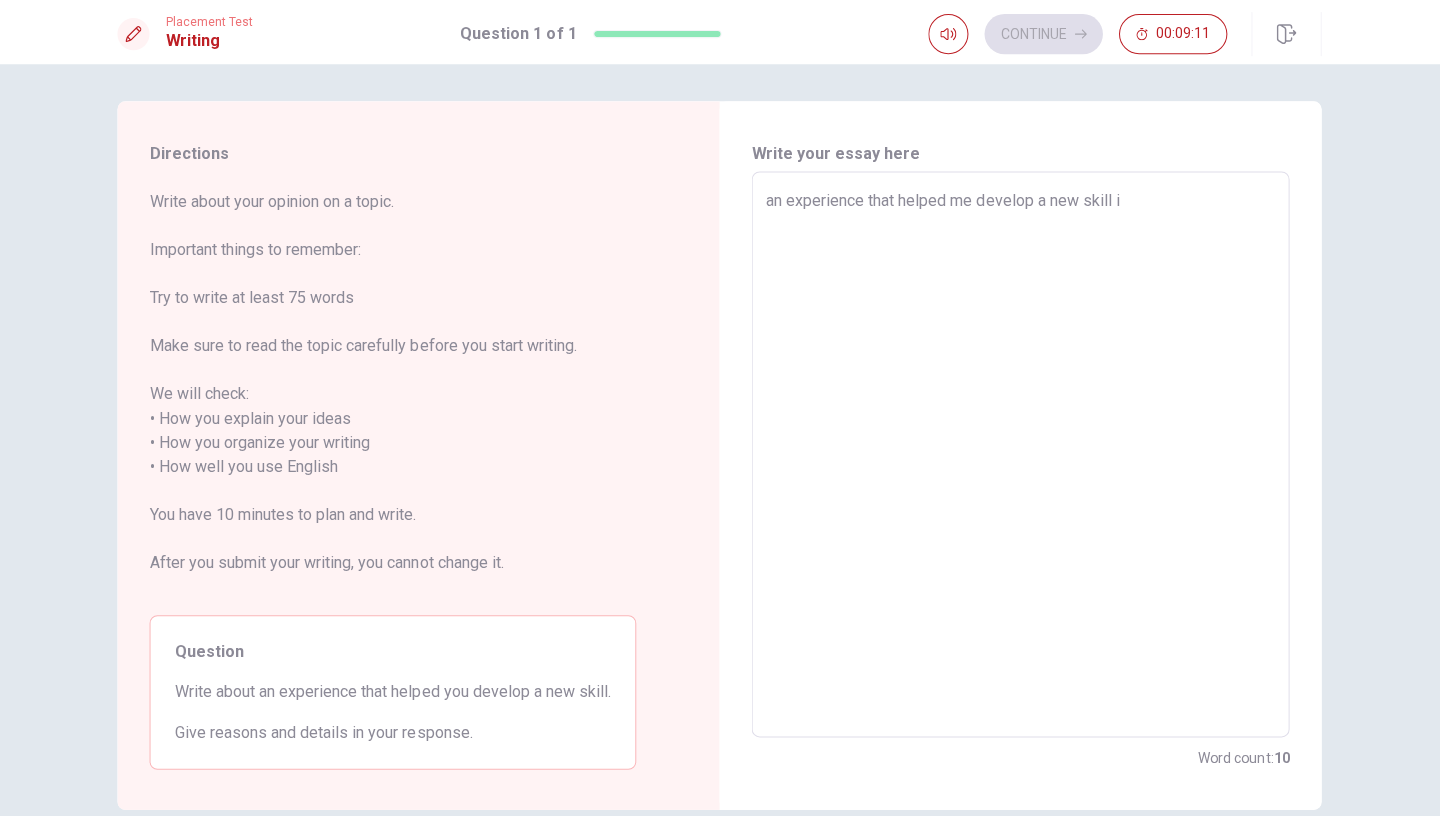 type on "x" 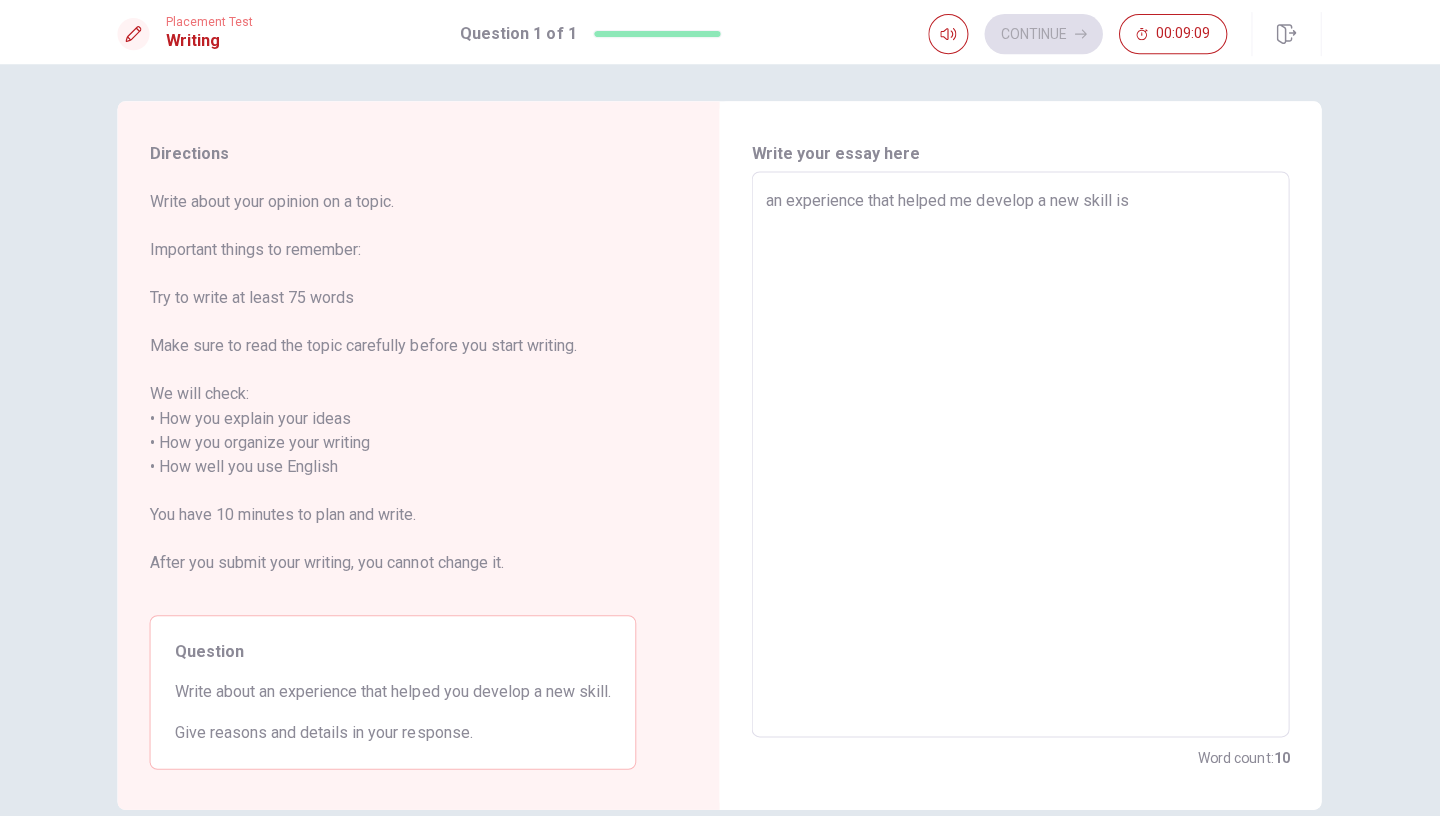 type on "x" 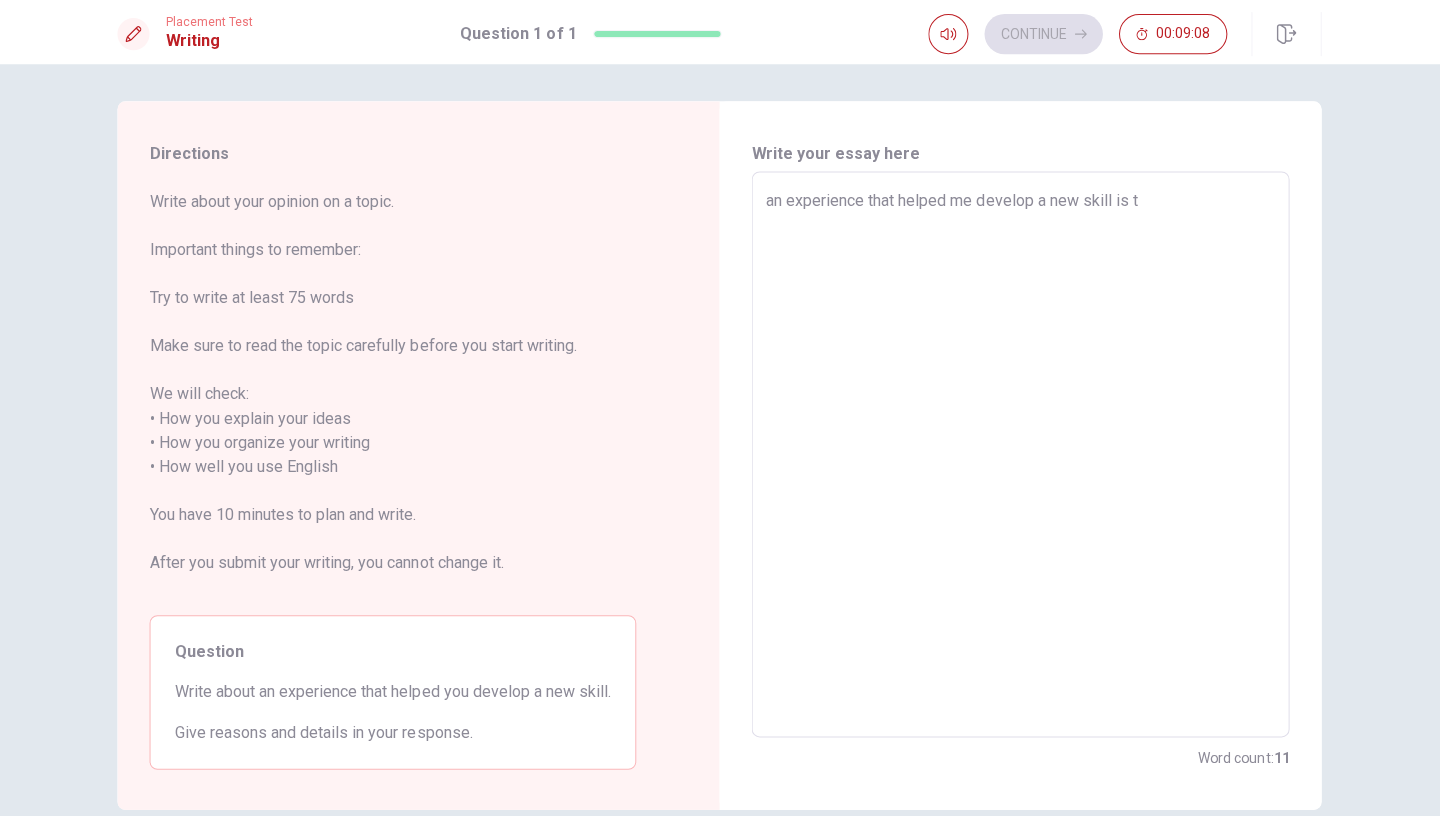 type on "x" 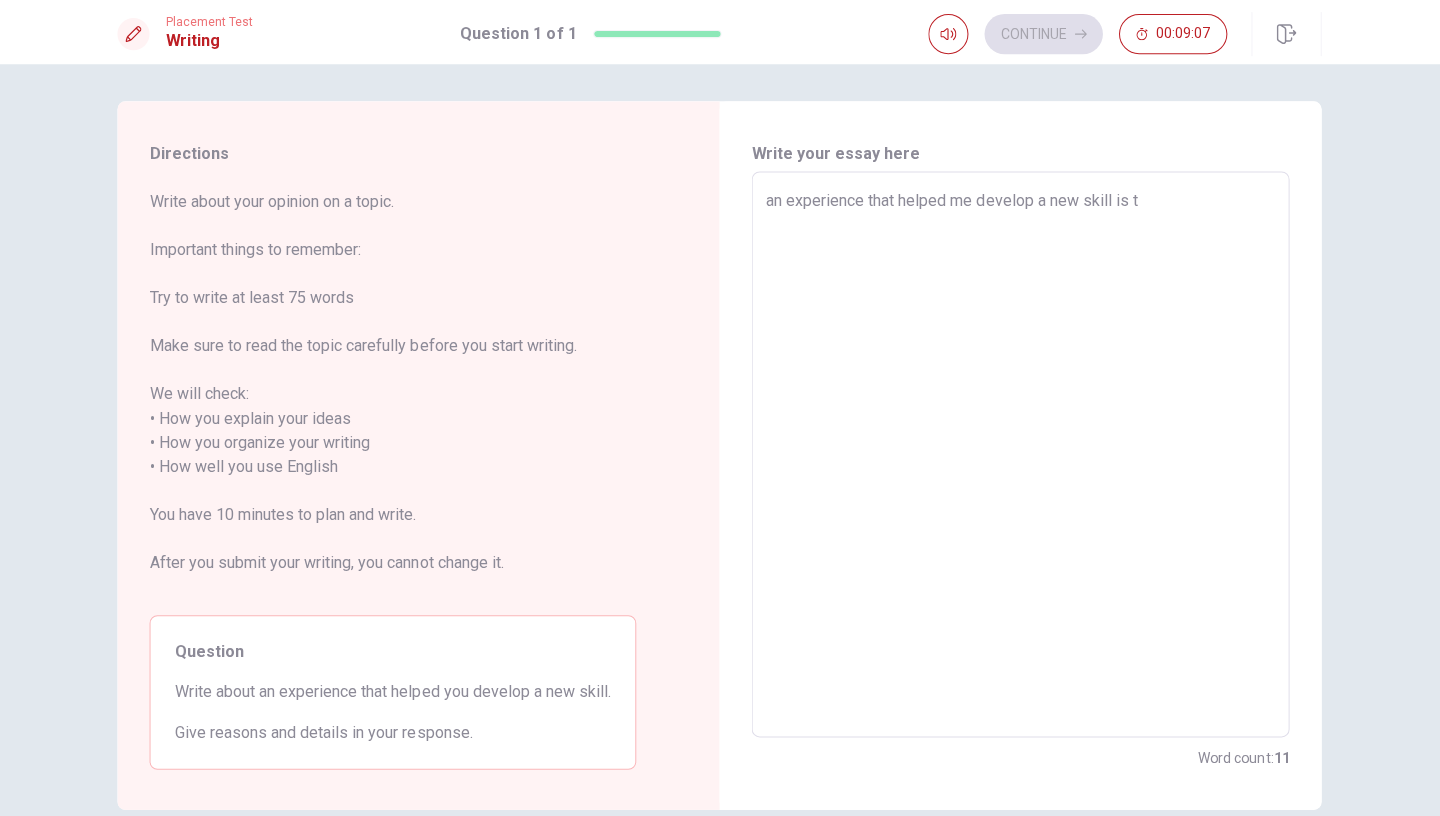 type on "an experience that helped me develop a new skill is th" 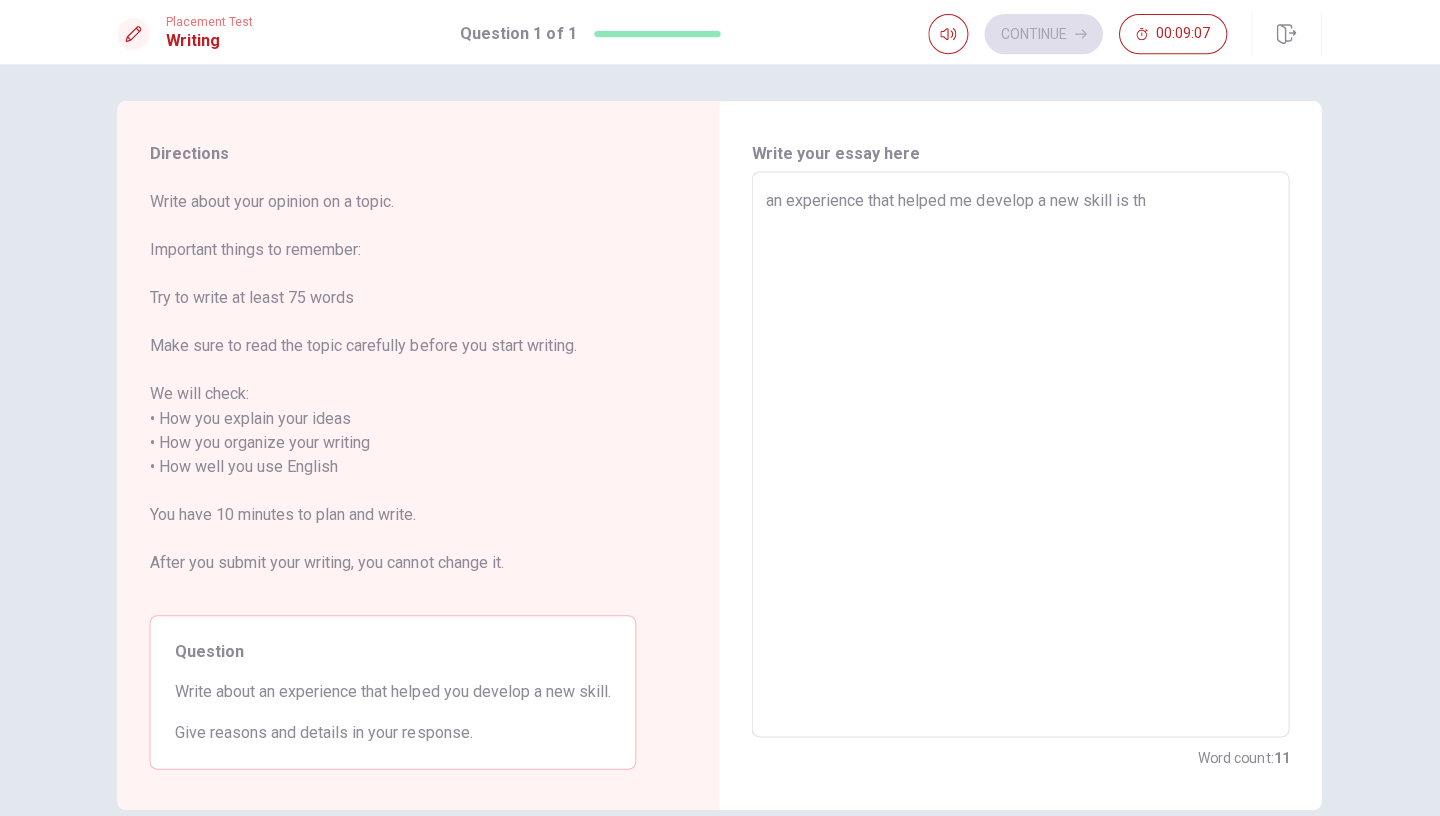 type on "x" 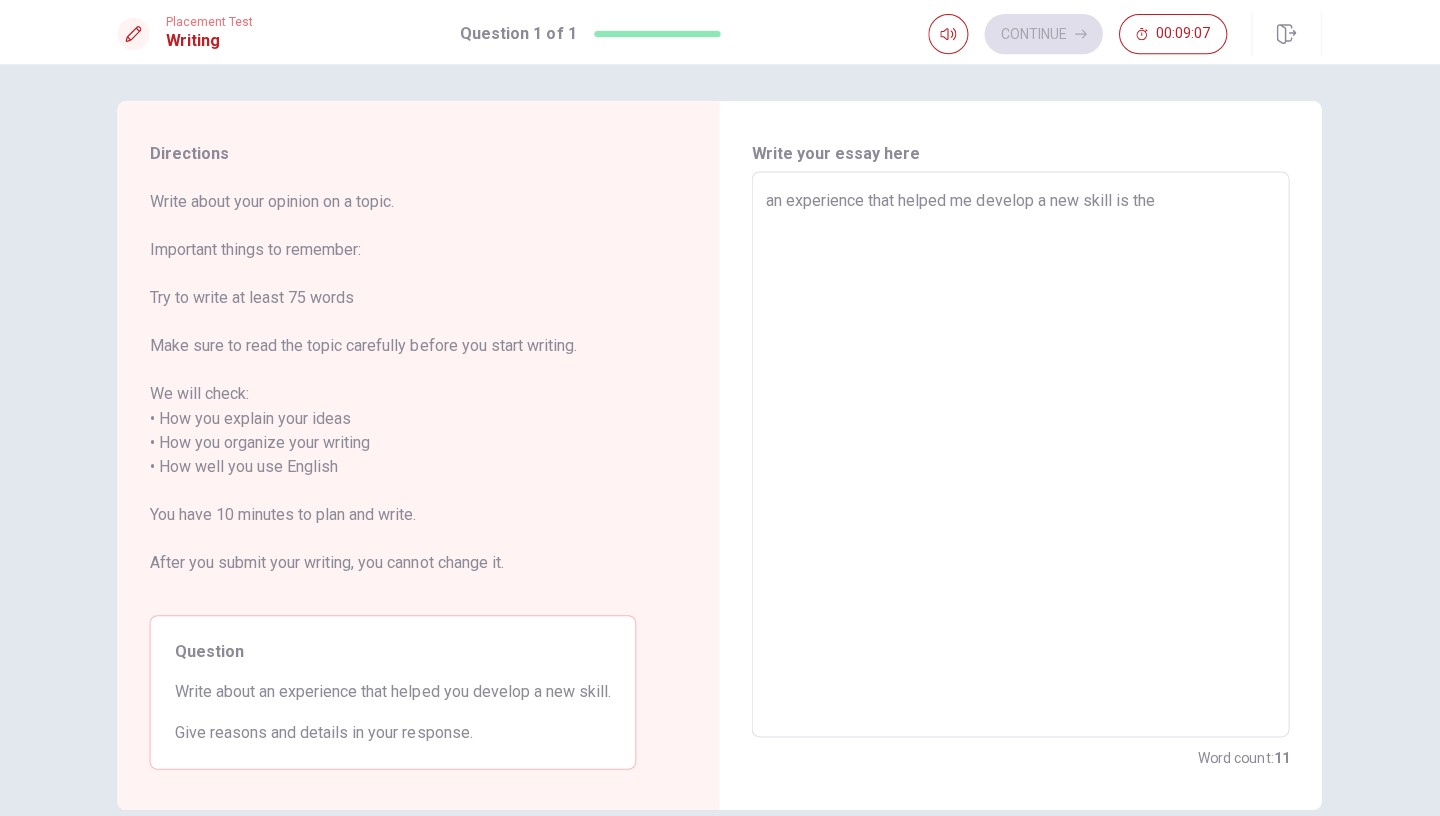 type on "x" 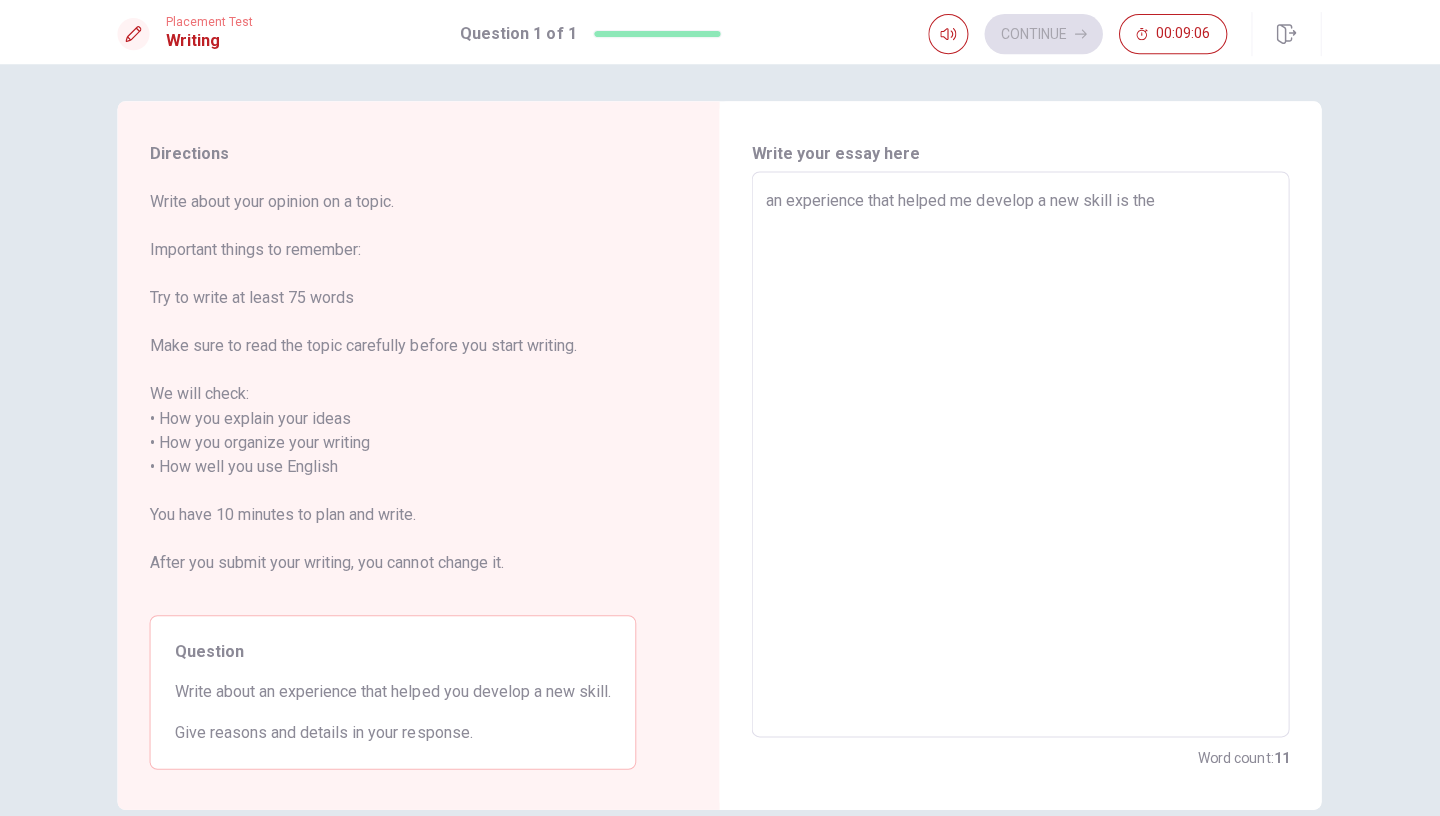type on "an experience that helped me develop a new skill is the n" 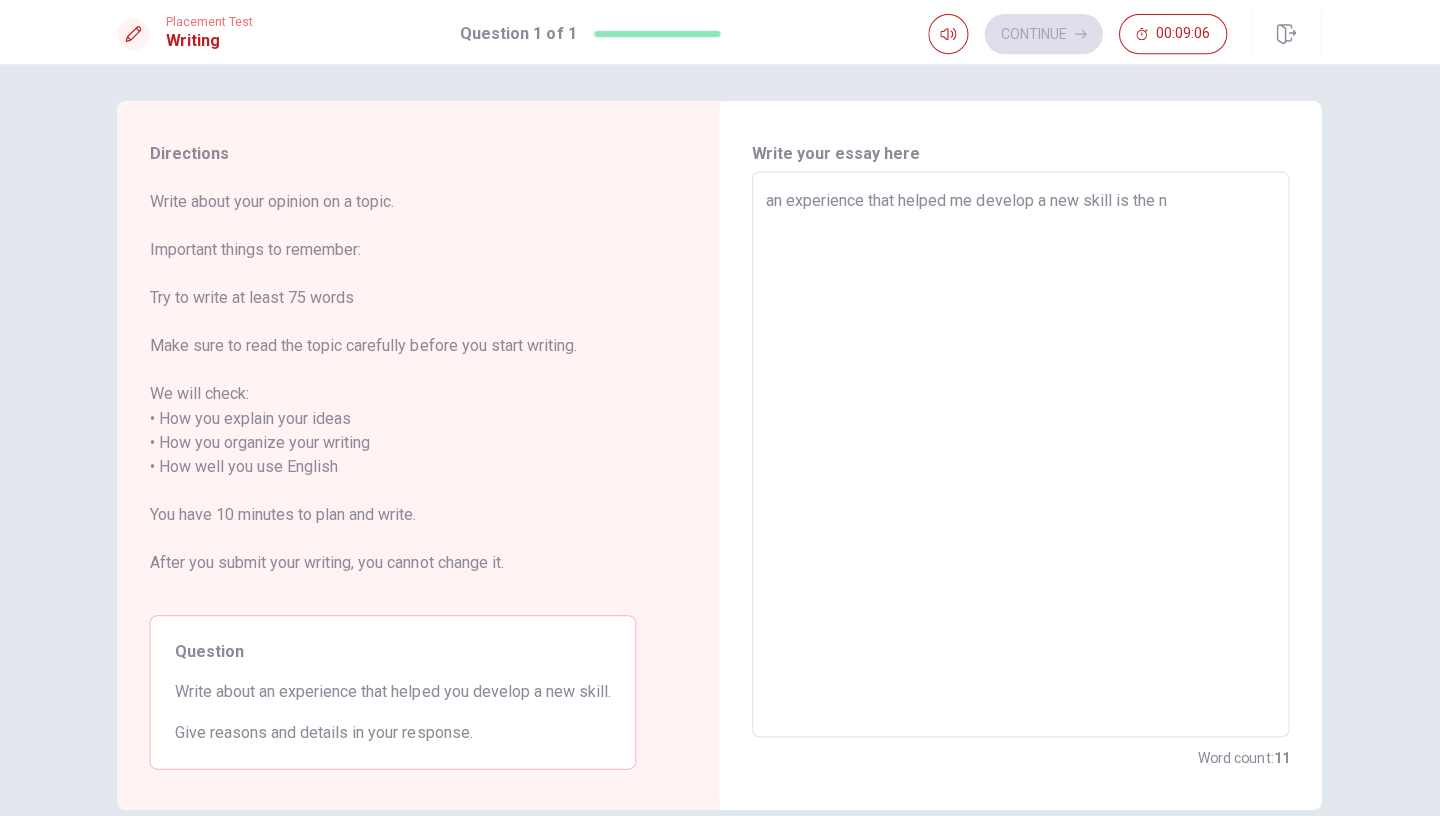 type on "x" 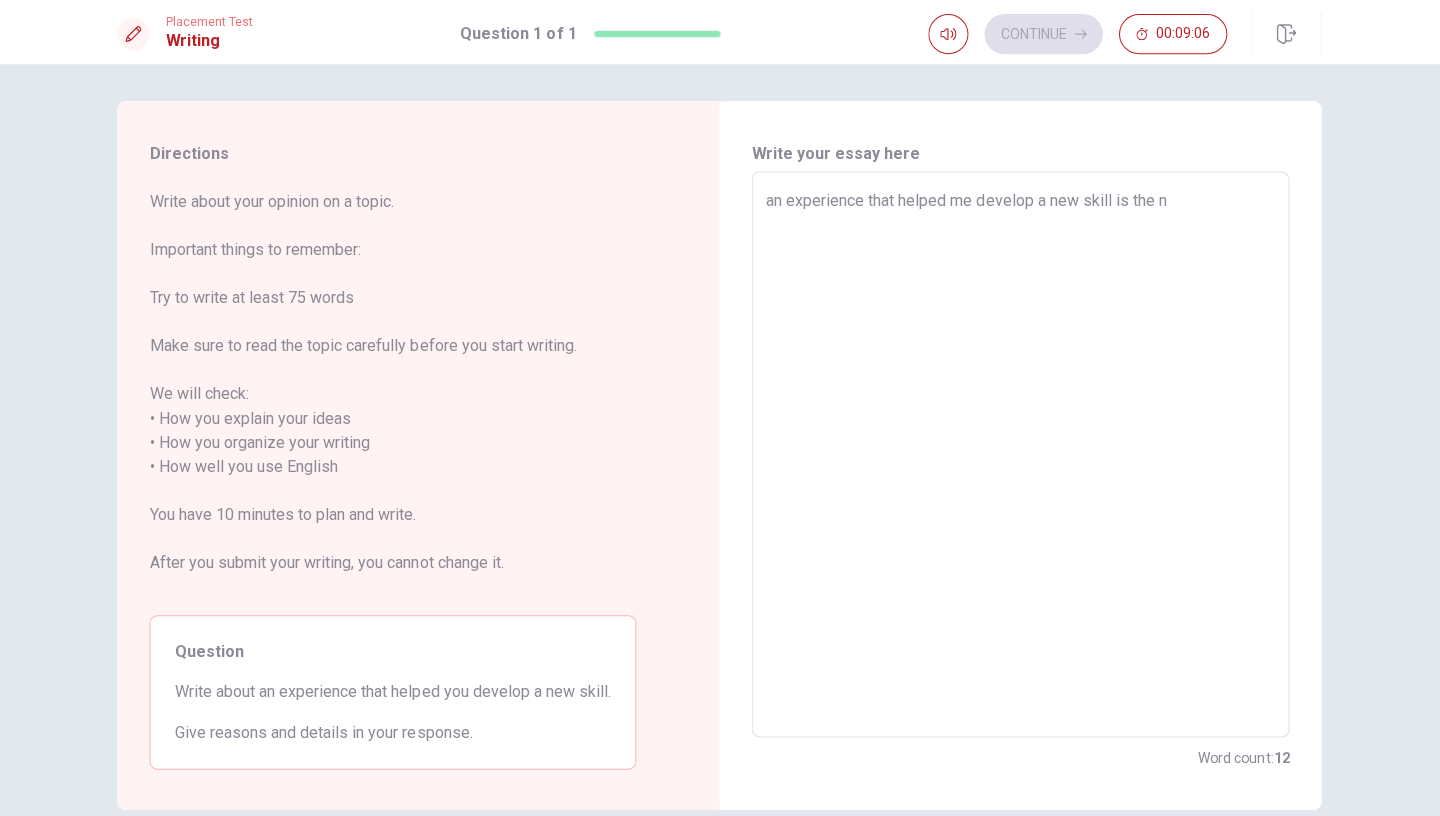 type on "an experience that helped me develop a new skill is the ne" 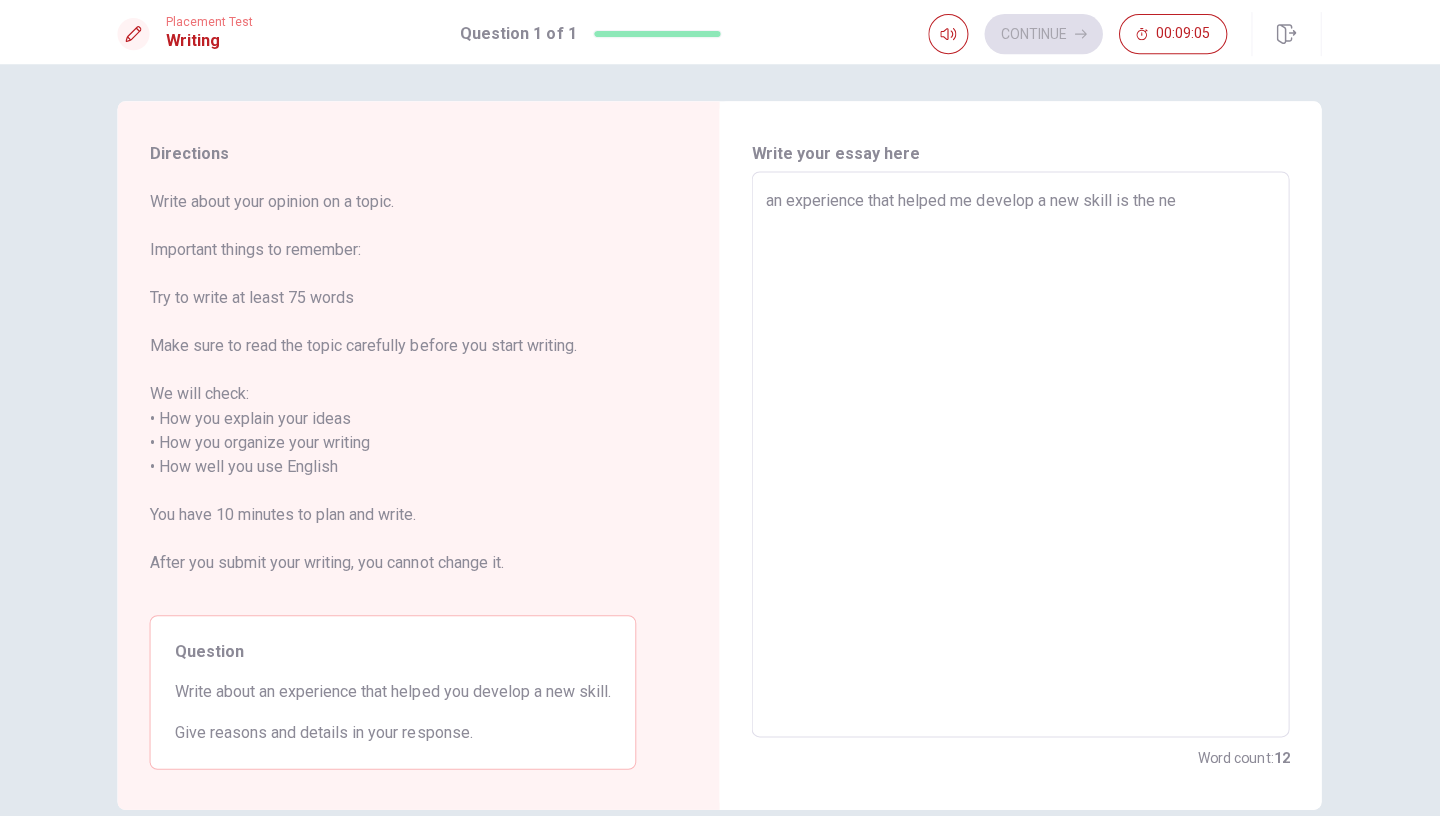 type on "x" 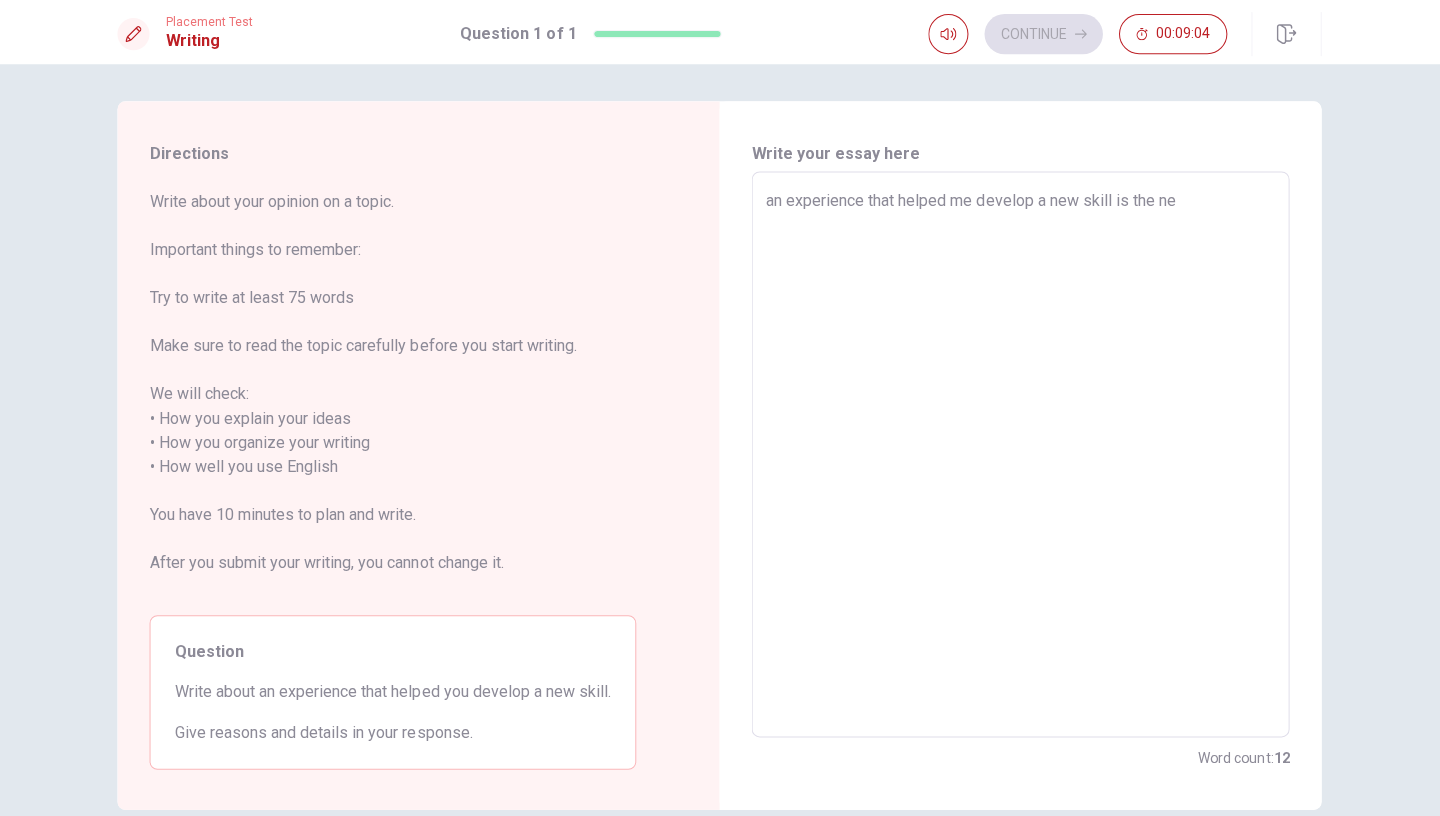 type on "an experience that helped me develop a new skill is the n" 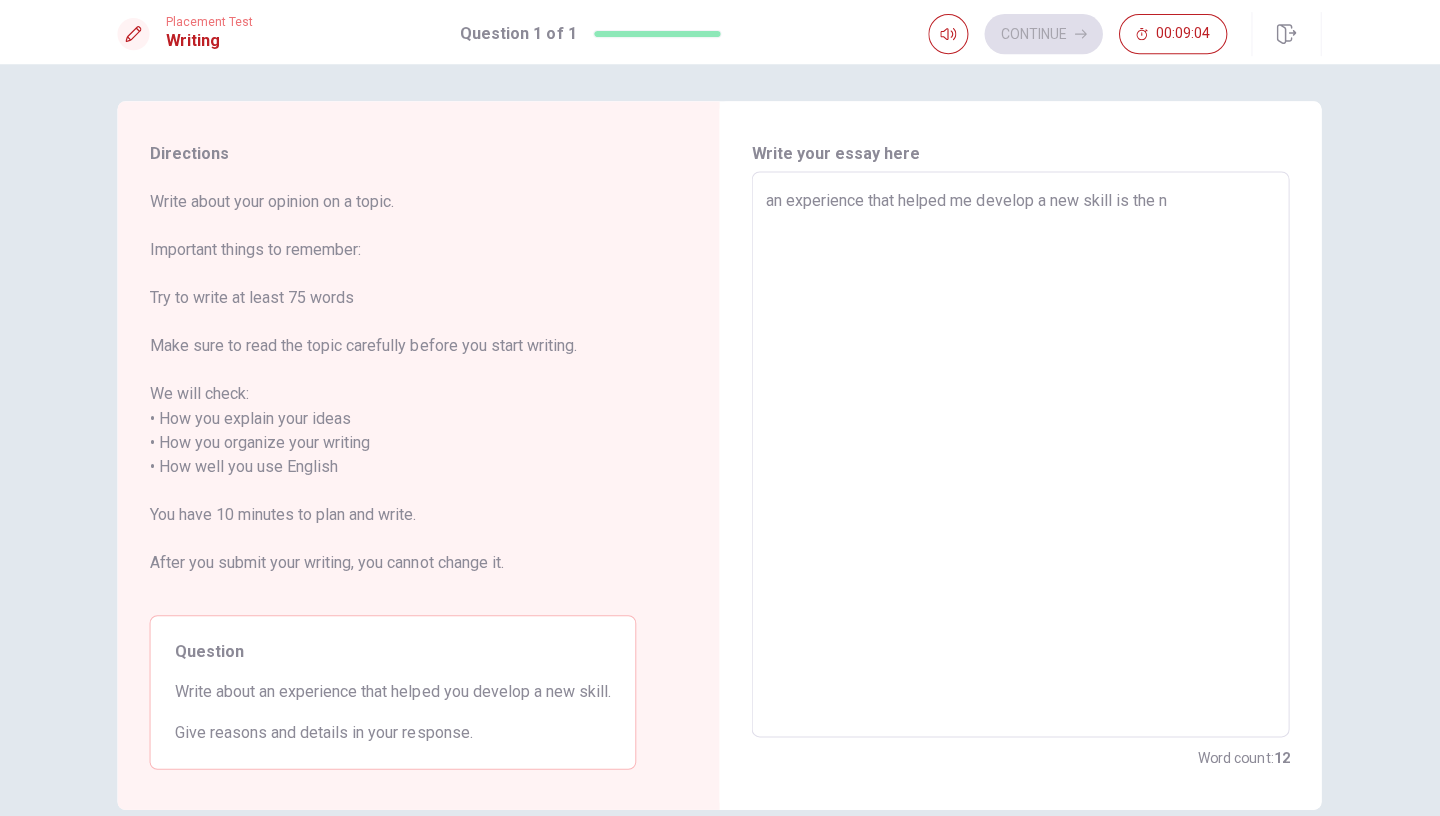 type on "x" 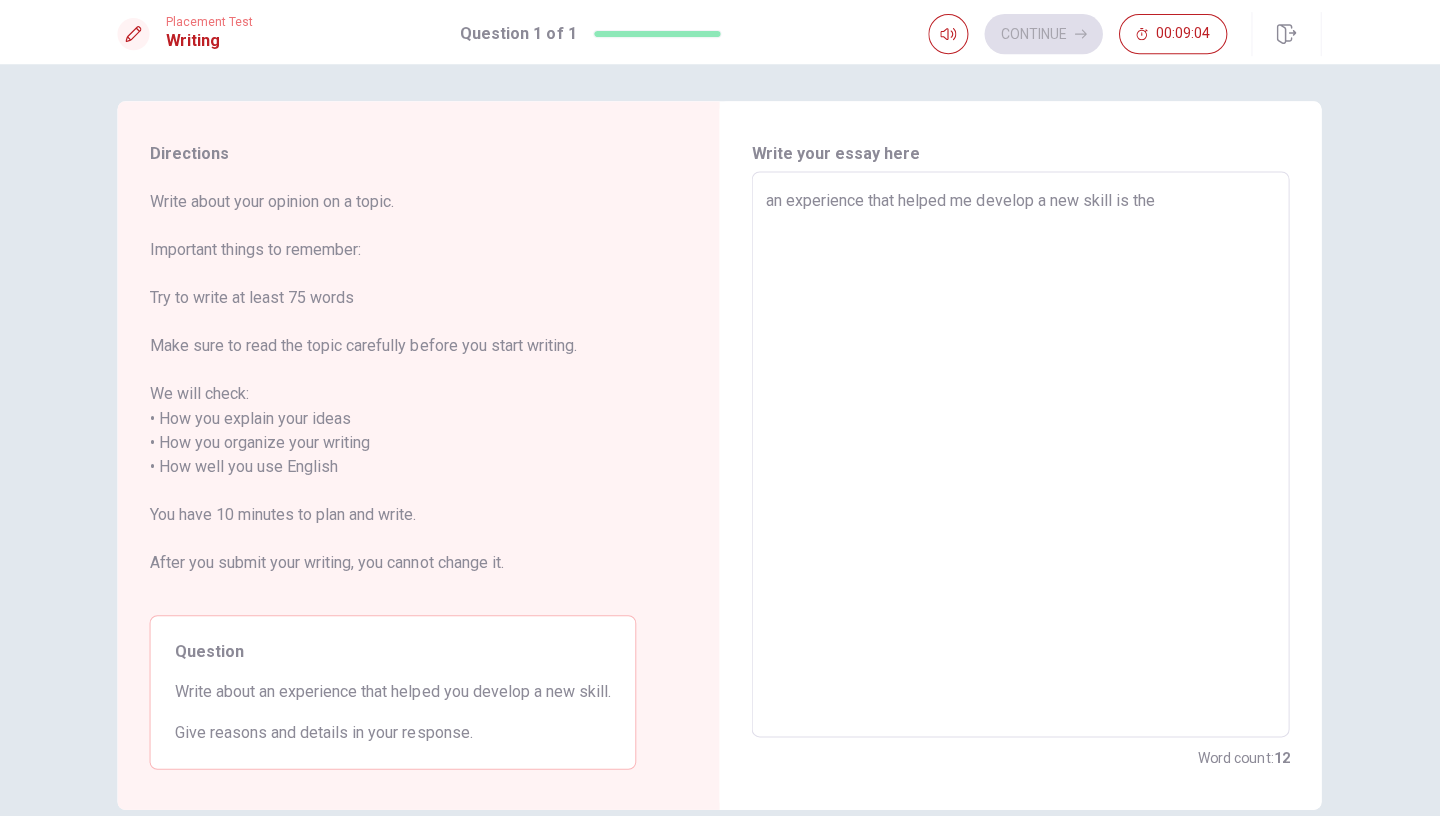 type on "x" 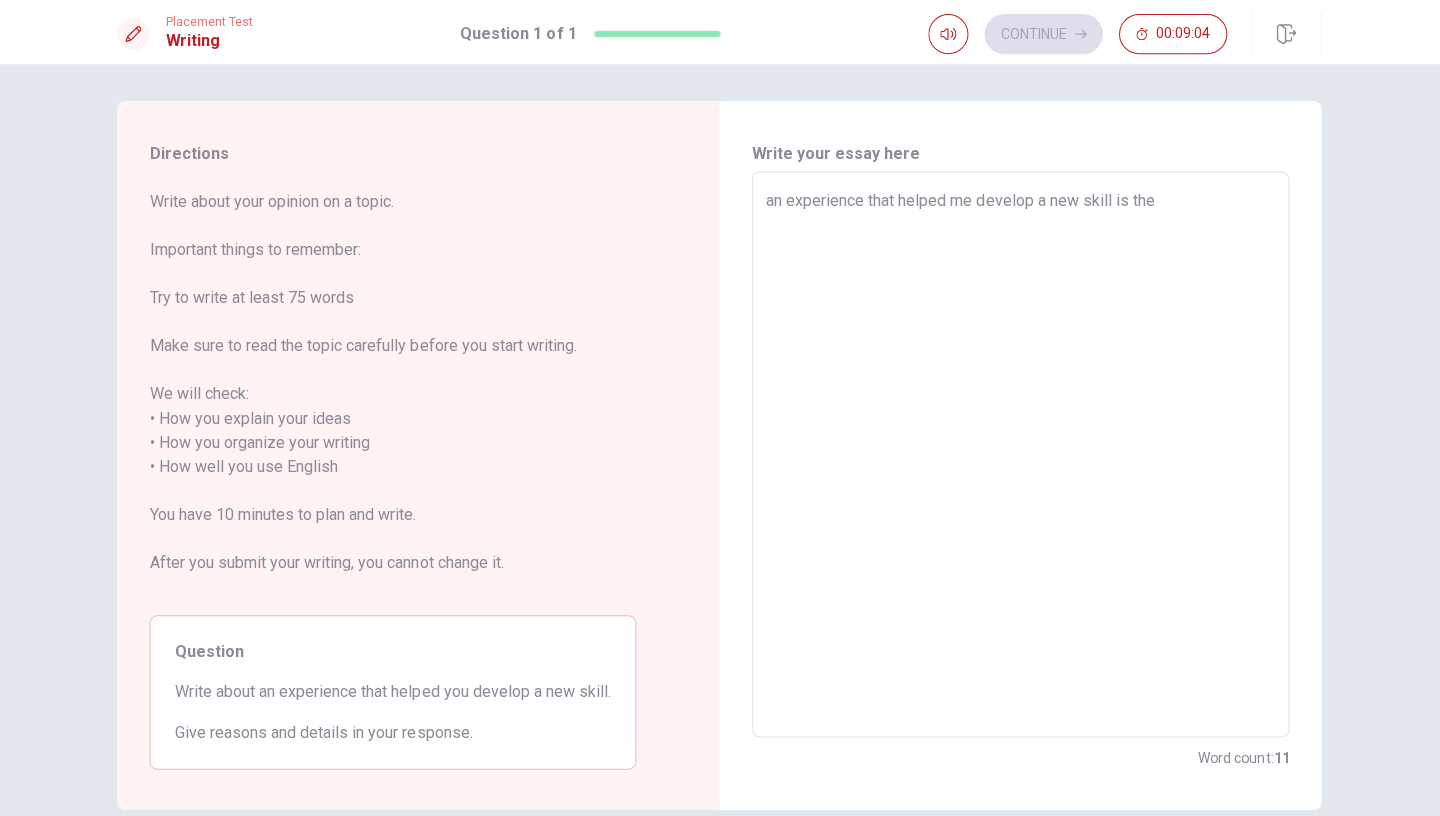 type on "an experience that helped me develop a new skill is the" 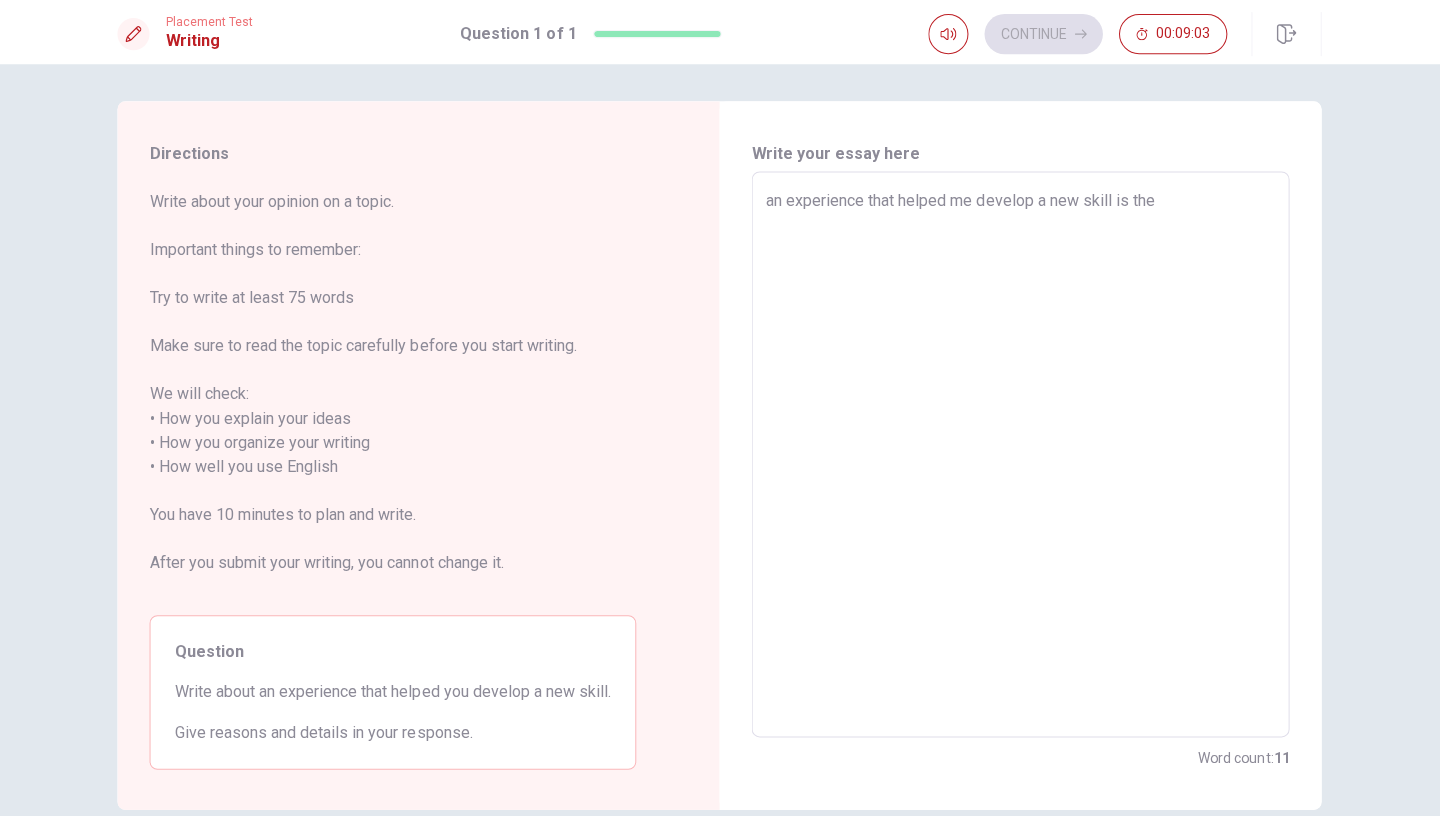 type on "x" 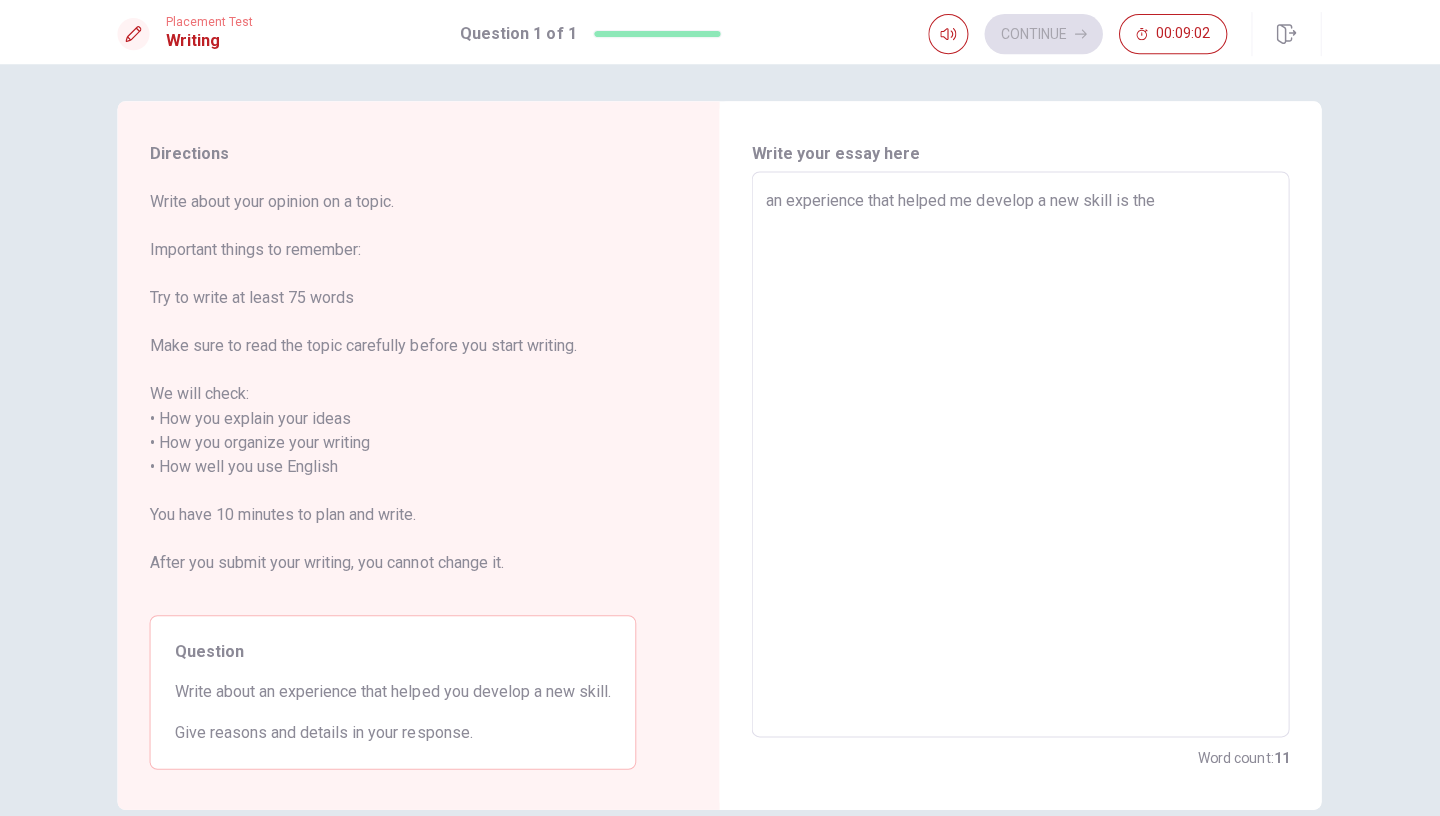 type on "an experience that helped me develop a new skill is th" 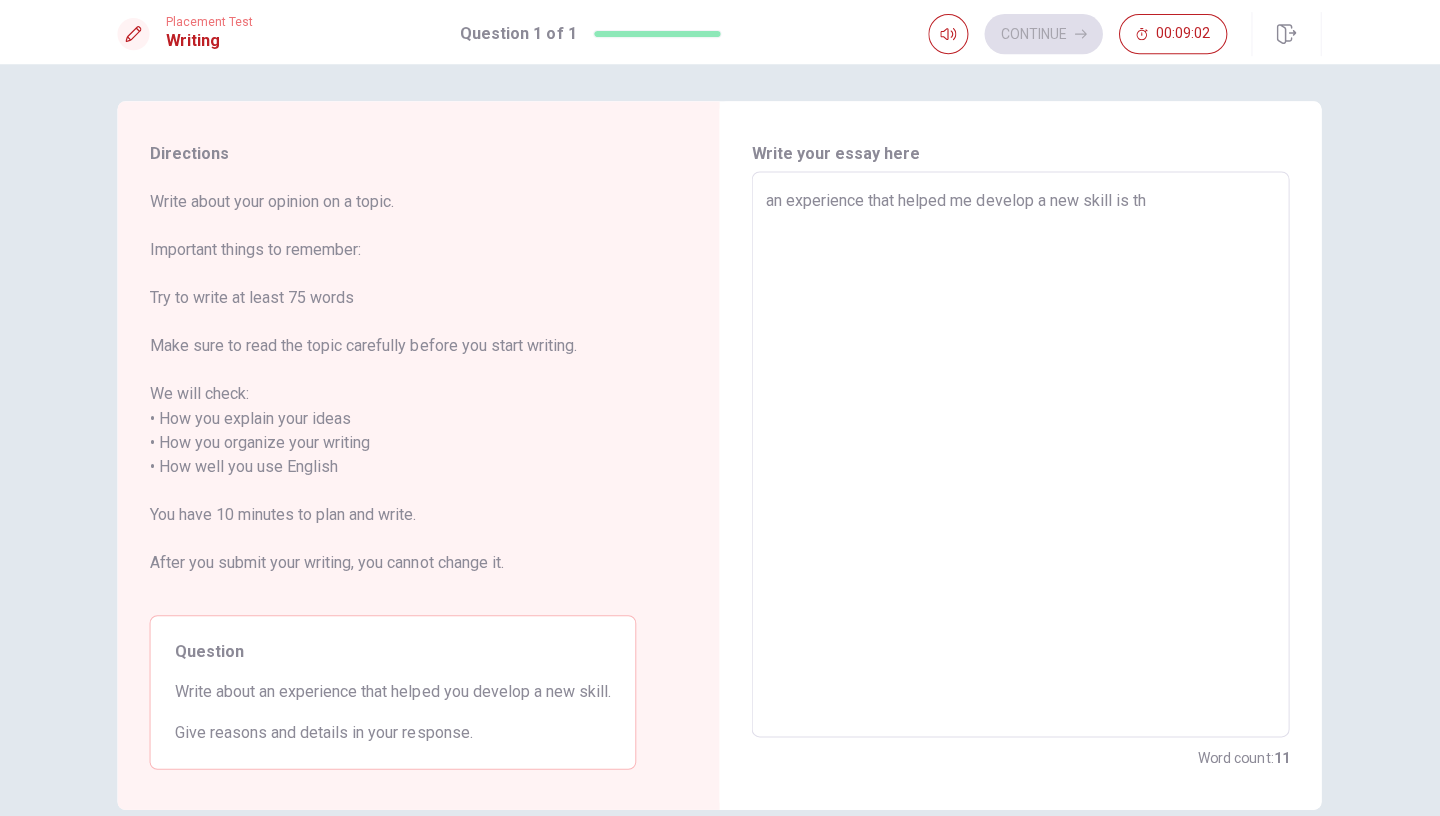 type on "x" 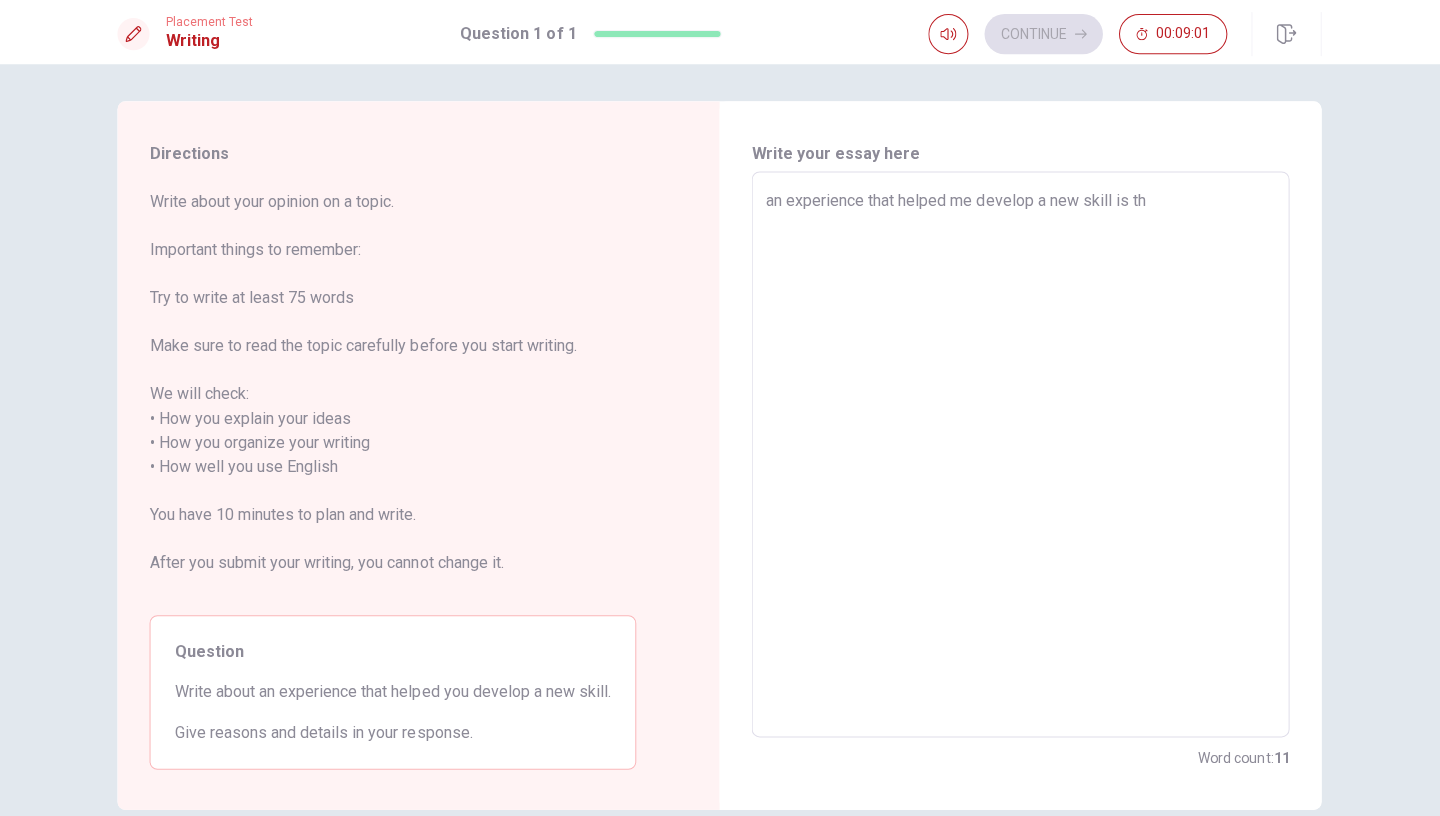 type on "an experience that helped me develop a new skill is t" 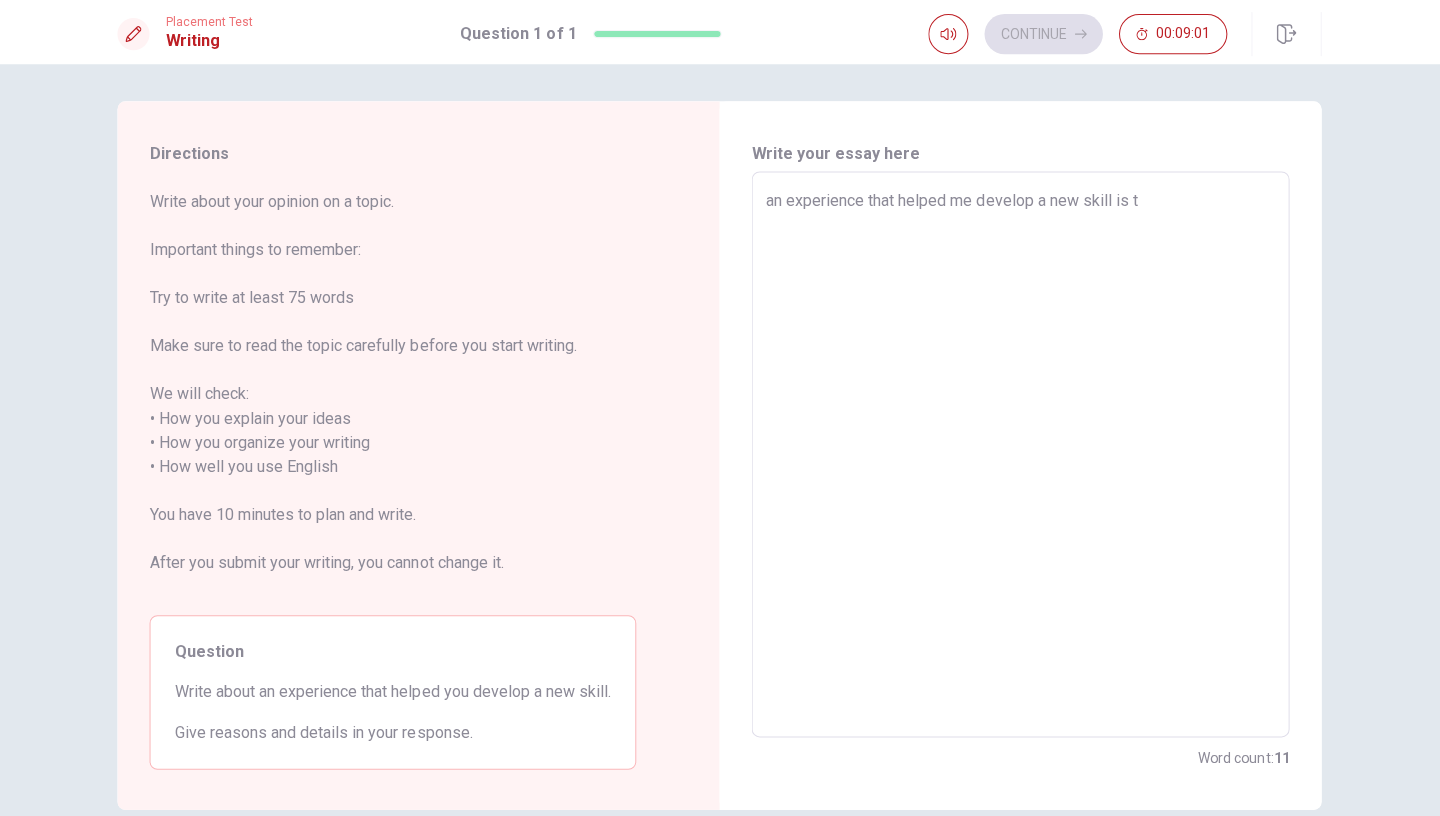 type on "x" 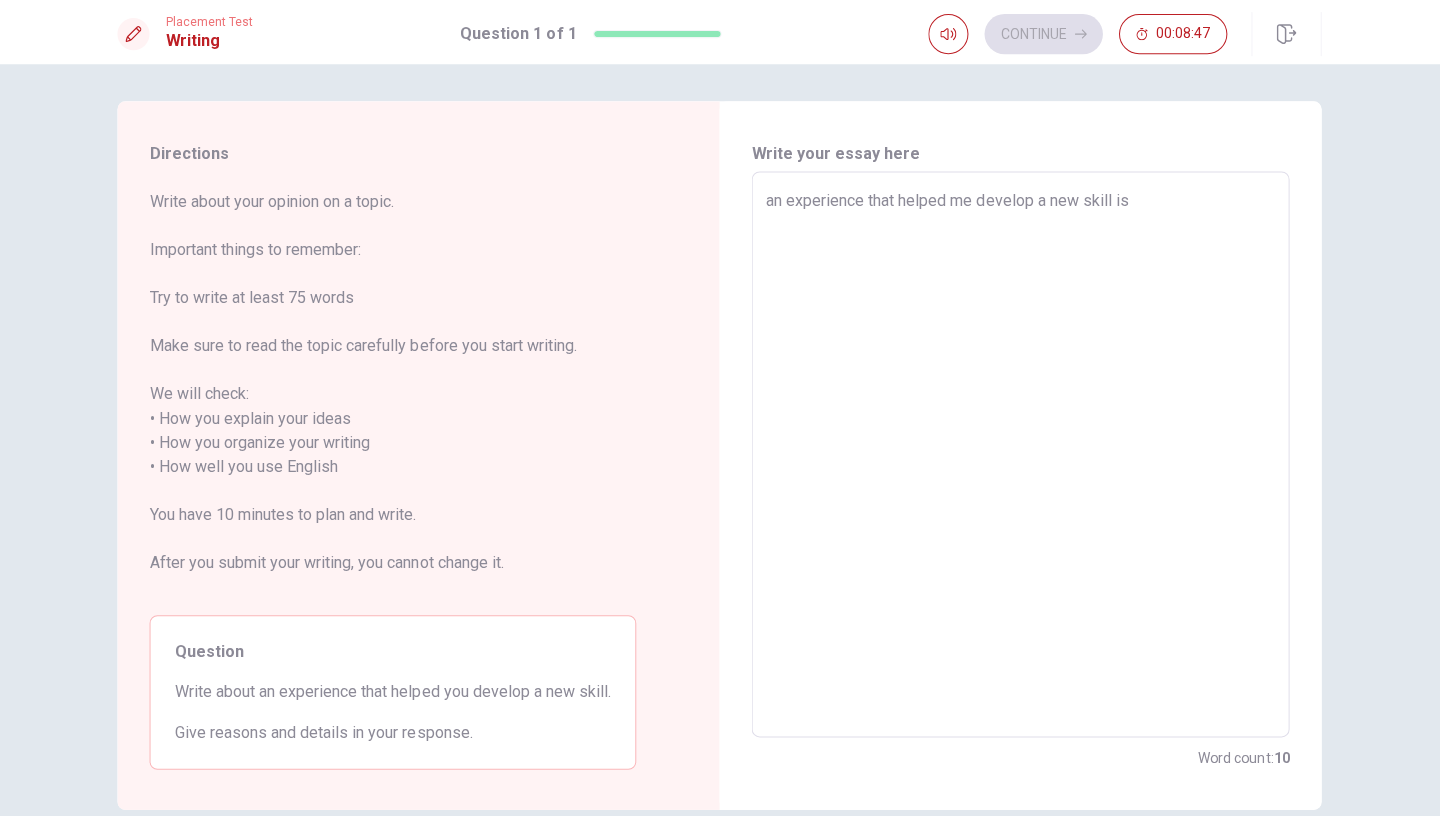 type on "x" 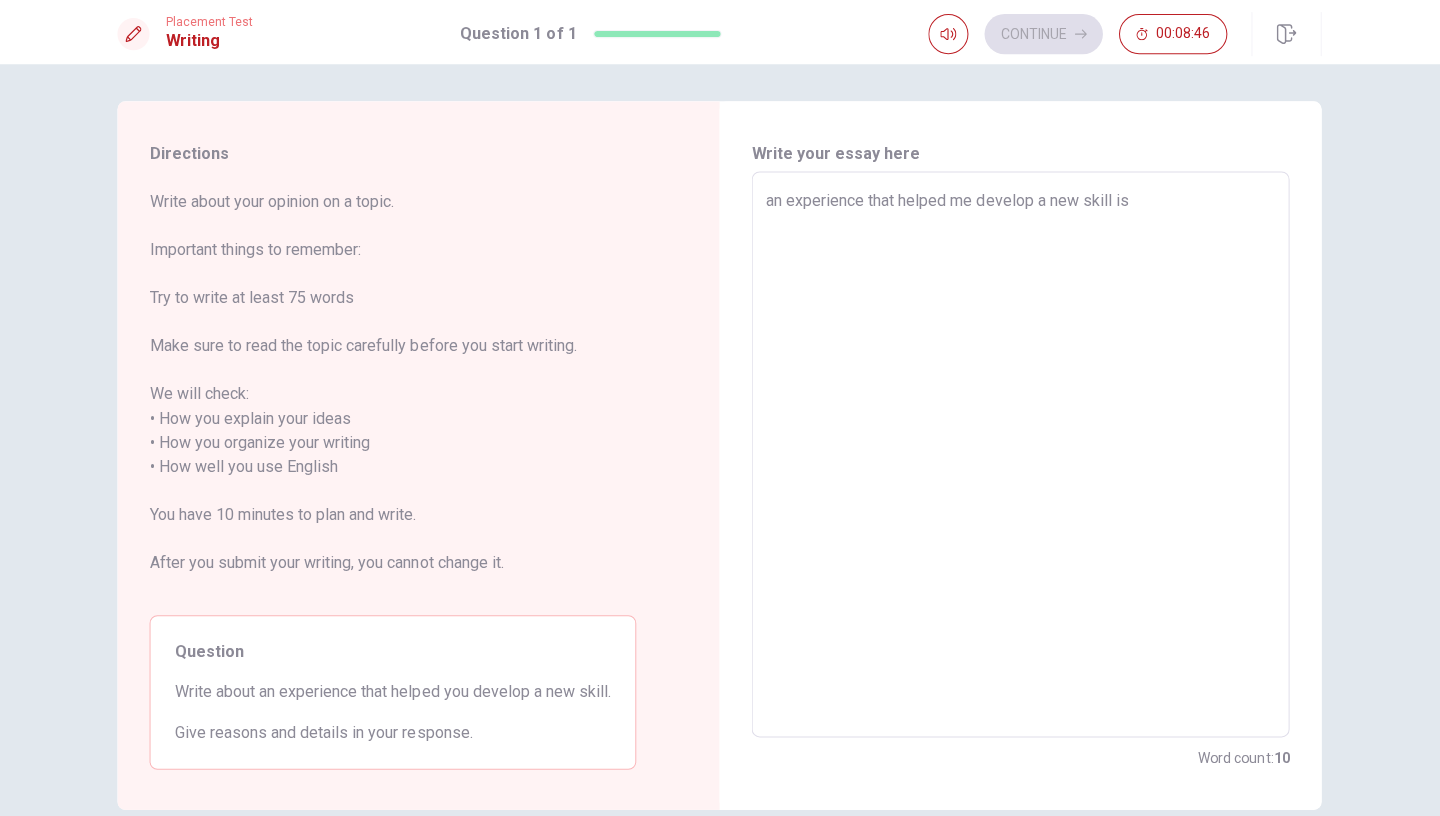 type on "an experience that helped me develop a new skill is t" 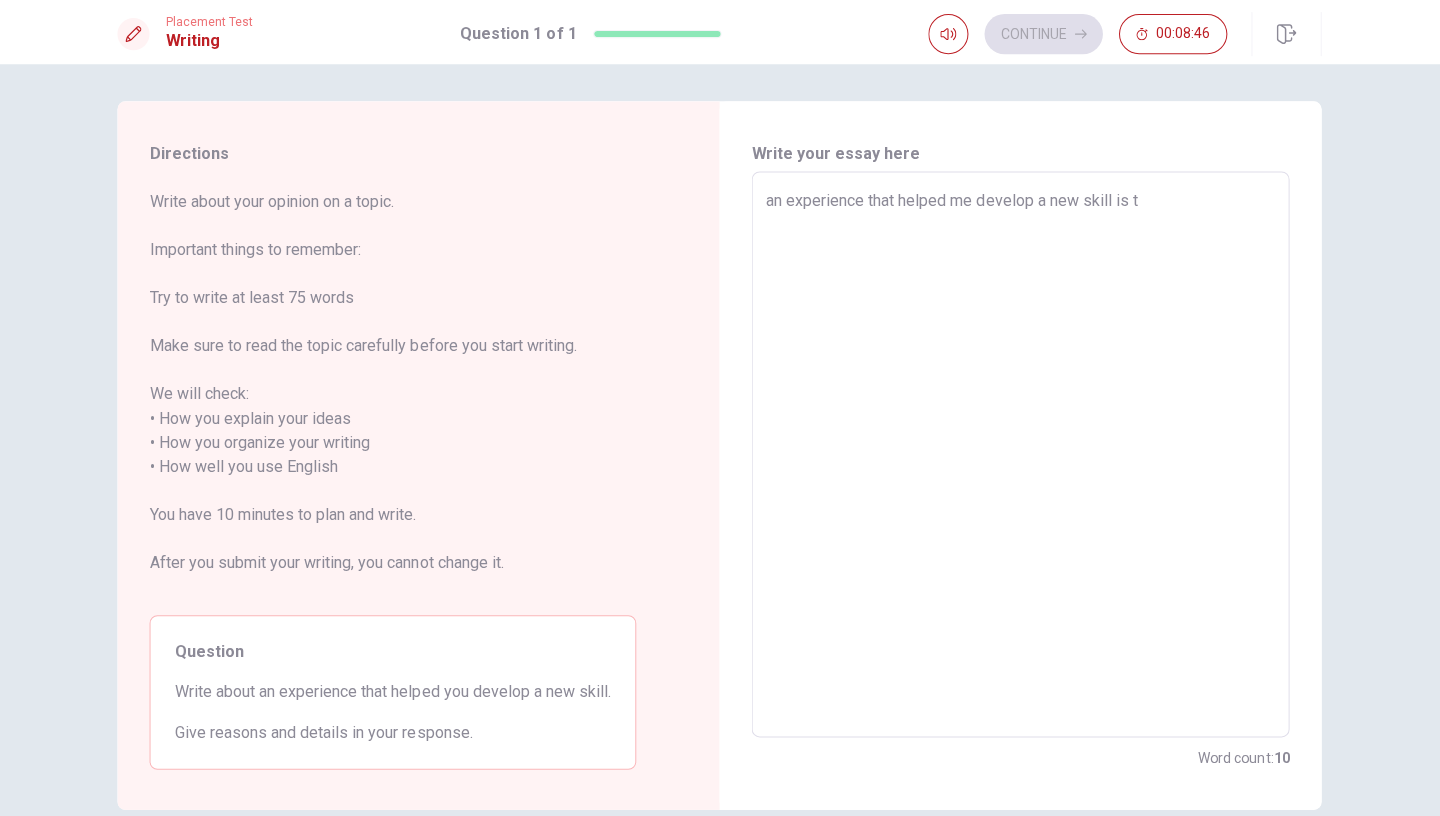 type on "x" 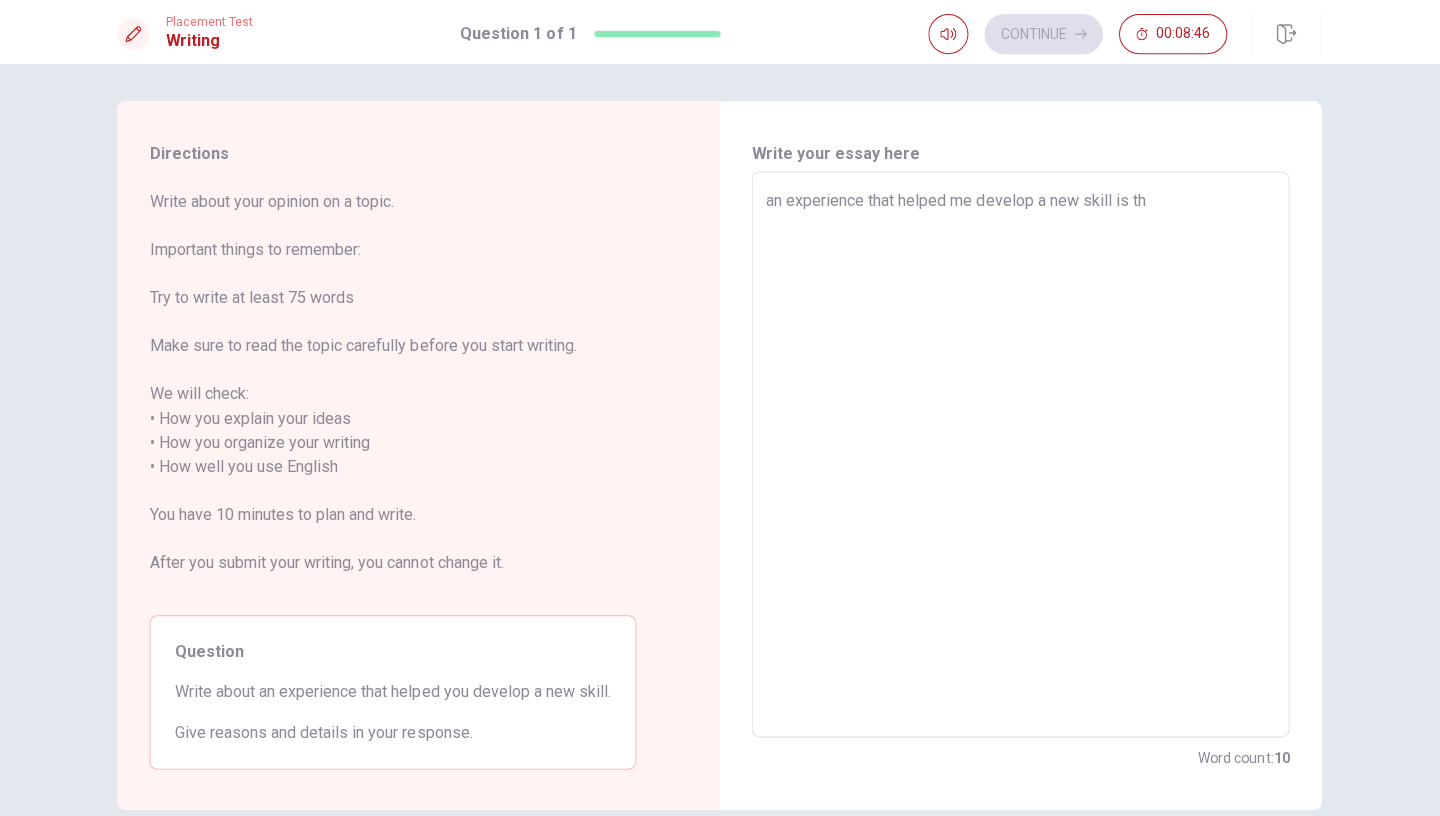 type on "x" 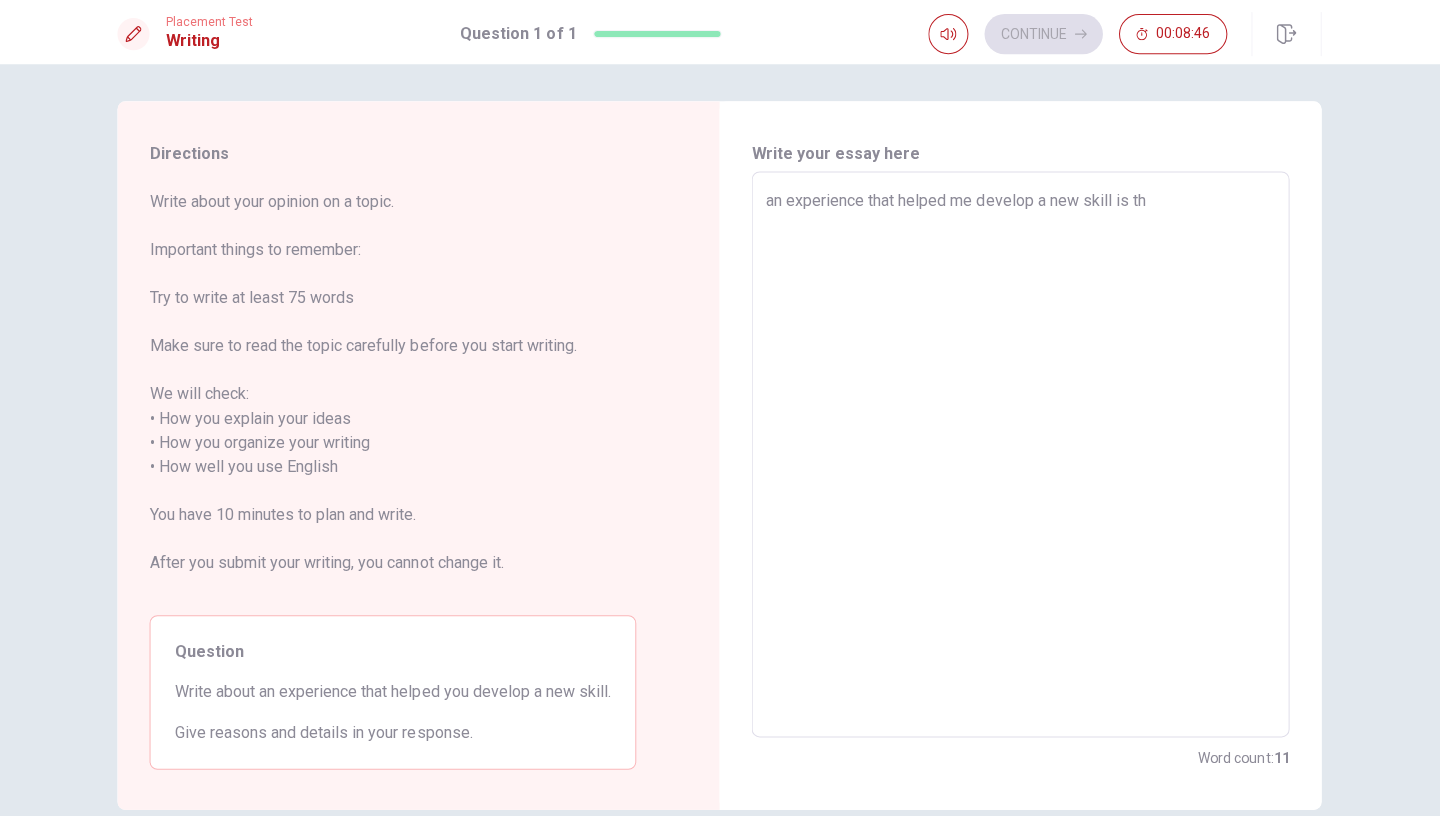 type on "an experience that helped me develop a new skill is the" 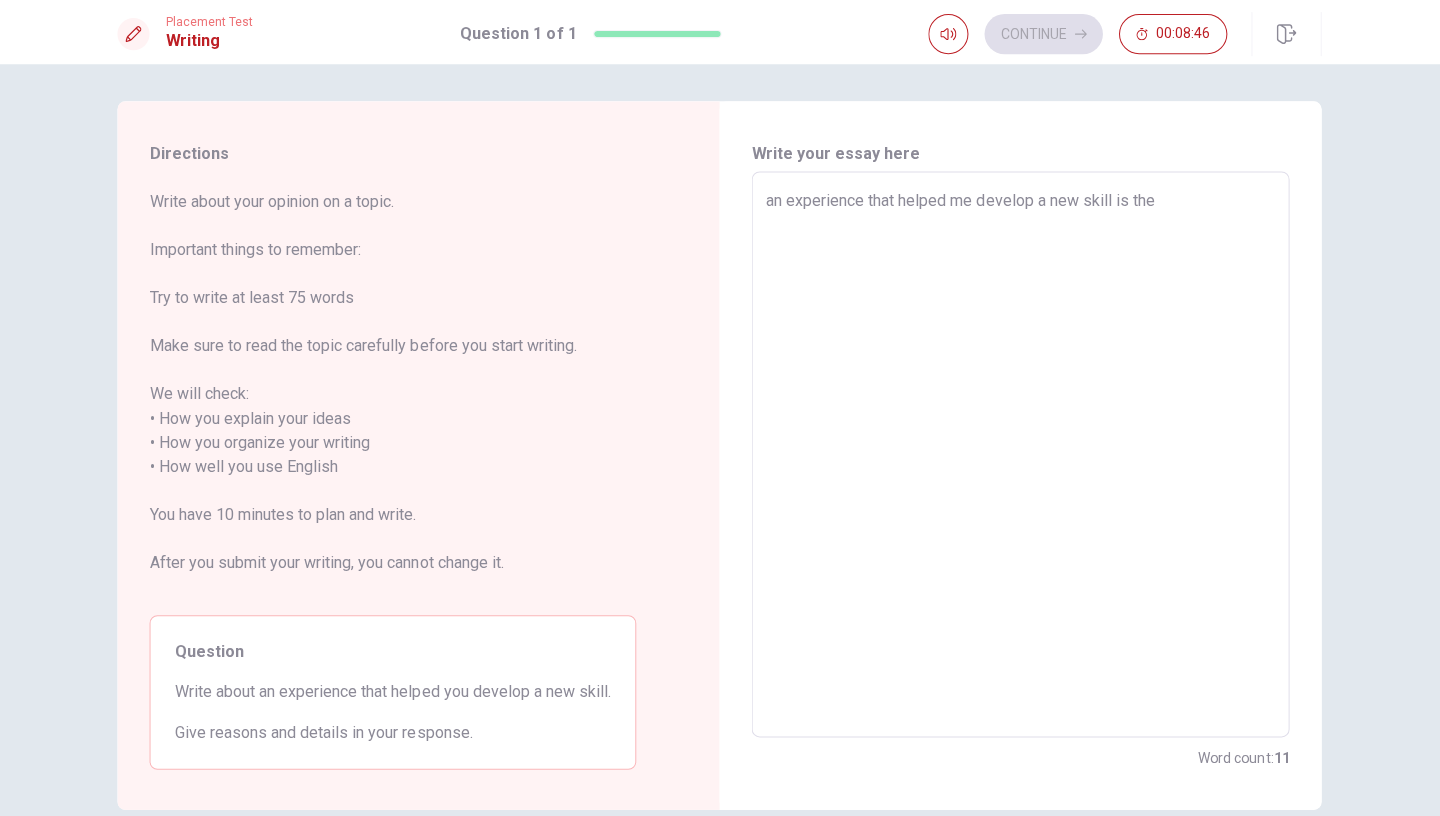 type on "x" 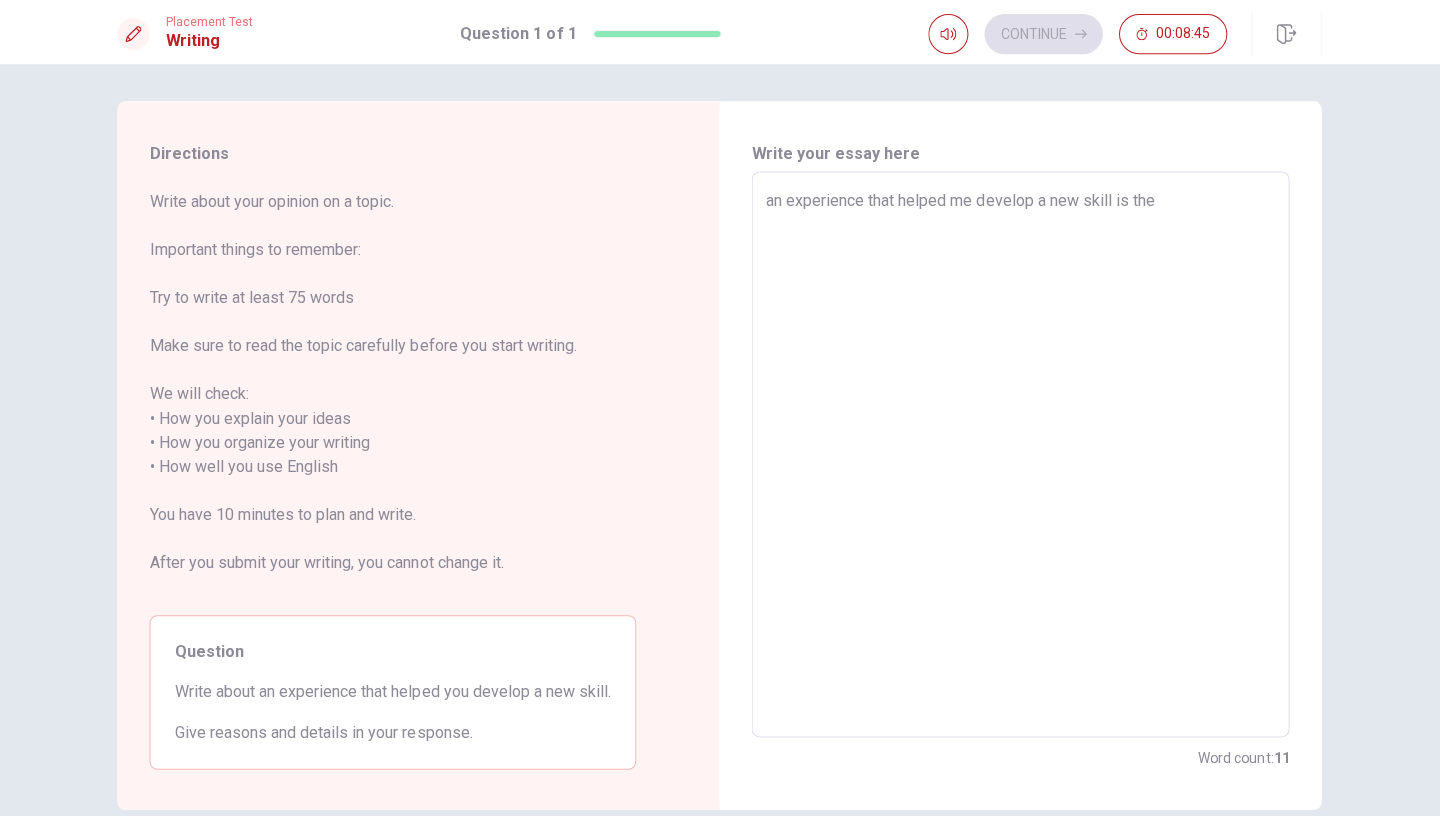 type on "x" 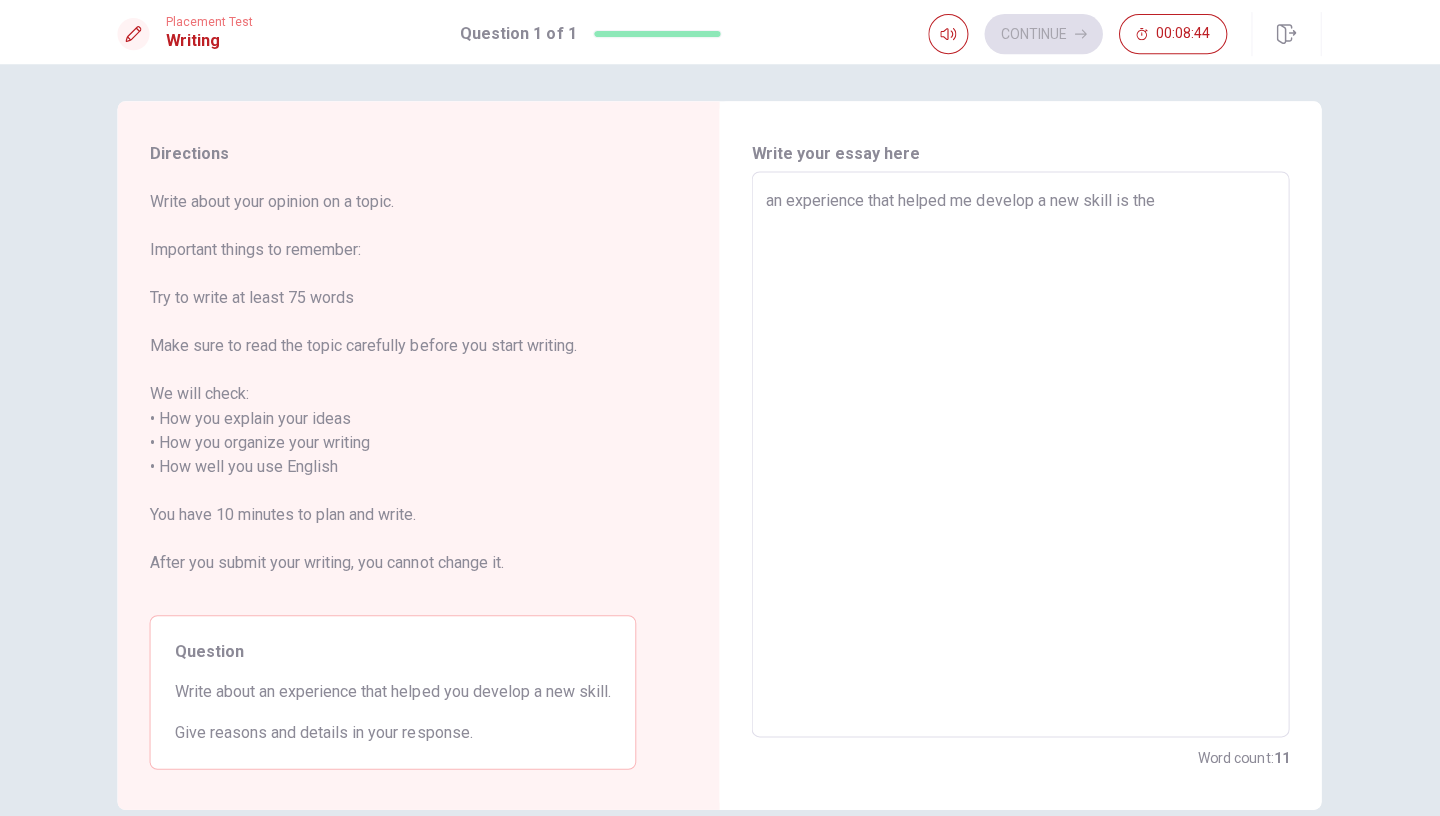 type on "an experience that helped me develop a new skill is the n" 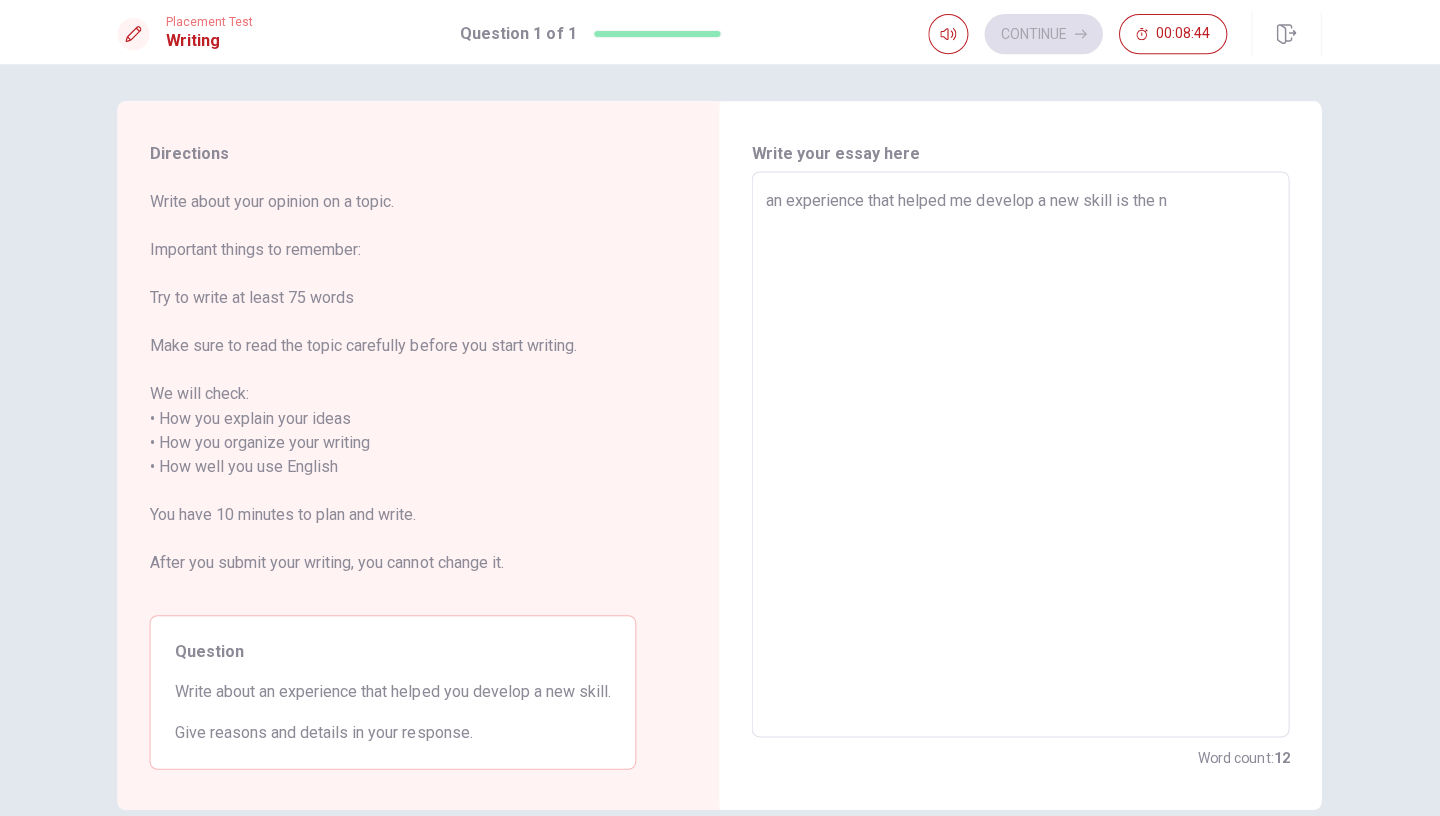 type on "x" 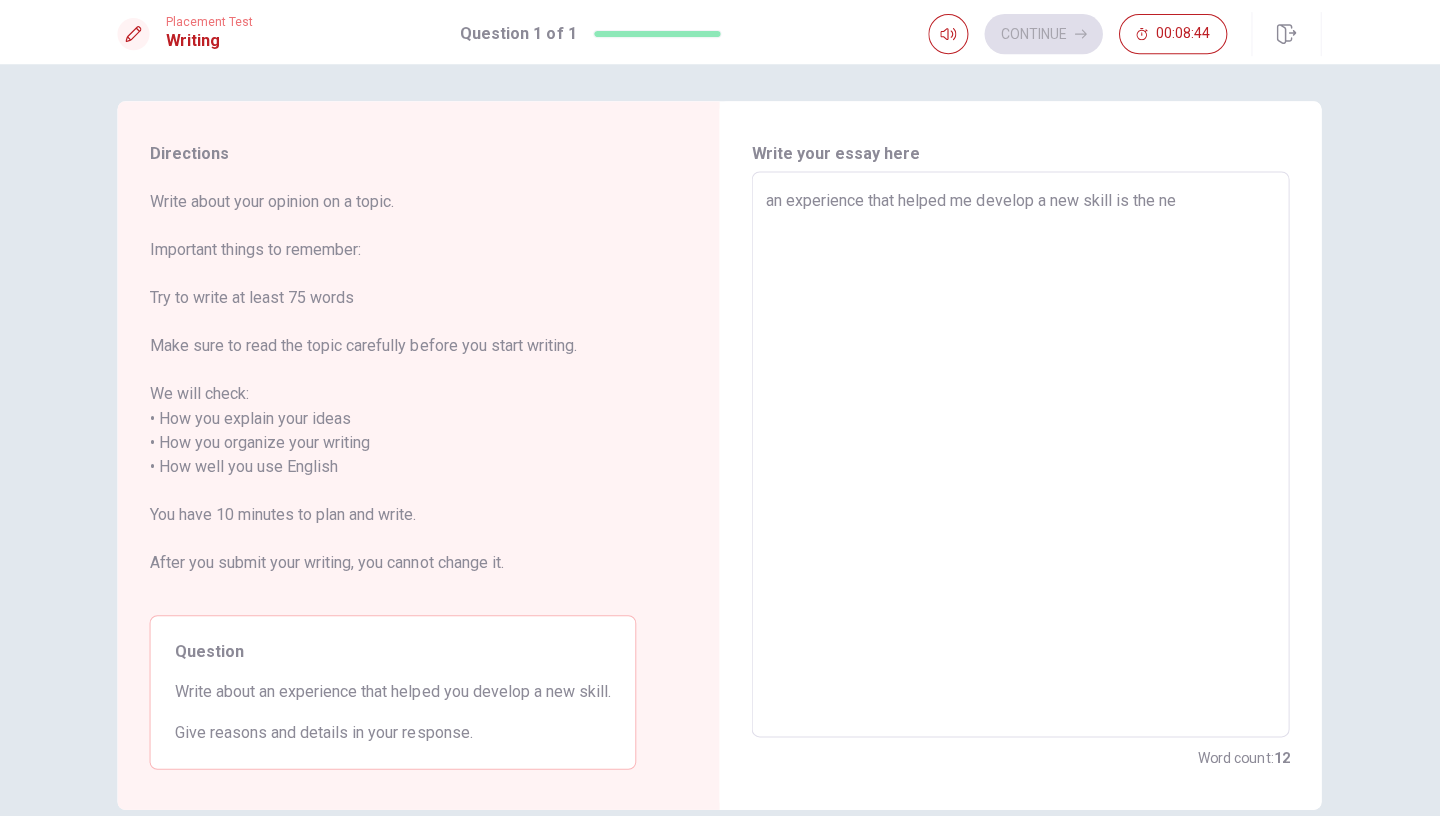 type on "x" 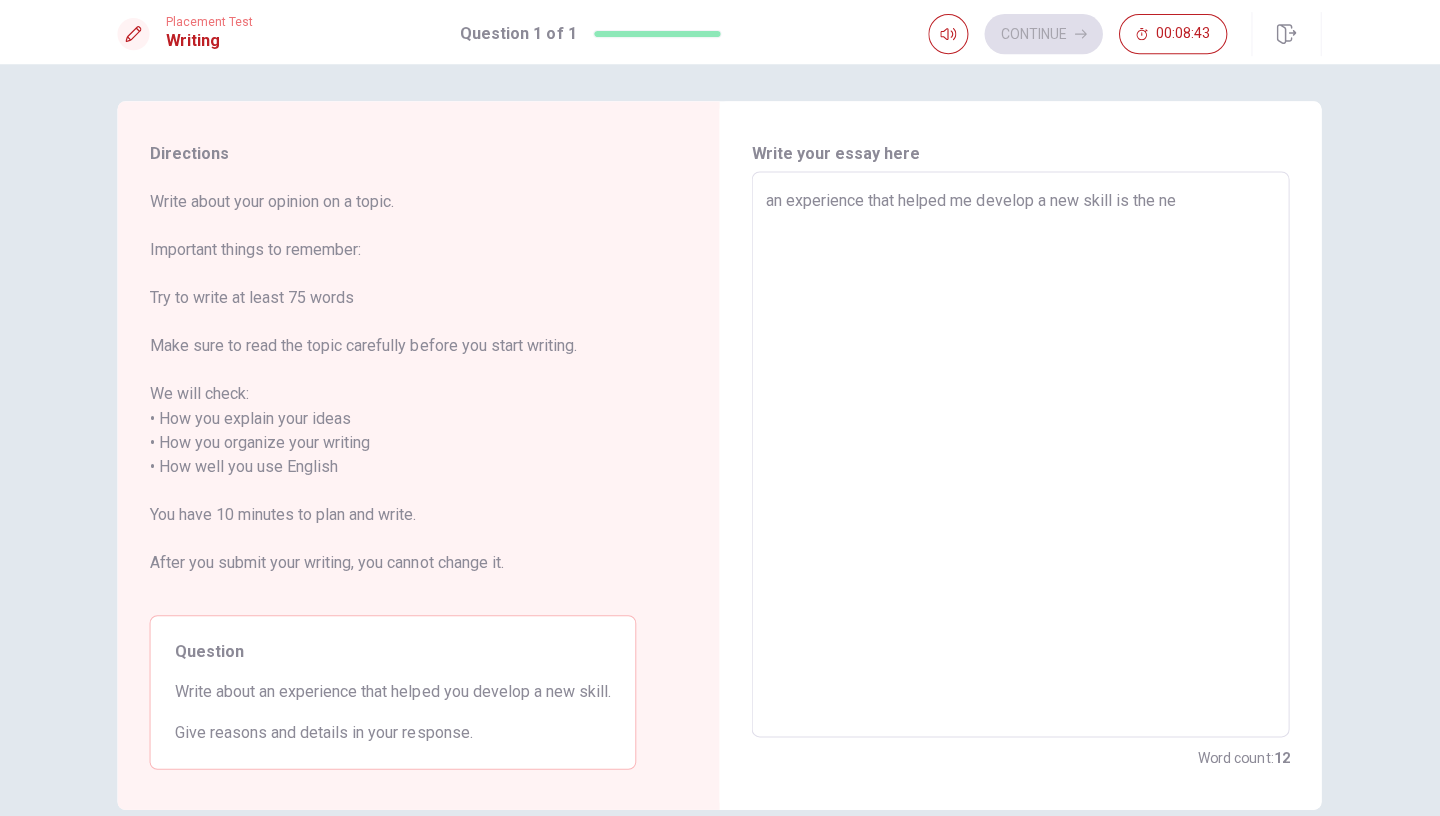 type on "an experience that helped me develop a new skill is the new" 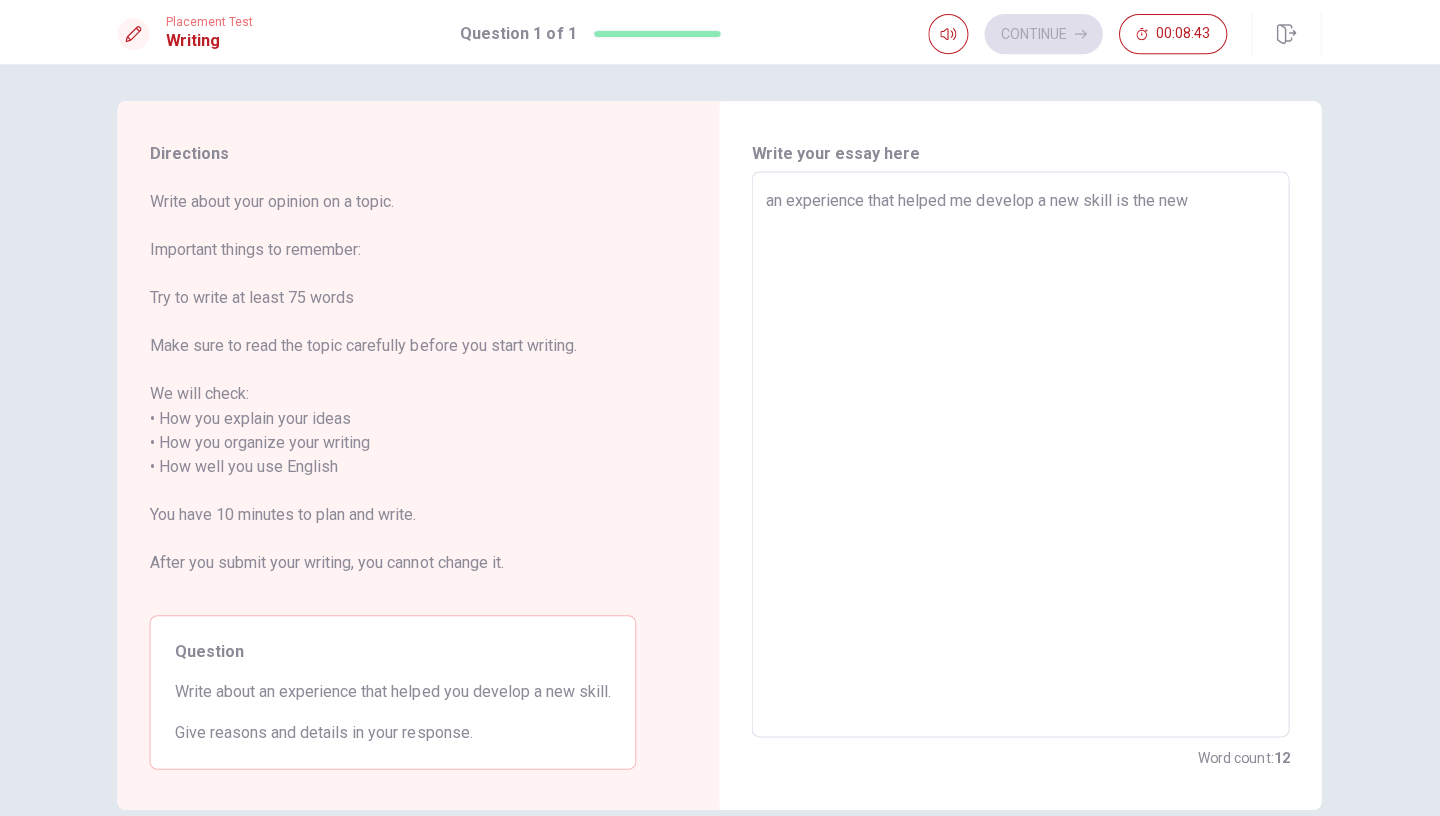 type on "x" 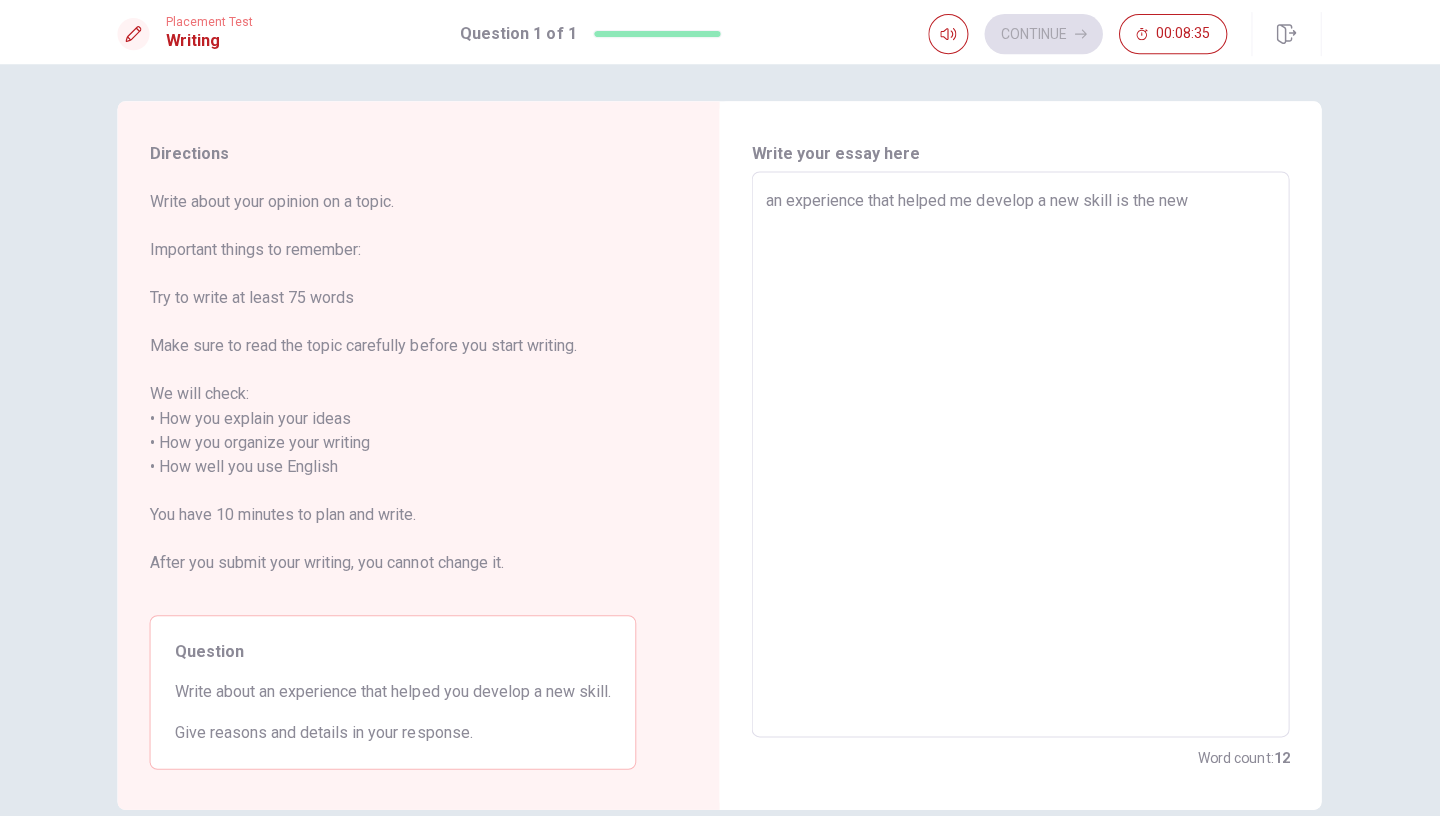 type on "x" 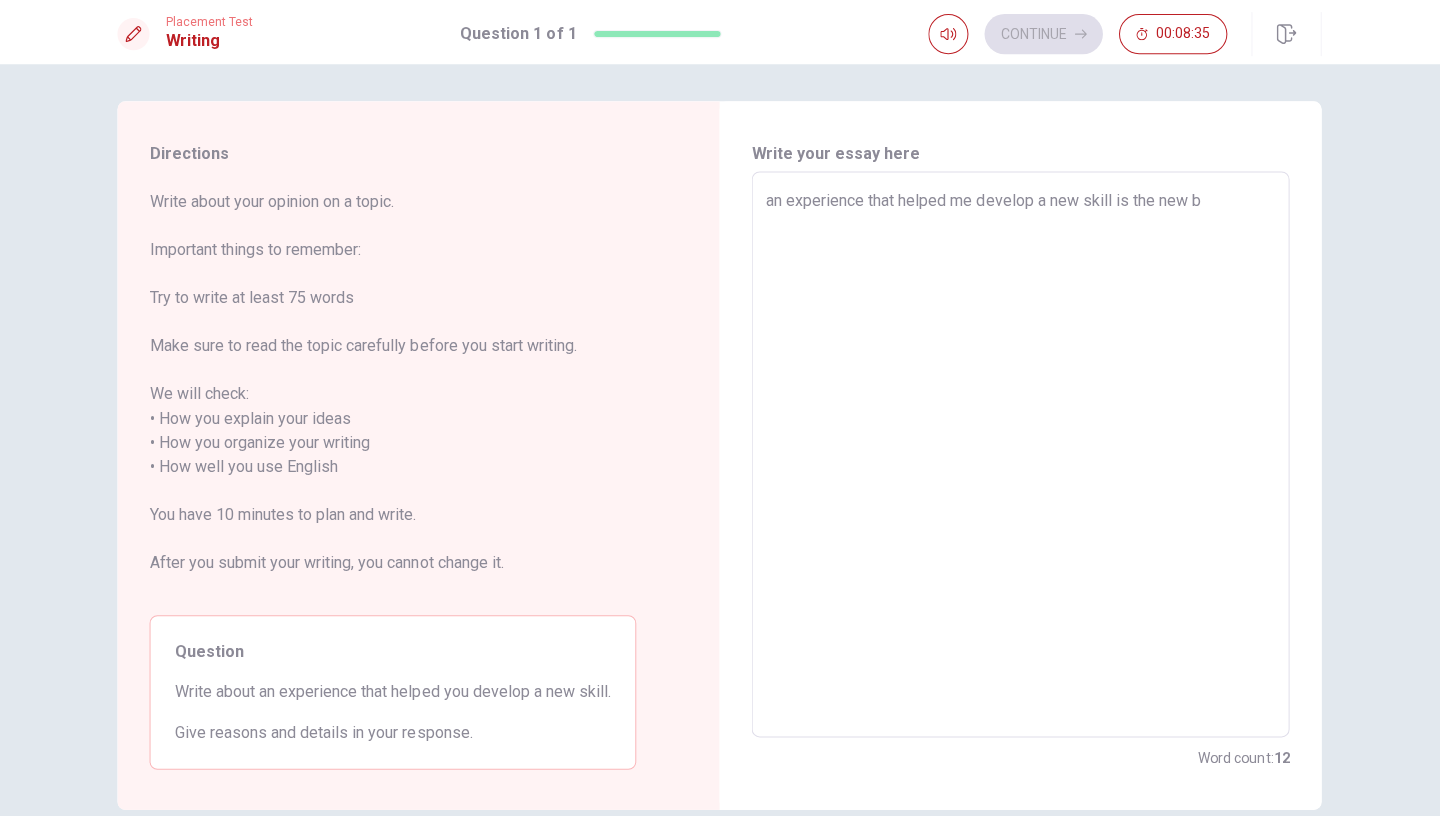 type on "x" 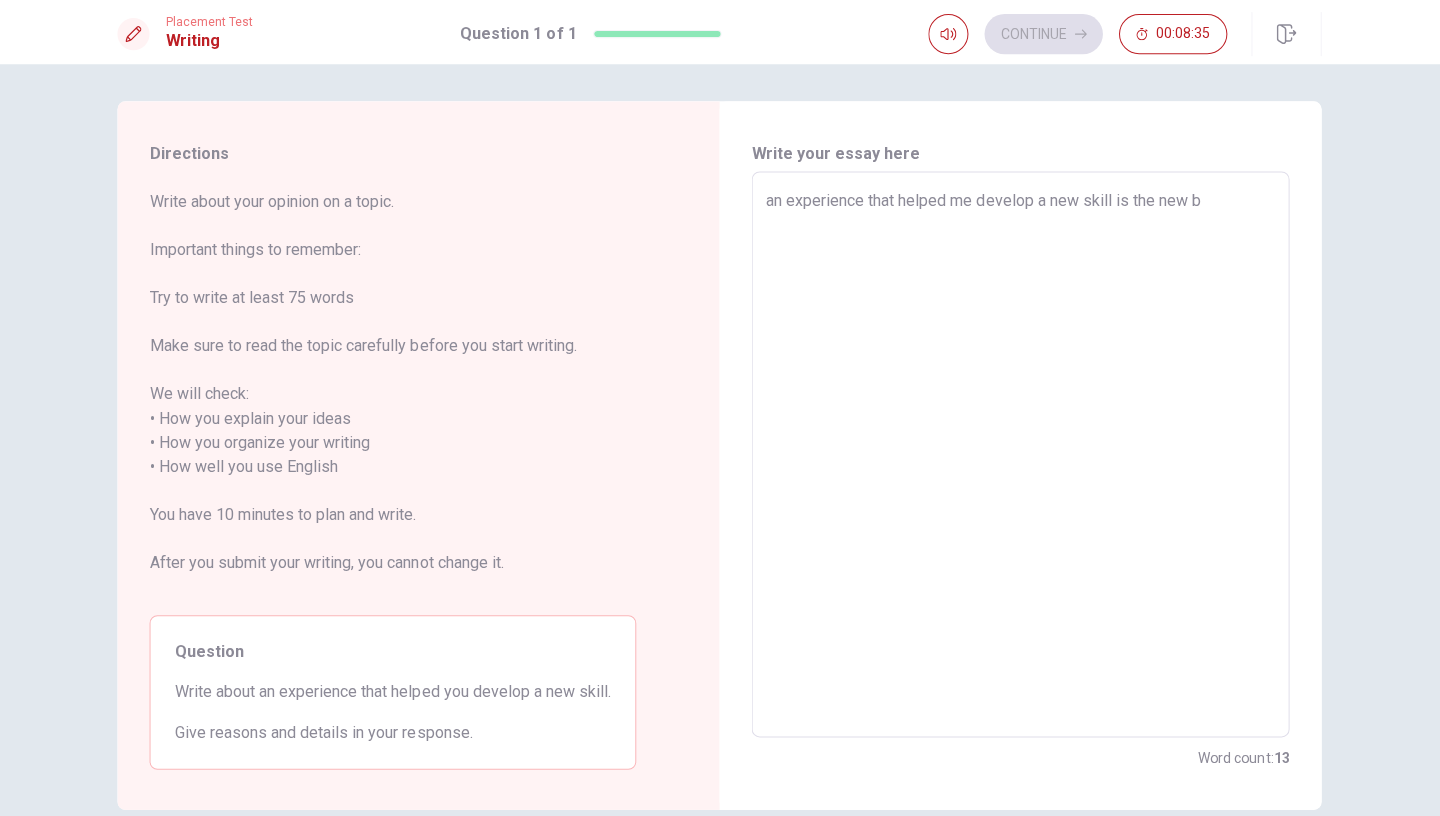 type on "an experience that helped me develop a new skill is the new bo" 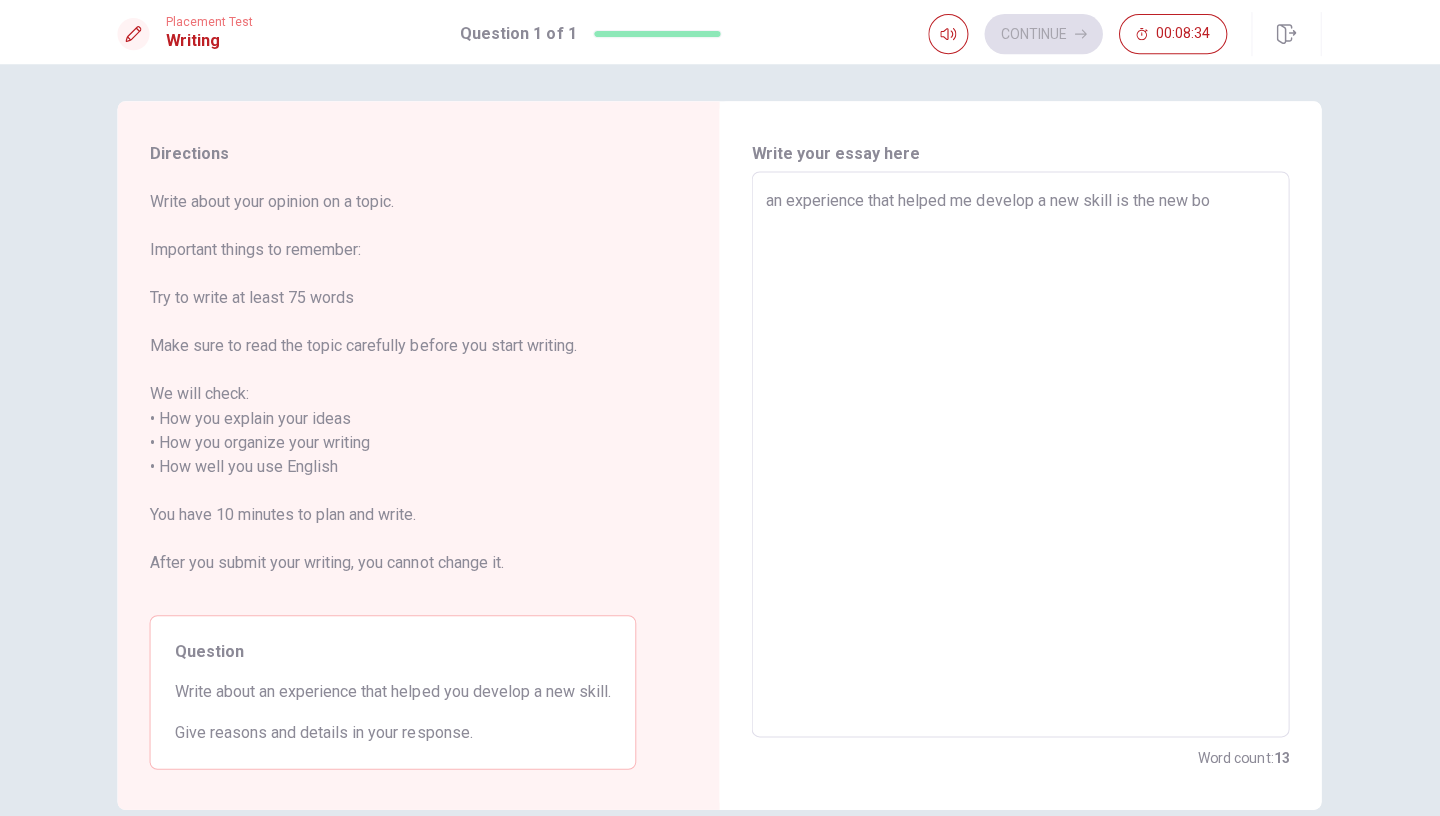 type on "x" 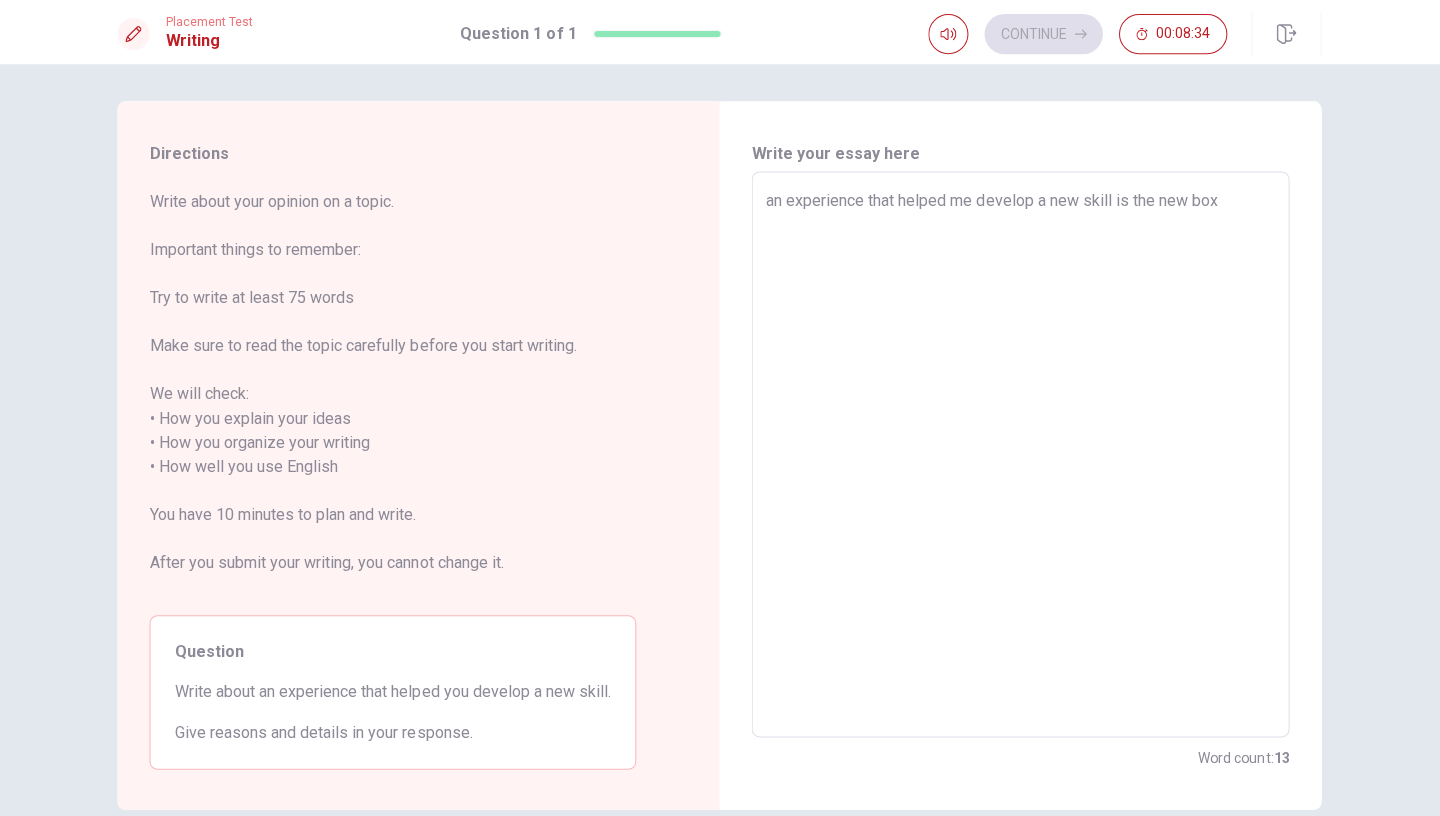 type on "x" 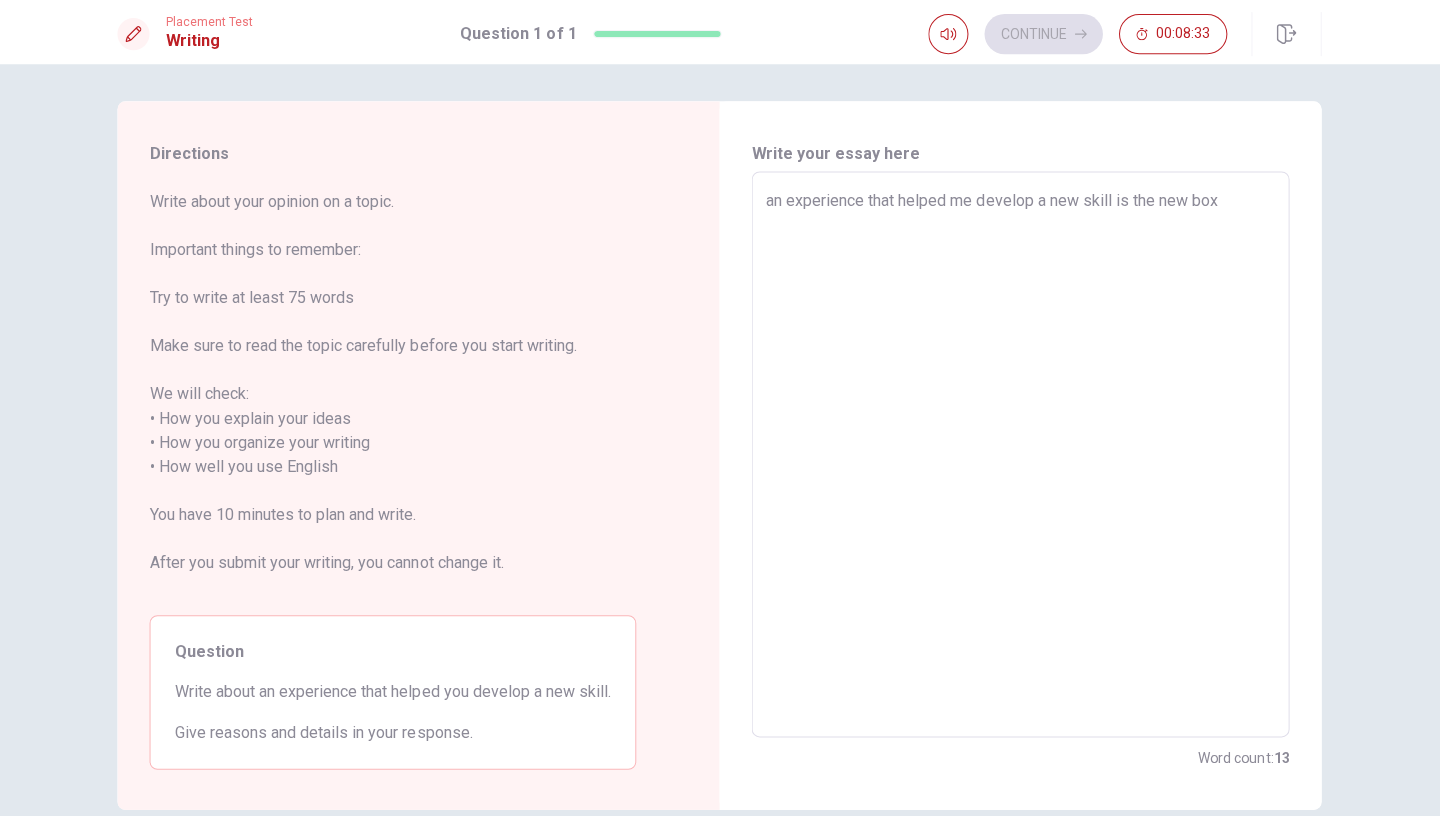 type on "an experience that helped me develop a new skill is the new box" 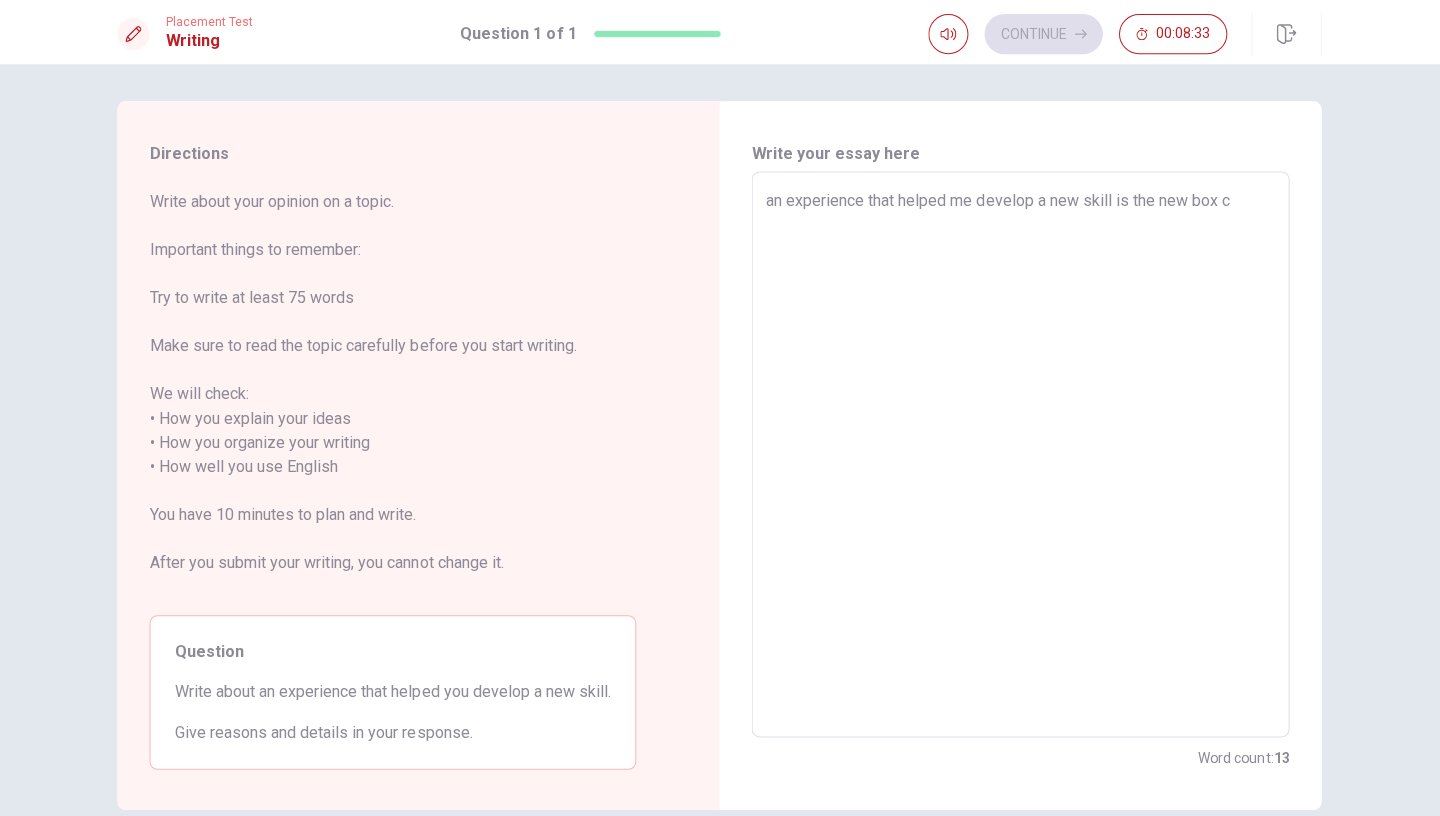 type on "x" 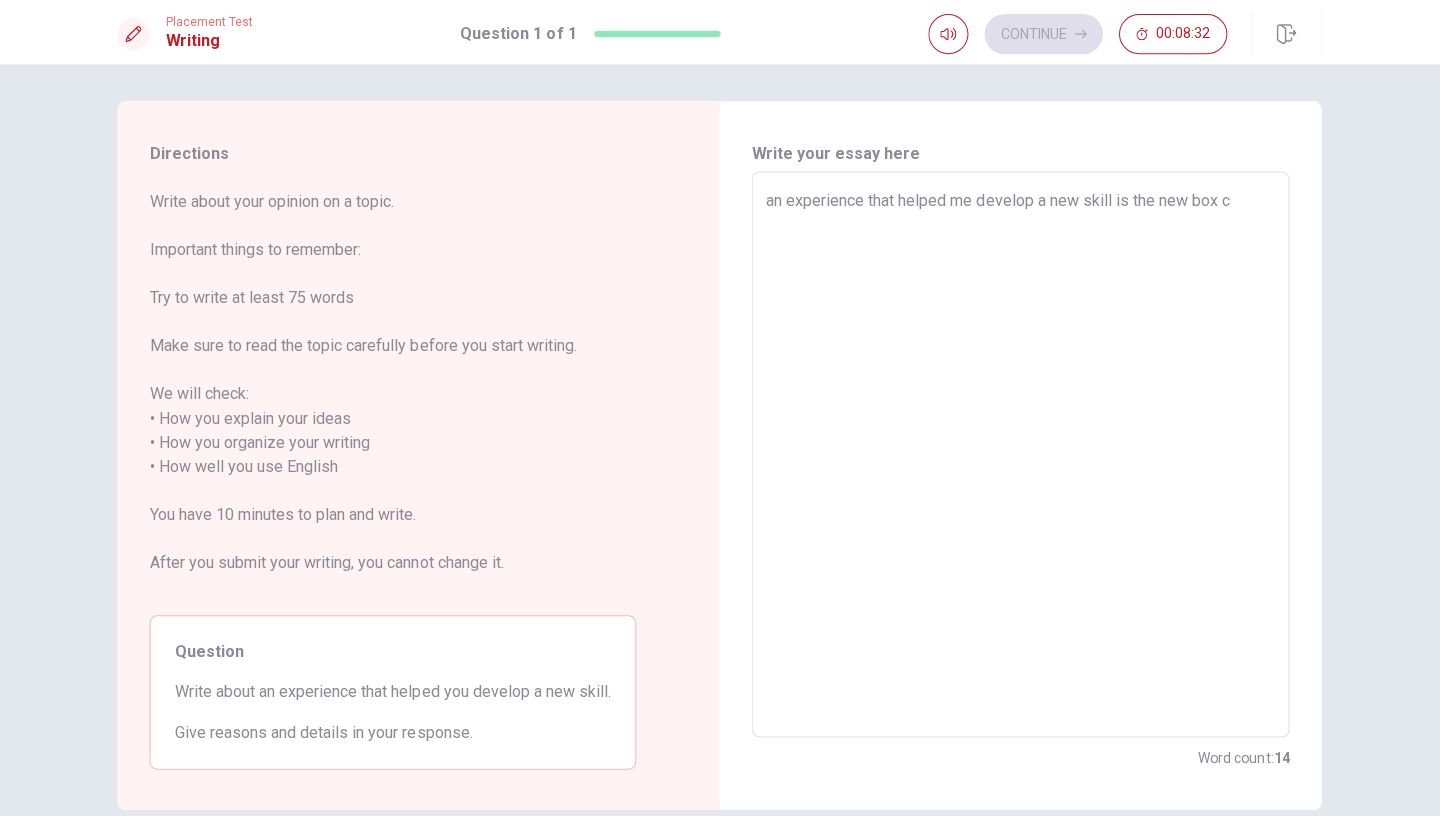 type on "an experience that helped me develop a new skill is the new box cl" 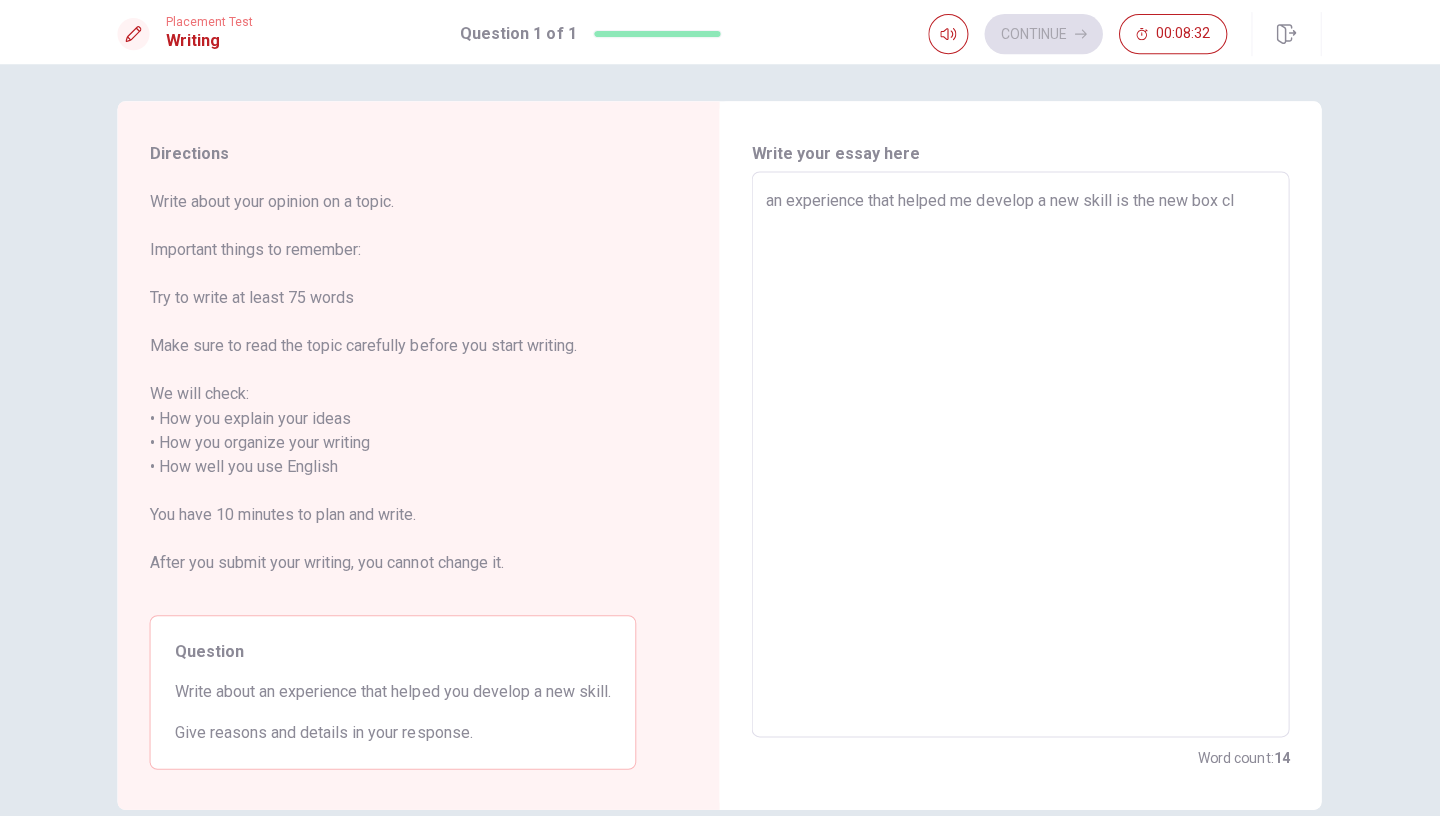 type on "x" 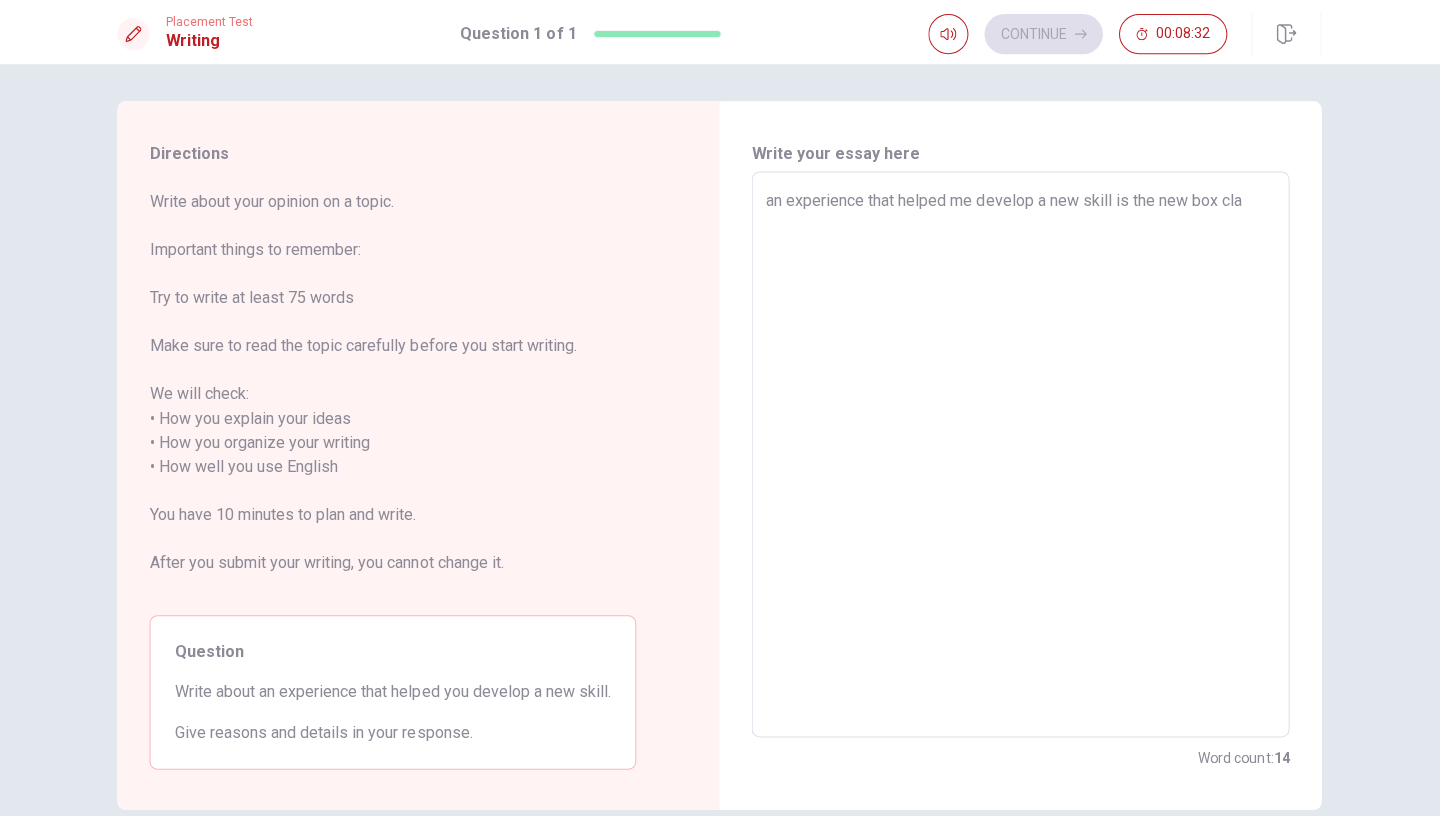 type on "x" 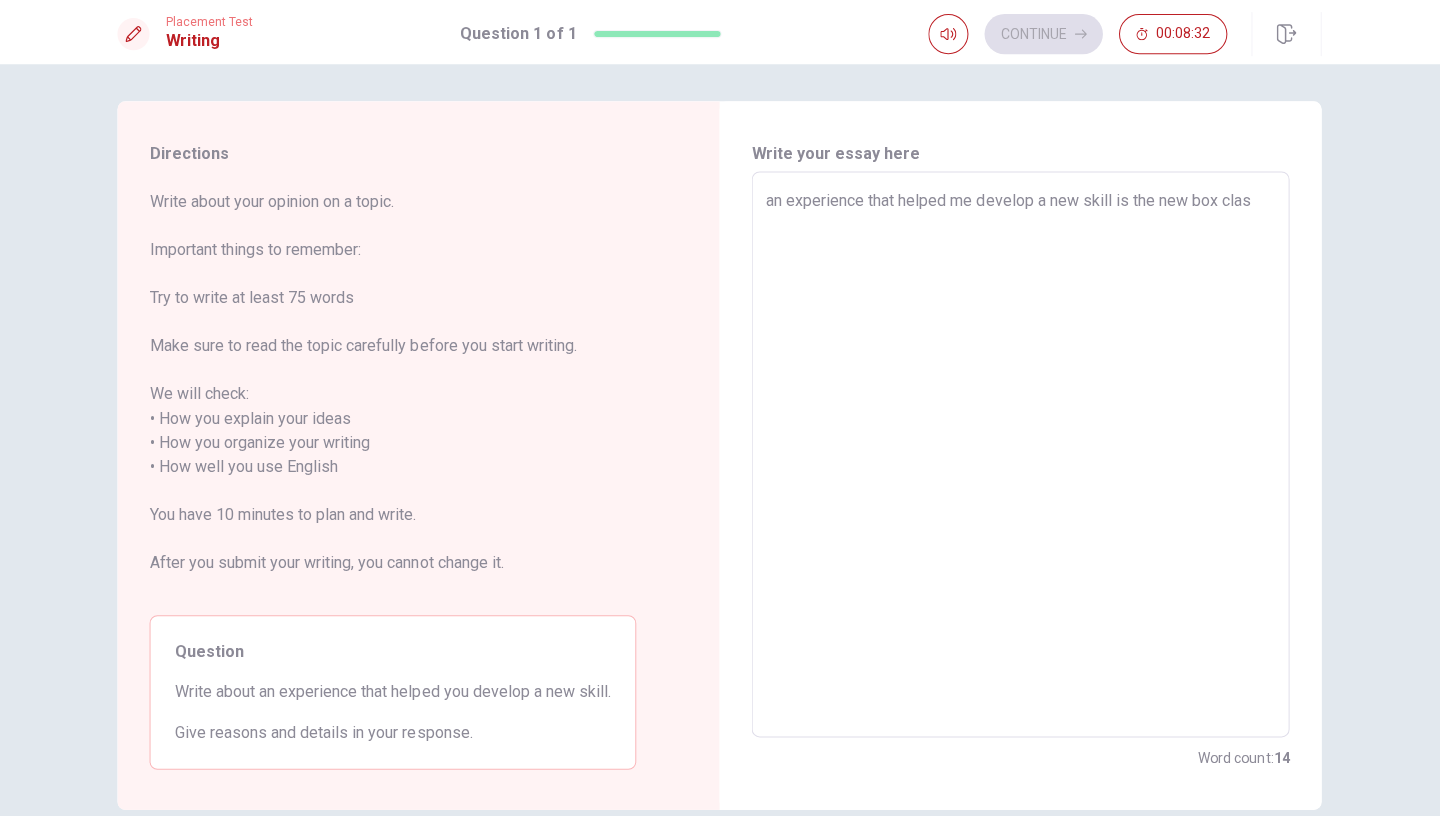 type on "an experience that helped me develop a new skill is the new box class" 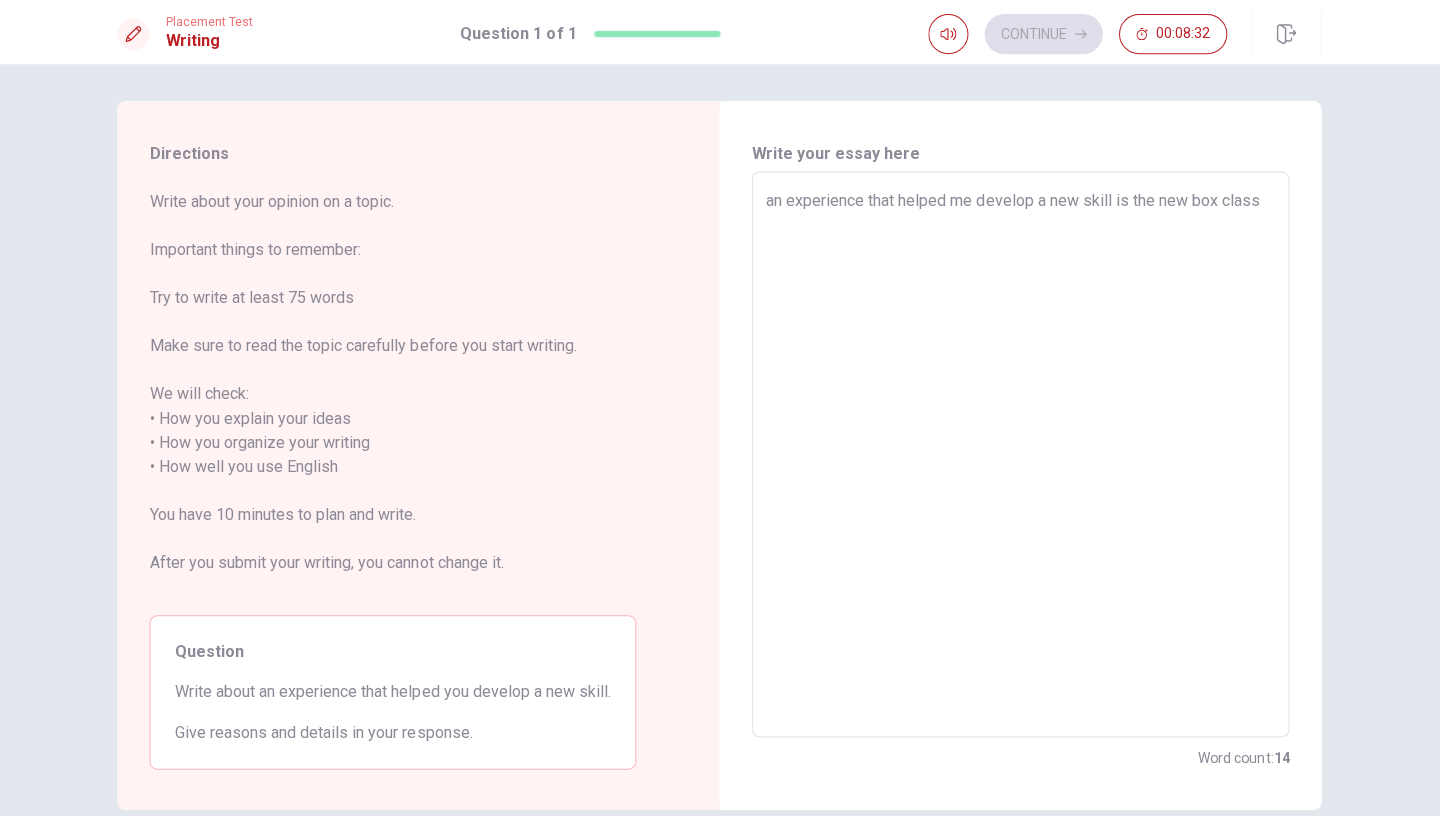 type on "an experience that helped me develop a new skill is the new box class" 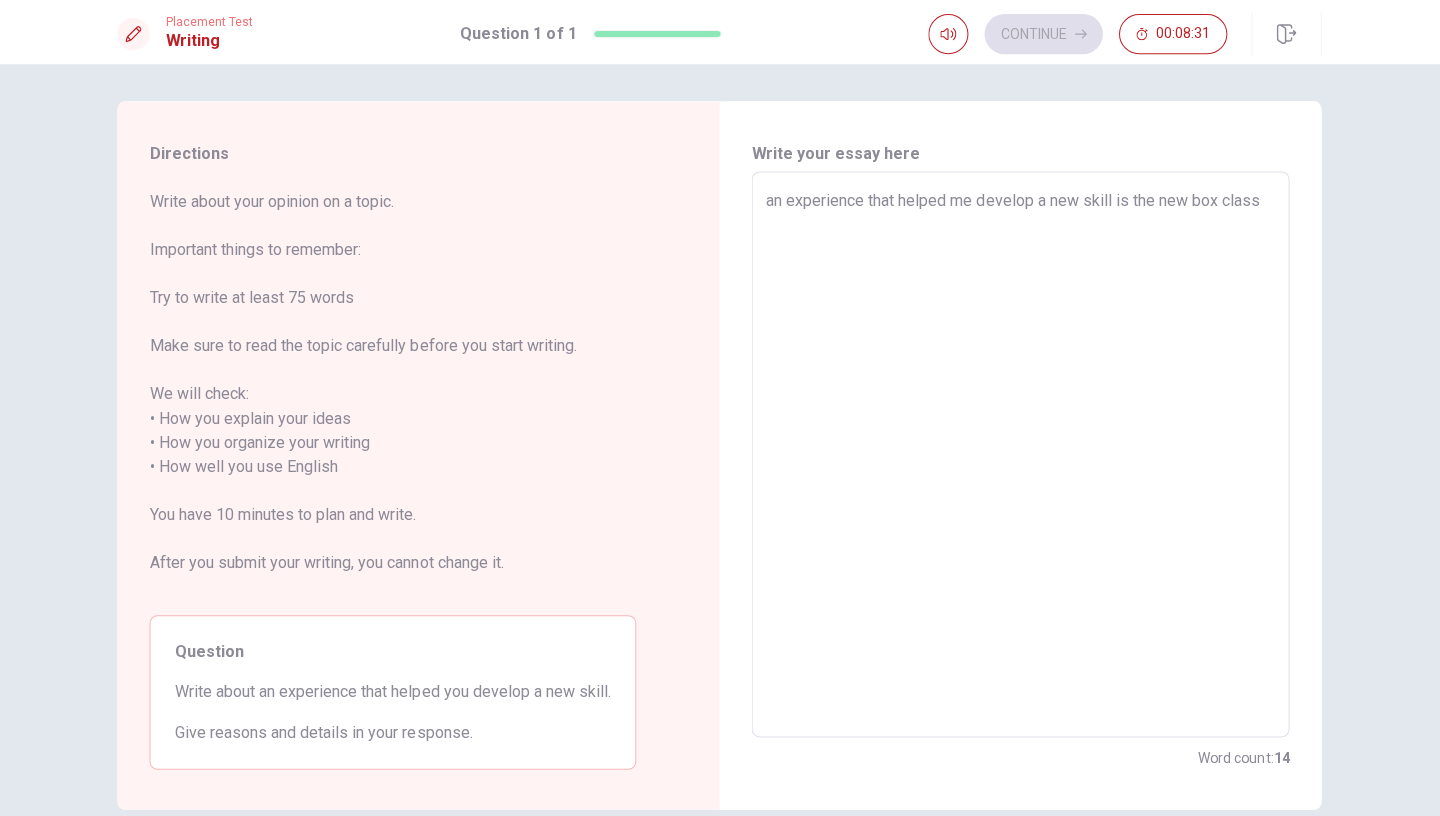 type on "an experience that helped me develop a new skill is the new box class t" 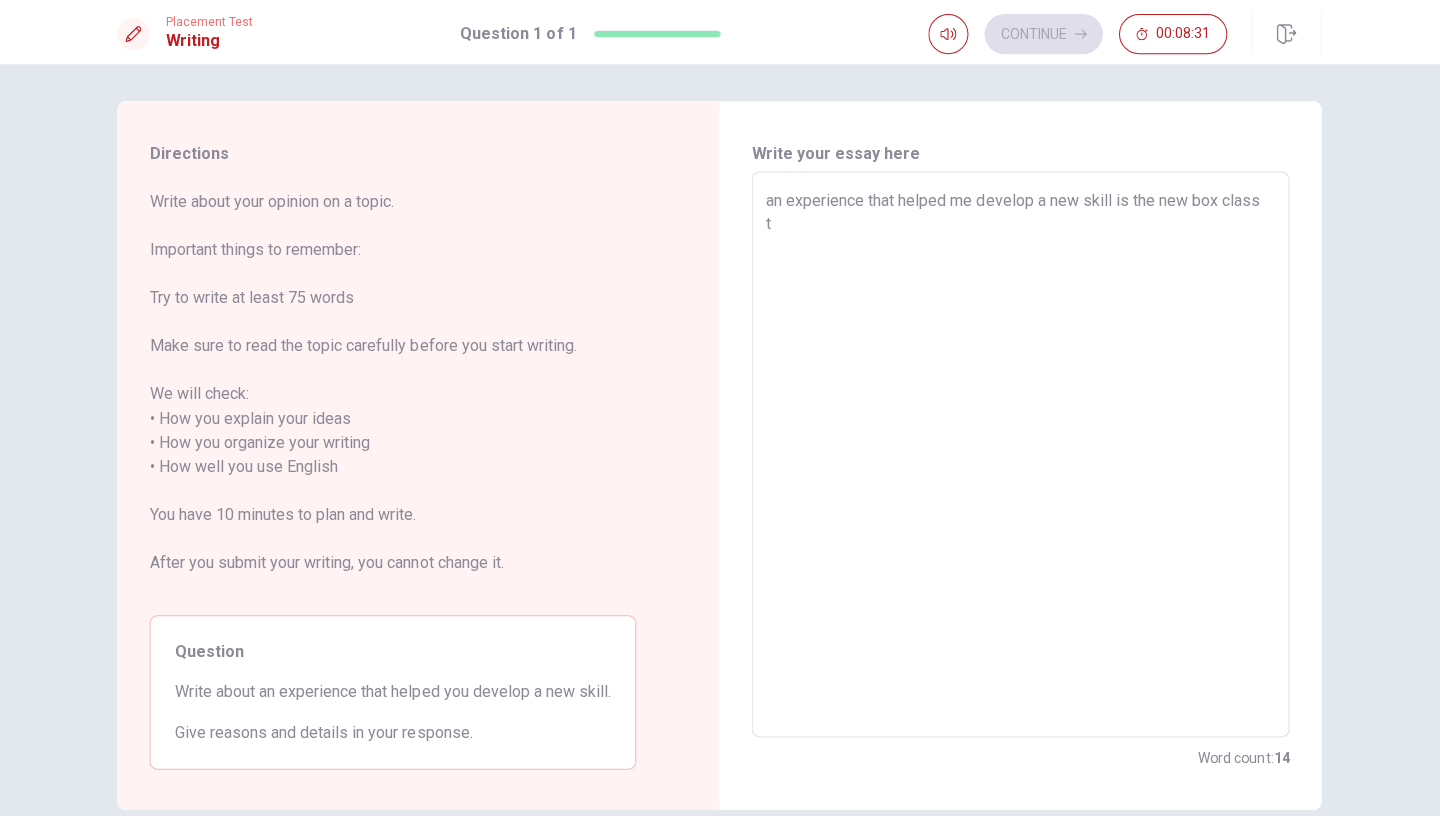 type on "x" 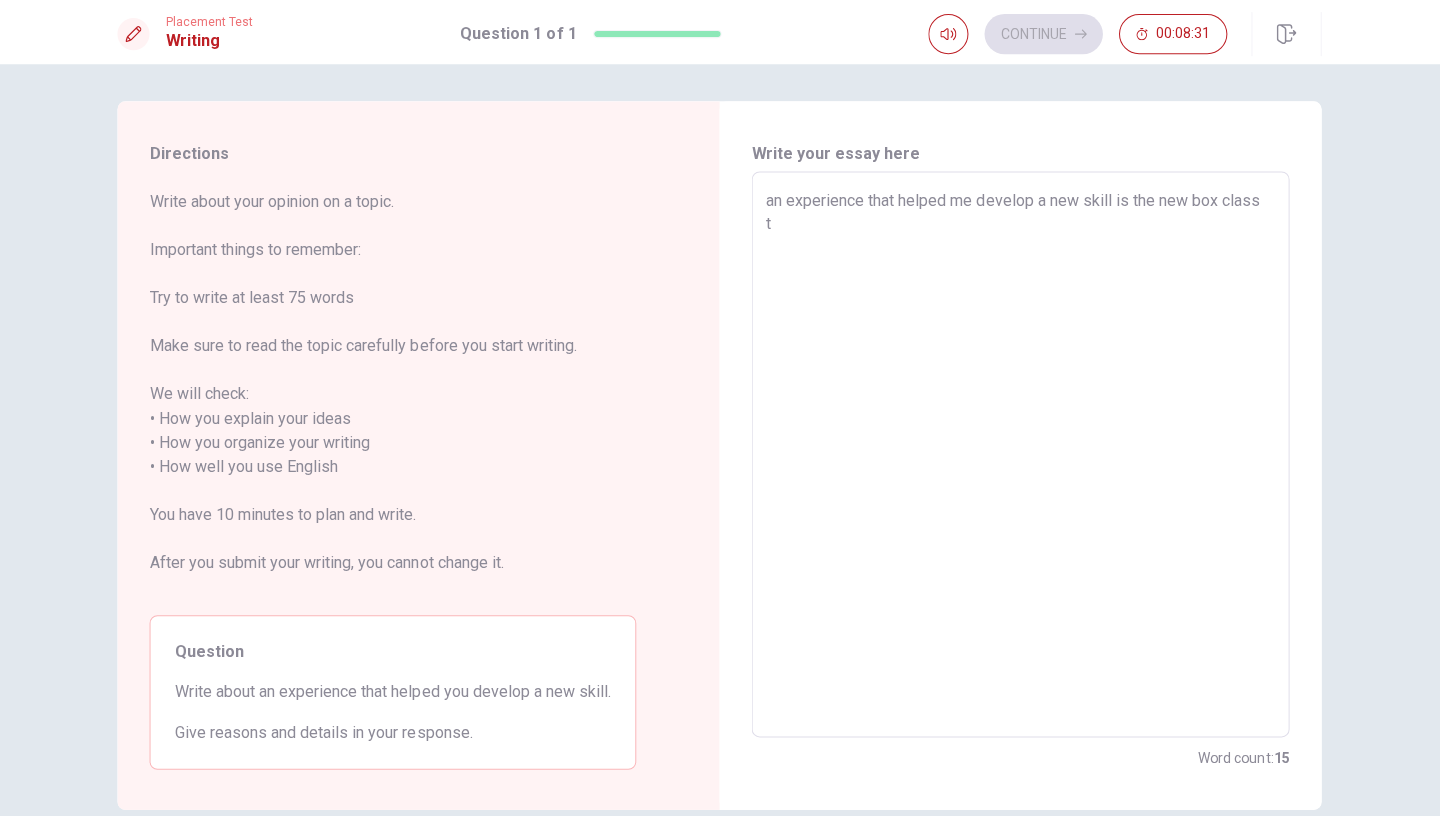 type on "an experience that helped me develop a new skill is the new box class th" 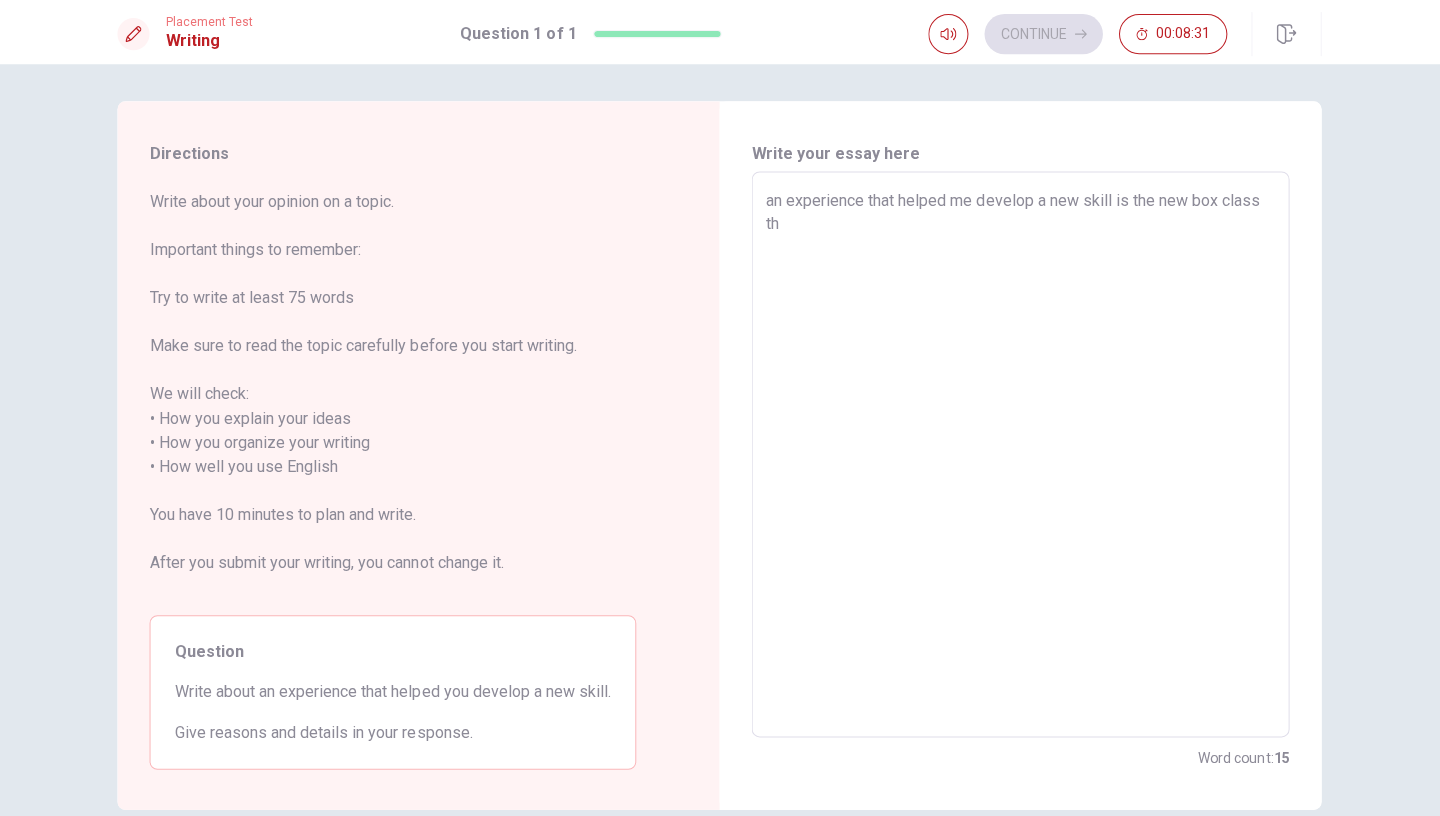 type on "x" 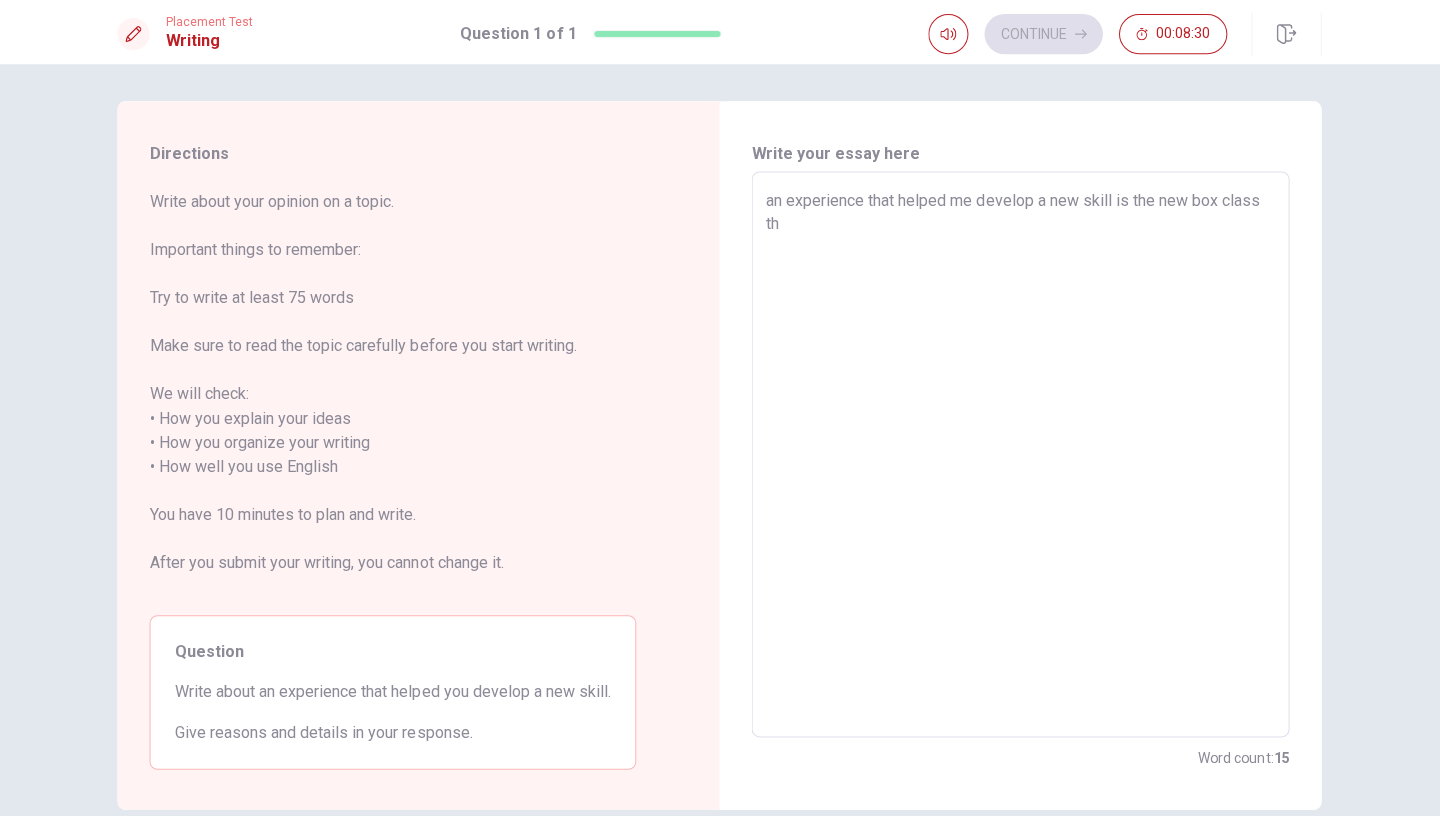 type on "an experience that helped me develop a new skill is the new box class tha" 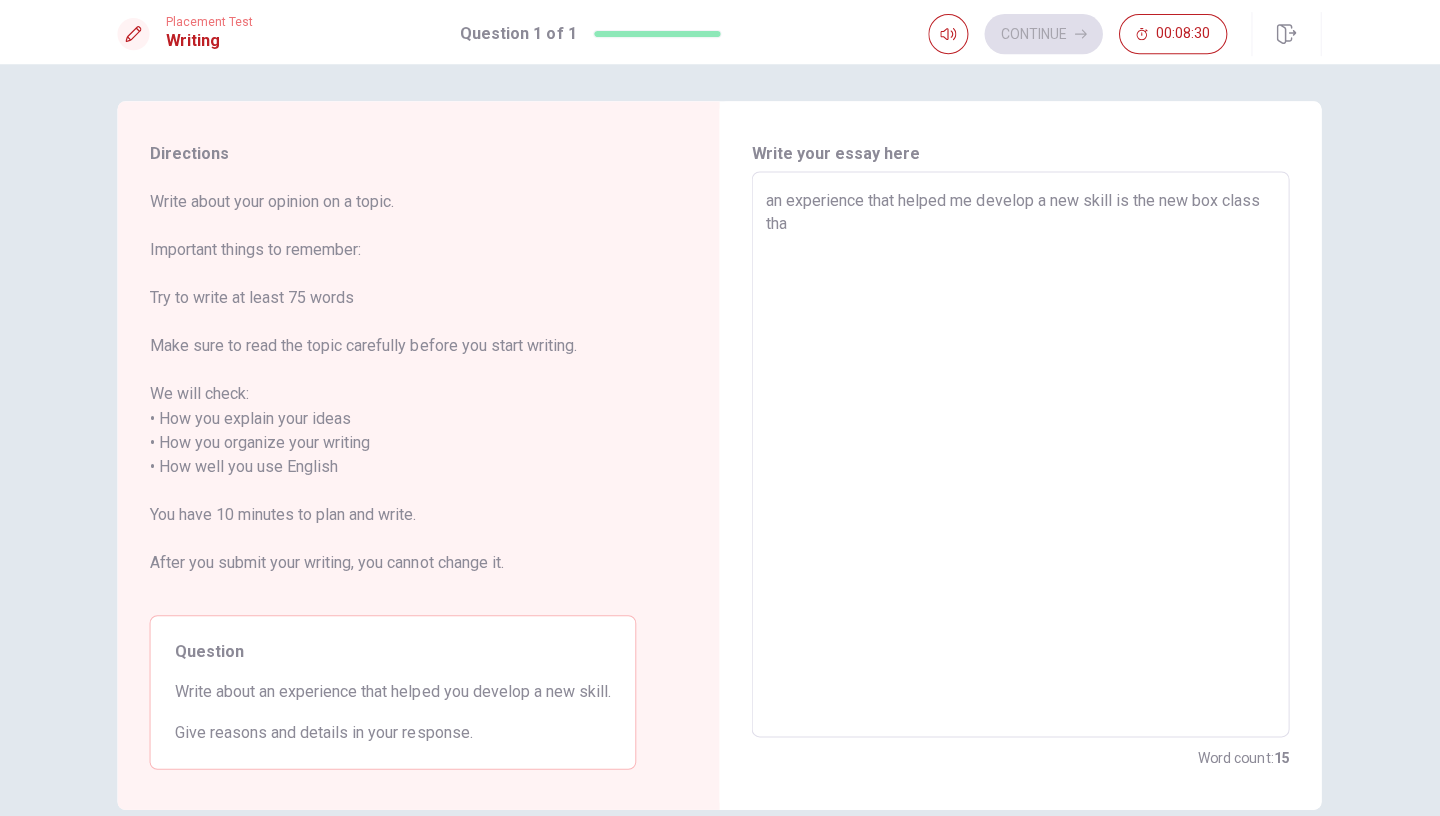 type on "x" 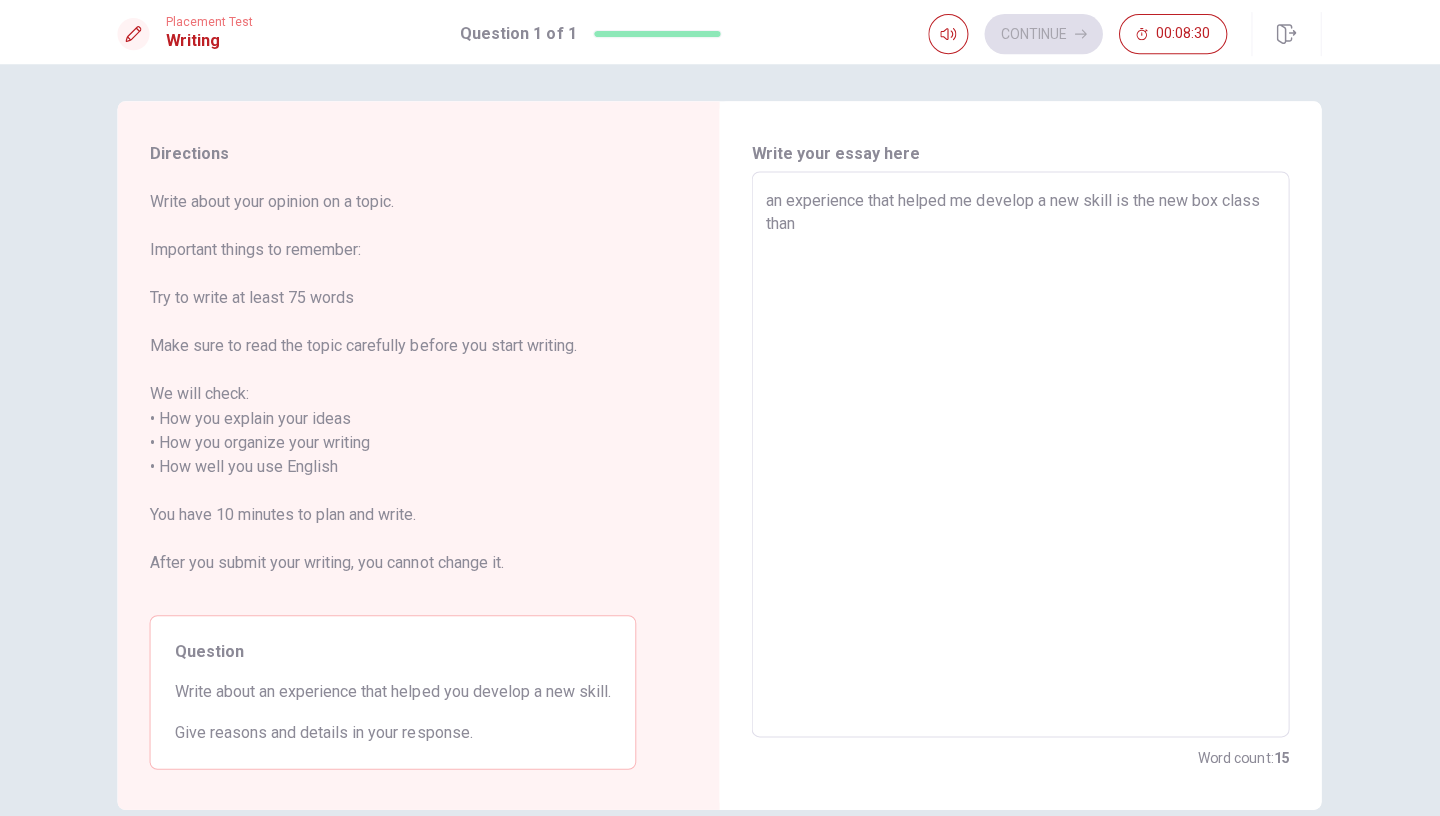 type on "x" 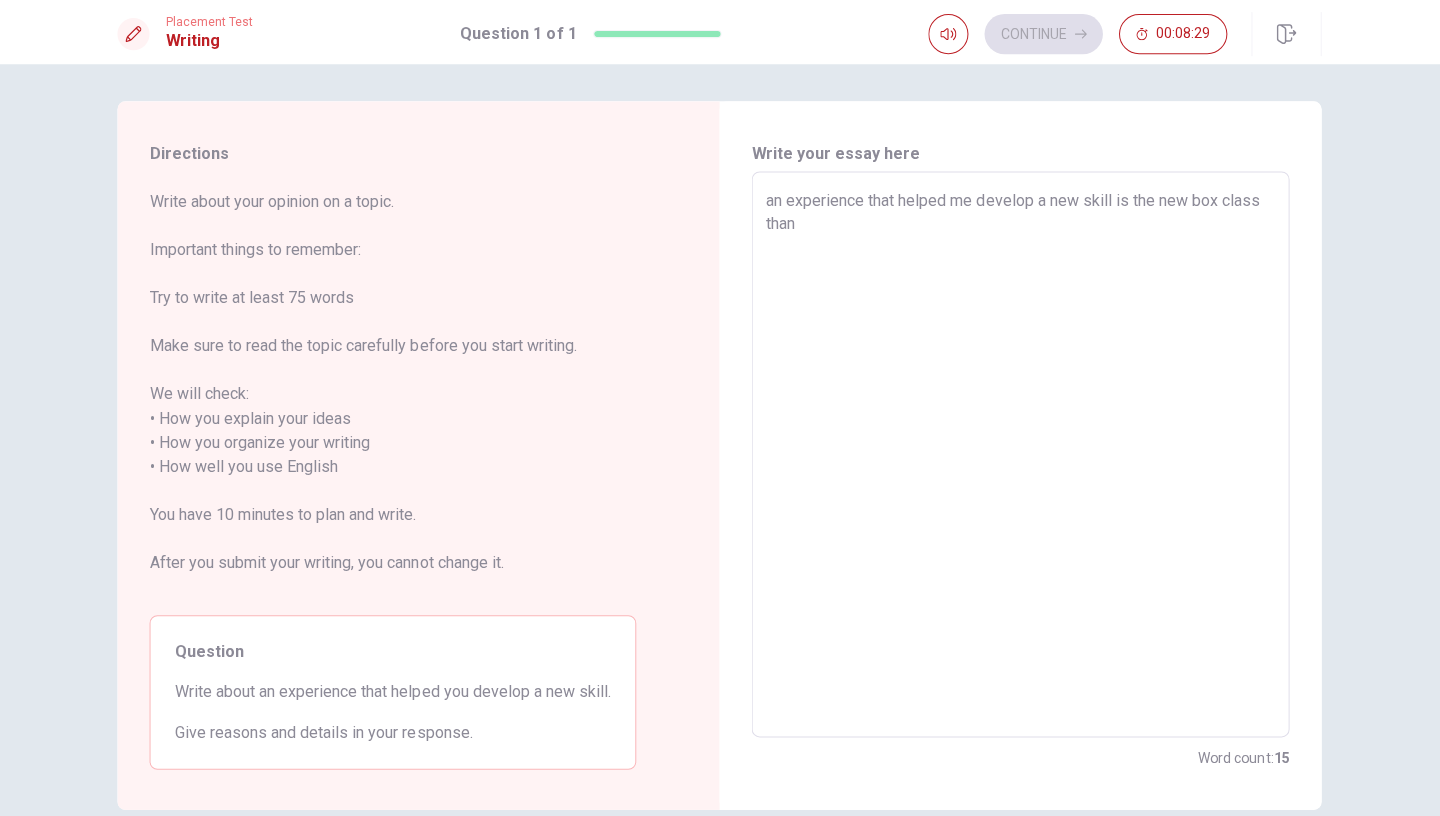 type on "an experience that helped me develop a new skill is the new box class tha" 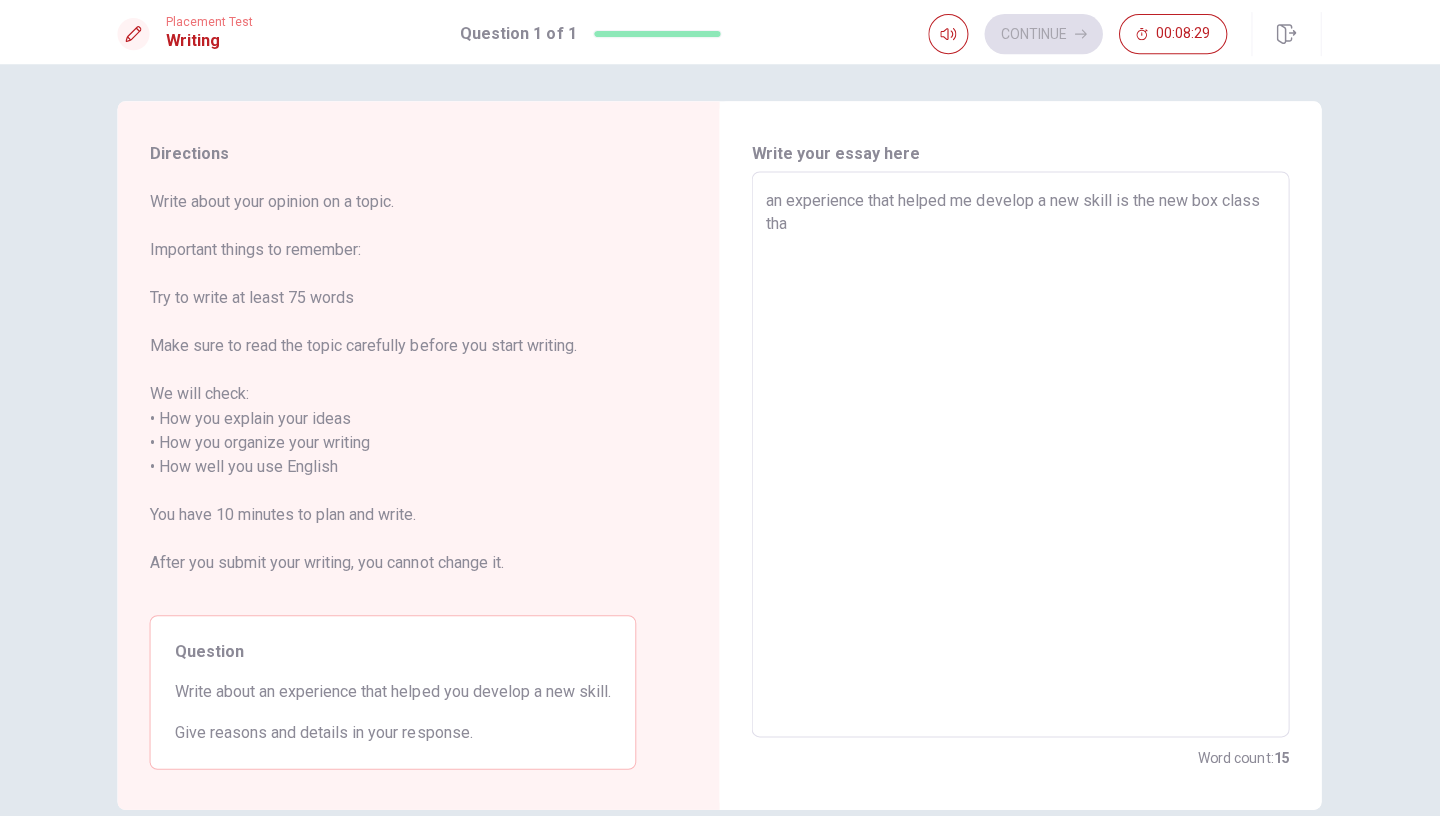 type on "x" 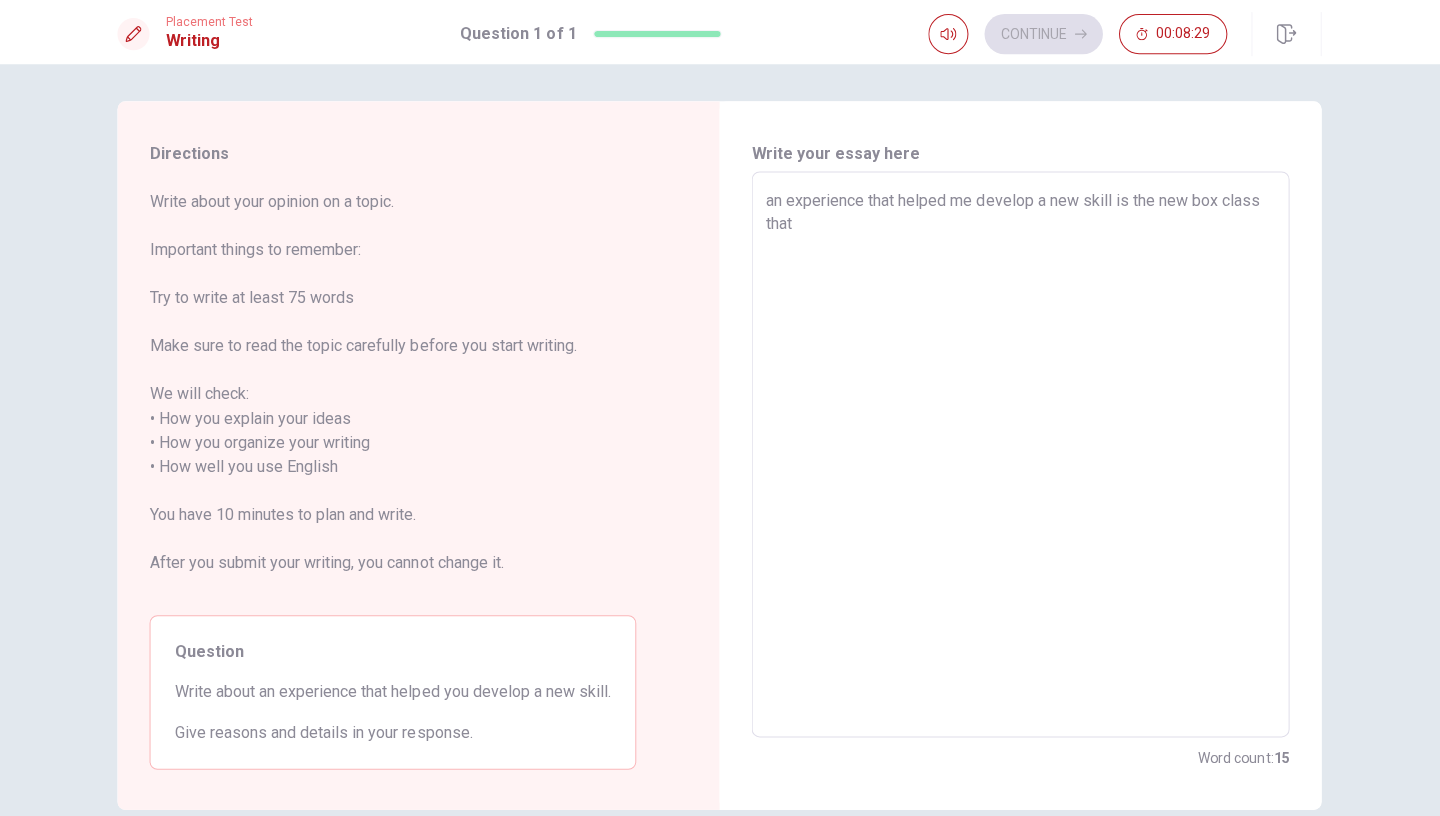 type on "x" 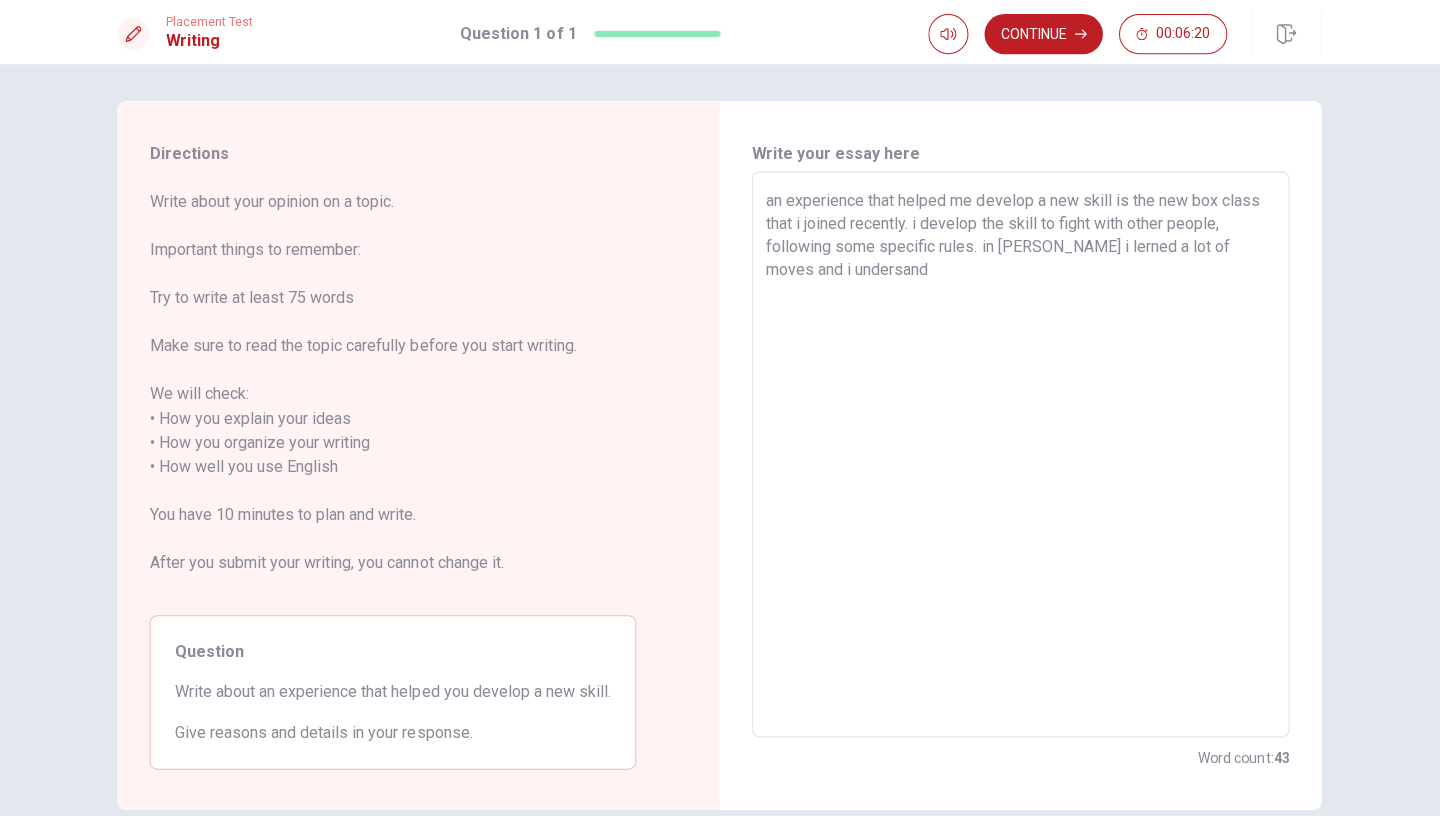 click on "an experience that helped me develop a new skill is the new box class that i joined recently. i develop the skill to fight with other people, following some specific rules. in [PERSON_NAME] i lerned a lot of moves and i undersand" at bounding box center (1020, 453) 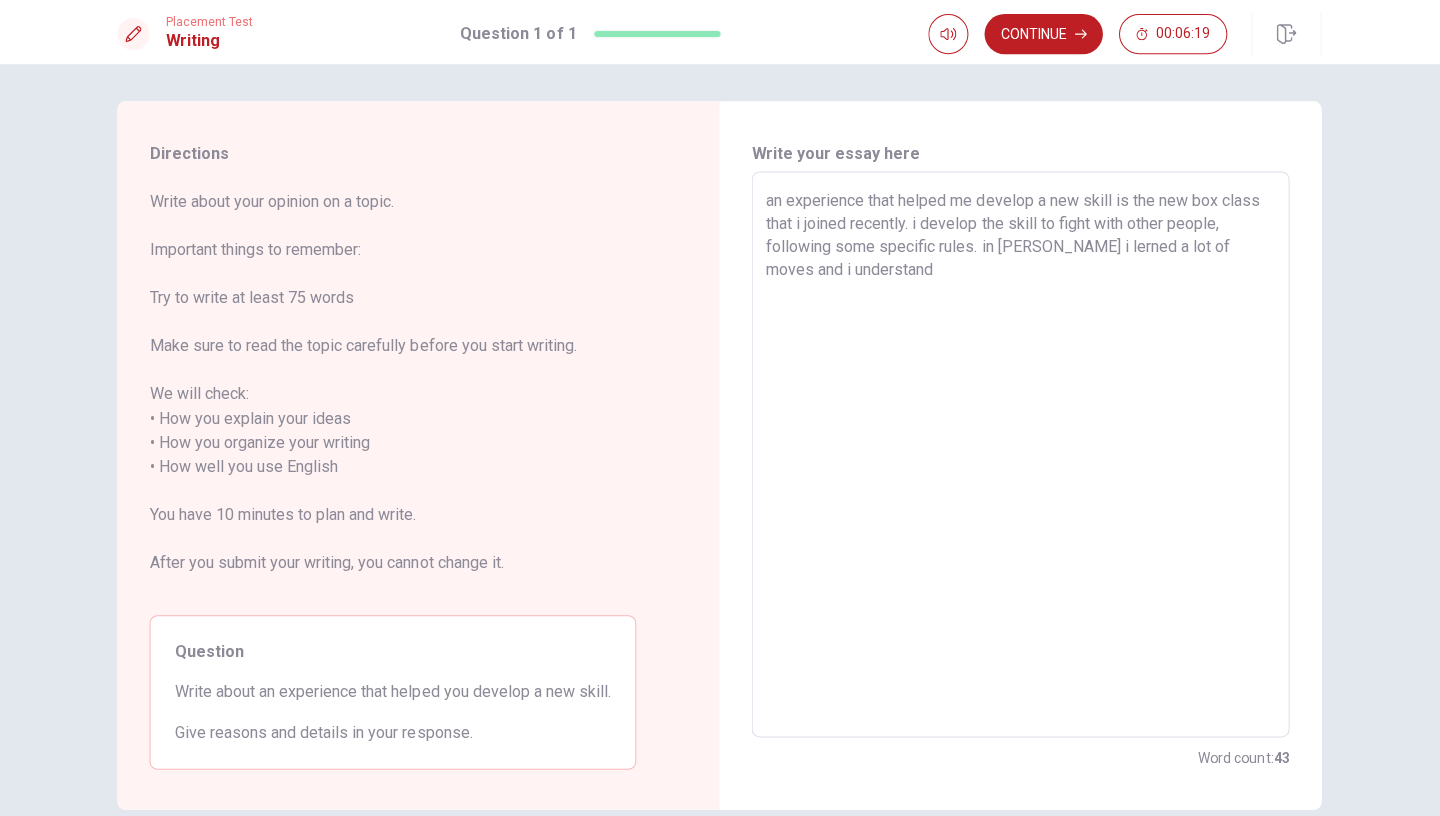 click on "an experience that helped me develop a new skill is the new box class that i joined recently. i develop the skill to fight with other people, following some specific rules. in [PERSON_NAME] i lerned a lot of moves and i understand" at bounding box center (1020, 453) 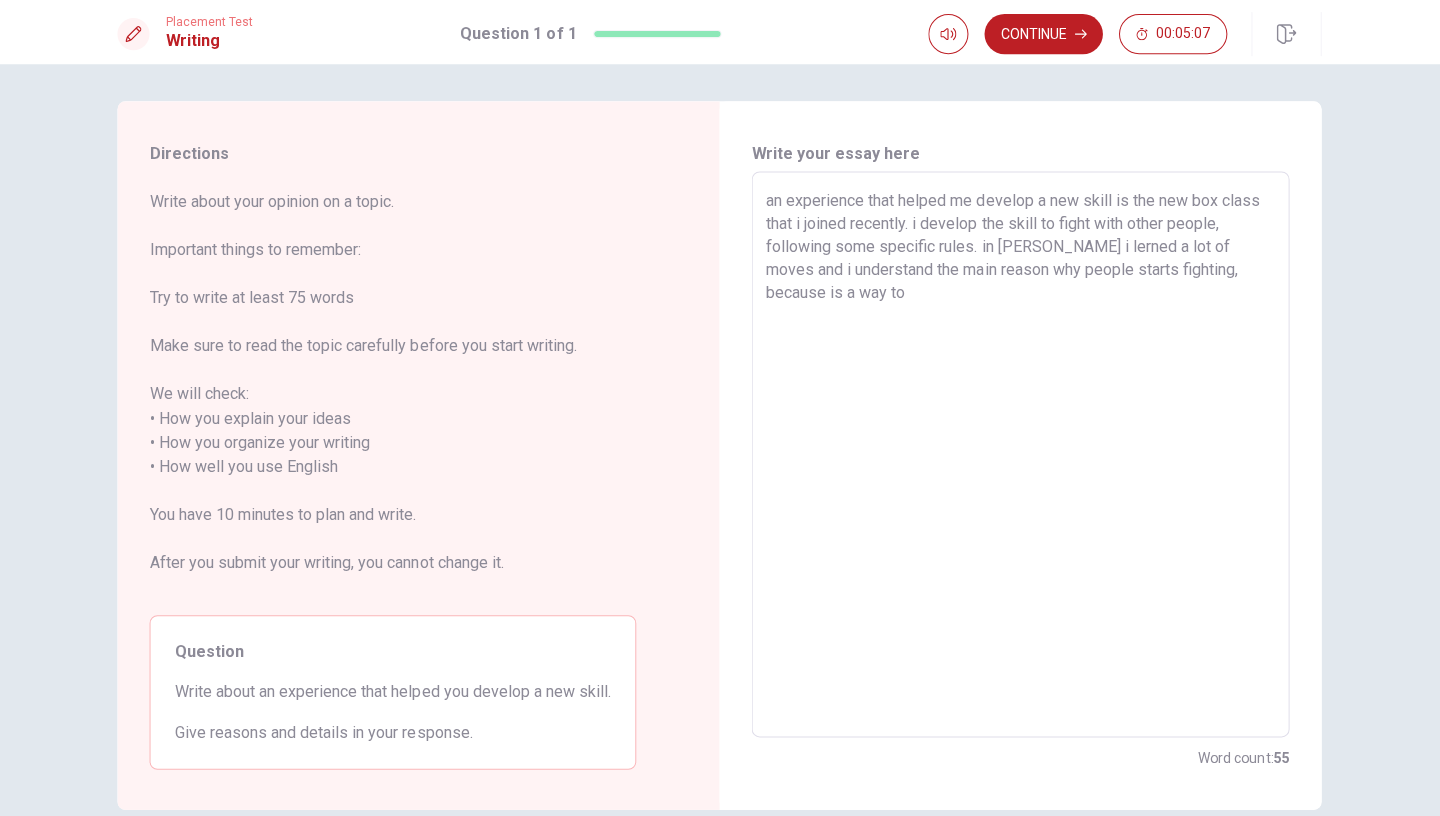 click on "an experience that helped me develop a new skill is the new box class that i joined recently. i develop the skill to fight with other people, following some specific rules. in [PERSON_NAME] i lerned a lot of moves and i understand the main reason why people starts fighting, because is a way to" at bounding box center [1020, 453] 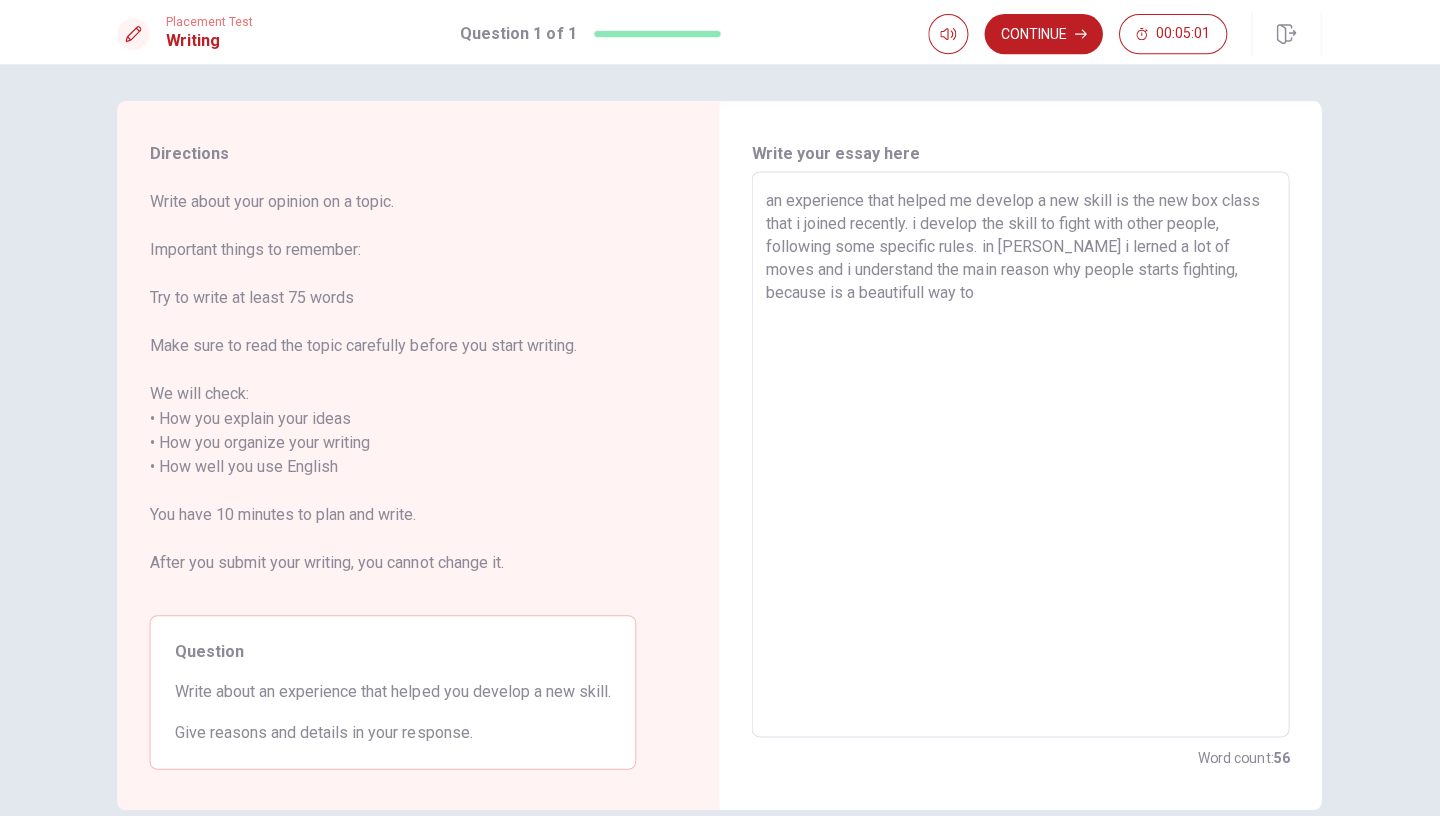 click on "an experience that helped me develop a new skill is the new box class that i joined recently. i develop the skill to fight with other people, following some specific rules. in [PERSON_NAME] i lerned a lot of moves and i understand the main reason why people starts fighting, because is a beautifull way to" at bounding box center (1020, 453) 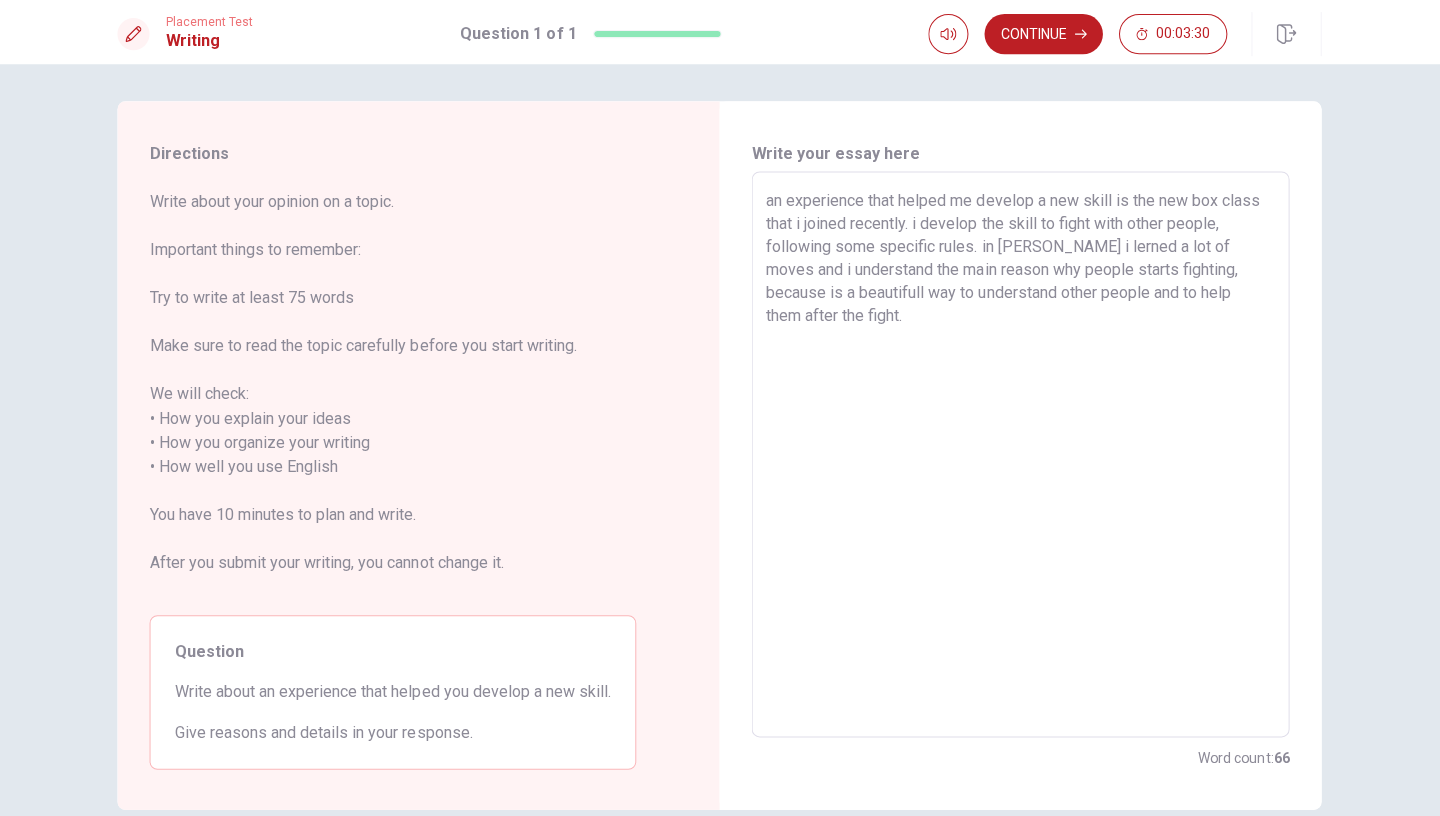 click on "an experience that helped me develop a new skill is the new box class that i joined recently. i develop the skill to fight with other people, following some specific rules. in [PERSON_NAME] i lerned a lot of moves and i understand the main reason why people starts fighting, because is a beautifull way to understand other people and to help them after the fight." at bounding box center (1020, 453) 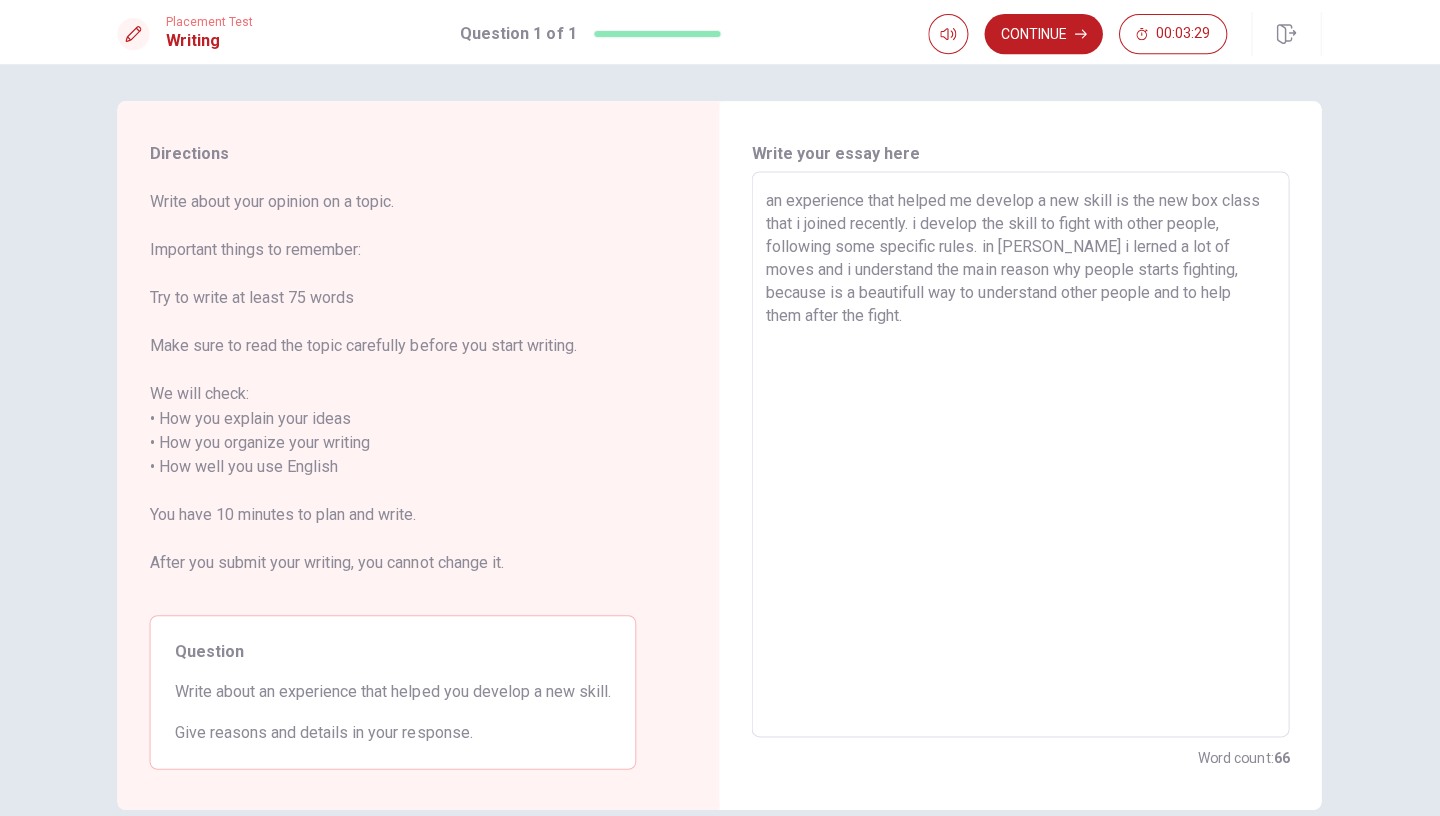 click on "an experience that helped me develop a new skill is the new box class that i joined recently. i develop the skill to fight with other people, following some specific rules. in [PERSON_NAME] i lerned a lot of moves and i understand the main reason why people starts fighting, because is a beautifull way to understand other people and to help them after the fight." at bounding box center [1020, 453] 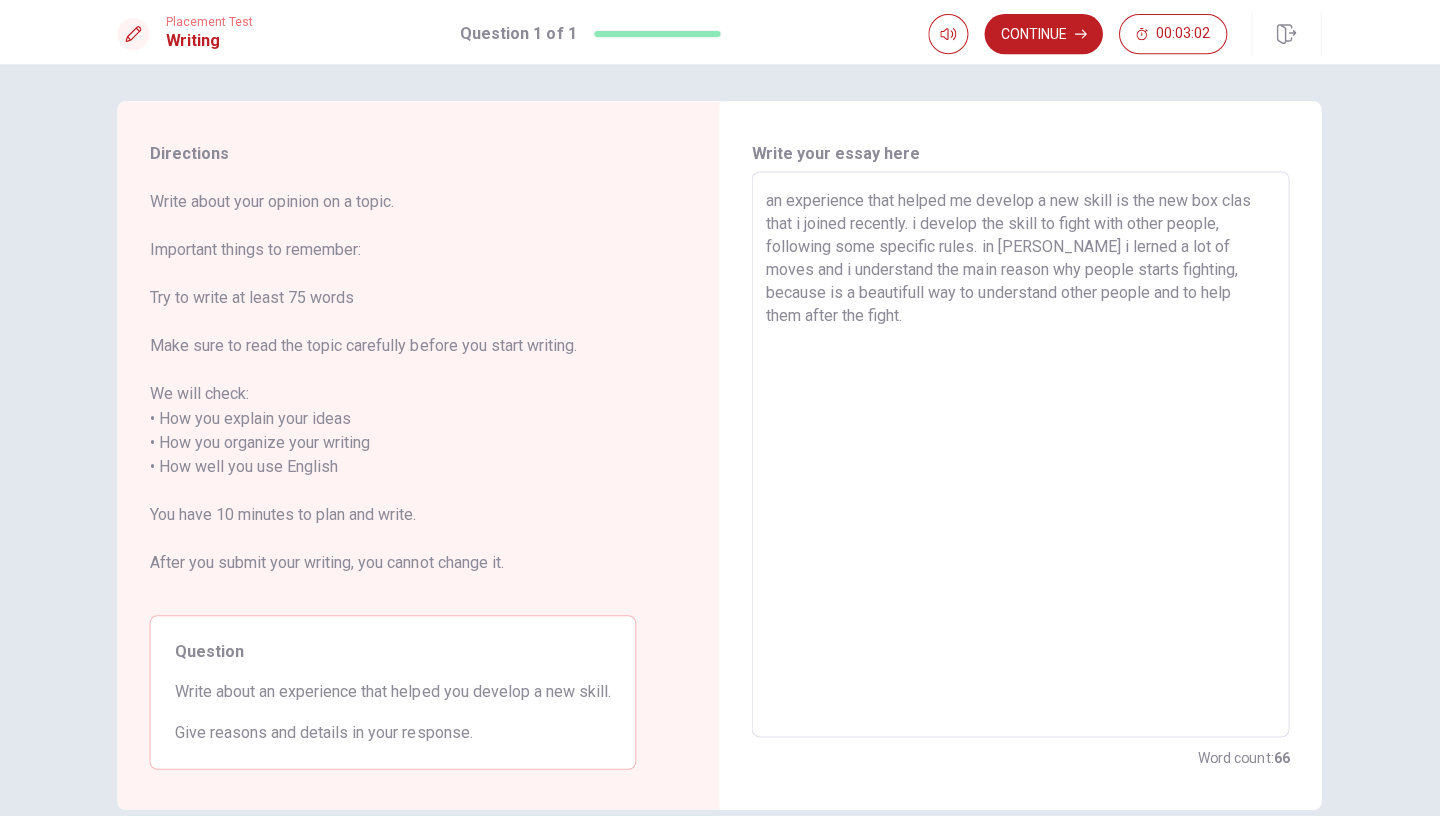 click on "an experience that helped me develop a new skill is the new box clas that i joined recently. i develop the skill to fight with other people, following some specific rules. in [PERSON_NAME] i lerned a lot of moves and i understand the main reason why people starts fighting, because is a beautifull way to understand other people and to help them after the fight." at bounding box center [1020, 453] 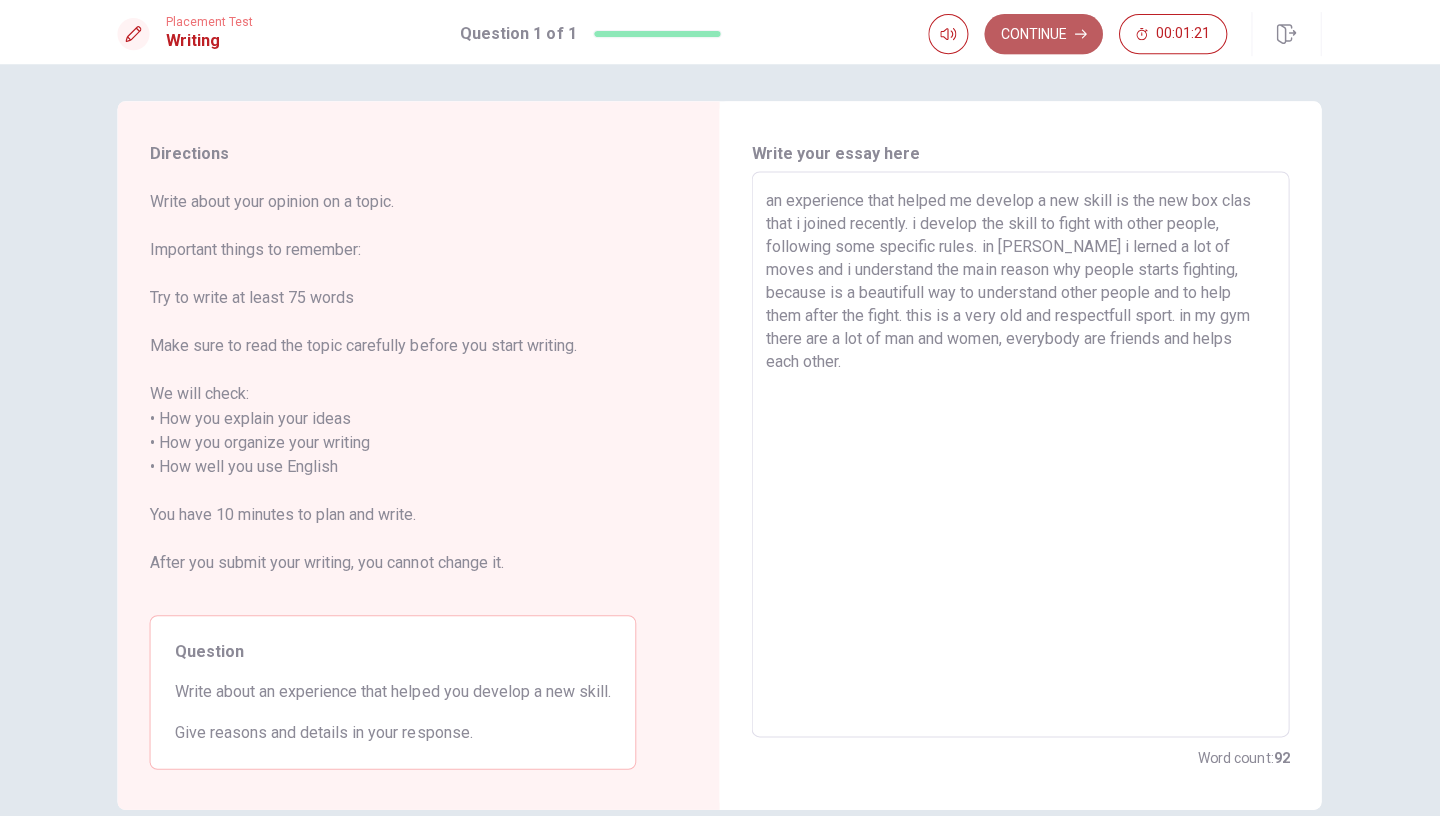 click on "Continue" at bounding box center [1043, 34] 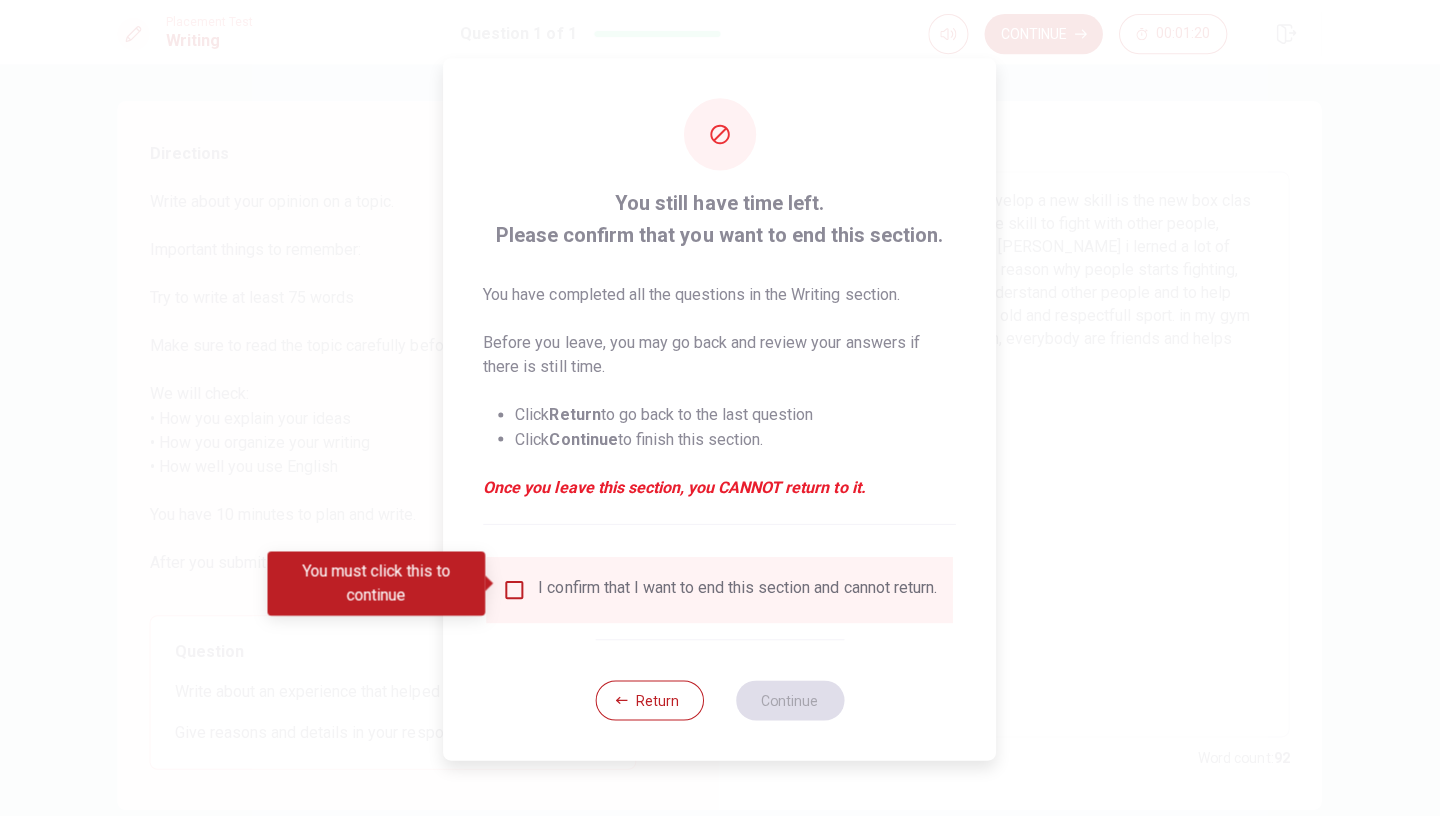 click on "I confirm that I want to end this section and cannot return." at bounding box center (738, 588) 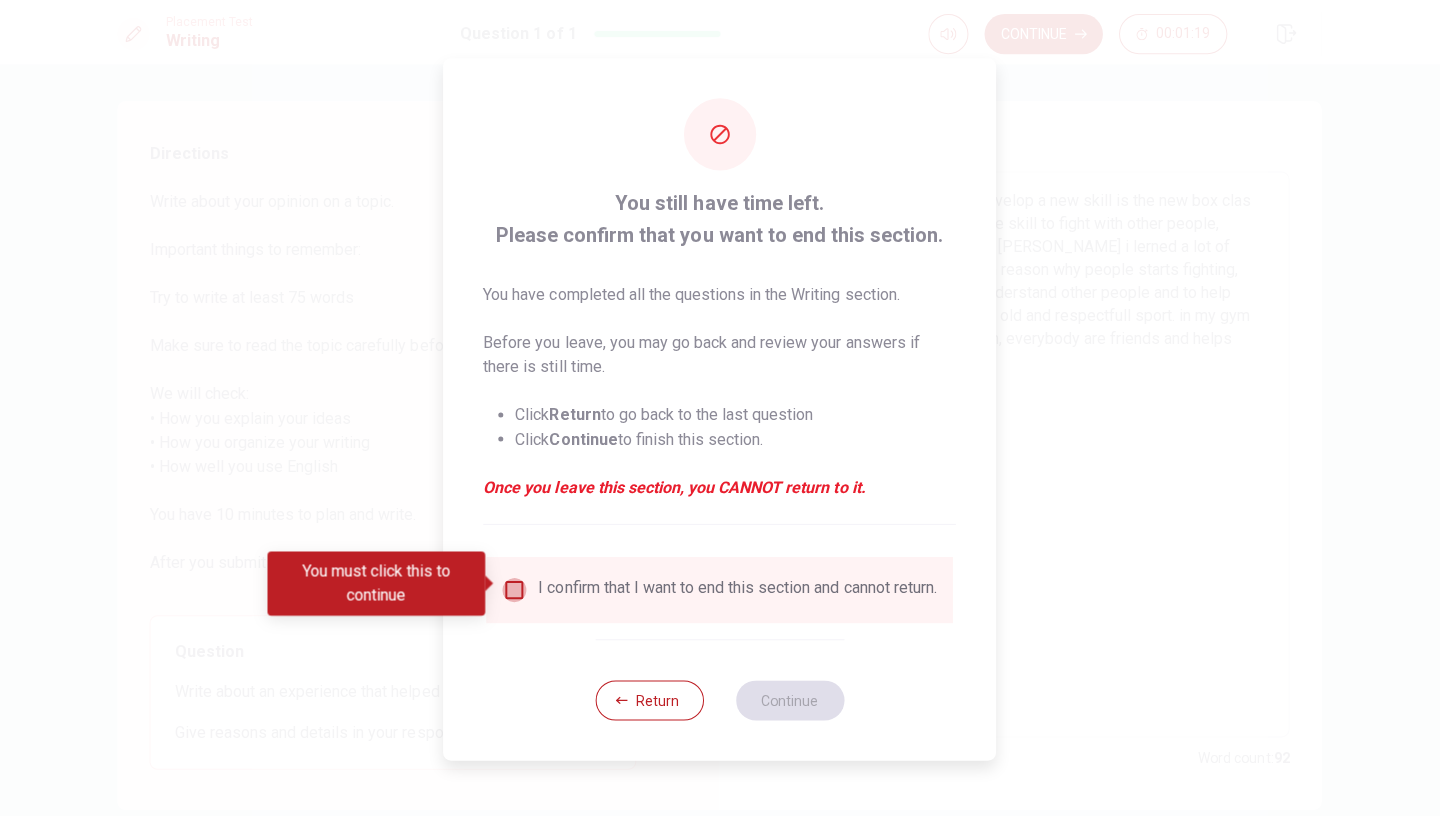 click at bounding box center [516, 588] 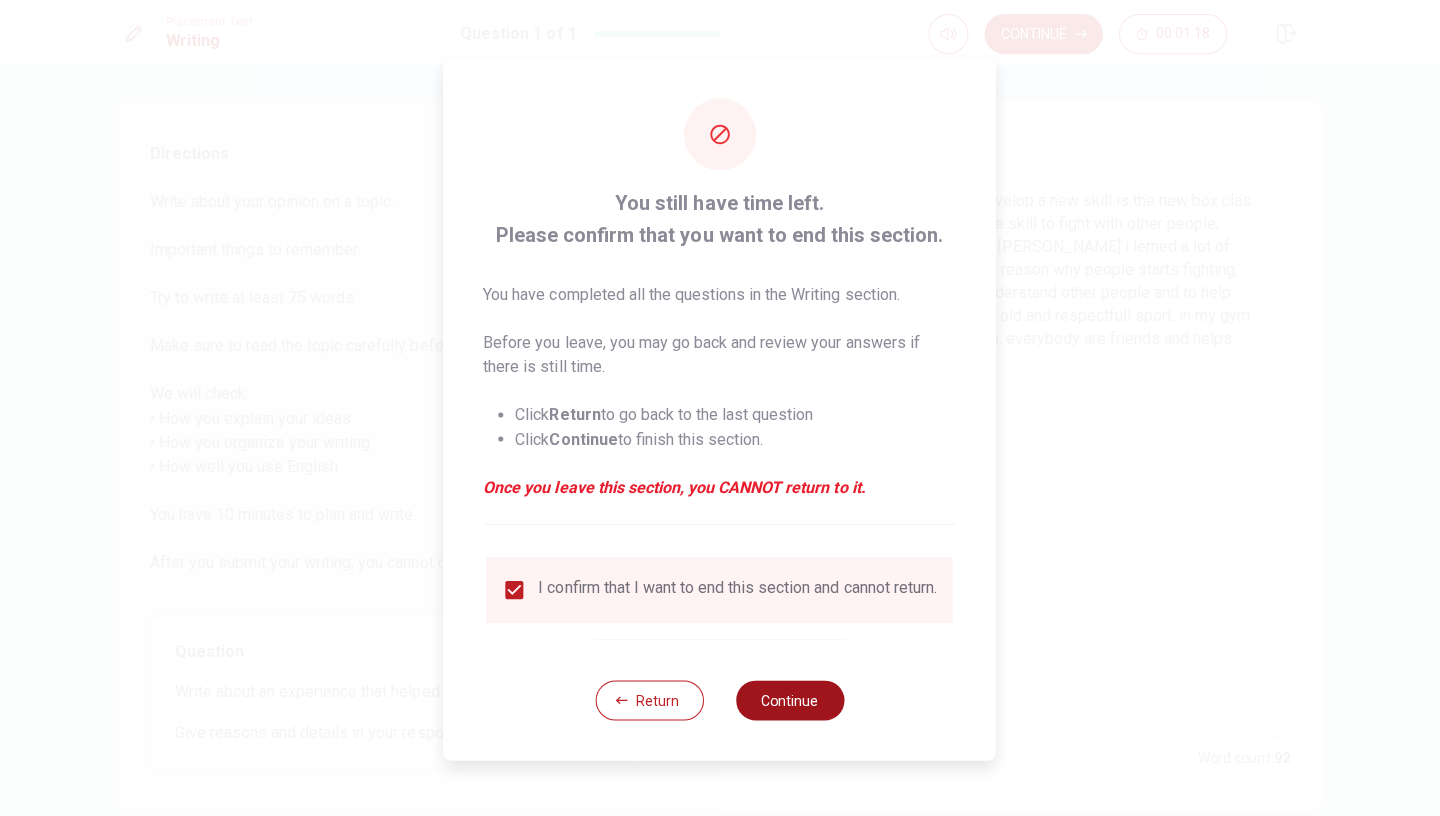 click on "Continue" at bounding box center [790, 698] 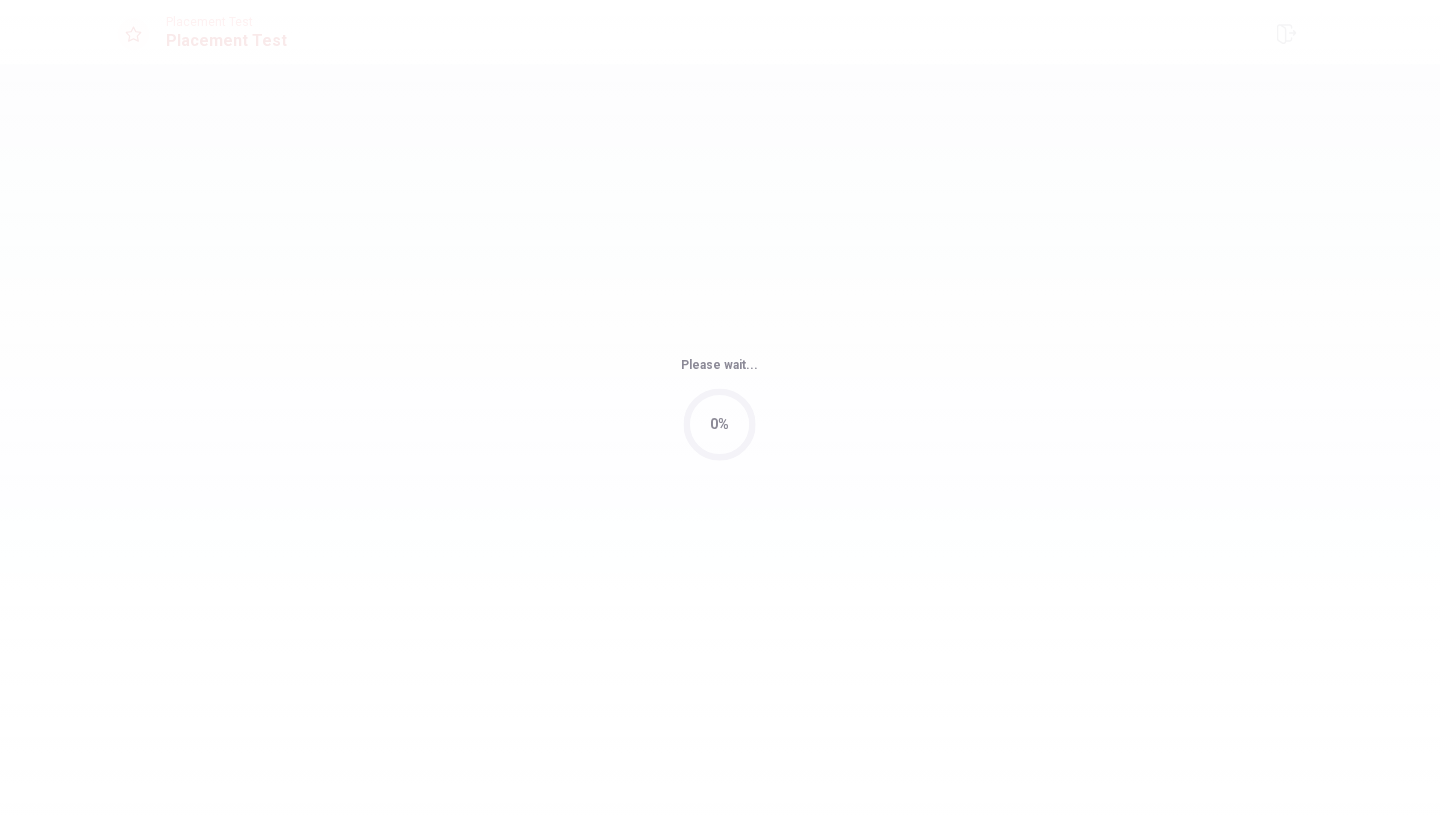 scroll, scrollTop: 0, scrollLeft: 0, axis: both 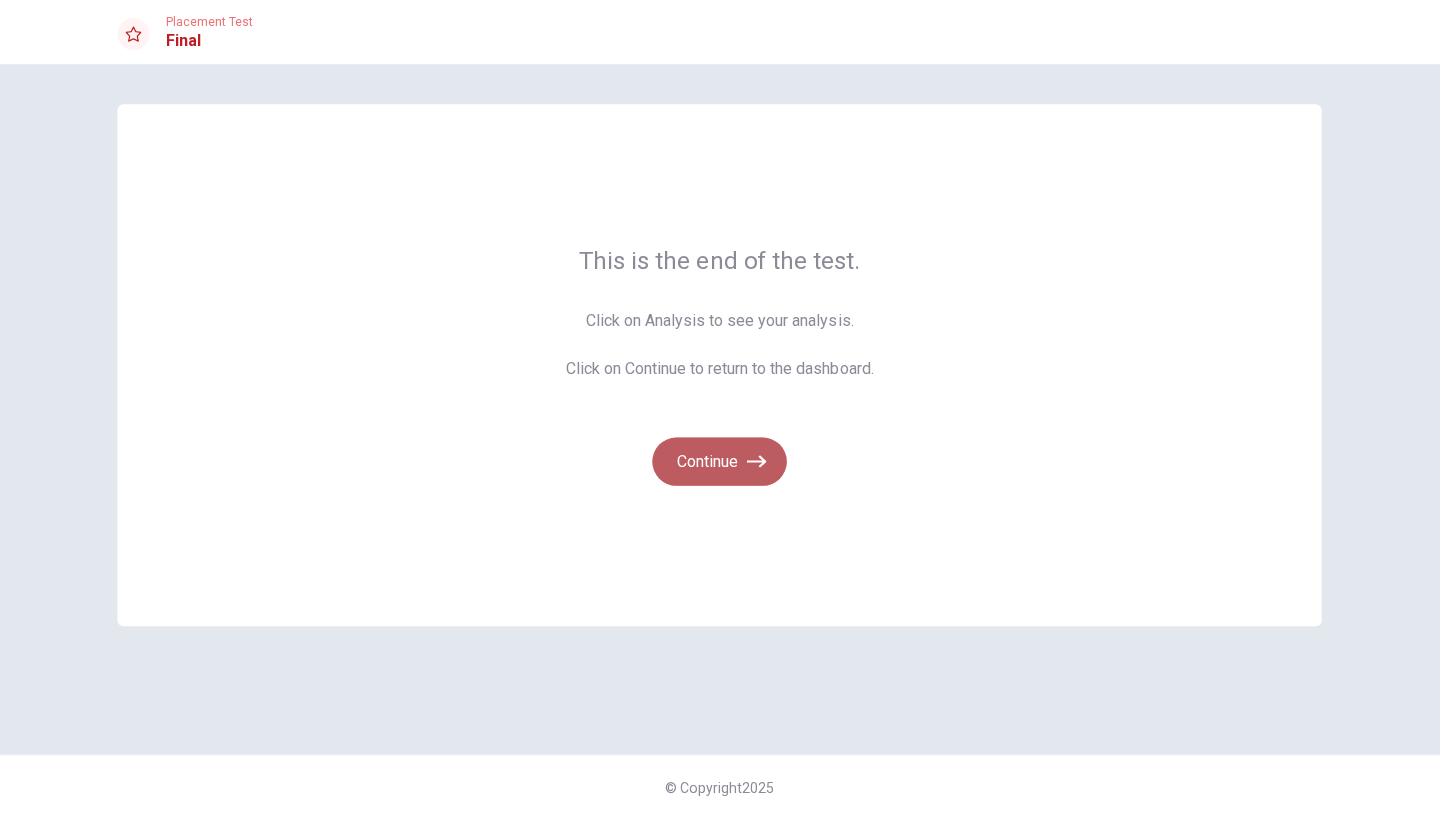 click 